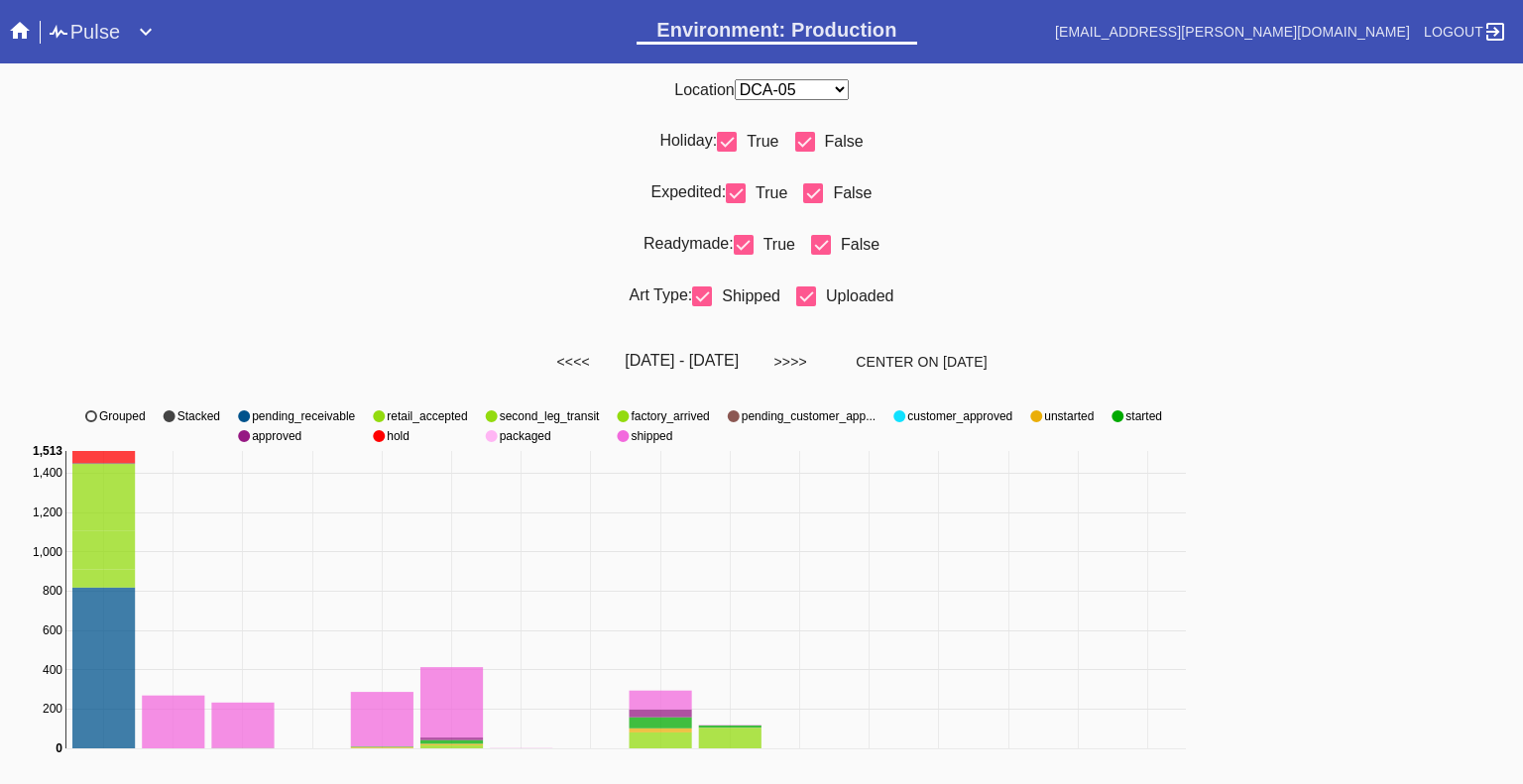 scroll, scrollTop: 0, scrollLeft: 0, axis: both 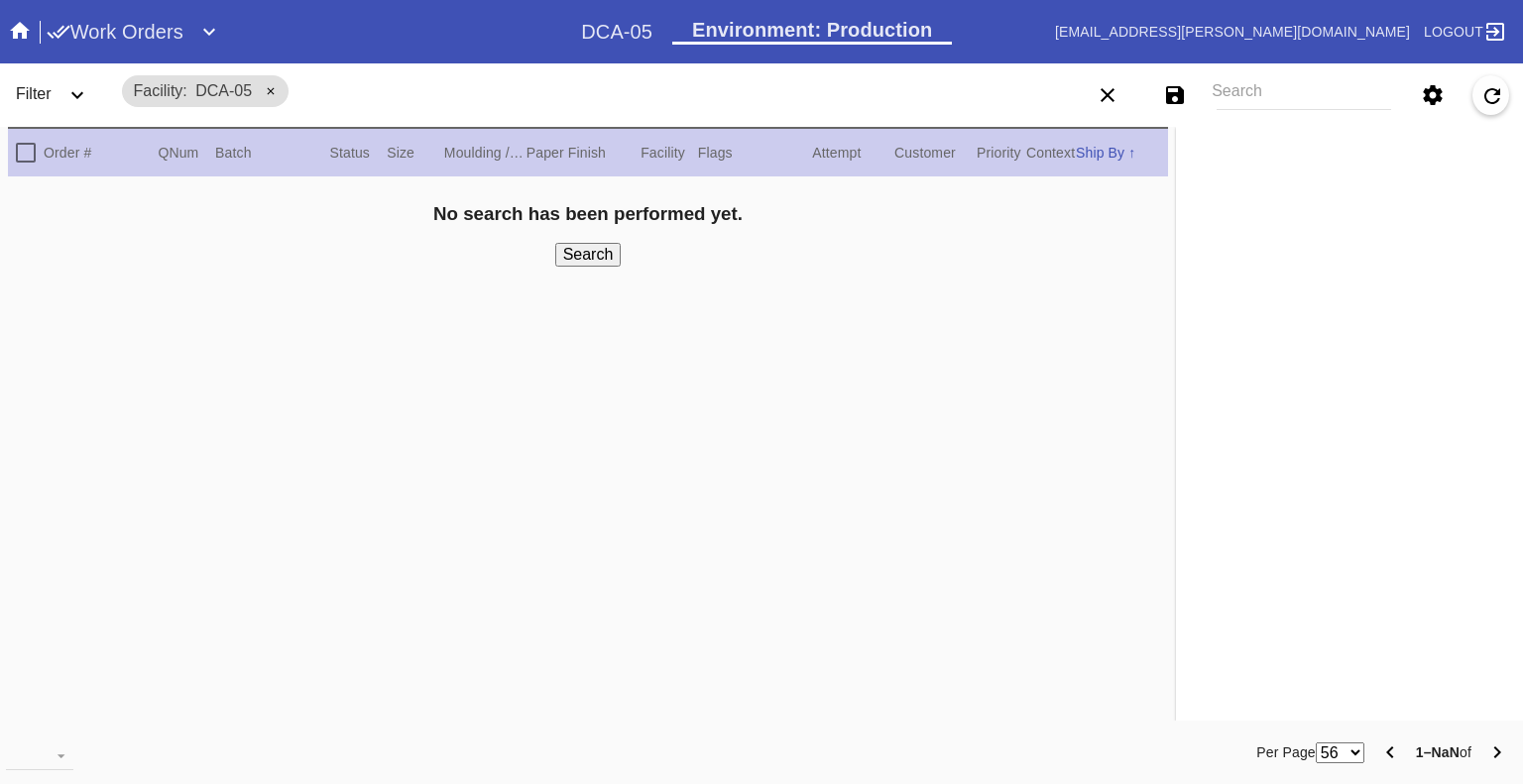 click on "Search" at bounding box center (1304, 95) 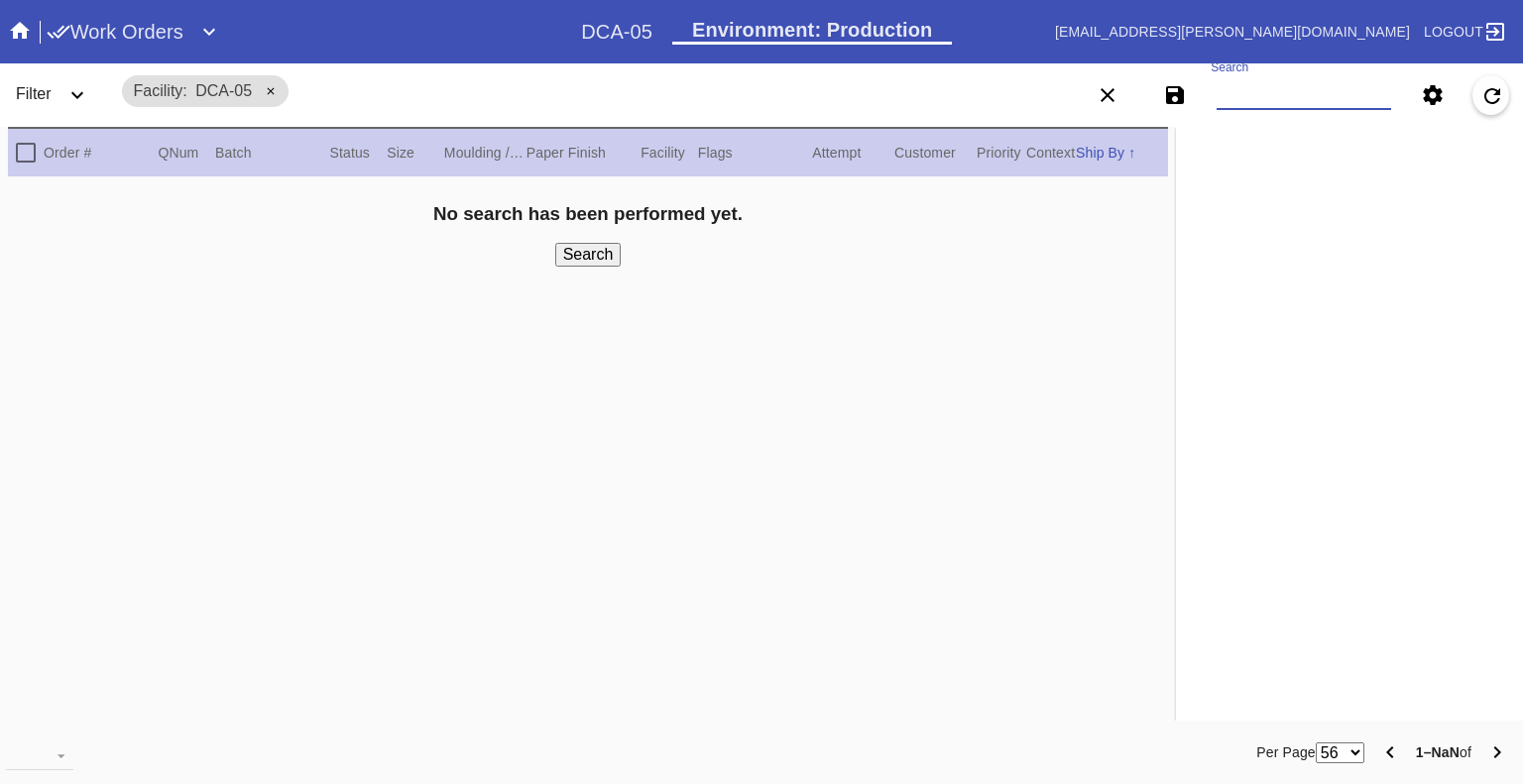 paste on "W260120036468460 W260589979217560 W242315390305484 W602568165247623 W674793651169373 W679037968157142 W364412599233174 W334065914446007 W178988662390611 W939177897463117 W309801233264830 W652650050158934 W467069986407546 W573025861050734 W925663286395271 W506935691806389 W834927615355029 W513268422551284 W979059697676268 W456840153887187" 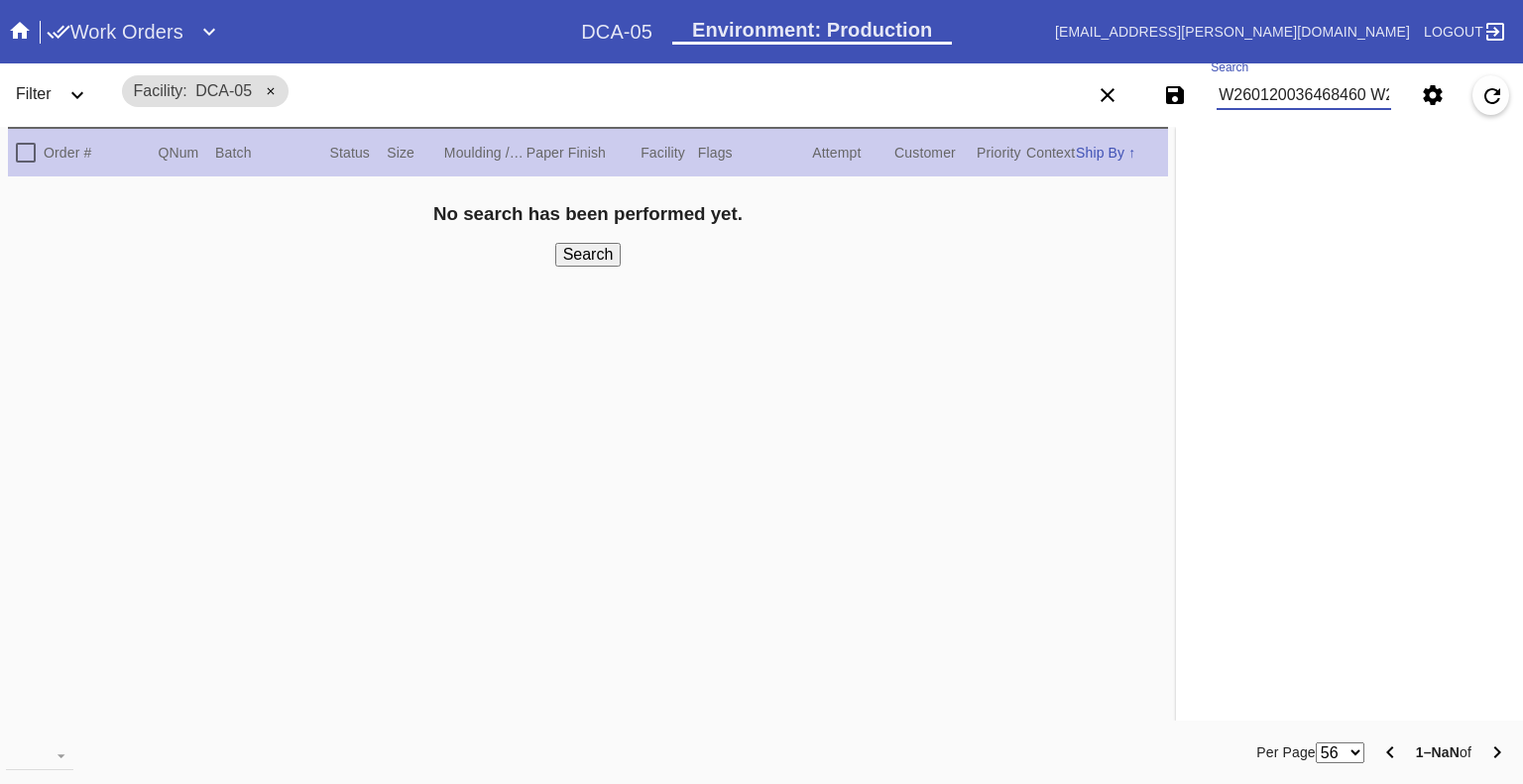 scroll, scrollTop: 0, scrollLeft: 2856, axis: horizontal 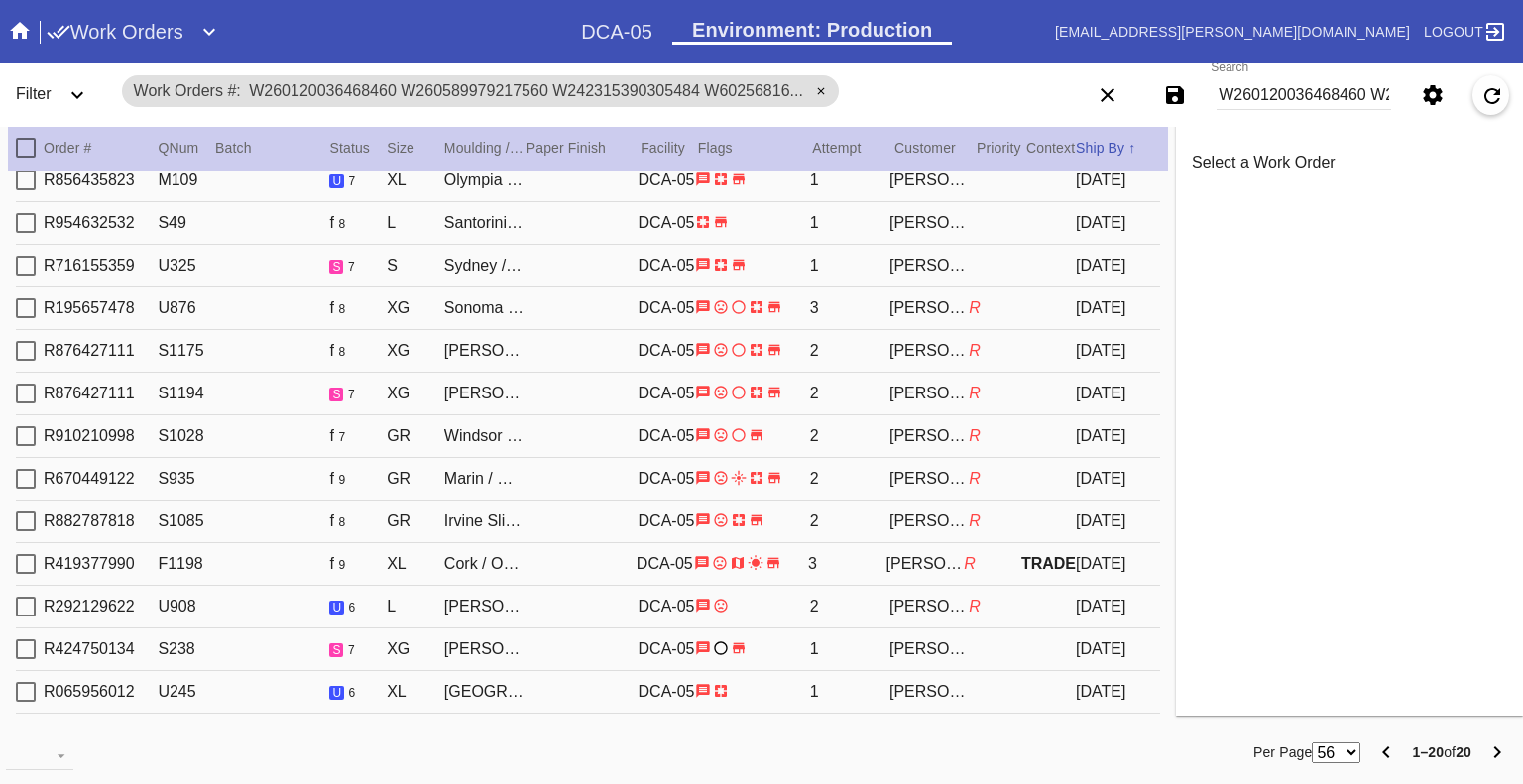 click on "W260120036468460 W260589979217560 W242315390305484 W602568165247623 W674793651169373 W679037968157142 W364412599233174 W334065914446007 W178988662390611 W939177897463117 W309801233264830 W652650050158934 W467069986407546 W573025861050734 W925663286395271 W506935691806389 W834927615355029 W513268422551284 W979059697676268 W456840153887187" at bounding box center (1304, 95) 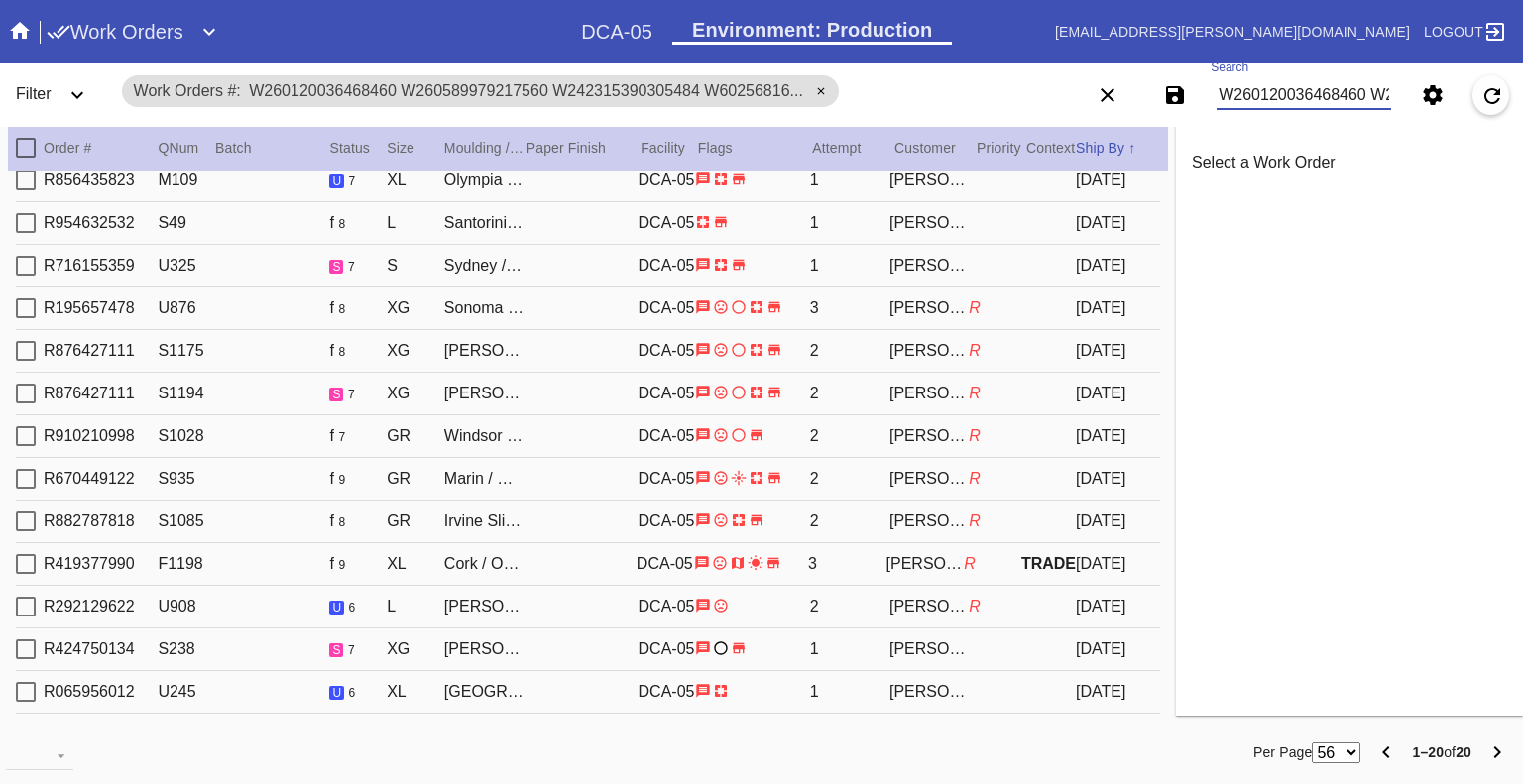 click on "W260120036468460 W260589979217560 W242315390305484 W602568165247623 W674793651169373 W679037968157142 W364412599233174 W334065914446007 W178988662390611 W939177897463117 W309801233264830 W652650050158934 W467069986407546 W573025861050734 W925663286395271 W506935691806389 W834927615355029 W513268422551284 W979059697676268 W456840153887187" at bounding box center (1304, 95) 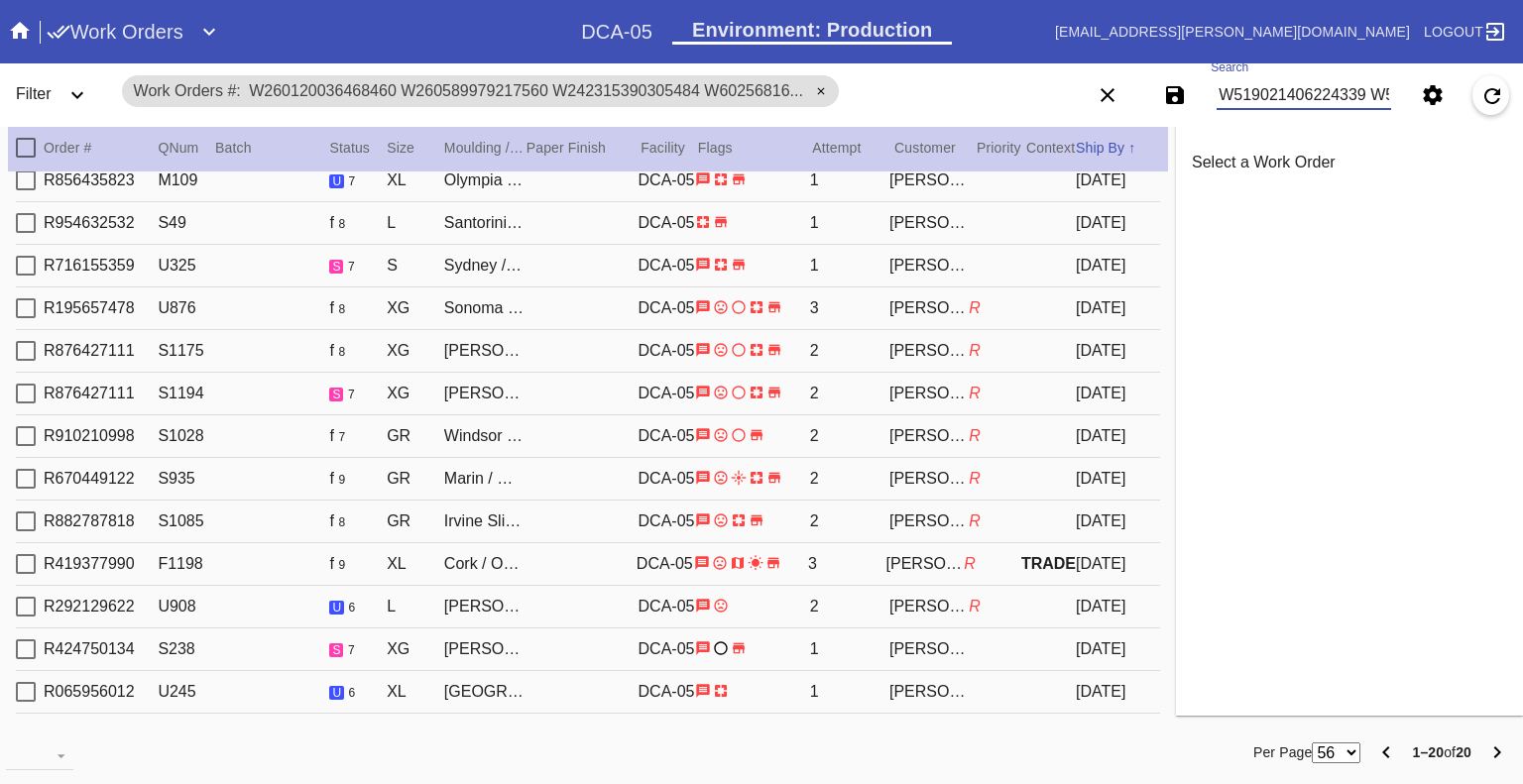 scroll, scrollTop: 0, scrollLeft: 3007, axis: horizontal 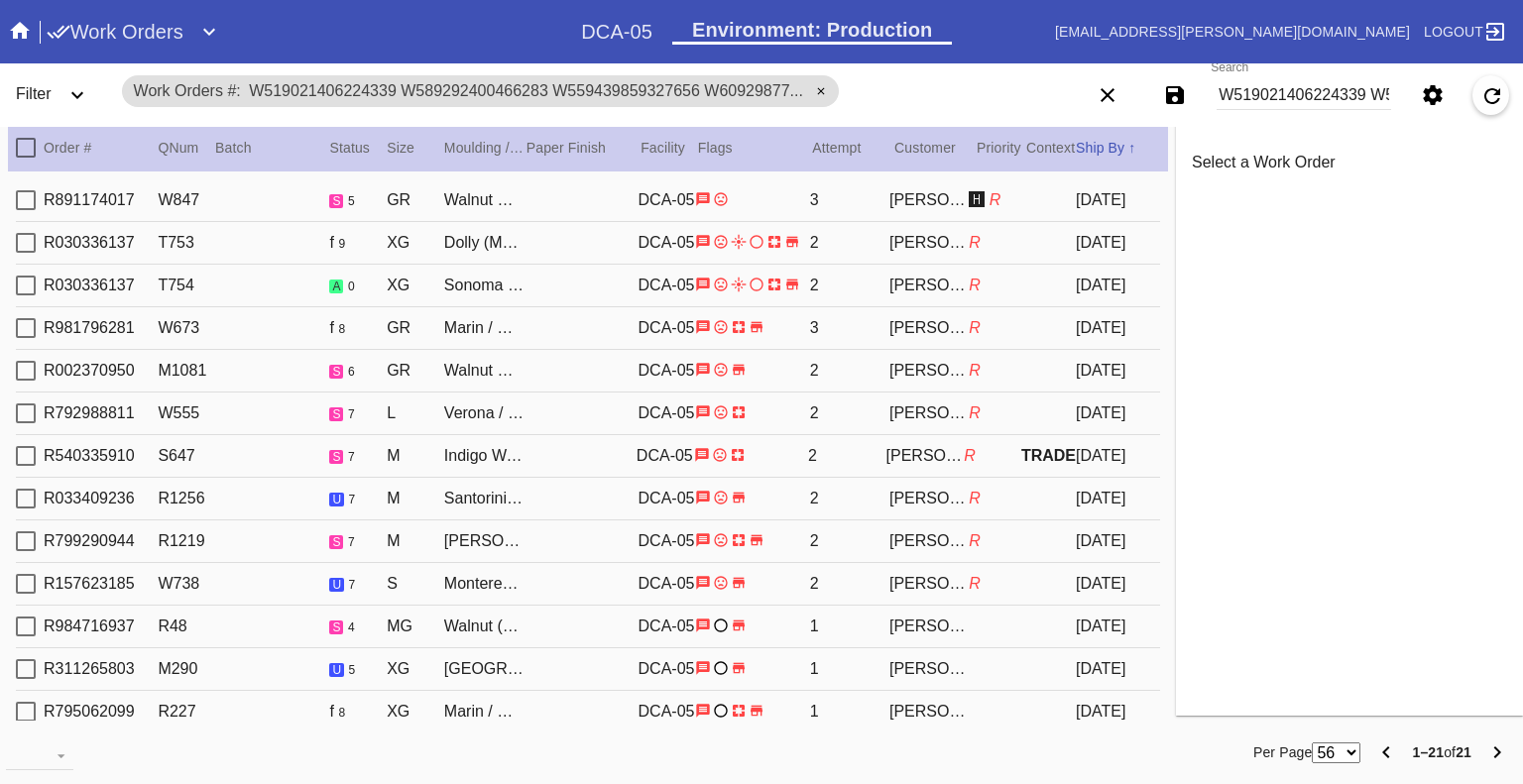 click on "W519021406224339 W589292400466283 W559439859327656 W609298771403981 W592244915751175 W851635247902661 W175319628897580 W198244155704573 W761599116296717 W806098427089634 W917098461404750 W683662682407926 W513465315582484 W277617305134815 W359508583699269 W343461131933591 W946078818252772 W380205559268361 W287698265562036 W145277900904500 W302817820578909" at bounding box center (1304, 95) 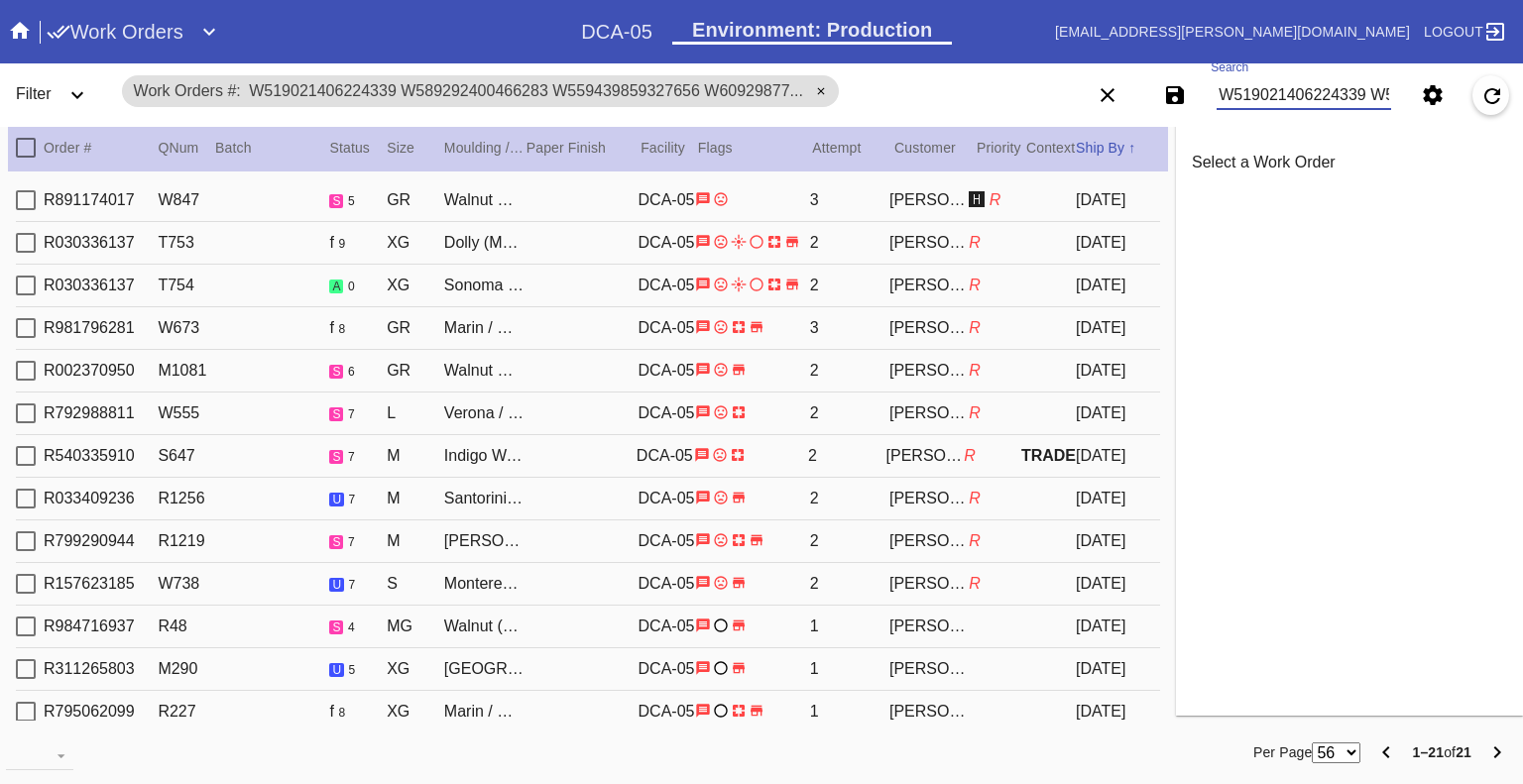 click on "W519021406224339 W589292400466283 W559439859327656 W609298771403981 W592244915751175 W851635247902661 W175319628897580 W198244155704573 W761599116296717 W806098427089634 W917098461404750 W683662682407926 W513465315582484 W277617305134815 W359508583699269 W343461131933591 W946078818252772 W380205559268361 W287698265562036 W145277900904500 W302817820578909" at bounding box center [1304, 95] 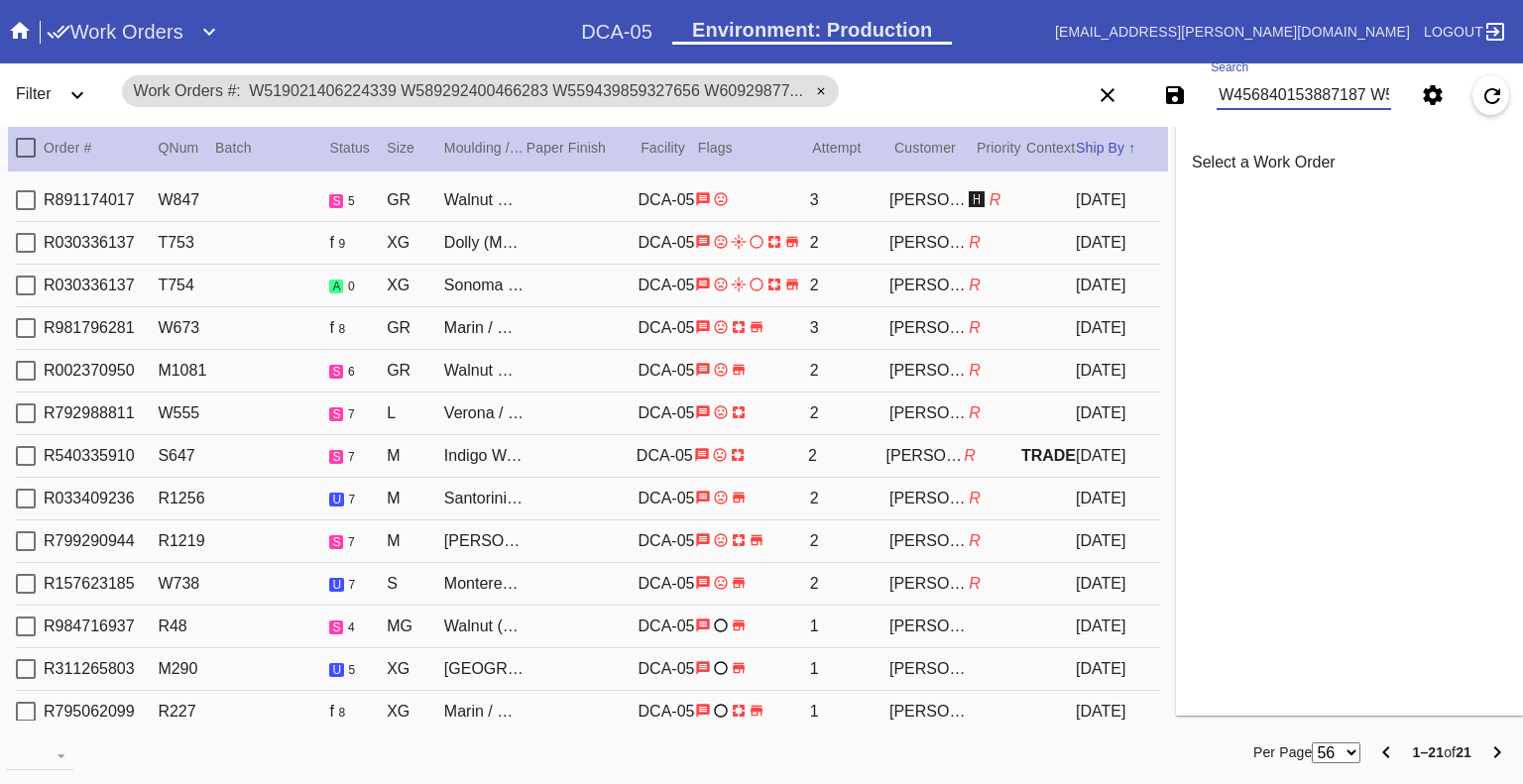 scroll, scrollTop: 0, scrollLeft: 2098, axis: horizontal 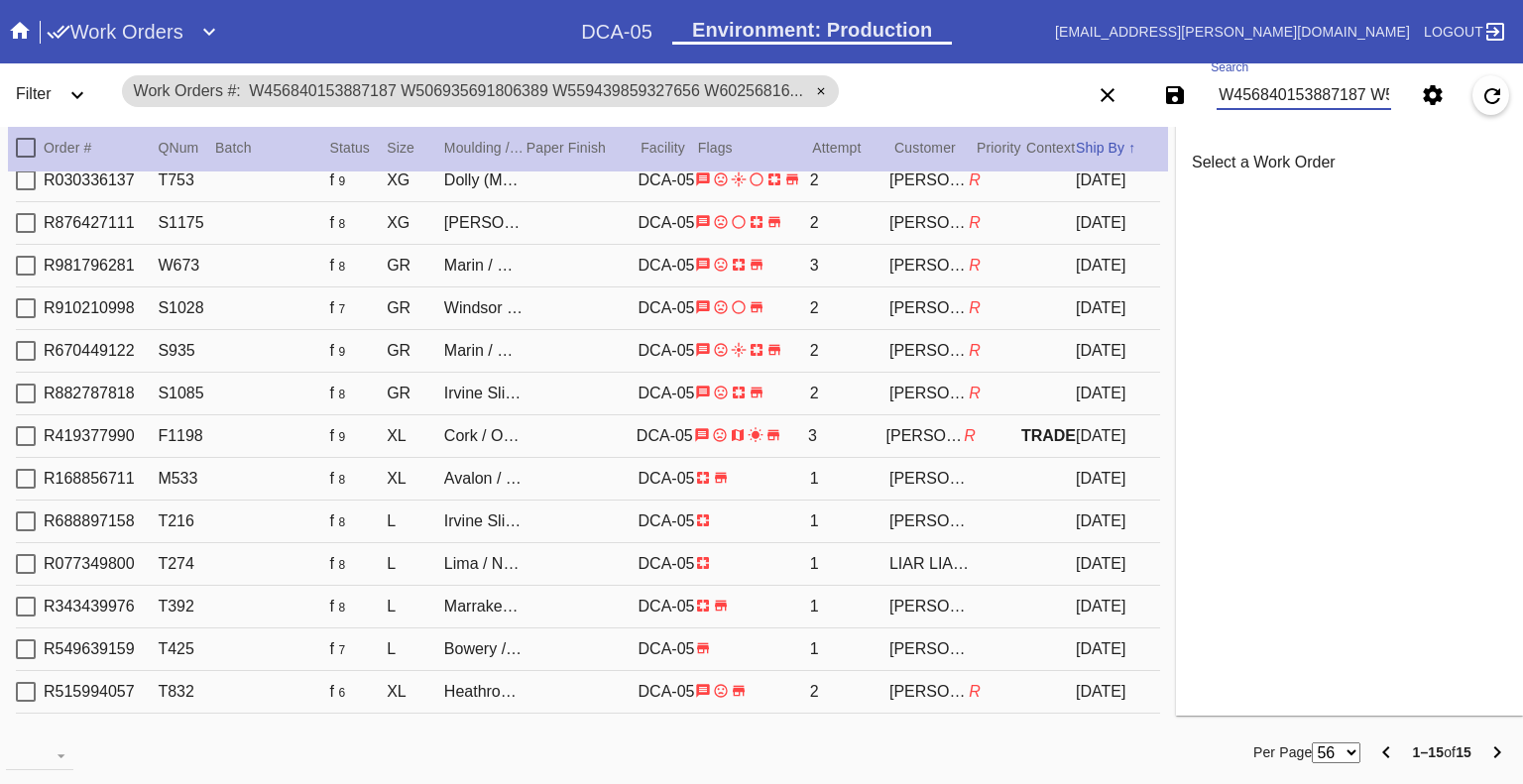 click on "W456840153887187 W506935691806389 W559439859327656 W602568165247623 W104587284484460 W248845451454326 W513268422551284 W526263289275804 W573025861050734 W573081148642229 W592244915751175 W806098427089634 W834927615355029 W851635247902661 W925663286395271" at bounding box center [1304, 95] 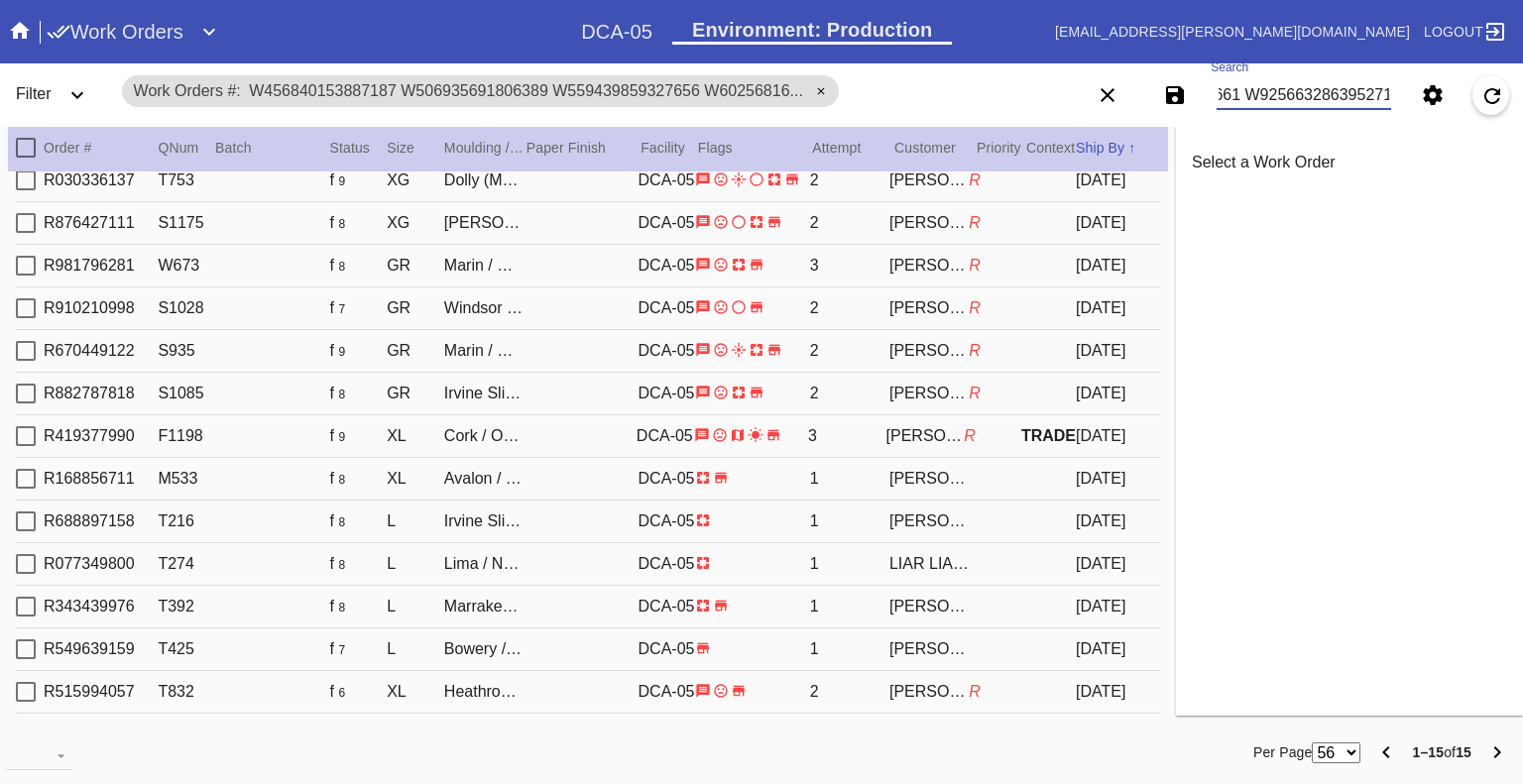 scroll, scrollTop: 0, scrollLeft: 0, axis: both 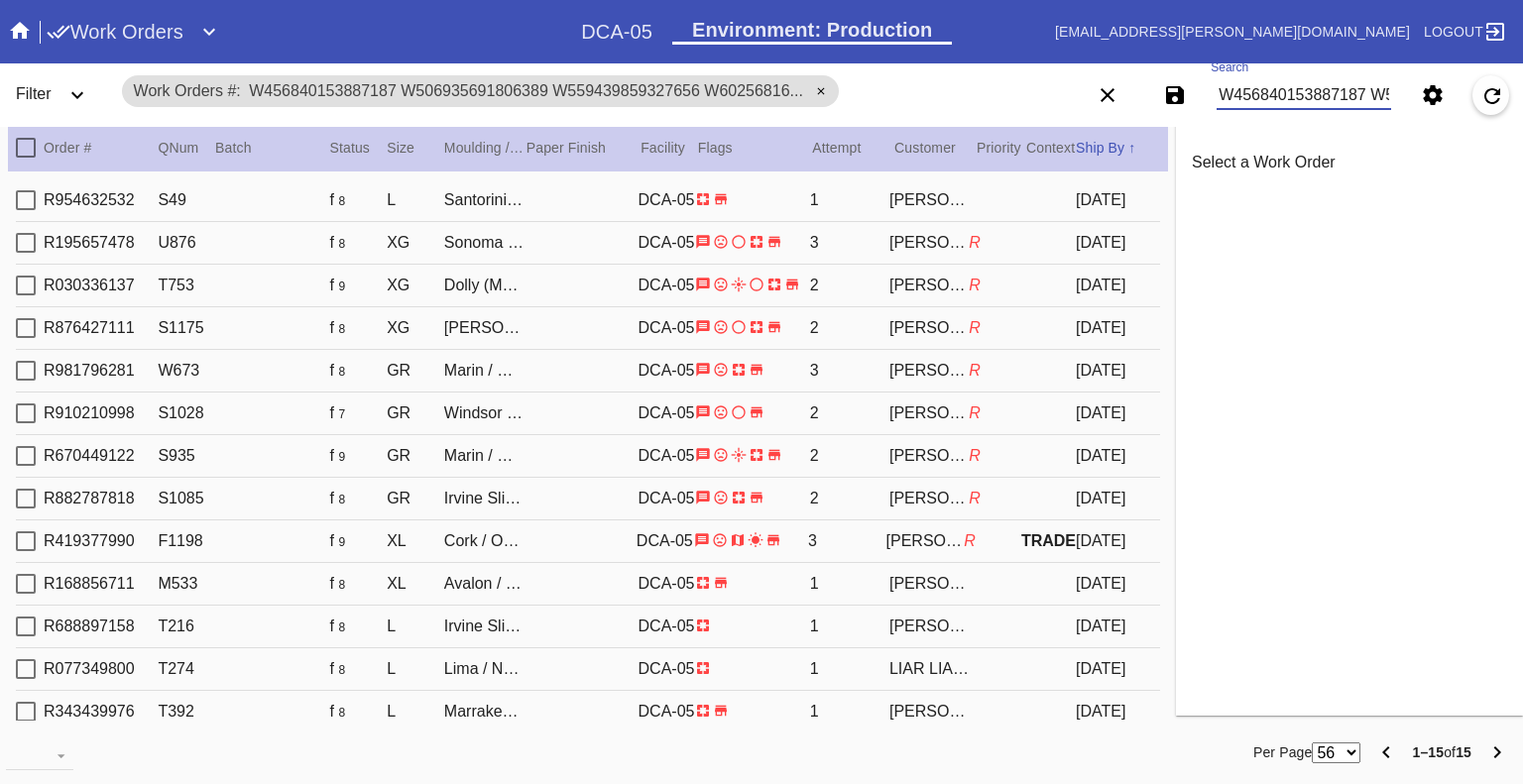 click on "W456840153887187 W506935691806389 W559439859327656 W602568165247623 W104587284484460 W248845451454326 W513268422551284 W526263289275804 W573025861050734 W573081148642229 W592244915751175 W806098427089634 W834927615355029 W851635247902661 W925663286395271" at bounding box center (1304, 95) 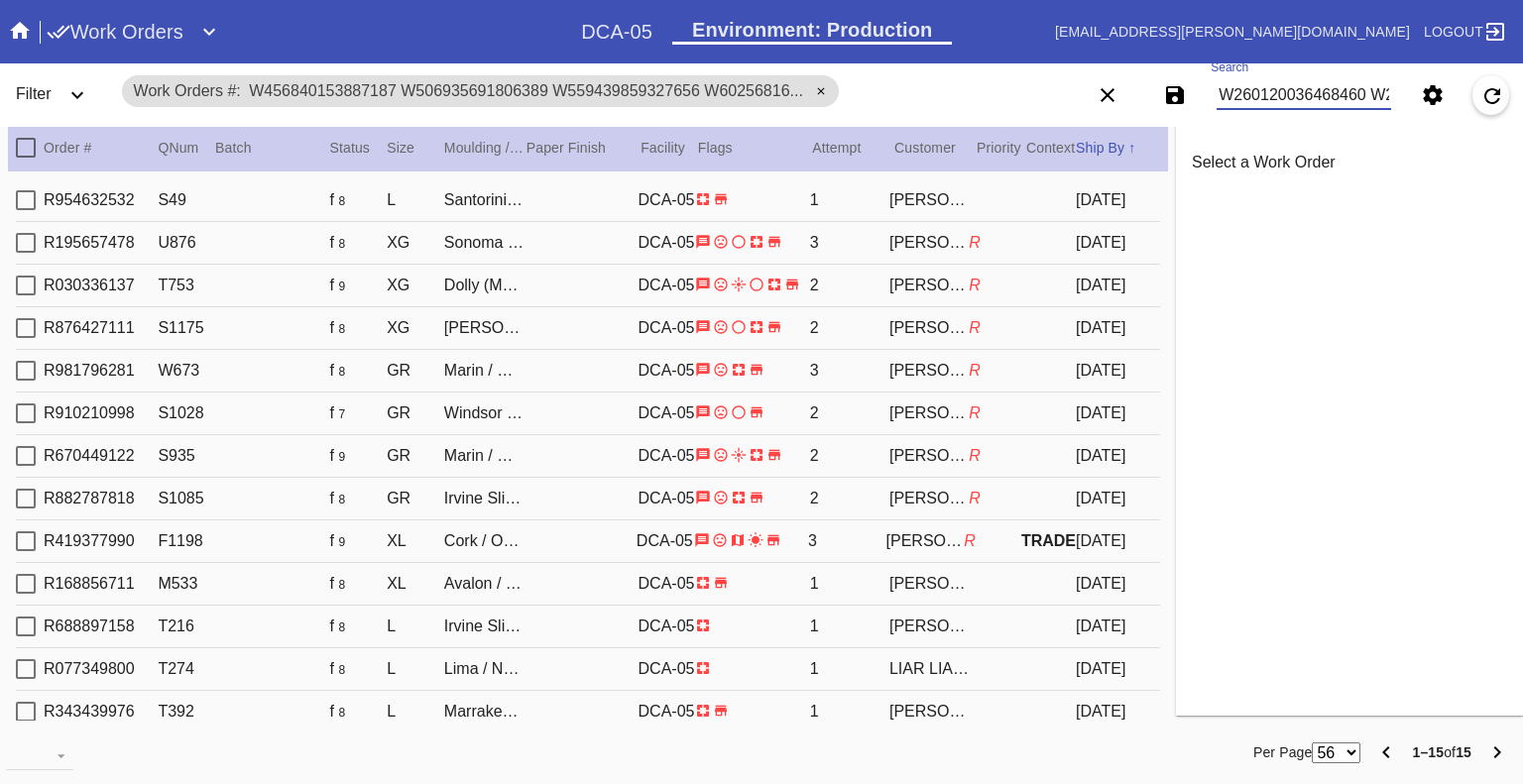 scroll, scrollTop: 0, scrollLeft: 2856, axis: horizontal 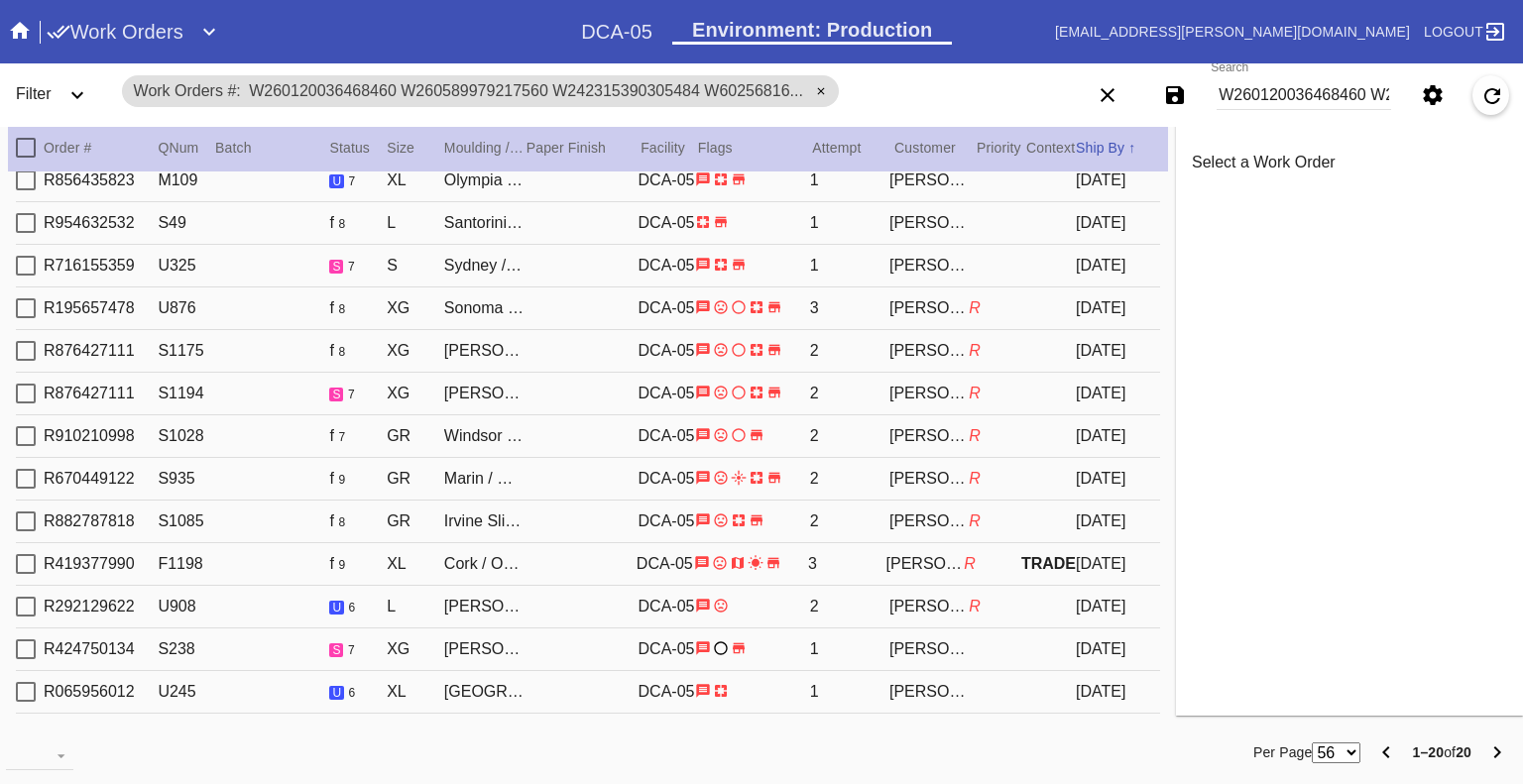 click on "W260120036468460 W260589979217560 W242315390305484 W602568165247623 W674793651169373 W679037968157142 W364412599233174 W334065914446007 W178988662390611 W939177897463117 W309801233264830 W652650050158934 W467069986407546 W573025861050734 W925663286395271 W506935691806389 W834927615355029 W513268422551284 W979059697676268 W456840153887187" at bounding box center (1304, 95) 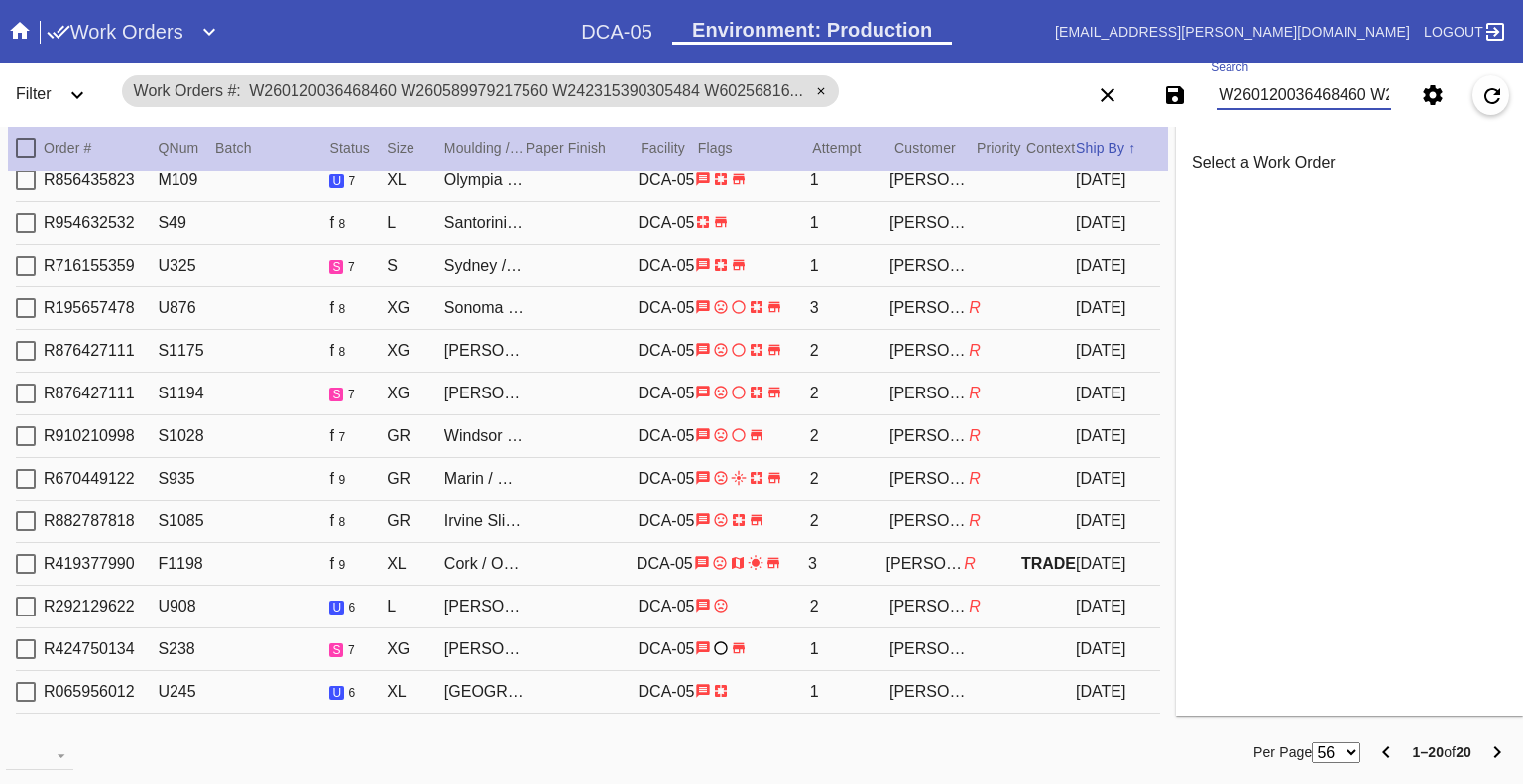 click on "W260120036468460 W260589979217560 W242315390305484 W602568165247623 W674793651169373 W679037968157142 W364412599233174 W334065914446007 W178988662390611 W939177897463117 W309801233264830 W652650050158934 W467069986407546 W573025861050734 W925663286395271 W506935691806389 W834927615355029 W513268422551284 W979059697676268 W456840153887187" at bounding box center [1304, 95] 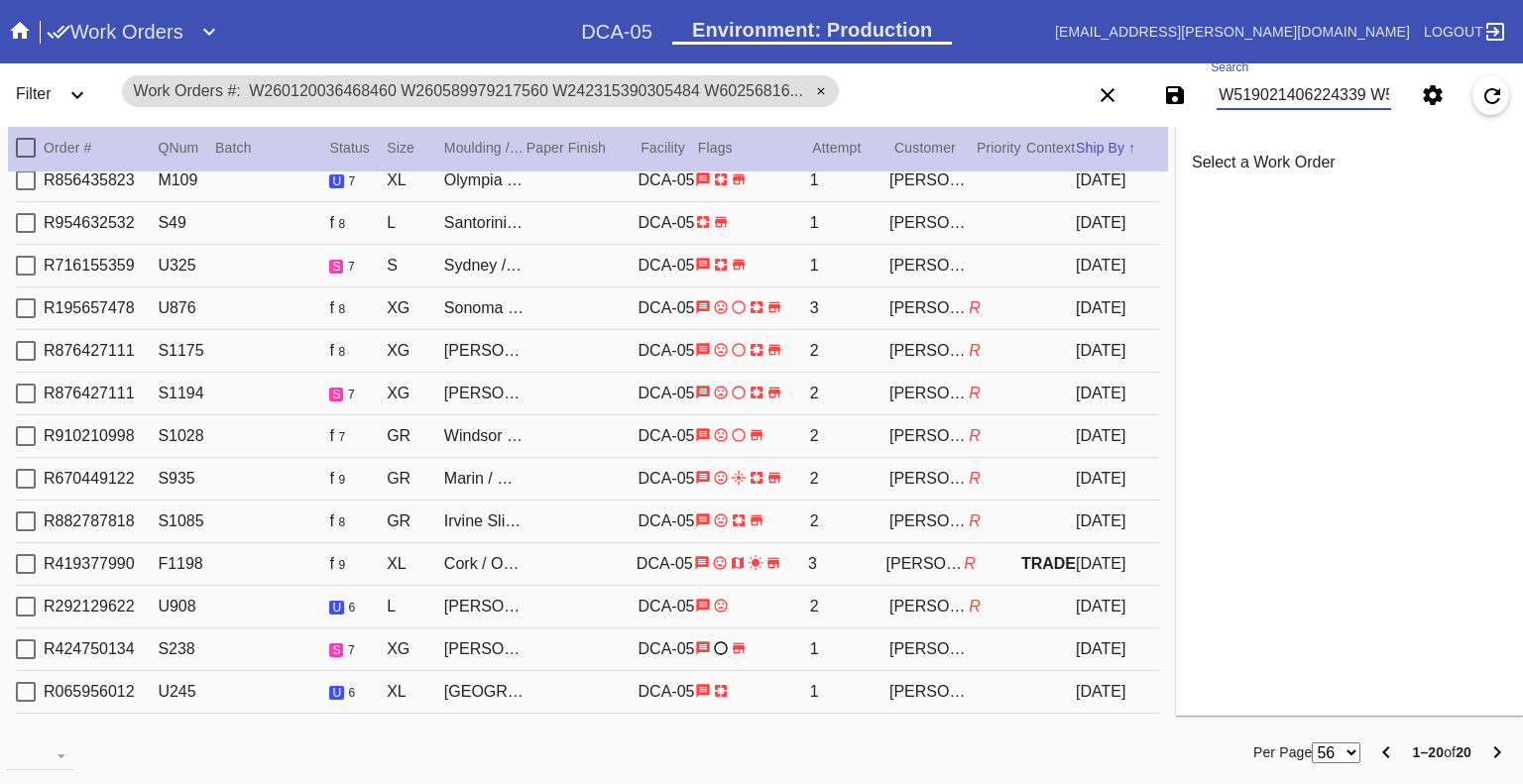 scroll, scrollTop: 0, scrollLeft: 2856, axis: horizontal 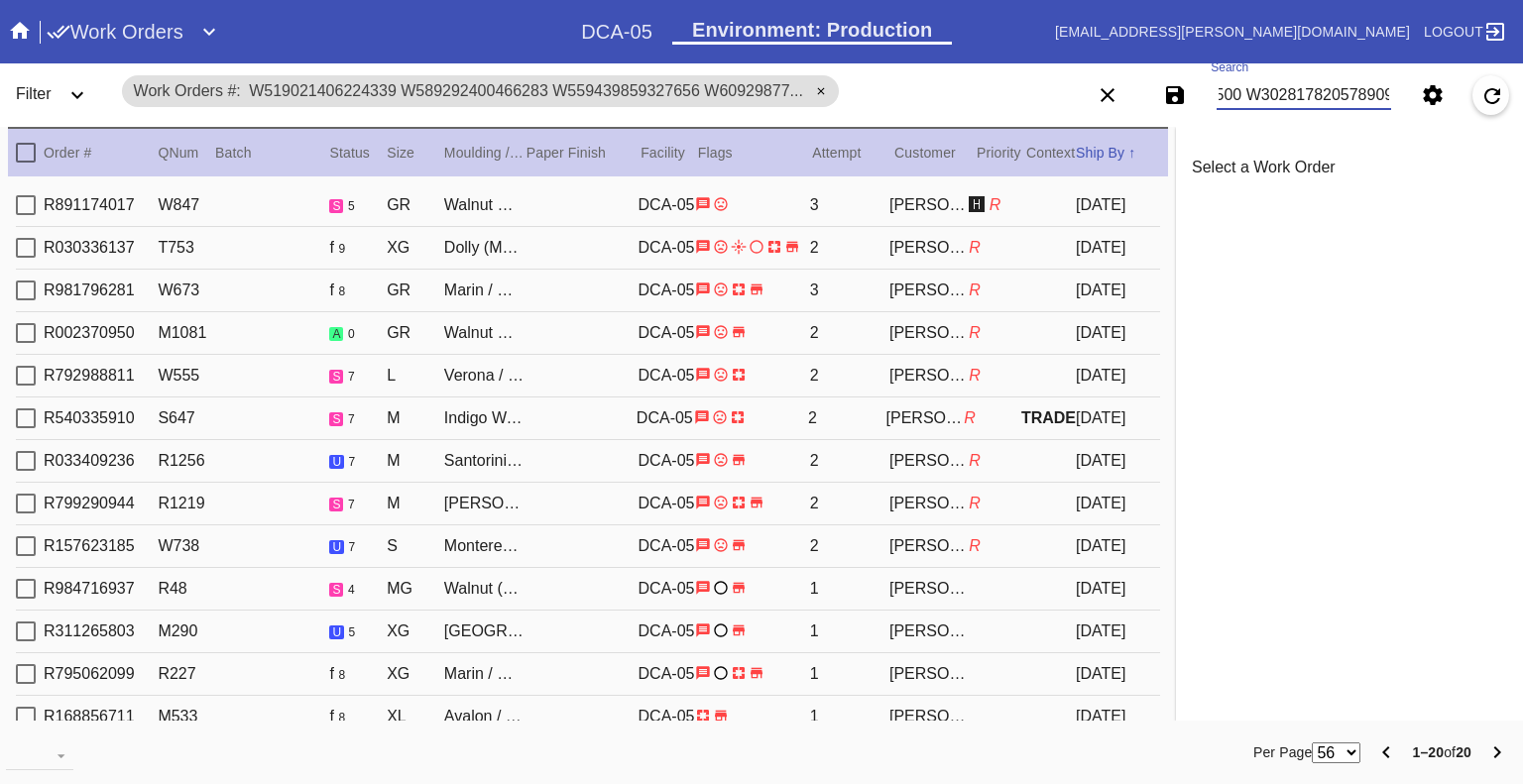 type on "W519021406224339 W589292400466283 W559439859327656 W609298771403981 W592244915751175 W851635247902661 W198244155704573 W761599116296717 W806098427089634 W917098461404750 W683662682407926 W513465315582484 W277617305134815 W359508583699269 W343461131933591 W946078818252772 W380205559268361 W287698265562036 W145277900904500 W302817820578909" 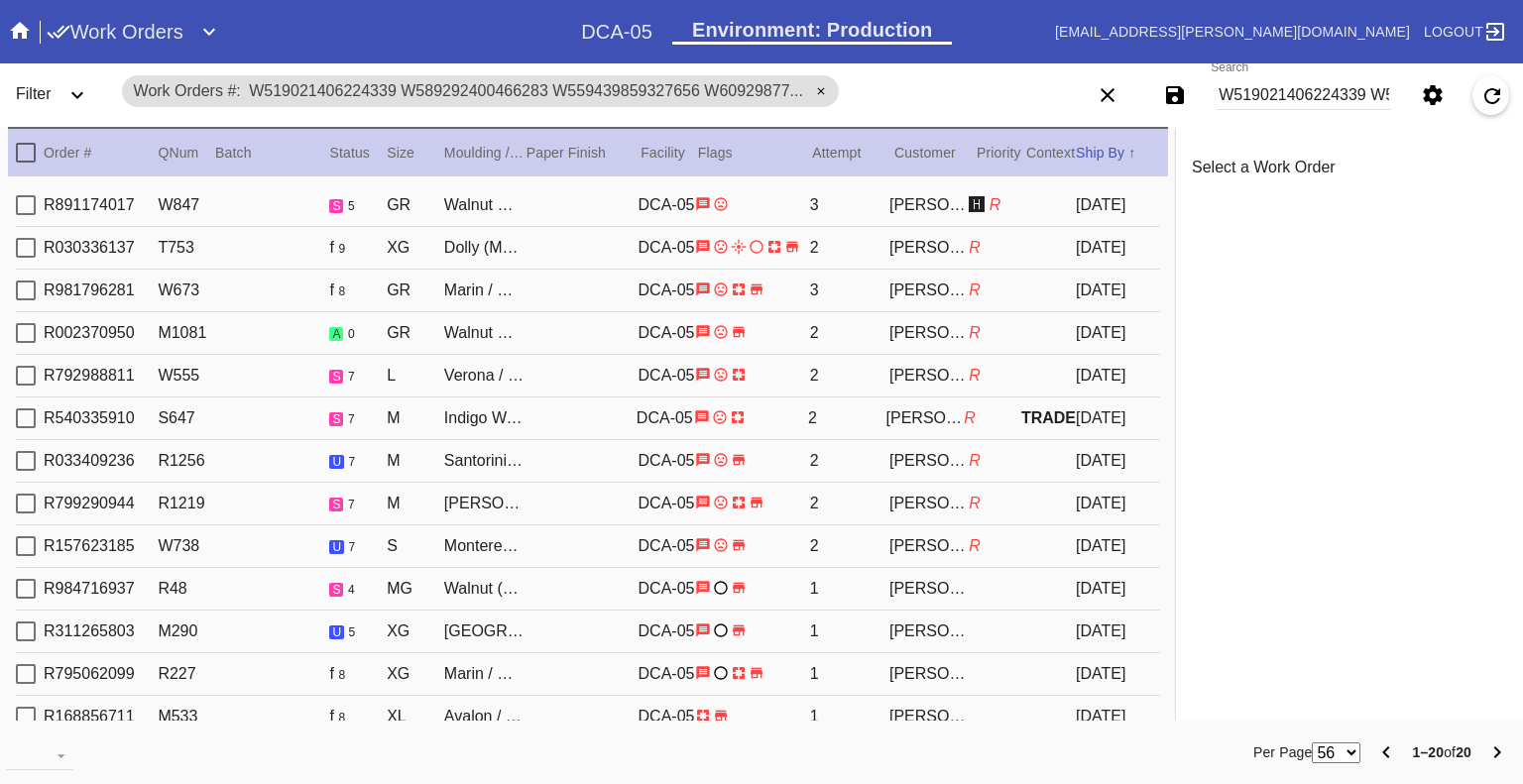 click 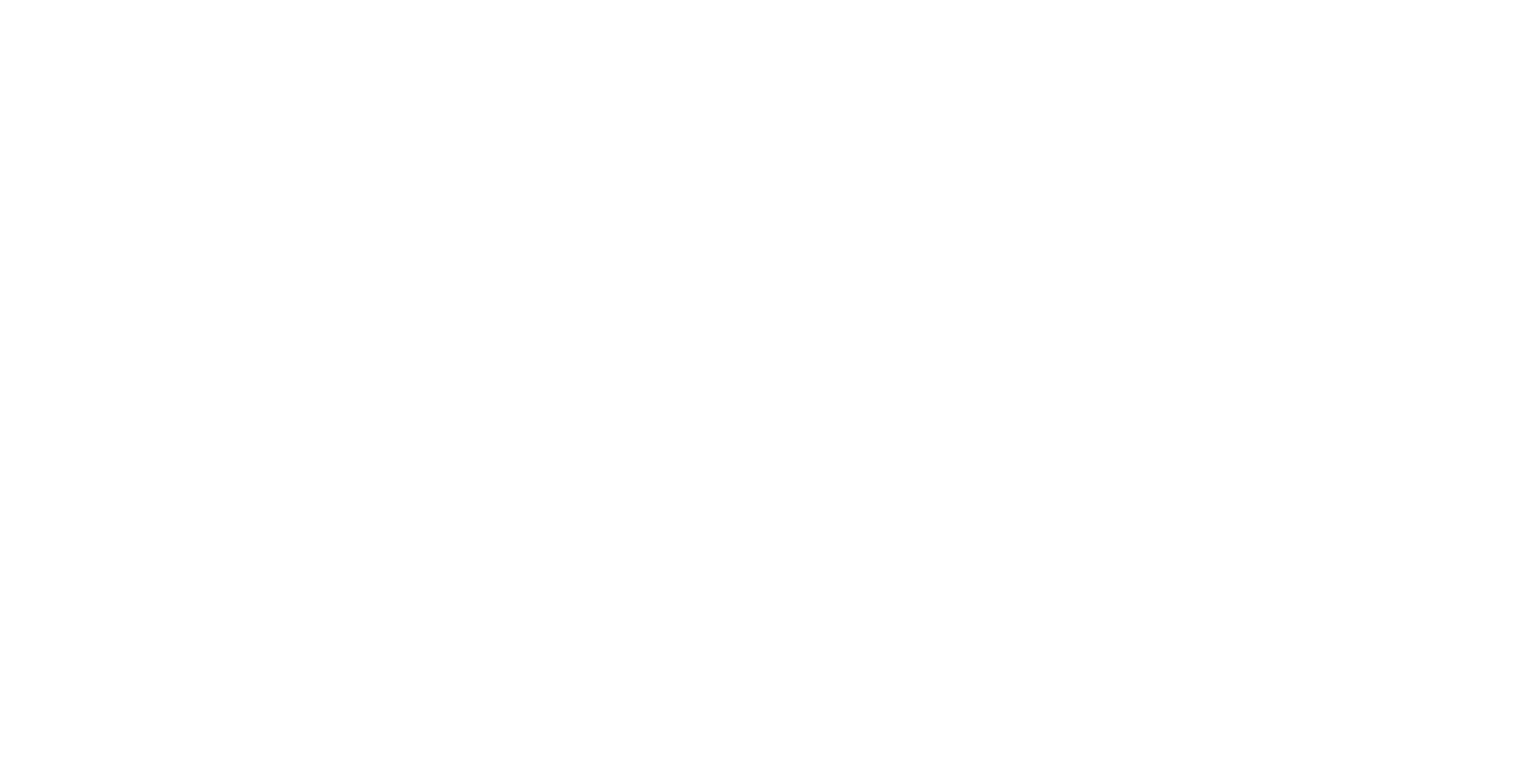 scroll, scrollTop: 0, scrollLeft: 0, axis: both 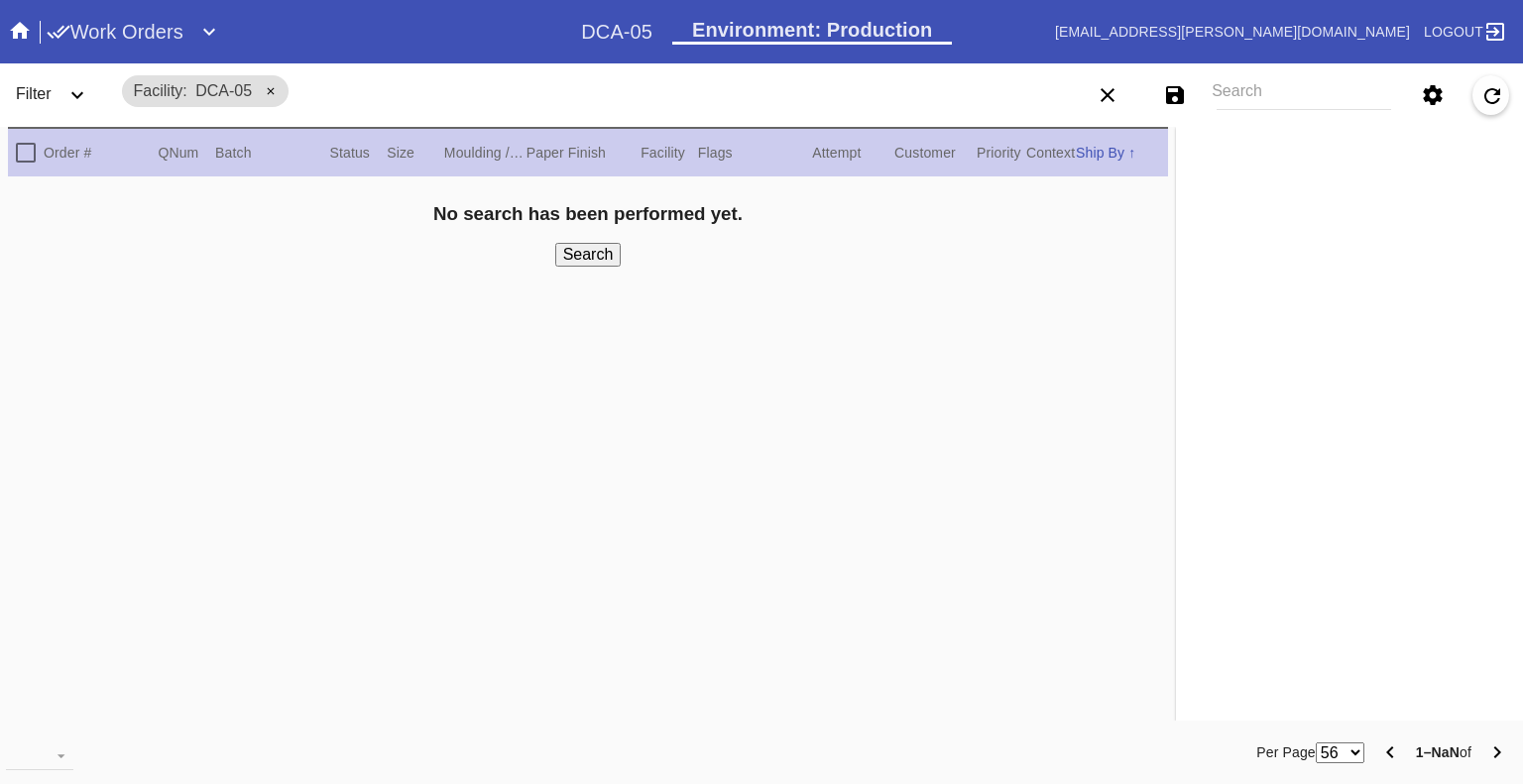 click on "Search" at bounding box center (1304, 95) 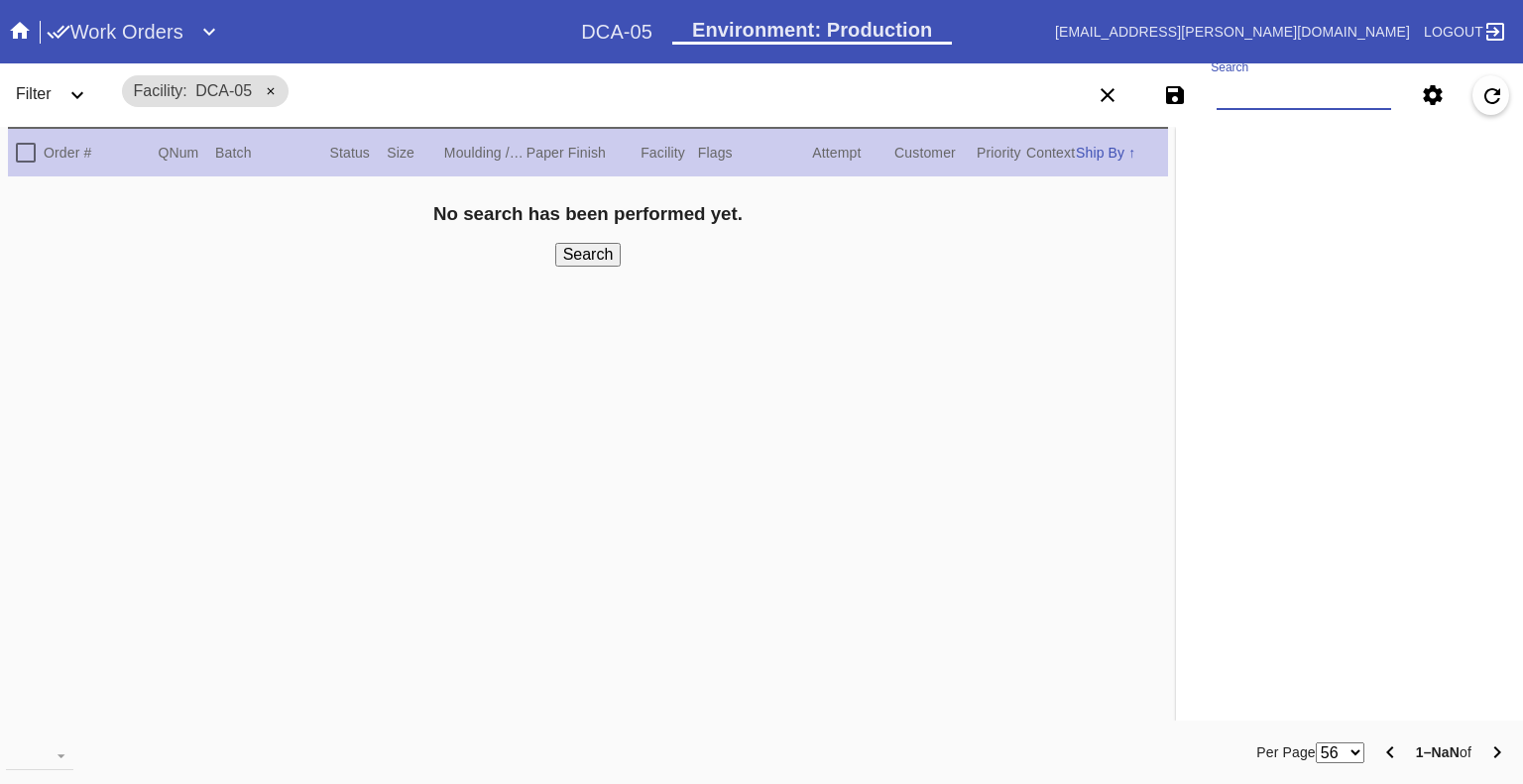 paste on "W691615089985618 W709102122591869 W998222238645320 W120466755090076 W242315390305484 W362199790240575 W521298170158397 W574518439610807 W639416852685114 W659954432098783 W685714016147001 W728381890589390 W766923706029614 W779197605319142 W809967739660625 W854930293944313 W937822530688674 W958452303139737 W966427745924702 W816204724257744 W891029463788973" 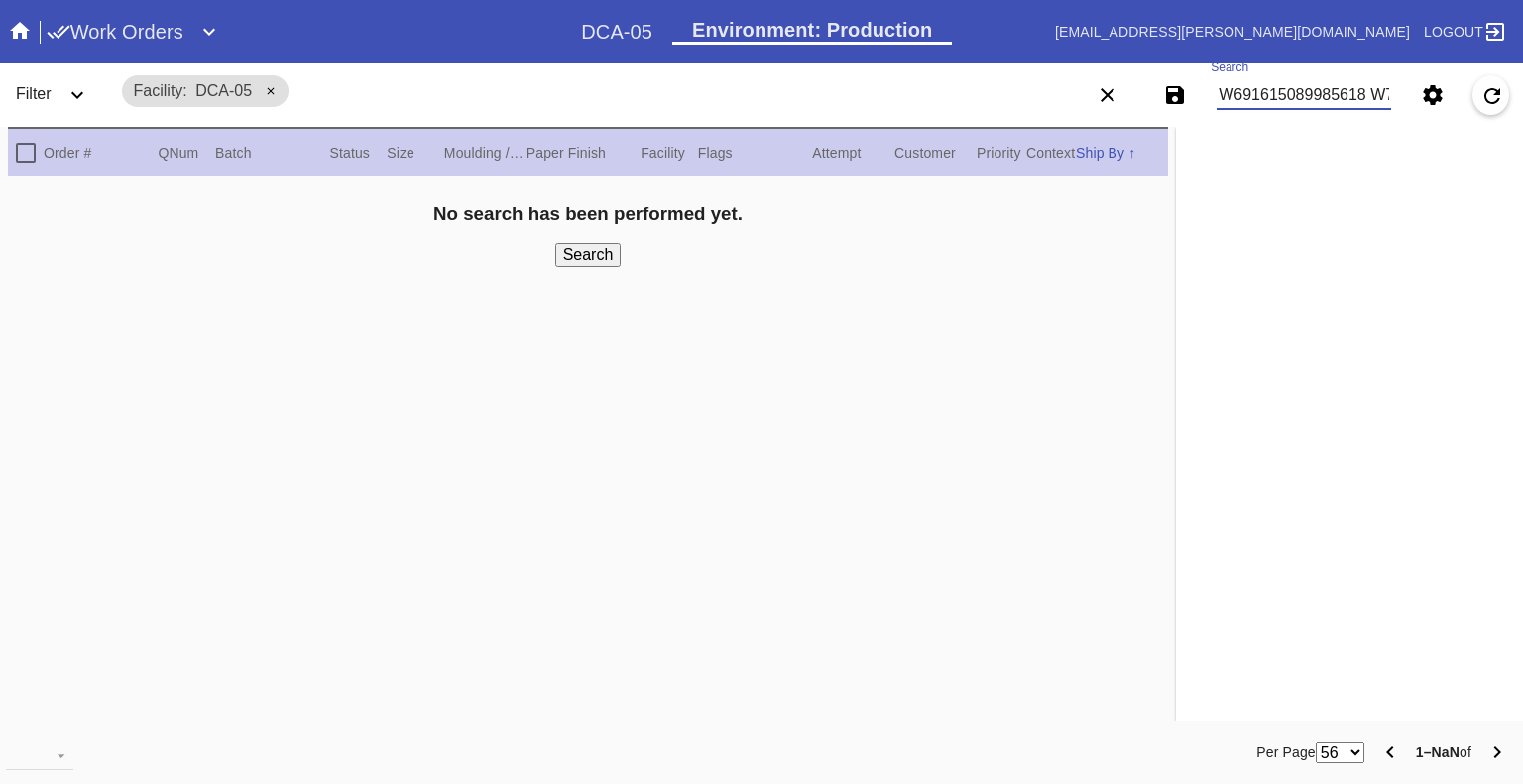 scroll, scrollTop: 0, scrollLeft: 3010, axis: horizontal 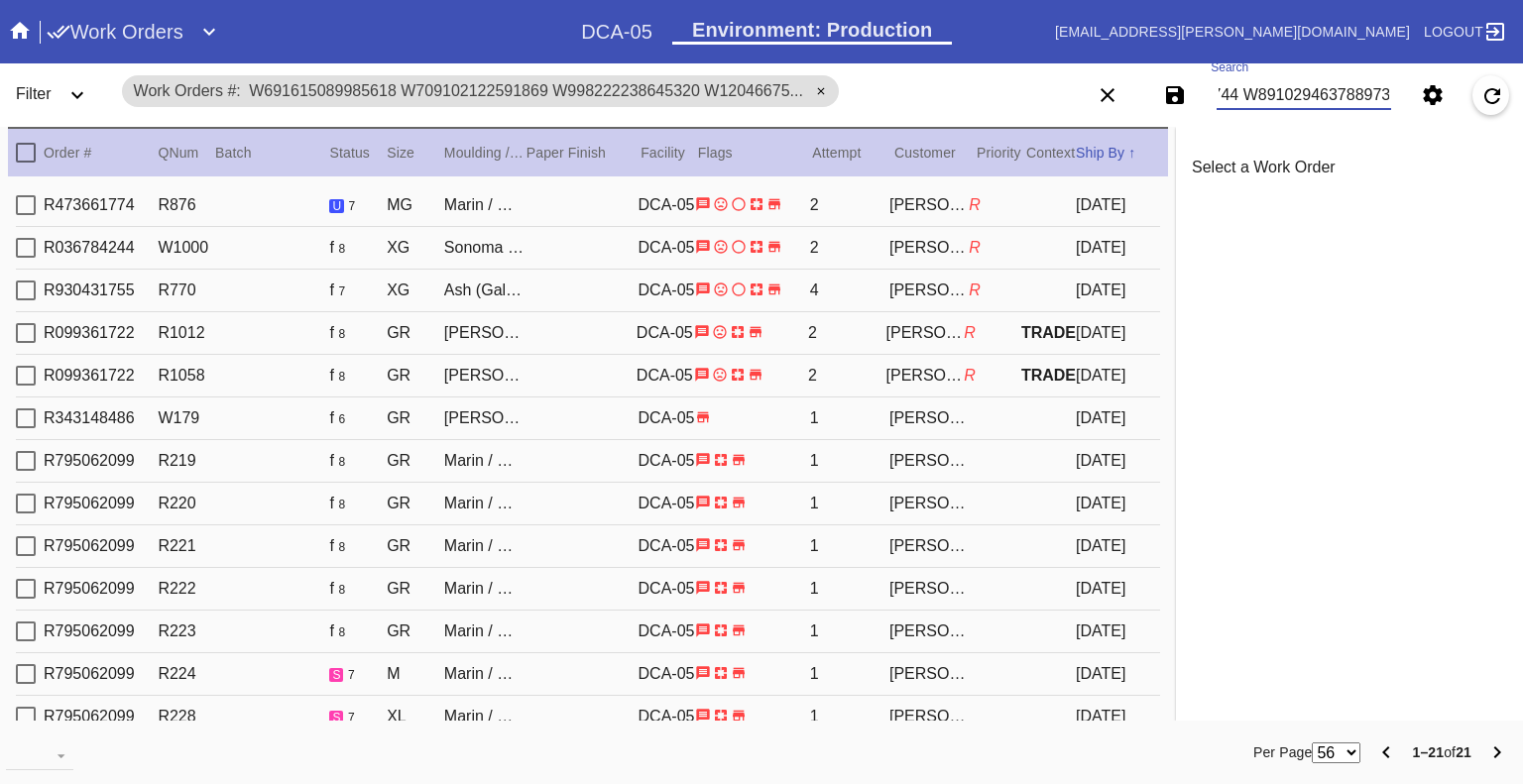 type on "W691615089985618 W709102122591869 W998222238645320 W120466755090076 W242315390305484 W362199790240575 W521298170158397 W574518439610807 W639416852685114 W659954432098783 W685714016147001 W728381890589390 W766923706029614 W779197605319142 W809967739660625 W854930293944313 W937822530688674 W958452303139737 W966427745924702 W816204724257744 W891029463788973" 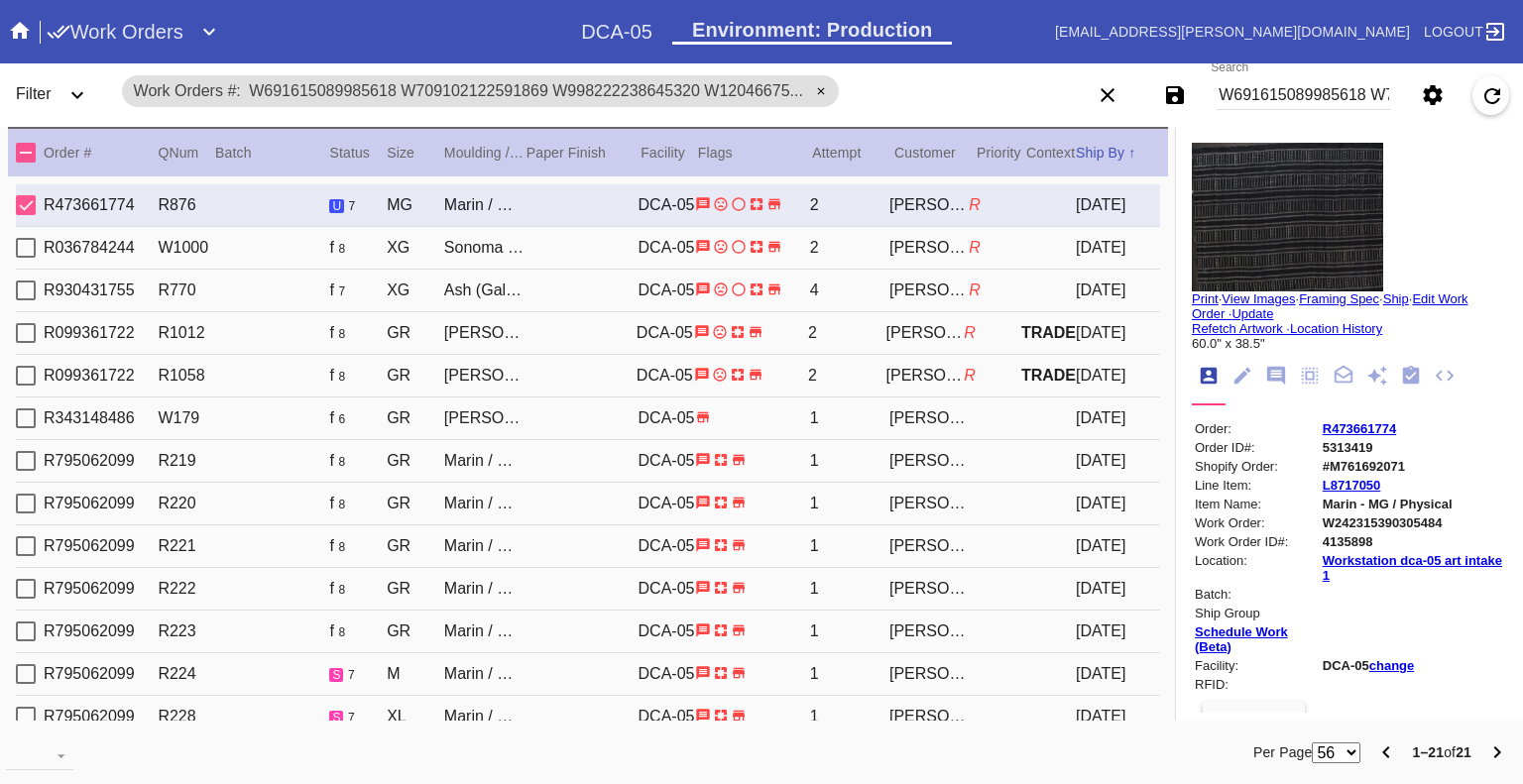 click at bounding box center [26, 205] 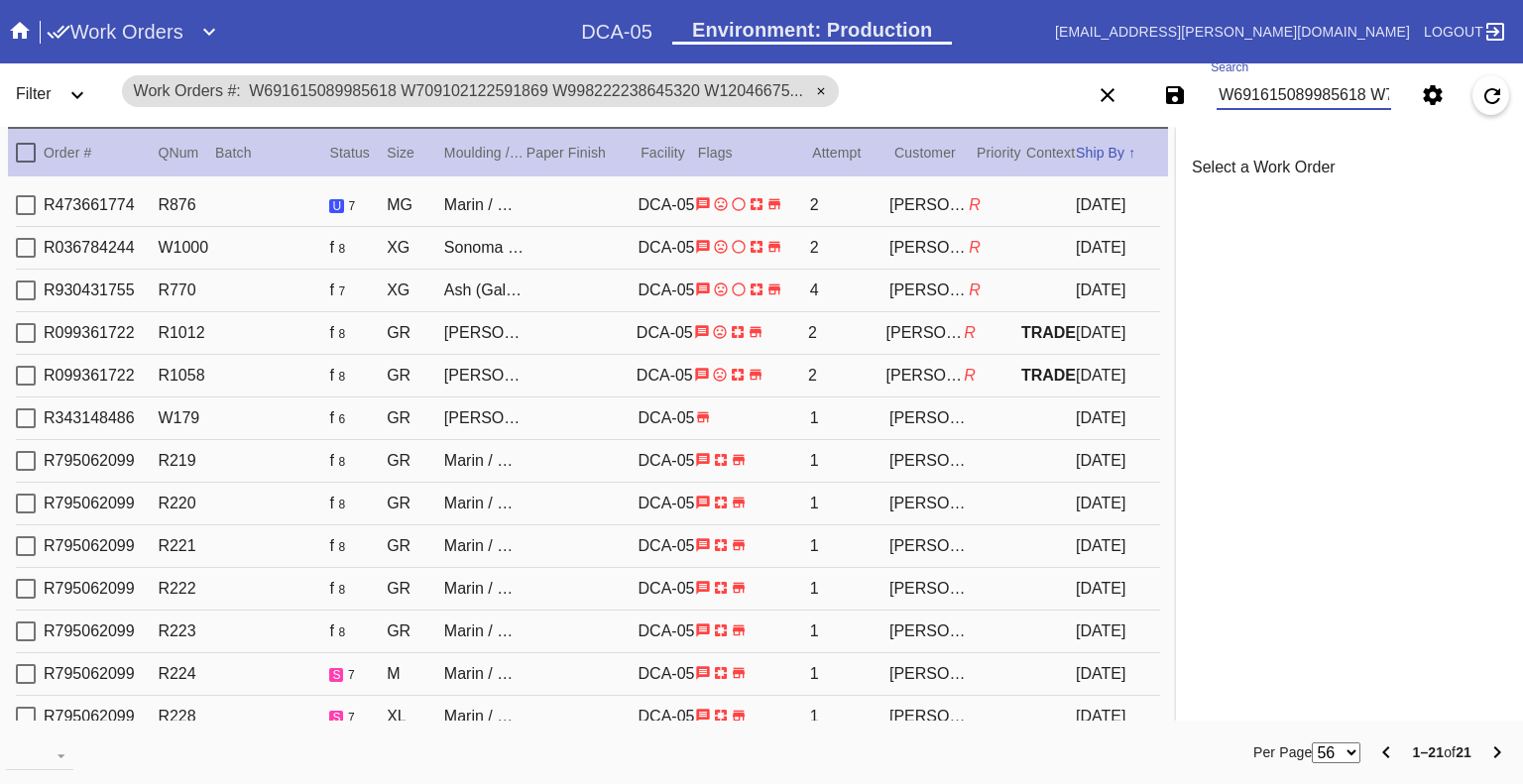 click on "W691615089985618 W709102122591869 W998222238645320 W120466755090076 W242315390305484 W362199790240575 W521298170158397 W574518439610807 W639416852685114 W659954432098783 W685714016147001 W728381890589390 W766923706029614 W779197605319142 W809967739660625 W854930293944313 W937822530688674 W958452303139737 W966427745924702 W816204724257744 W891029463788973" at bounding box center (1304, 95) 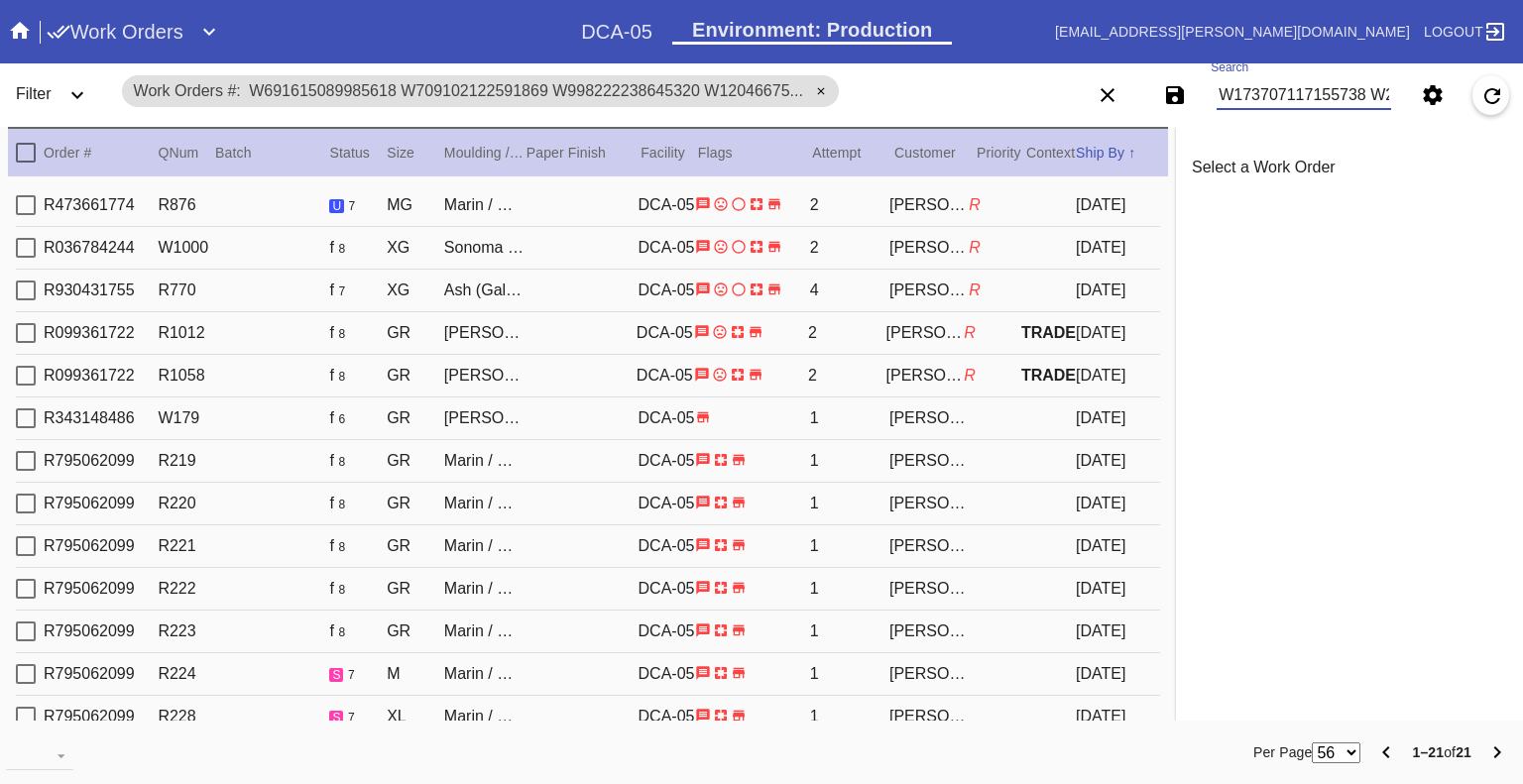 scroll, scrollTop: 0, scrollLeft: 2399, axis: horizontal 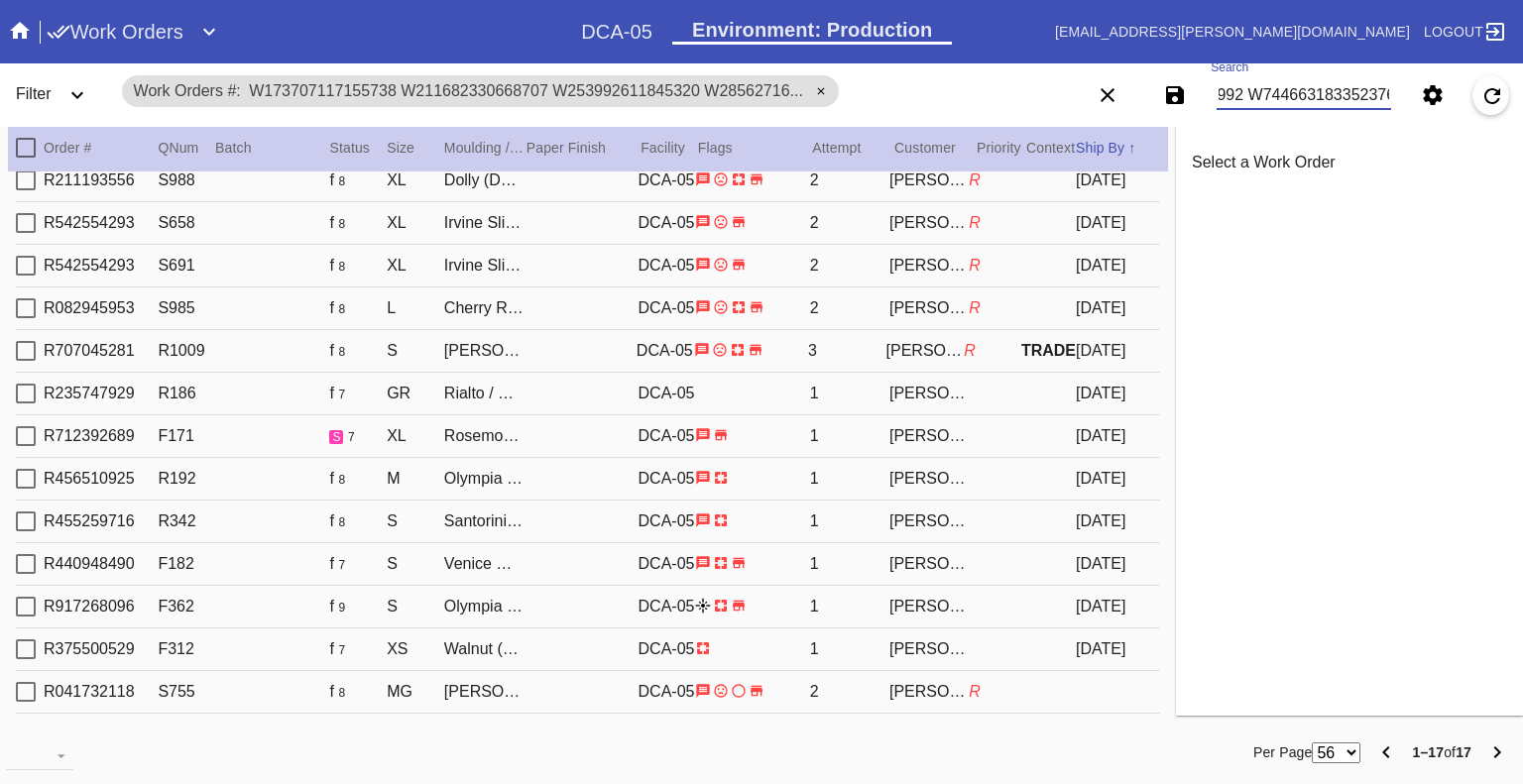 type on "W173707117155738 W211682330668707 W253992611845320 W285627167533993 W343461131933591 W378122593391251 W380205559268361 W467069986407546 W616890262558310 W657767456281175 W675188773223505 W696006984704639 W713261281362798 W714544657410536 W977913991204556 W520256087064992 W744663183352376" 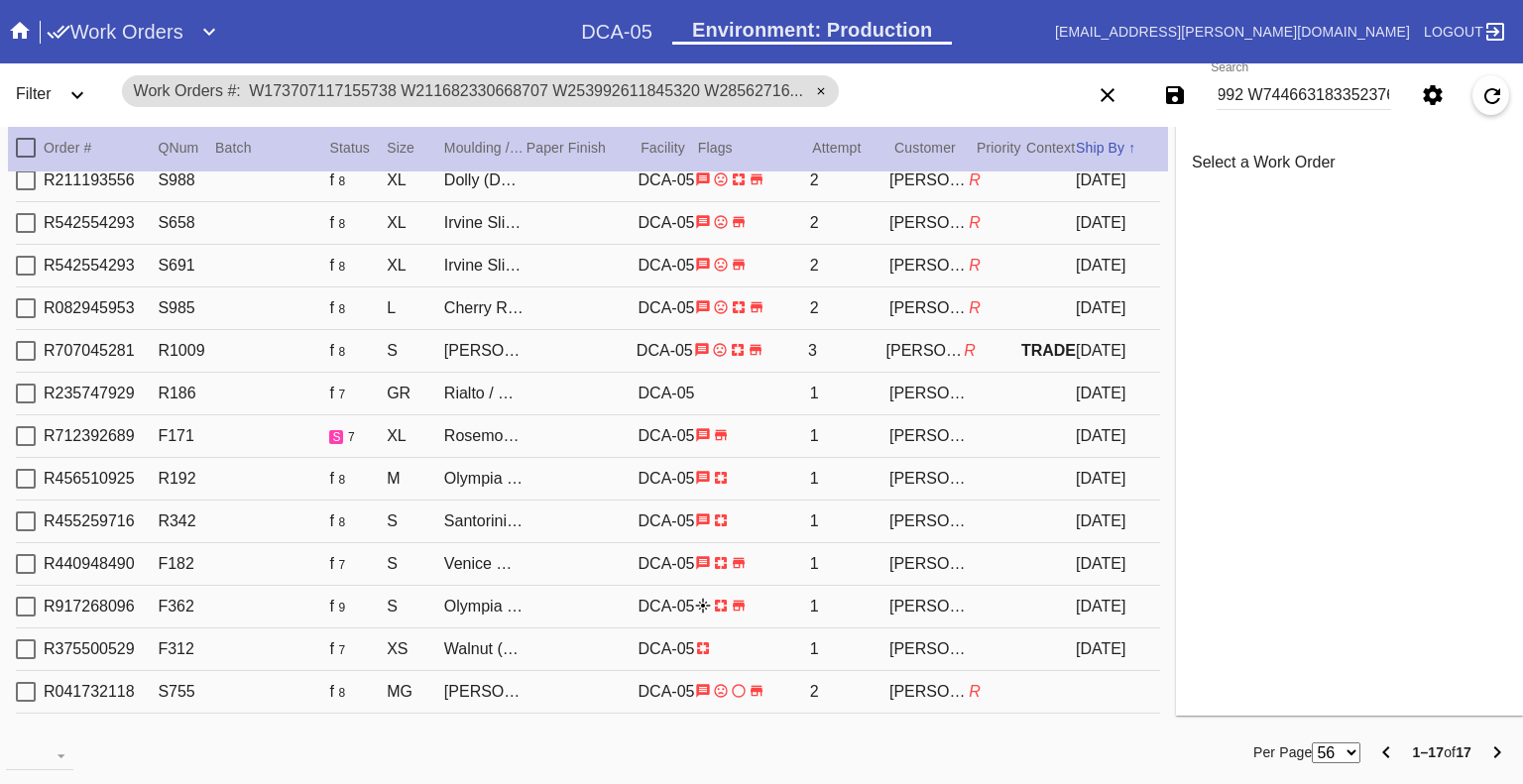 scroll, scrollTop: 0, scrollLeft: 0, axis: both 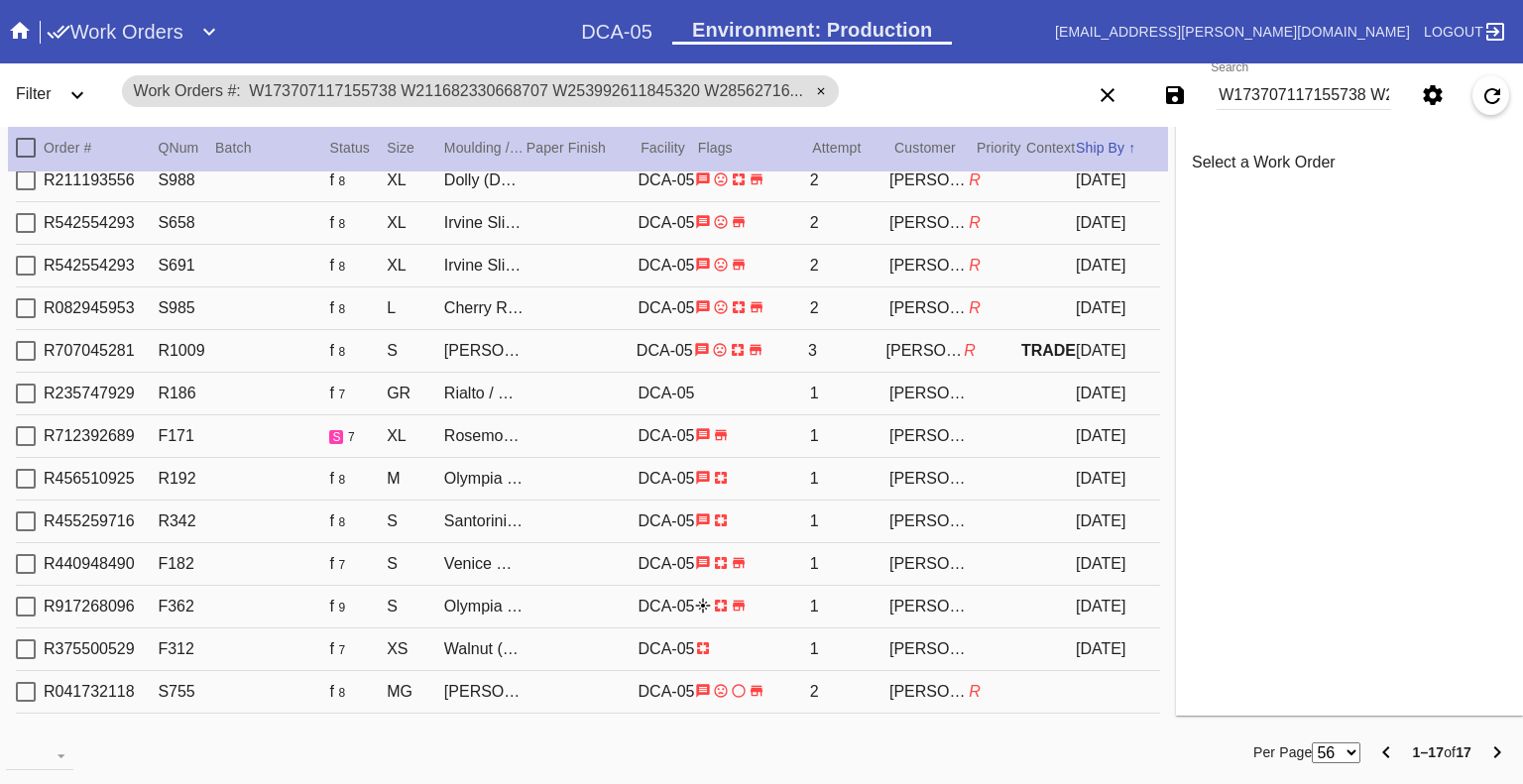 click 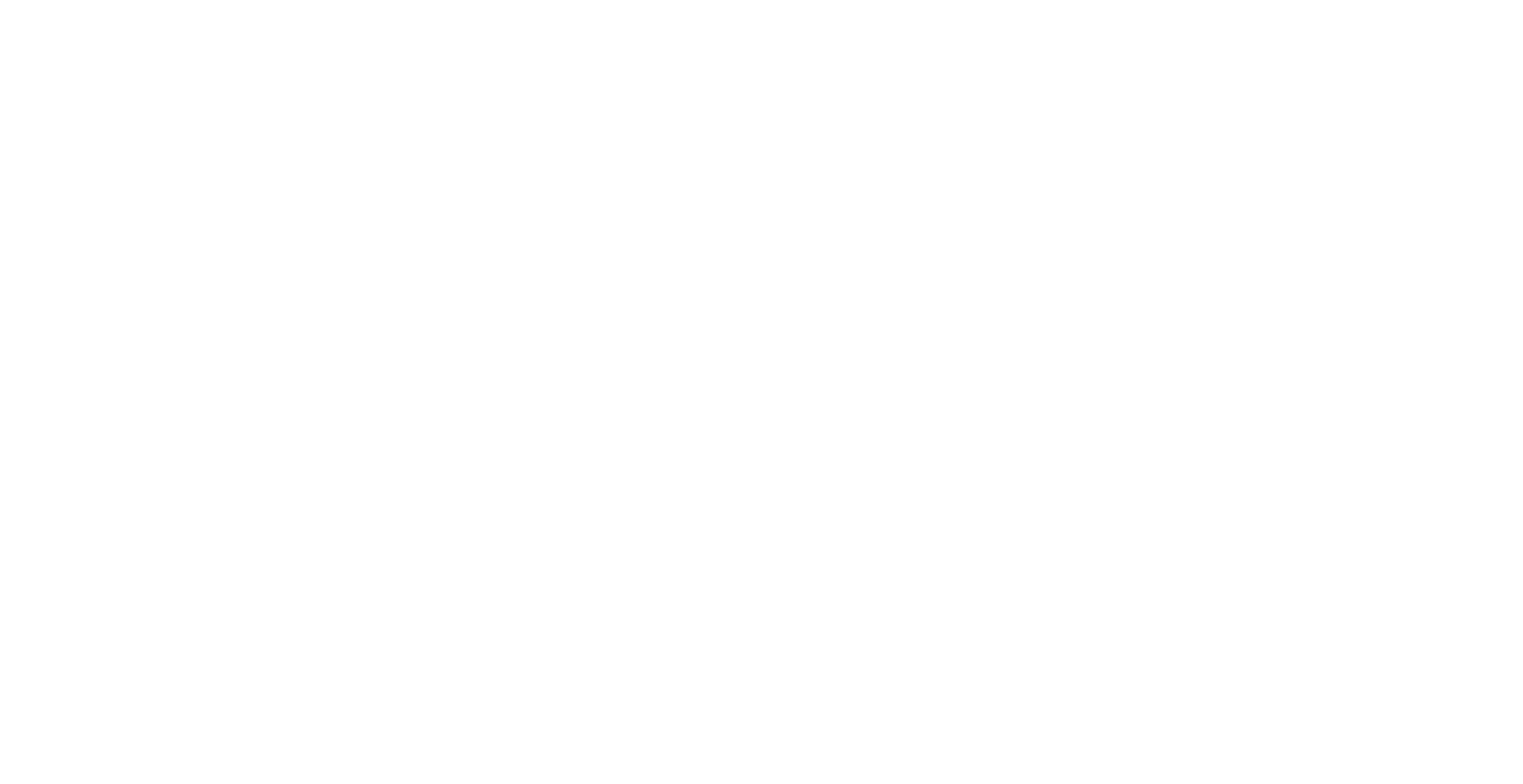 scroll, scrollTop: 0, scrollLeft: 0, axis: both 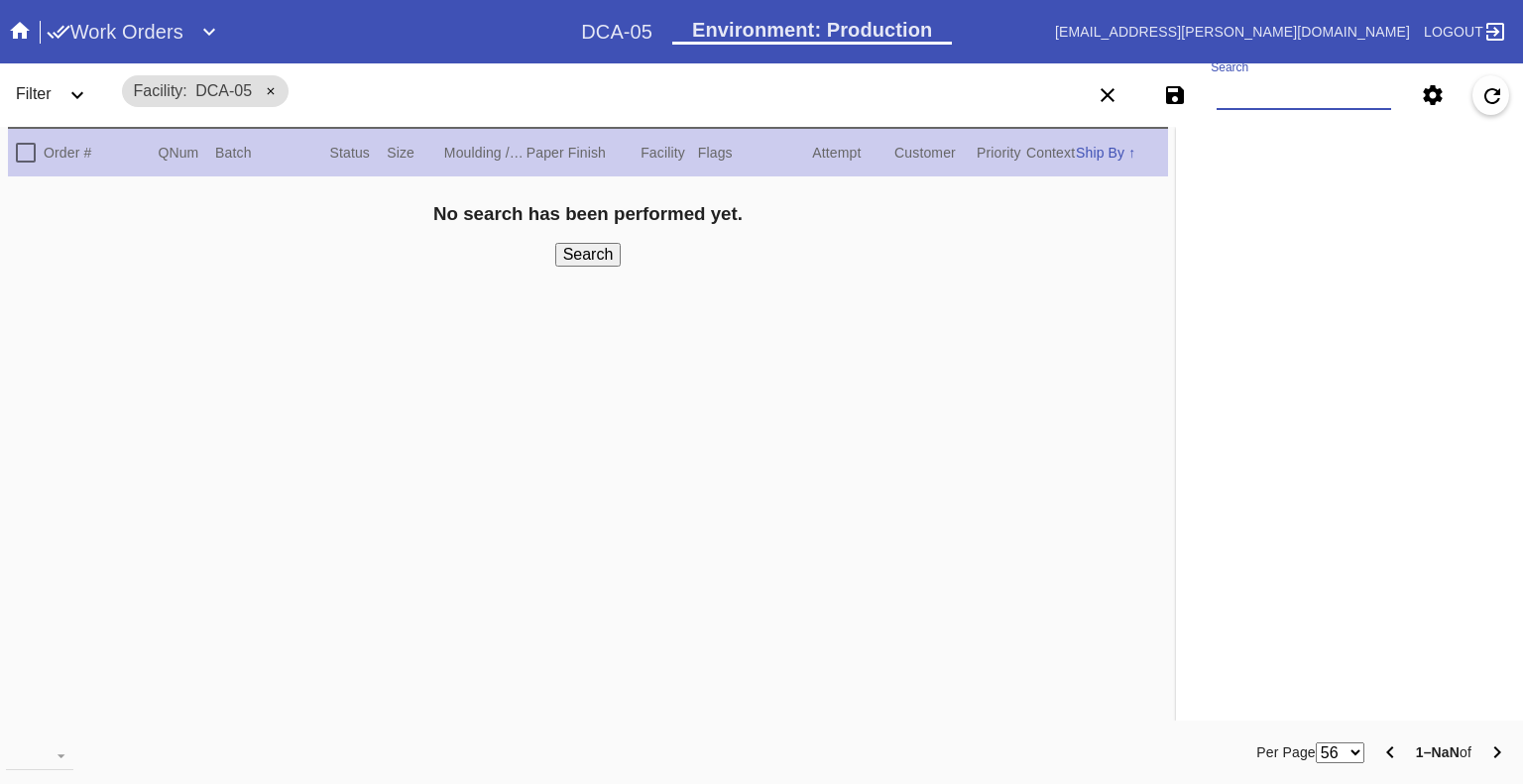 click on "Search" at bounding box center (1304, 95) 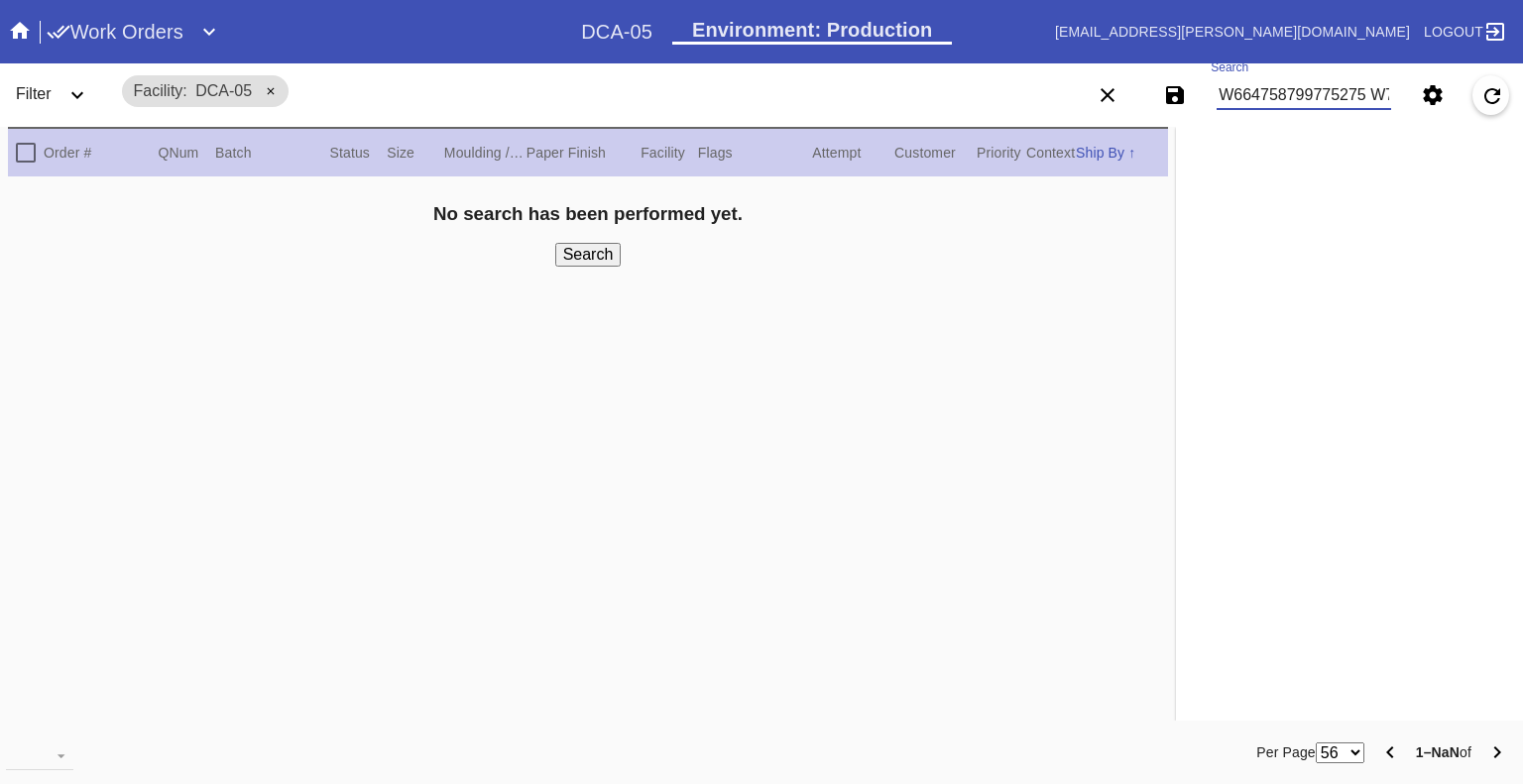 scroll, scrollTop: 0, scrollLeft: 2859, axis: horizontal 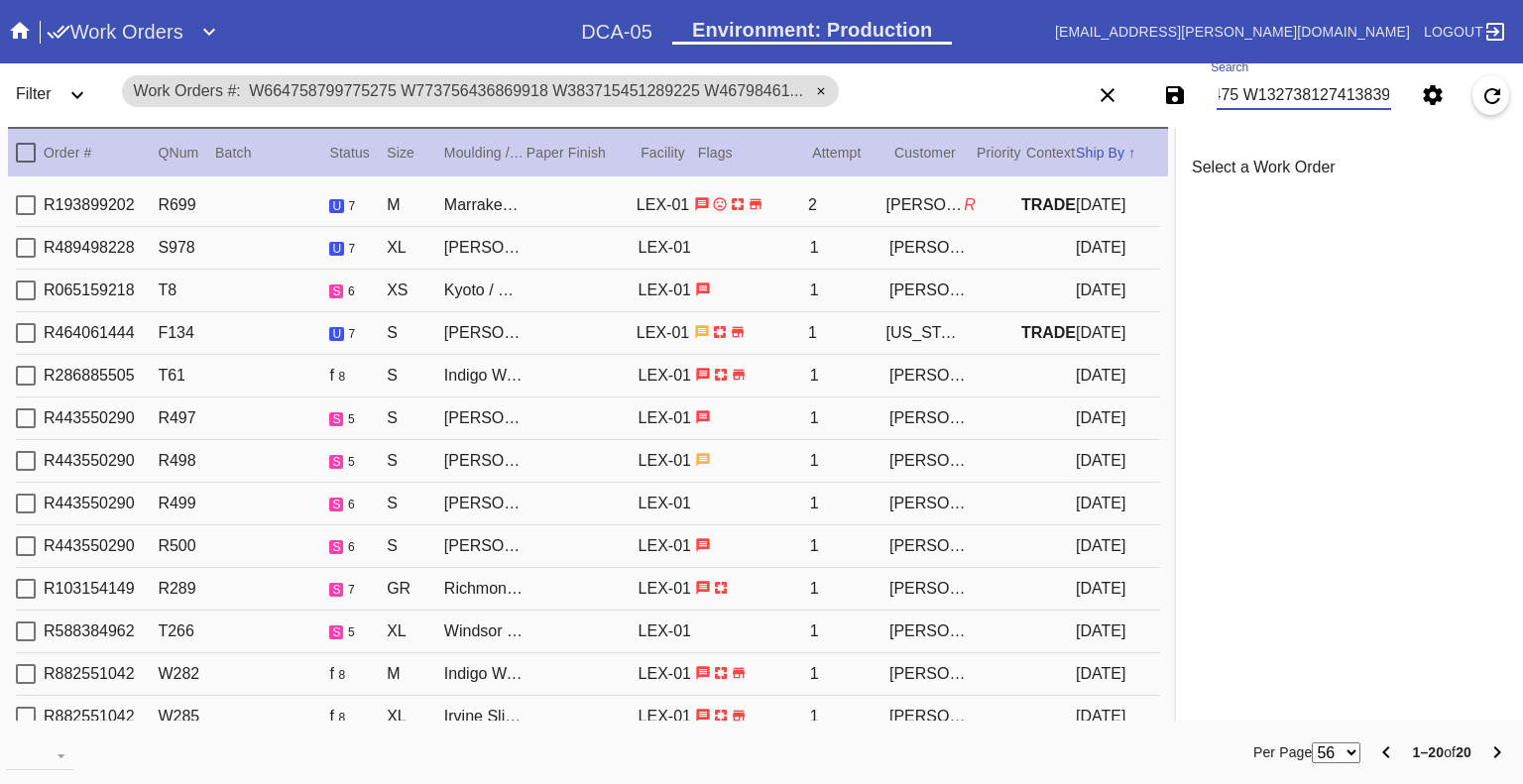 type on "W664758799775275 W773756436869918 W383715451289225 W467984613398005 W582596434086898 W673095754748011 W685586367890576 W856441699423830 W206697739302576 W365455514638438 W485089533287132 W491417395662180 W622719054937819 W624148986456845 W639485254197878 W665445769614599 W768697619054048 W810077662926617 W817515964467475 W132738127413839" 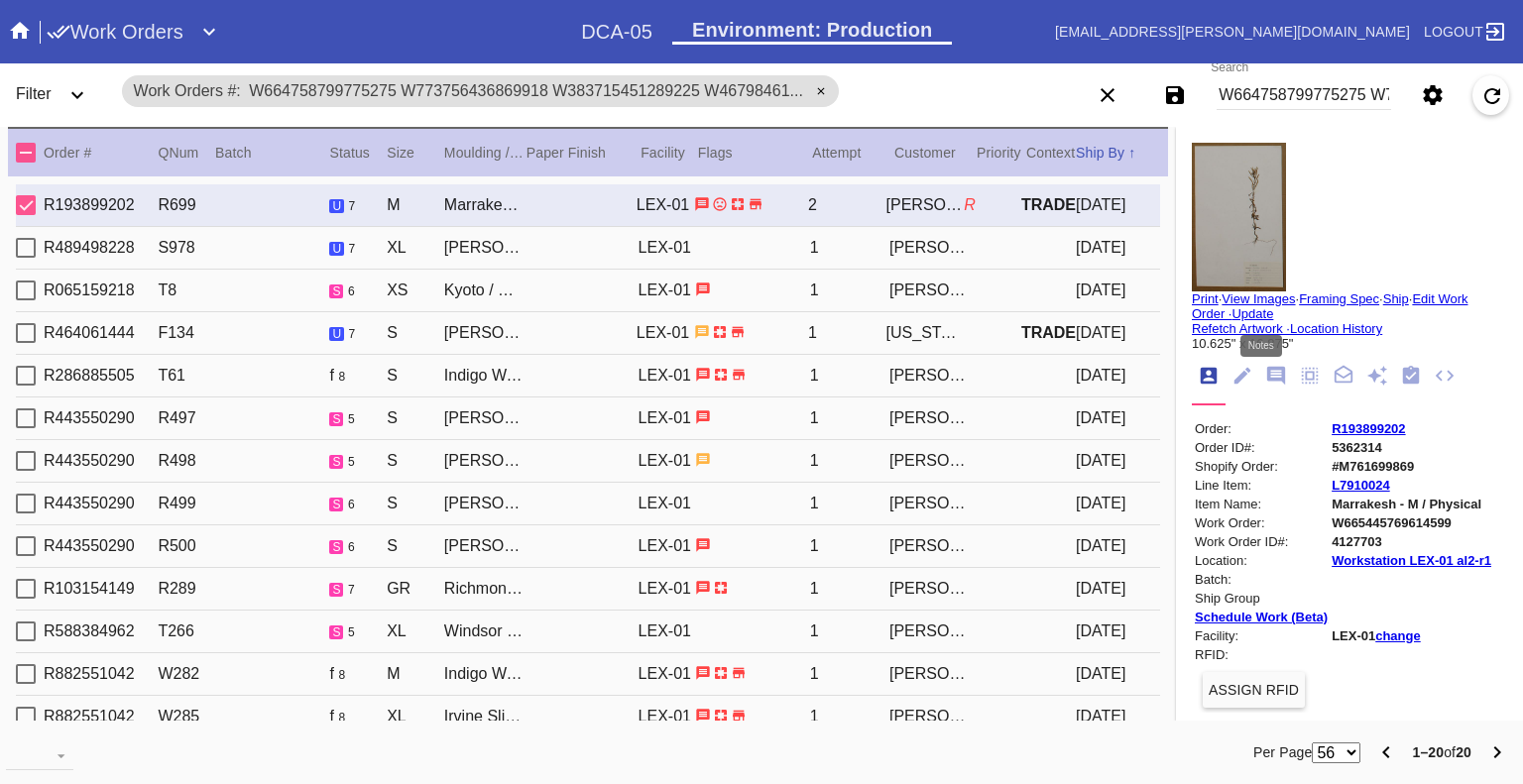 click 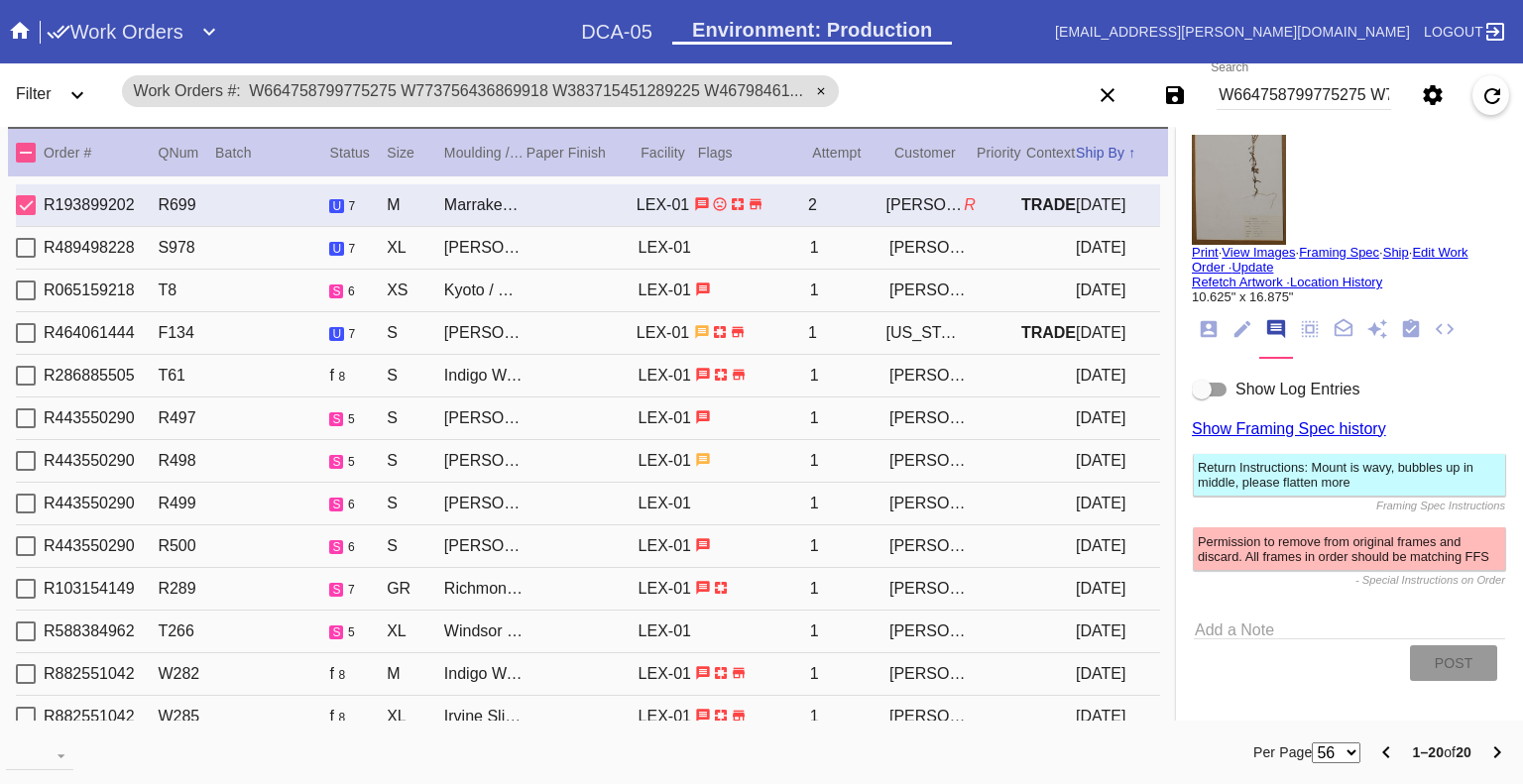 scroll, scrollTop: 60, scrollLeft: 0, axis: vertical 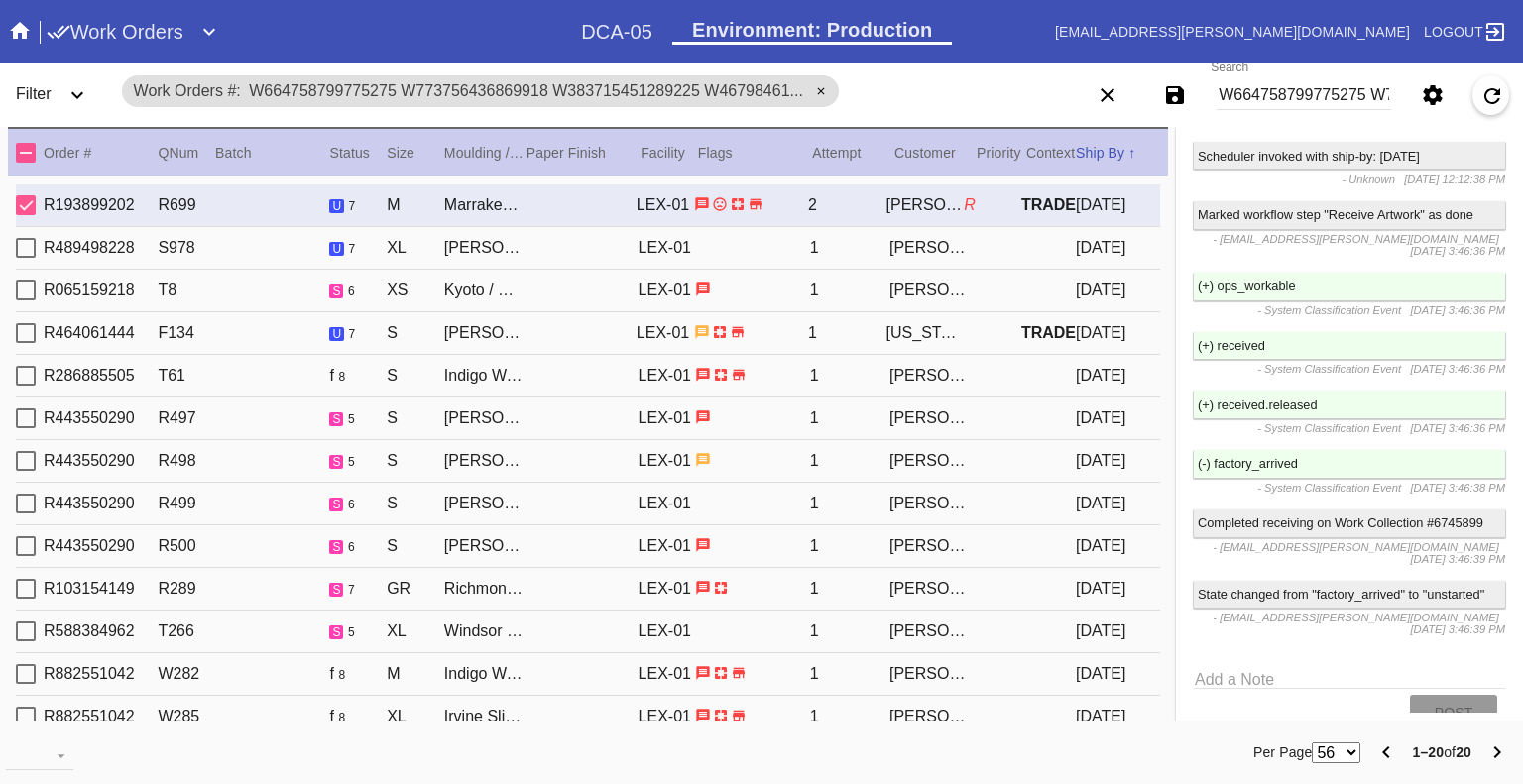 click 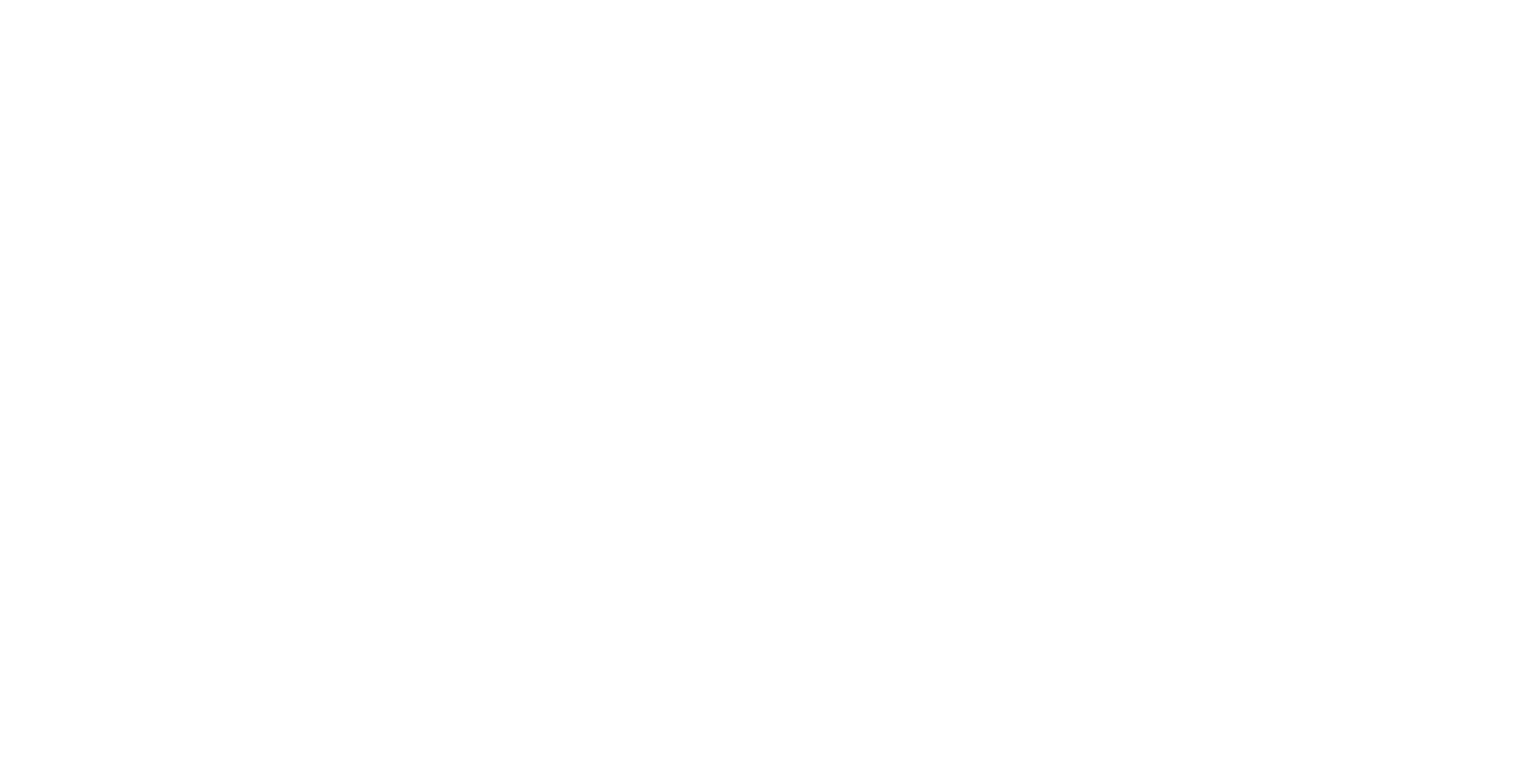 scroll, scrollTop: 0, scrollLeft: 0, axis: both 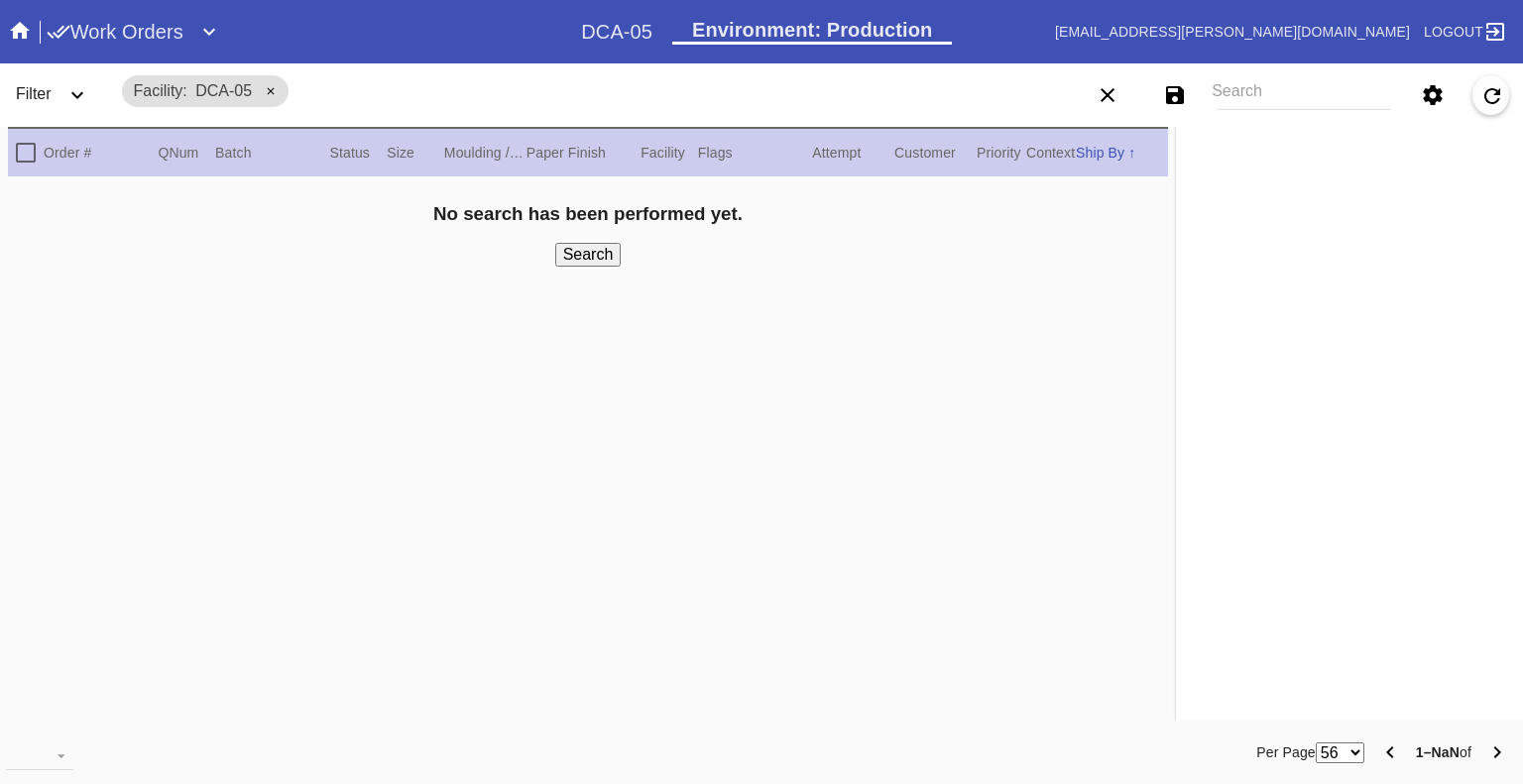 click on "Search" at bounding box center [1304, 95] 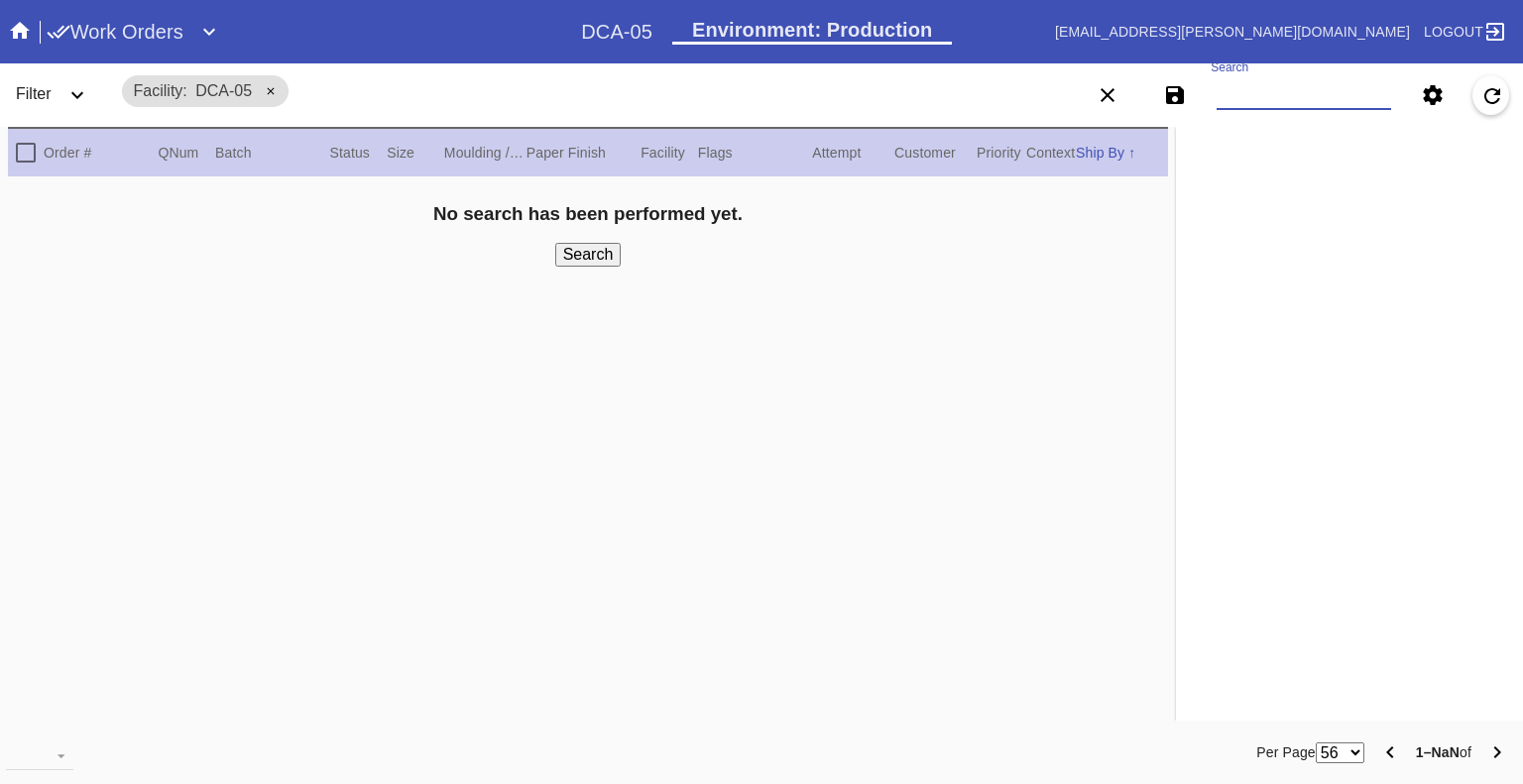 paste on "W456840153887187 W506935691806389 W559439859327656 W602568165247623 W104587284484460 W248845451454326 W513268422551284 W526263289275804 W573025861050734 W573081148642229 W592244915751175 W806098427089634 W834927615355029 W851635247902661 W925663286395271" 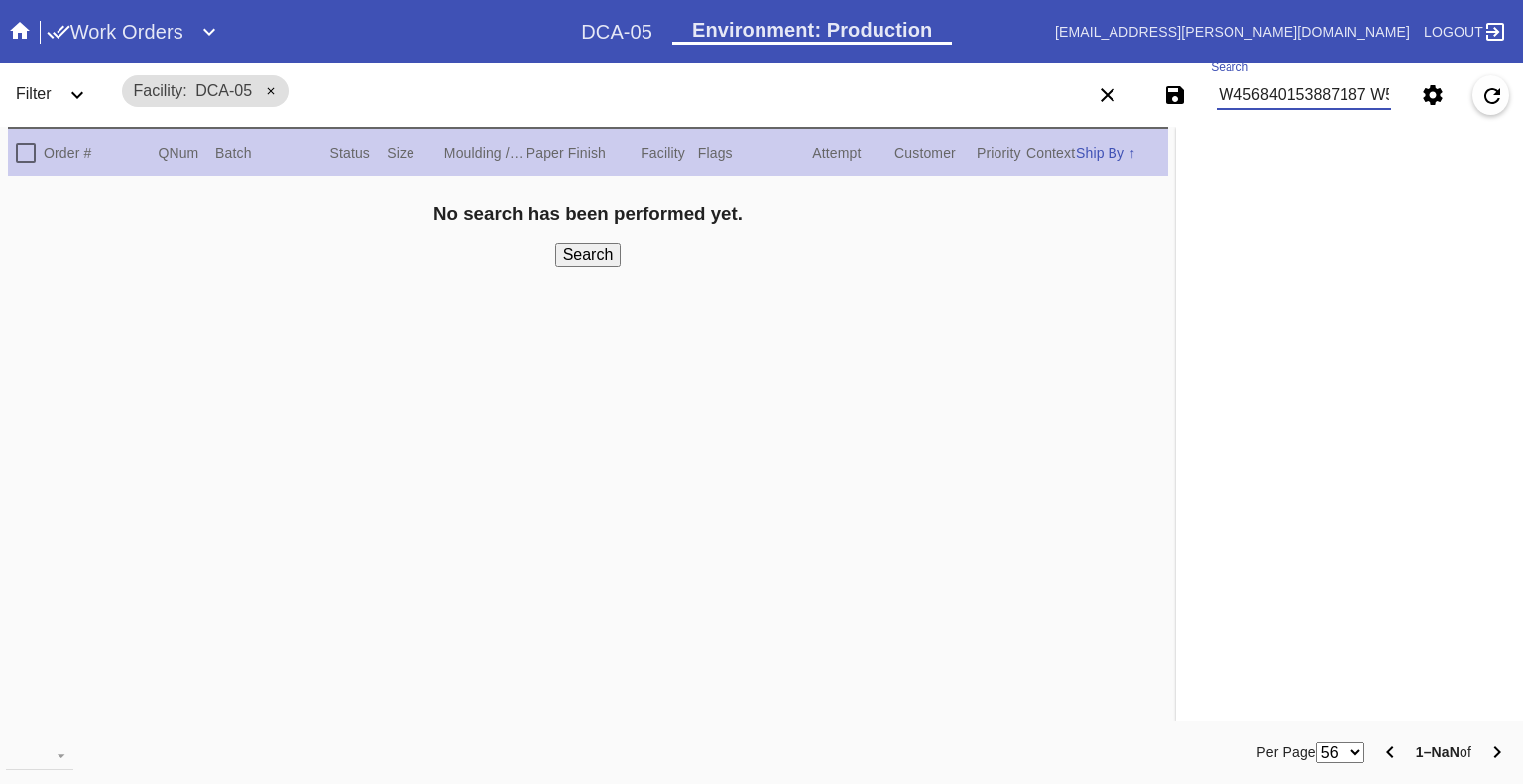 scroll, scrollTop: 0, scrollLeft: 2098, axis: horizontal 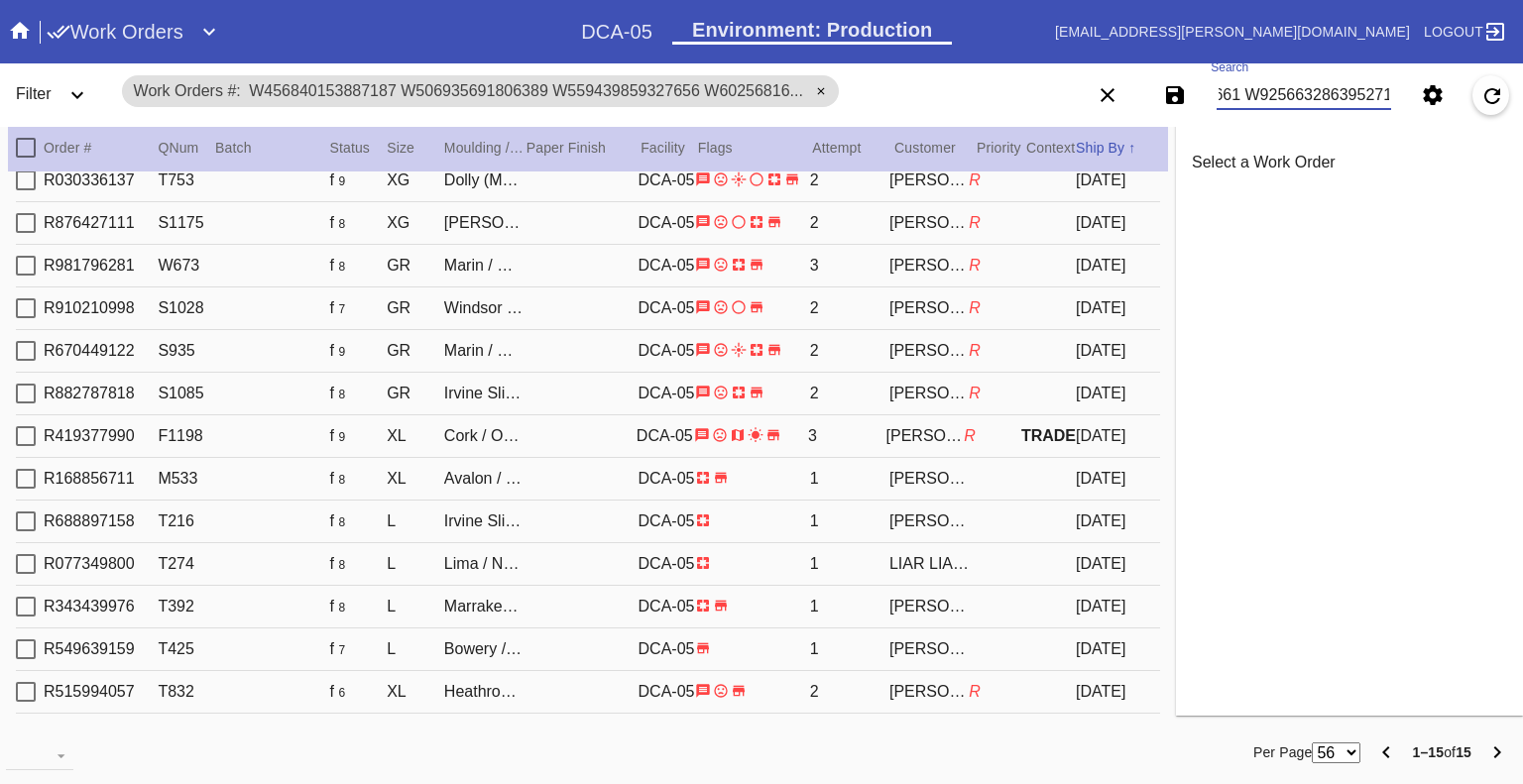 type on "W456840153887187 W506935691806389 W559439859327656 W602568165247623 W104587284484460 W248845451454326 W513268422551284 W526263289275804 W573025861050734 W573081148642229 W592244915751175 W806098427089634 W834927615355029 W851635247902661 W925663286395271" 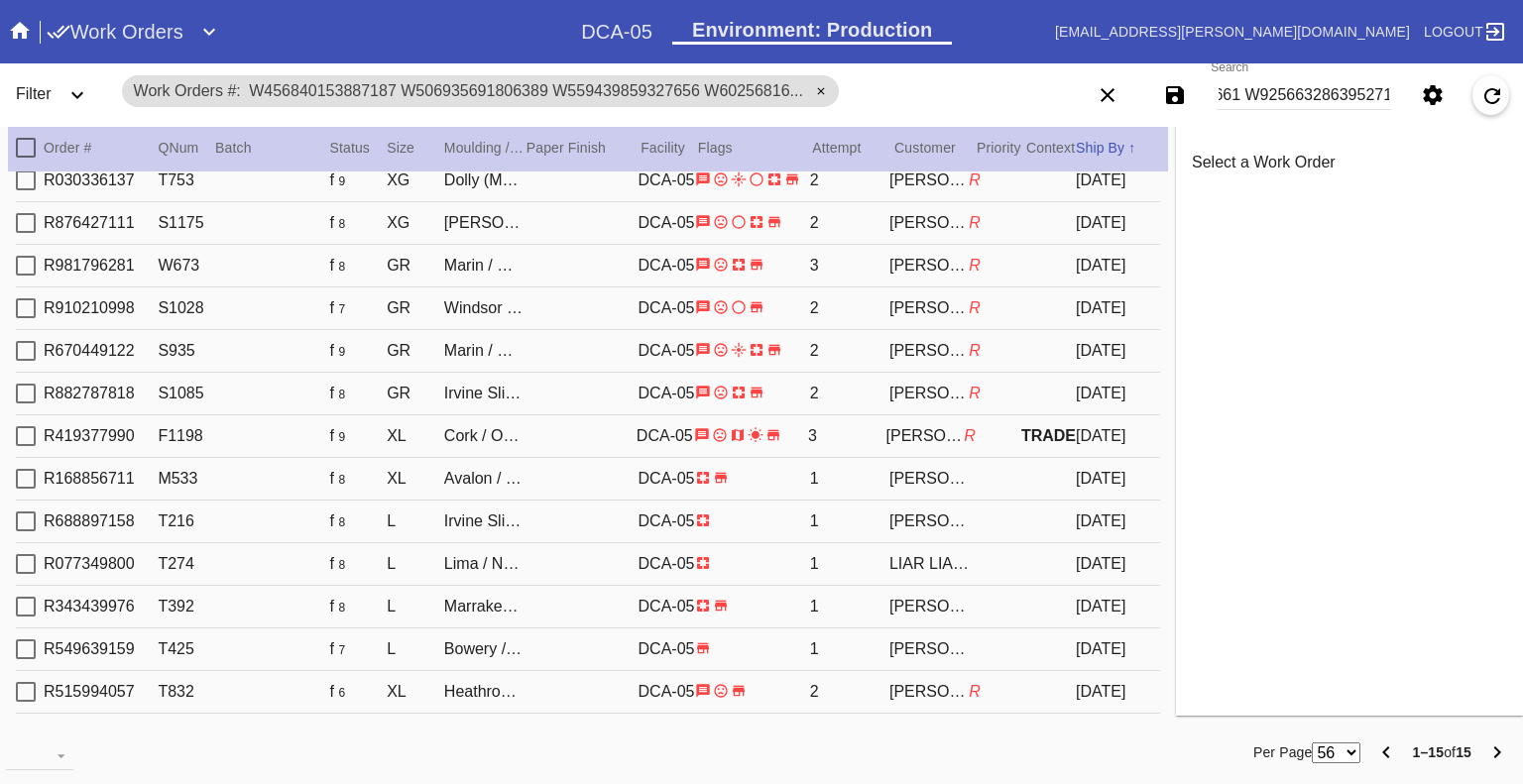 scroll, scrollTop: 0, scrollLeft: 0, axis: both 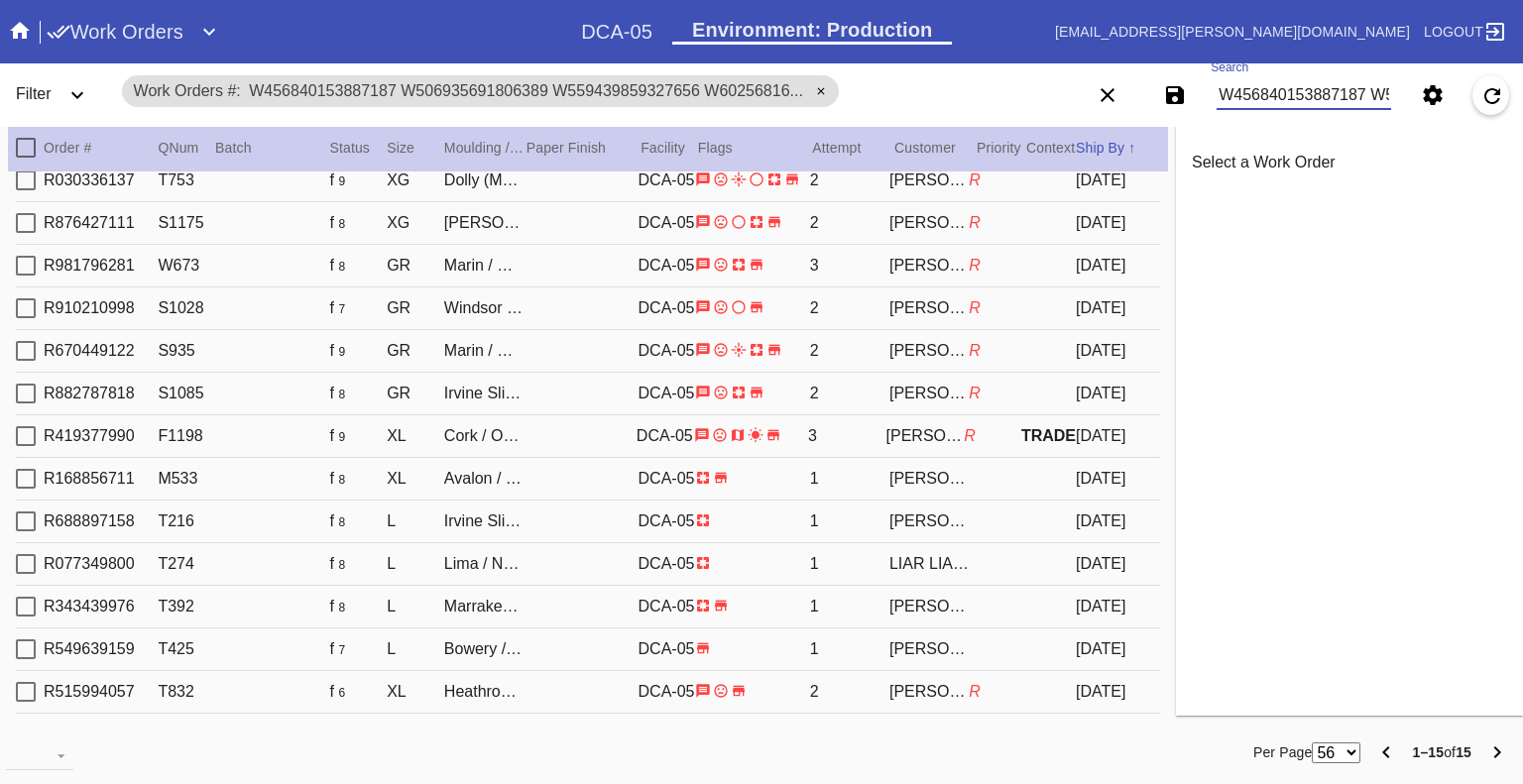 click 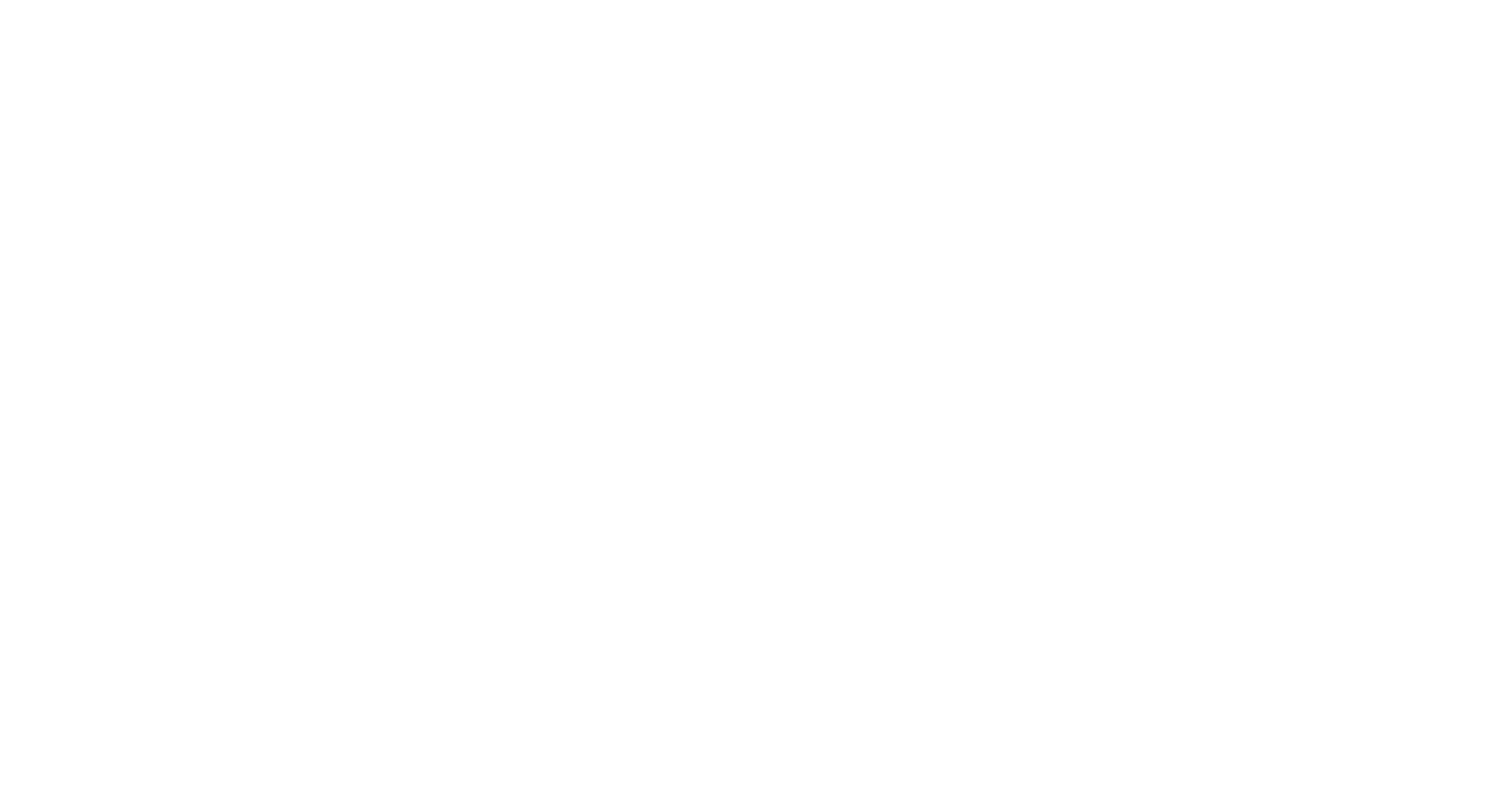 scroll, scrollTop: 0, scrollLeft: 0, axis: both 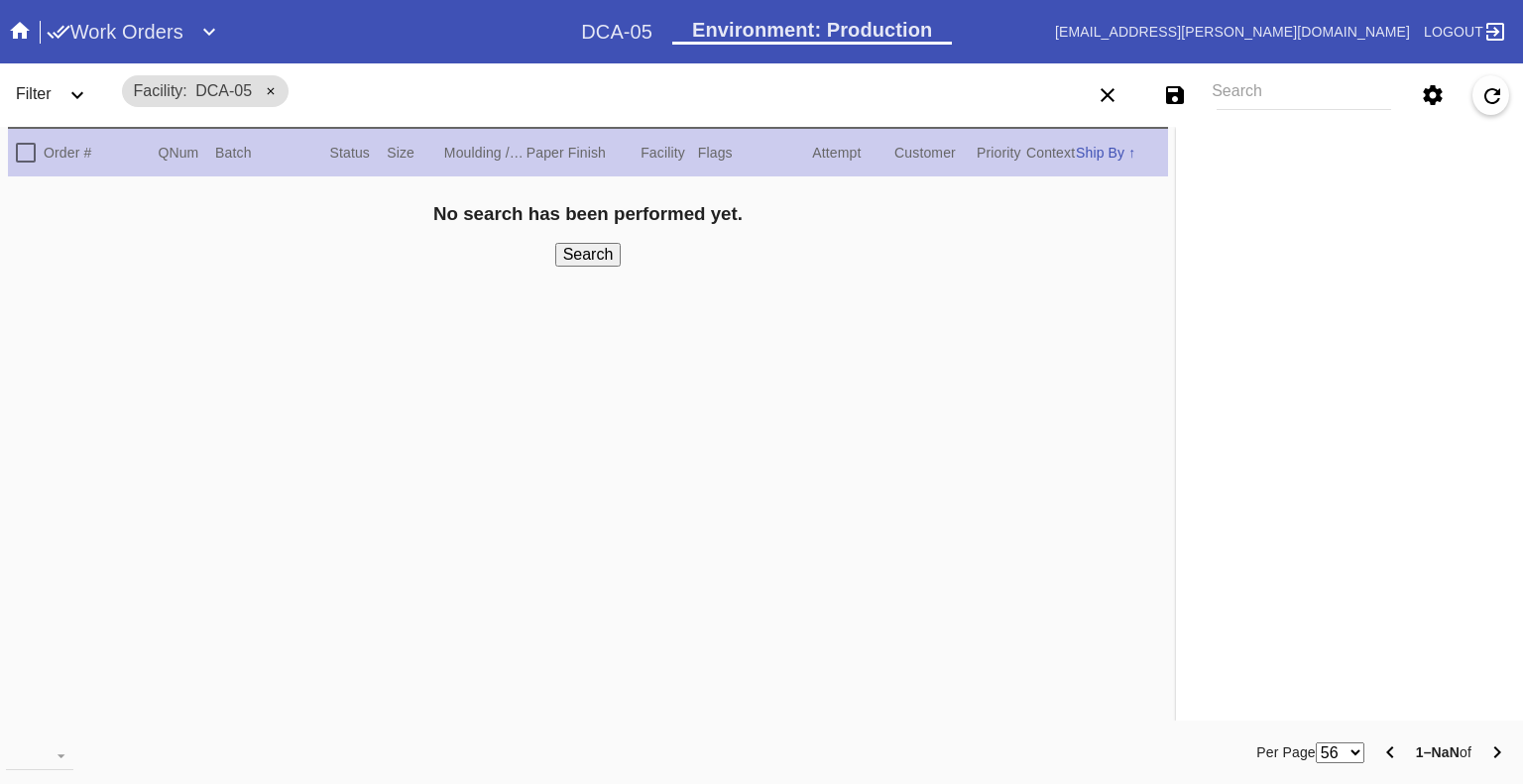 click on "Work Orders" at bounding box center [115, 32] 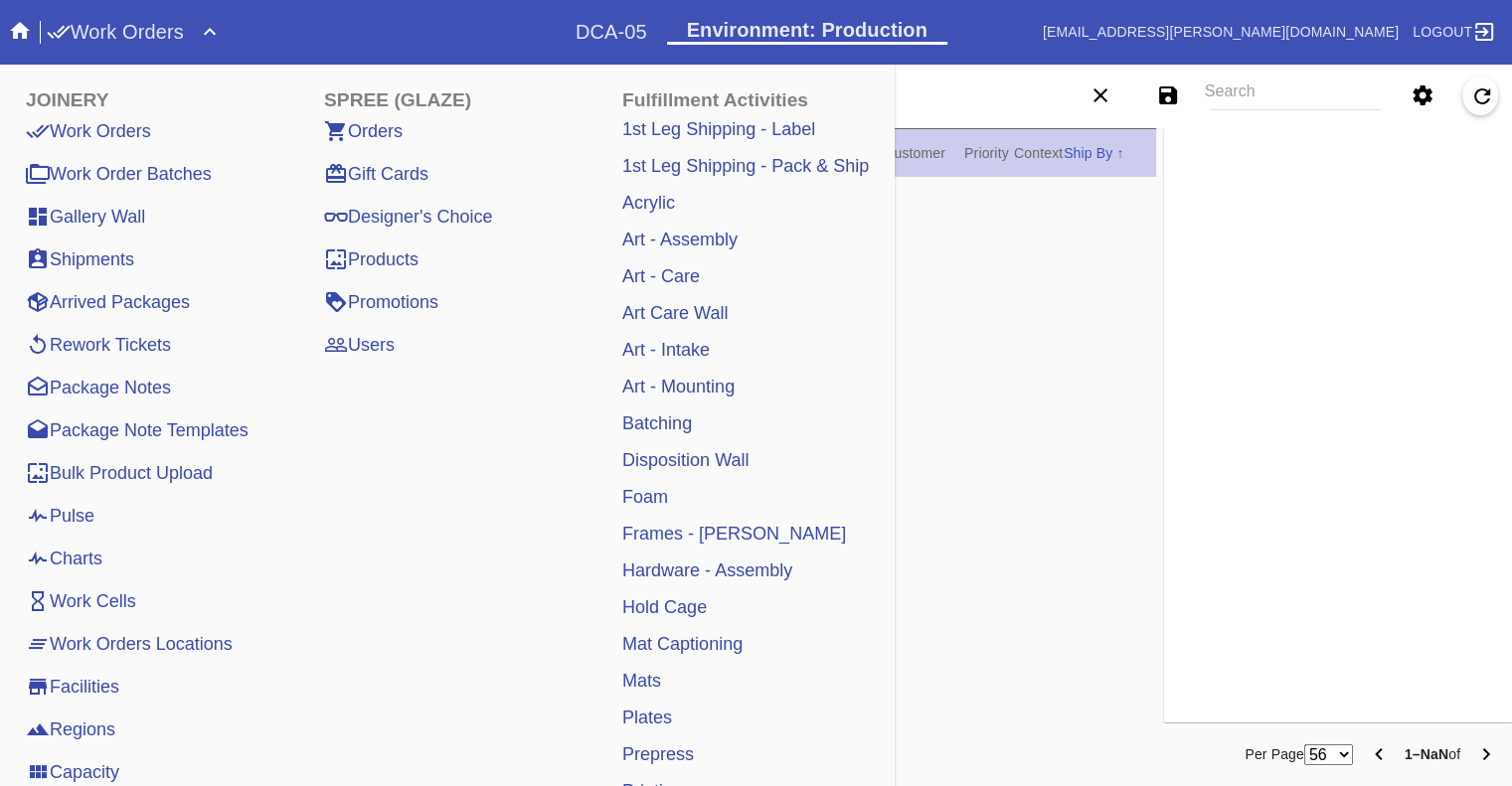 click on "Pulse" at bounding box center (60, 516) 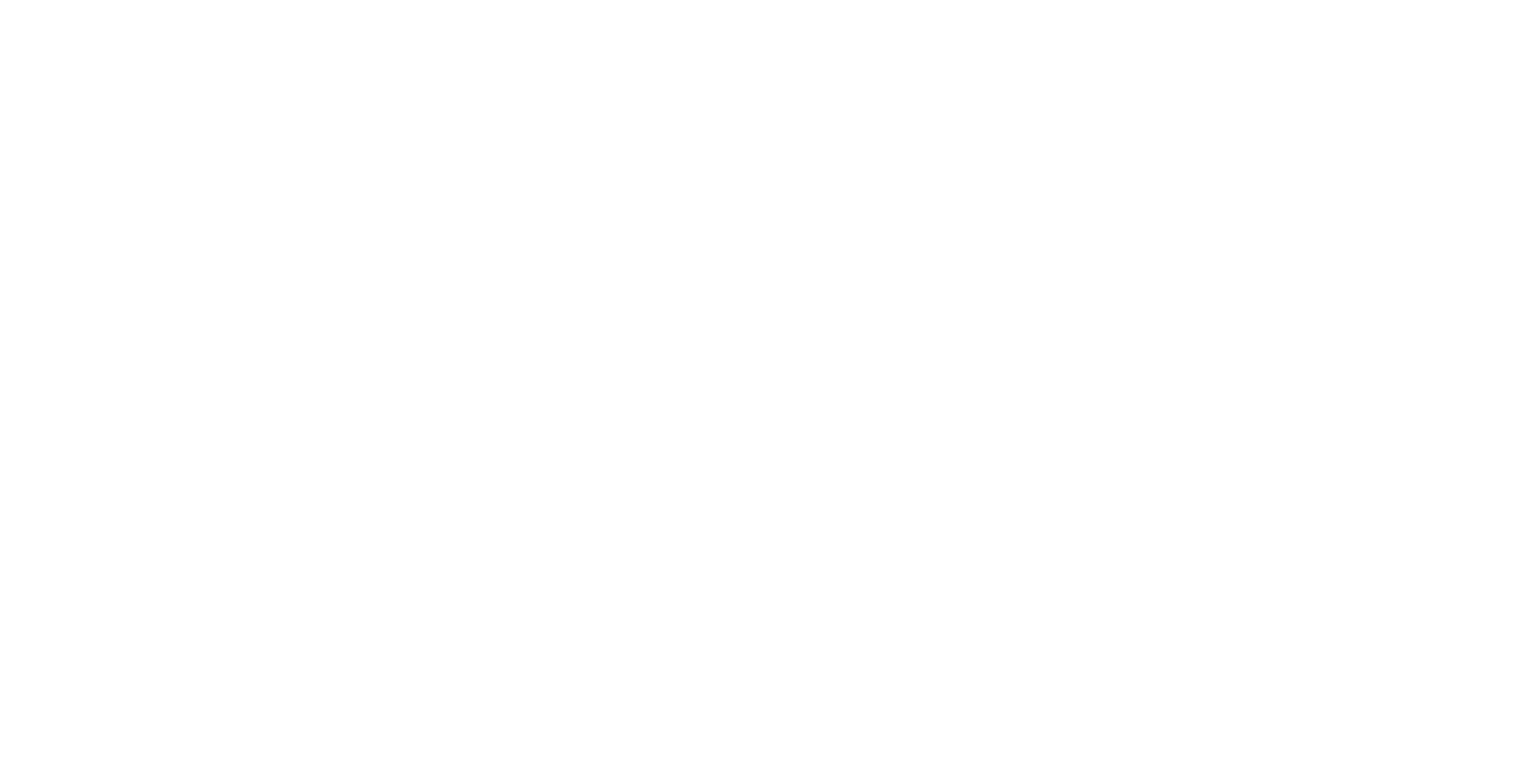 scroll, scrollTop: 0, scrollLeft: 0, axis: both 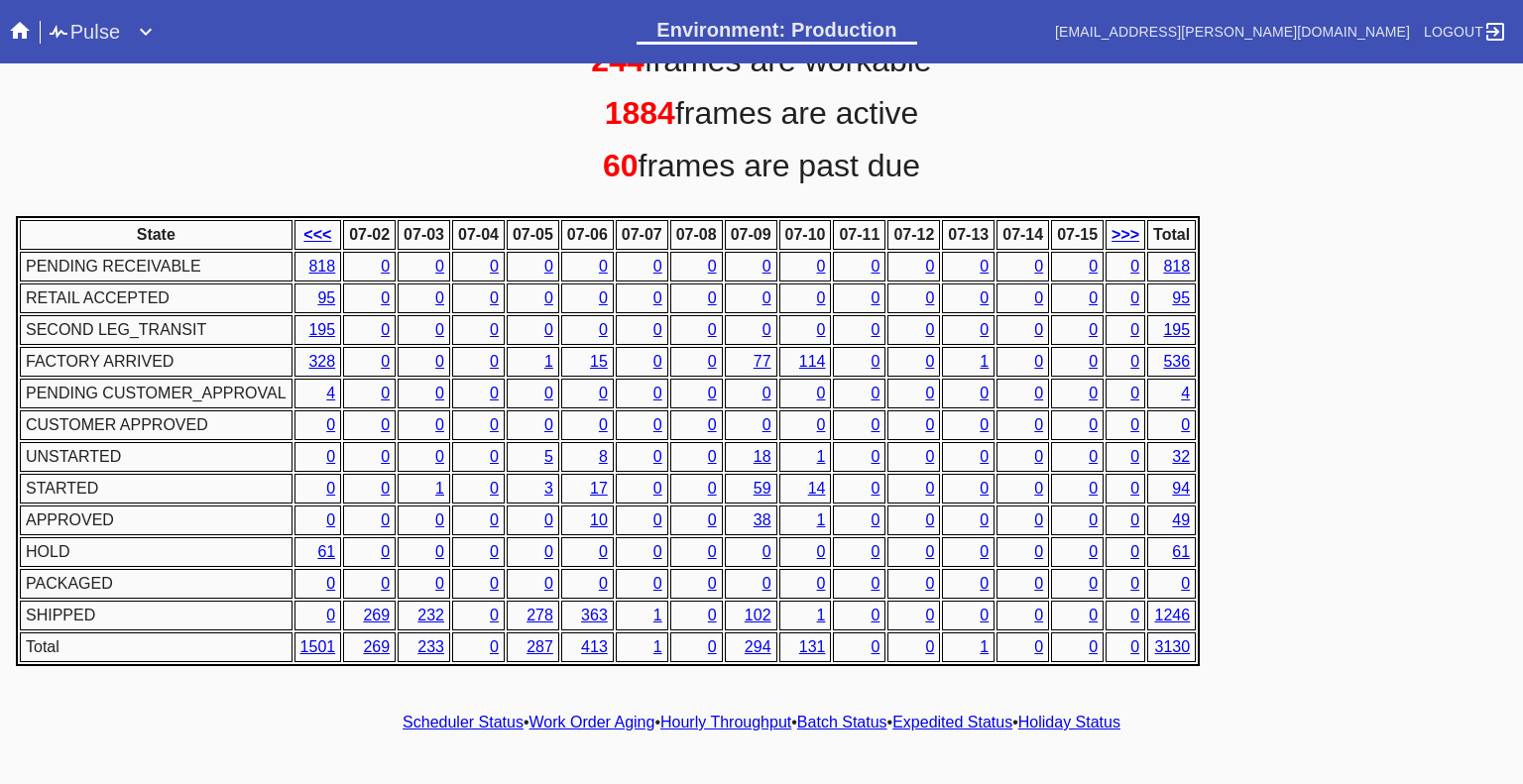 click on "Hourly Throughput" at bounding box center (726, 722) 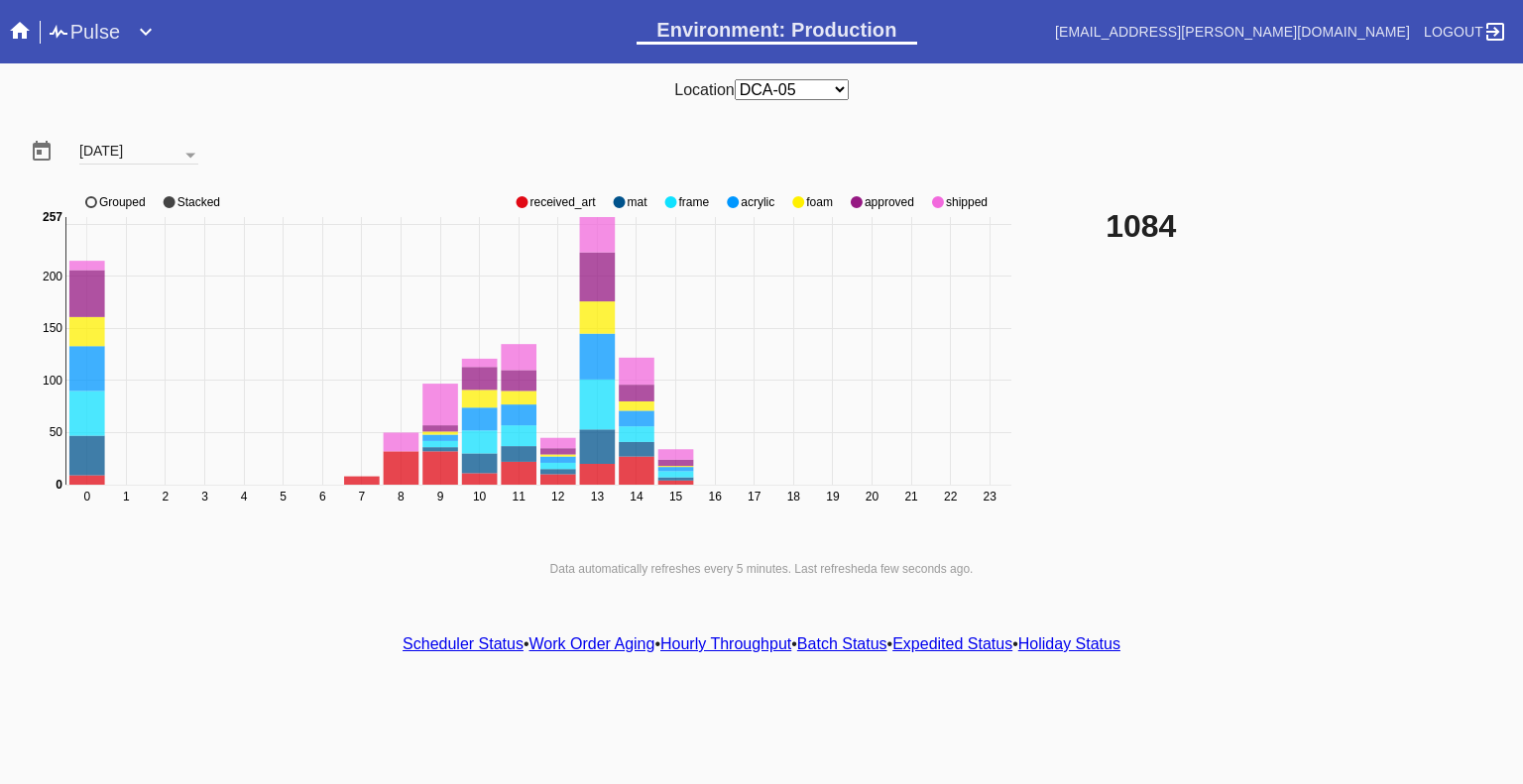 click 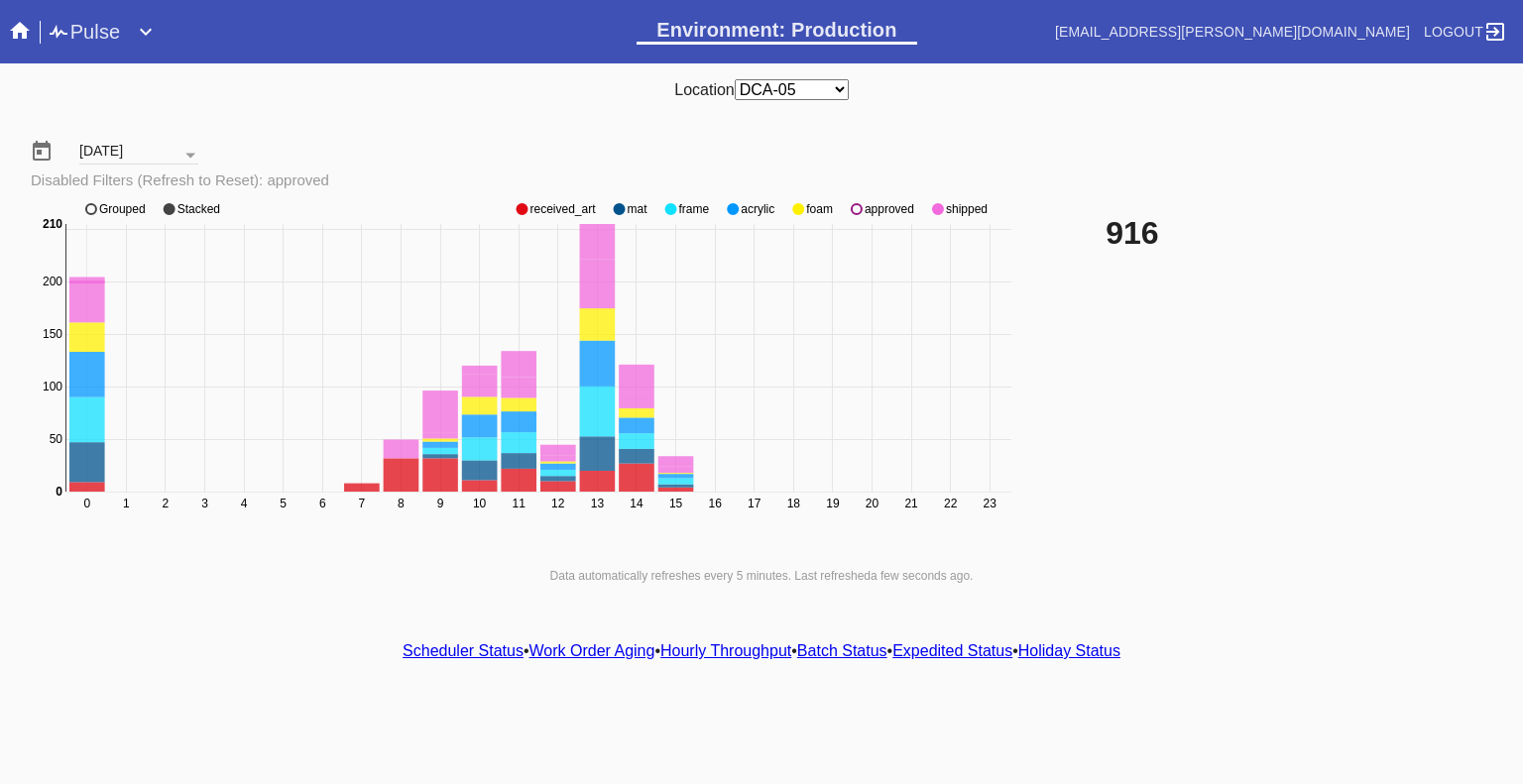 click on "0 1 2 3 4 5 6 7 8 9 10 11 12 13 14 15 16 17 18 19 20 21 22 23 0 50 100 150 200 250 0 210 received_art mat frame acrylic foam approved shipped Grouped Stacked" 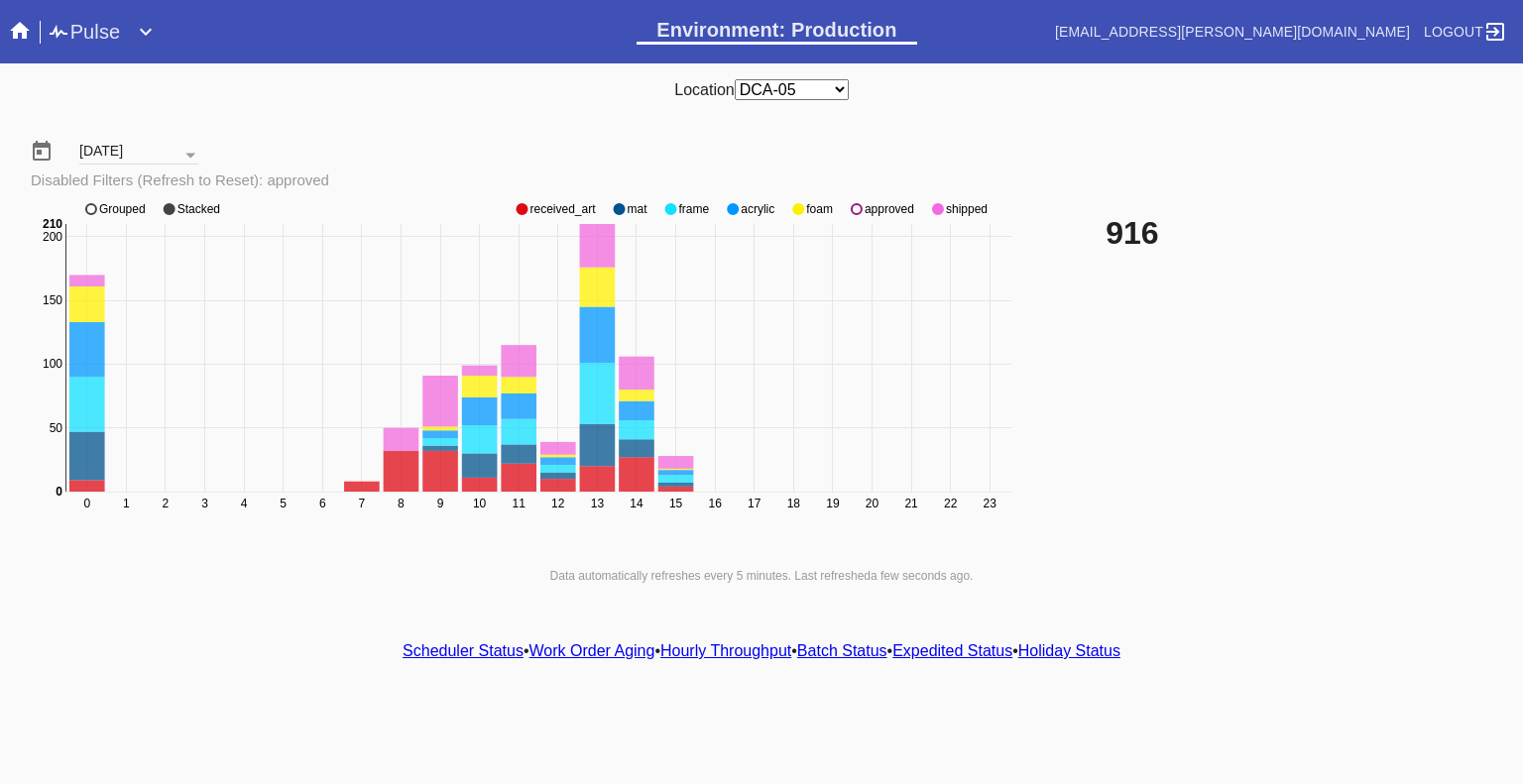 click 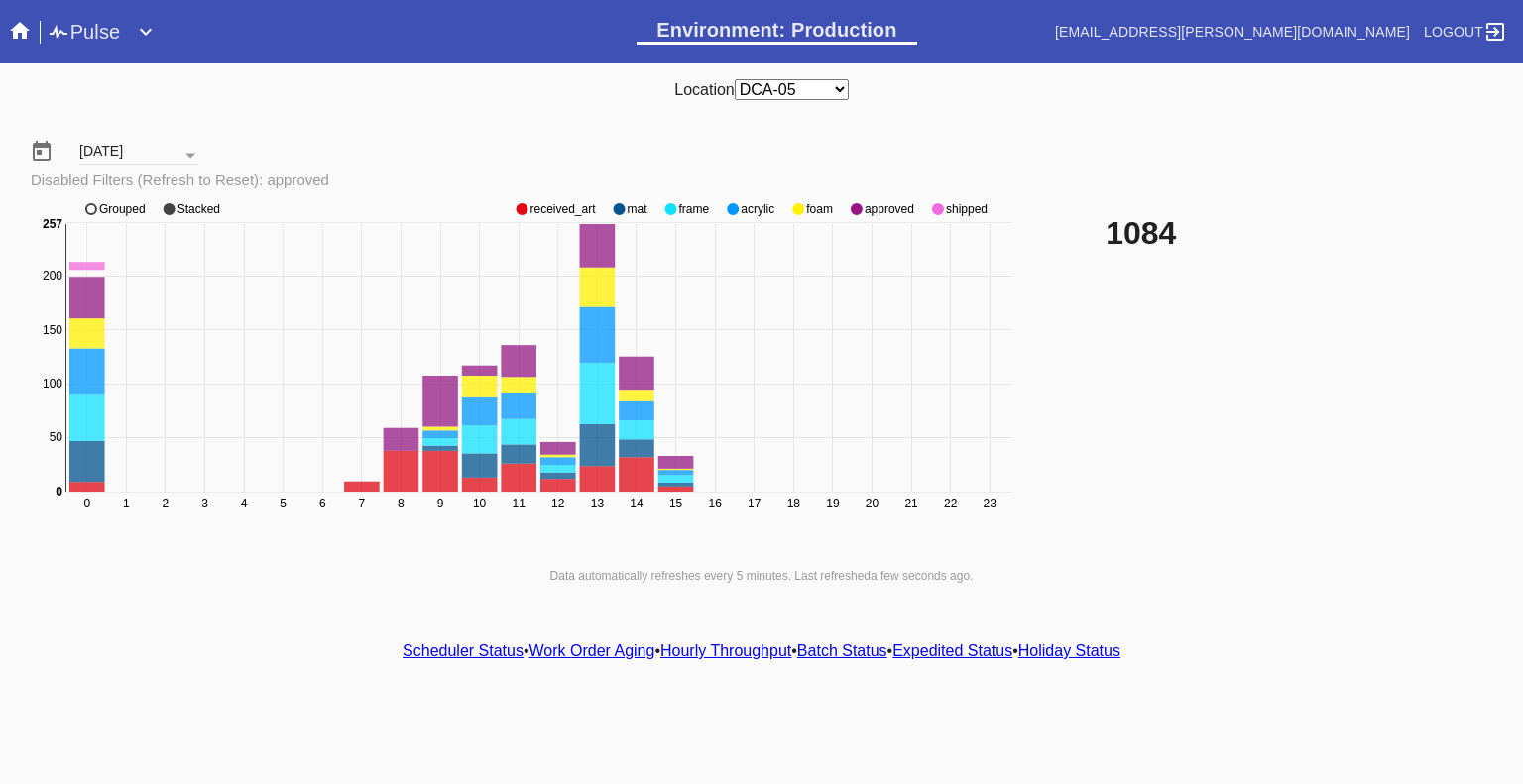 click 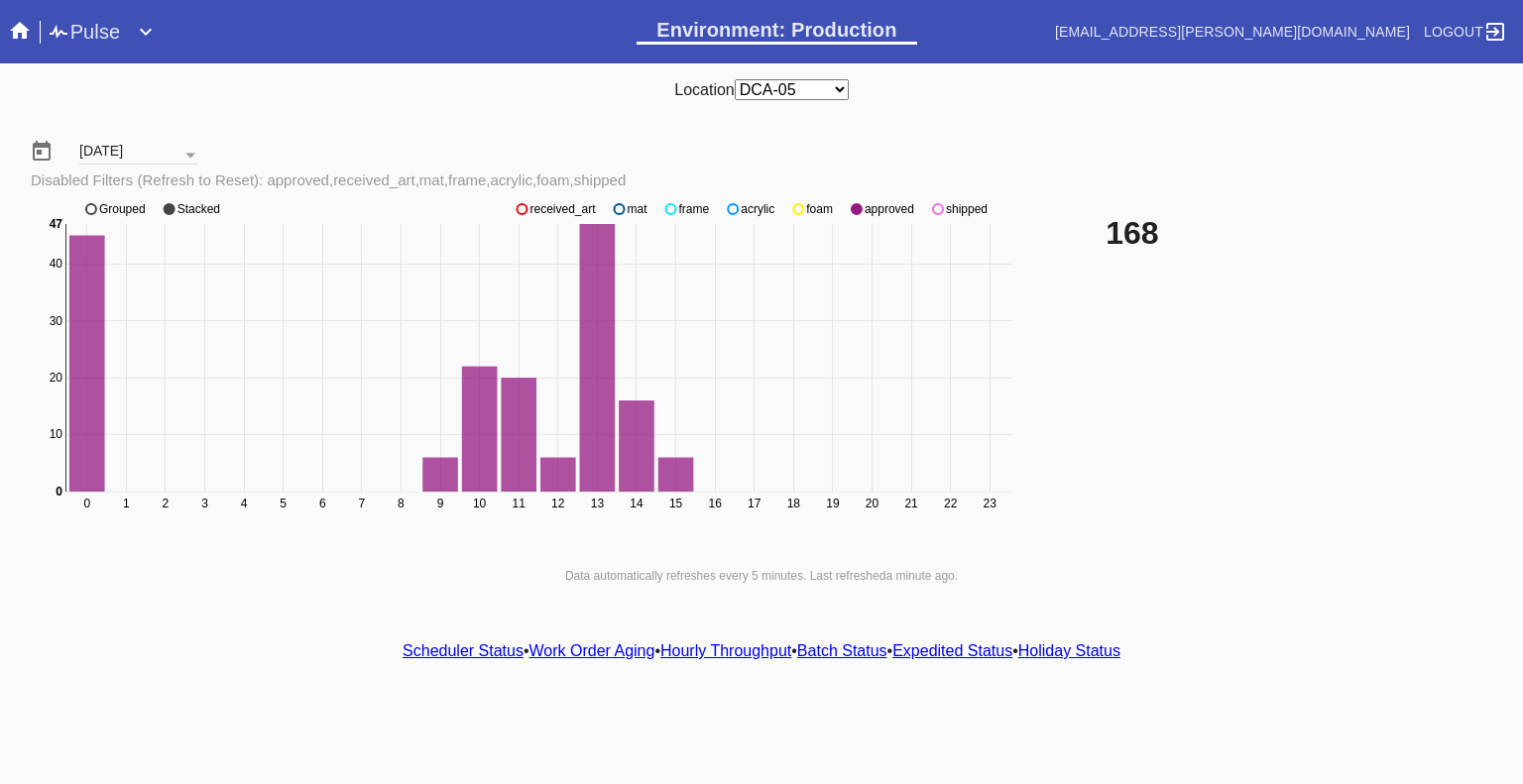 click 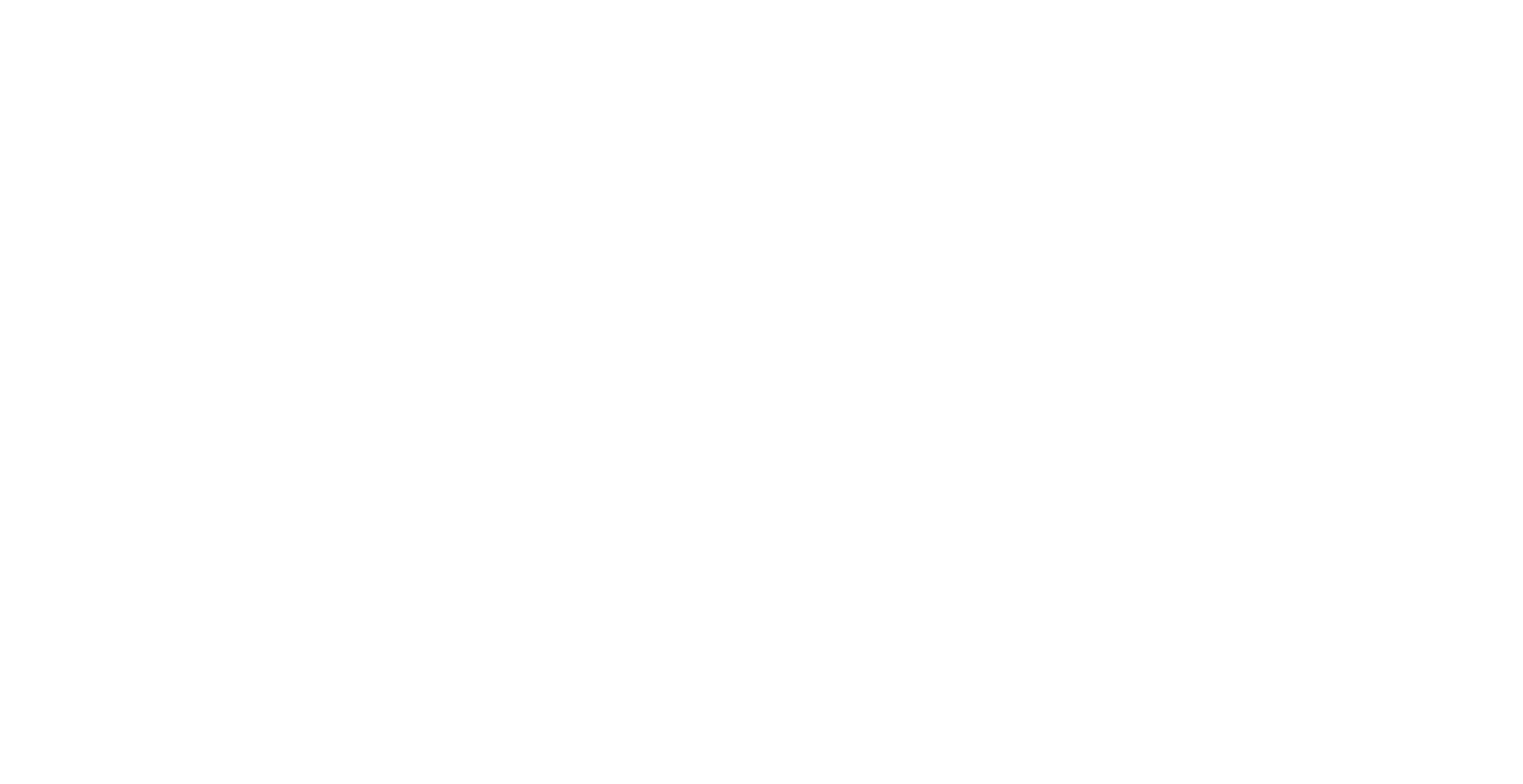 scroll, scrollTop: 0, scrollLeft: 0, axis: both 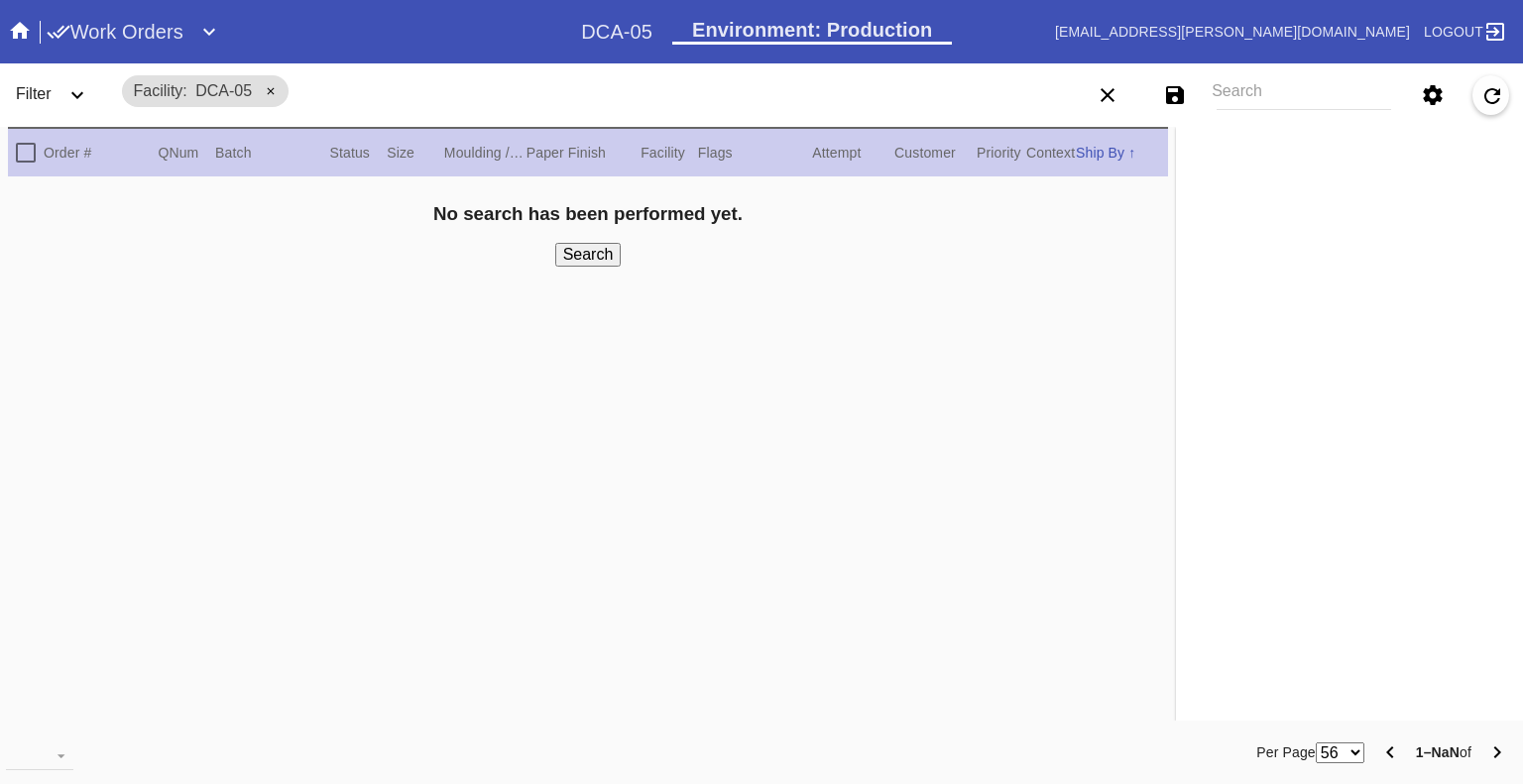 click at bounding box center (77, 95) 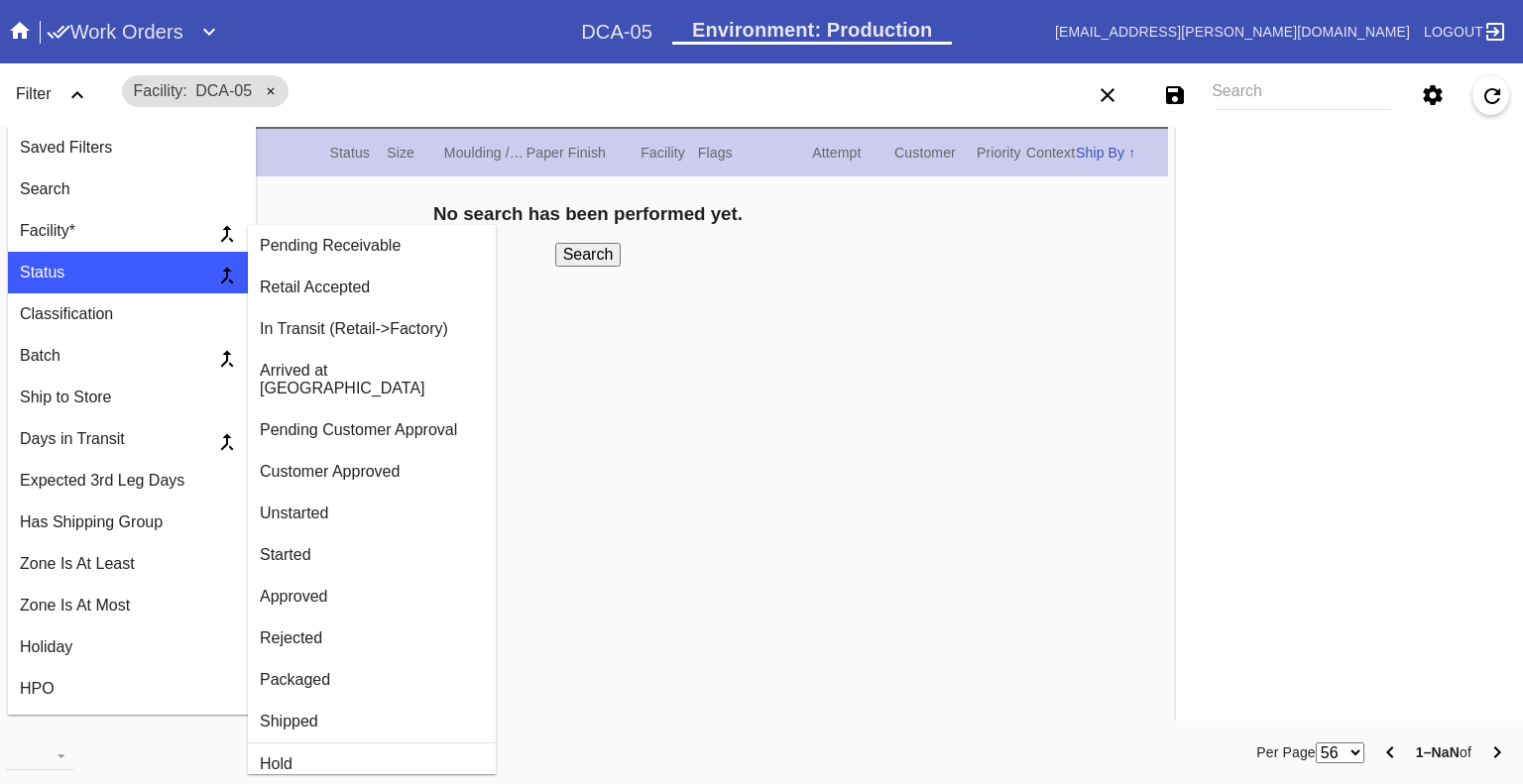 click on "Arrived at Factory" at bounding box center (372, 380) 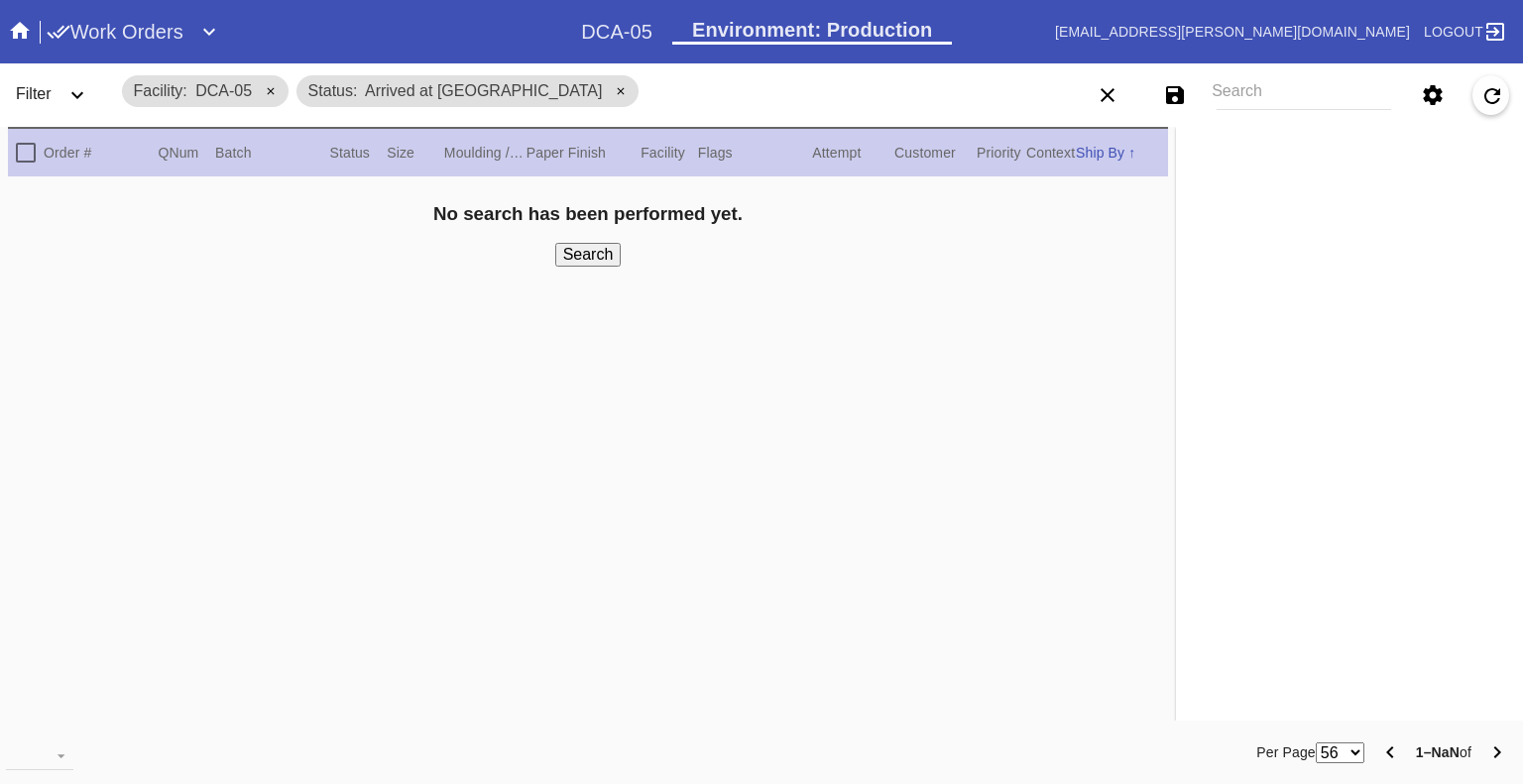 click at bounding box center (77, 95) 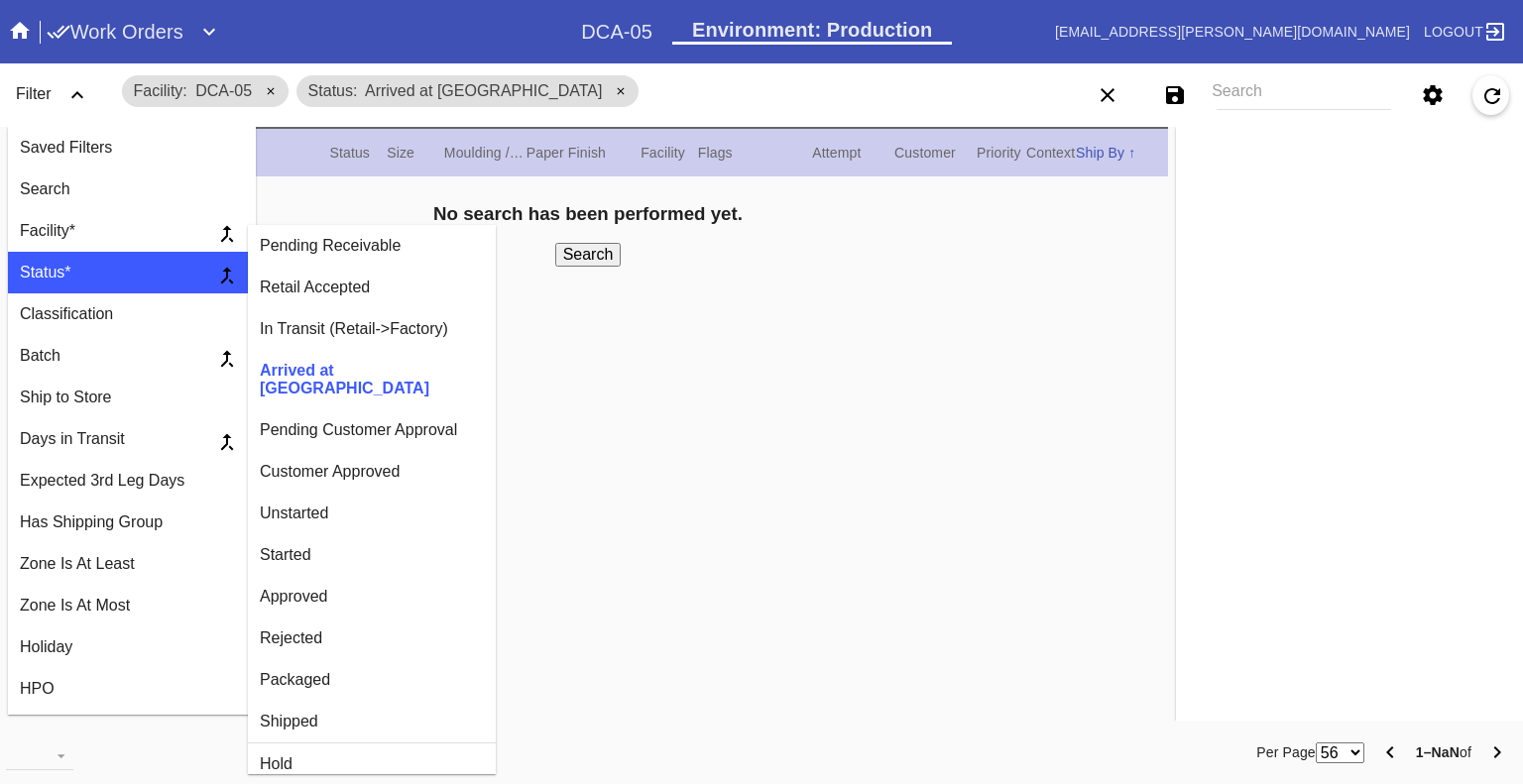 click on "Customer Approved" at bounding box center (372, 472) 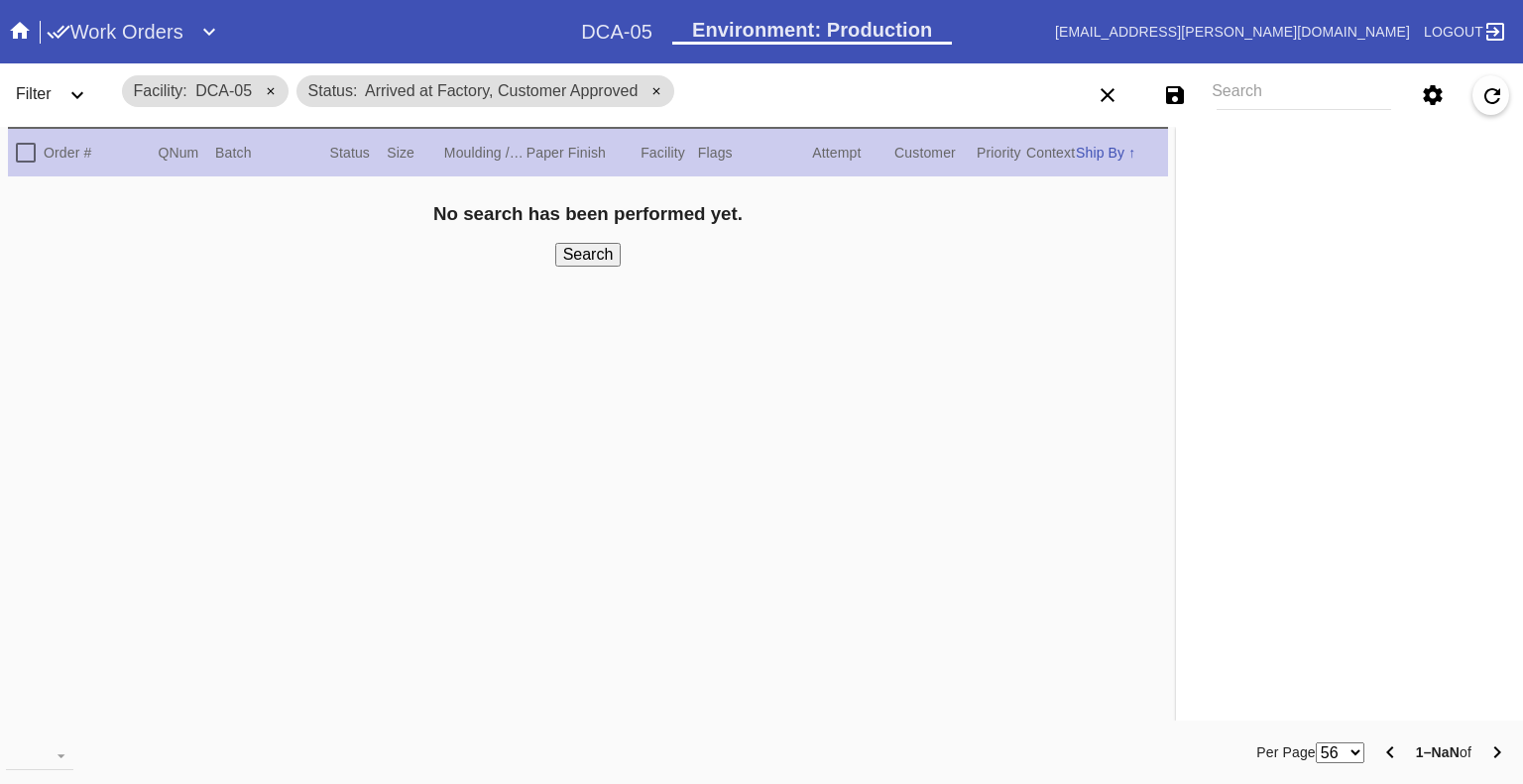 click 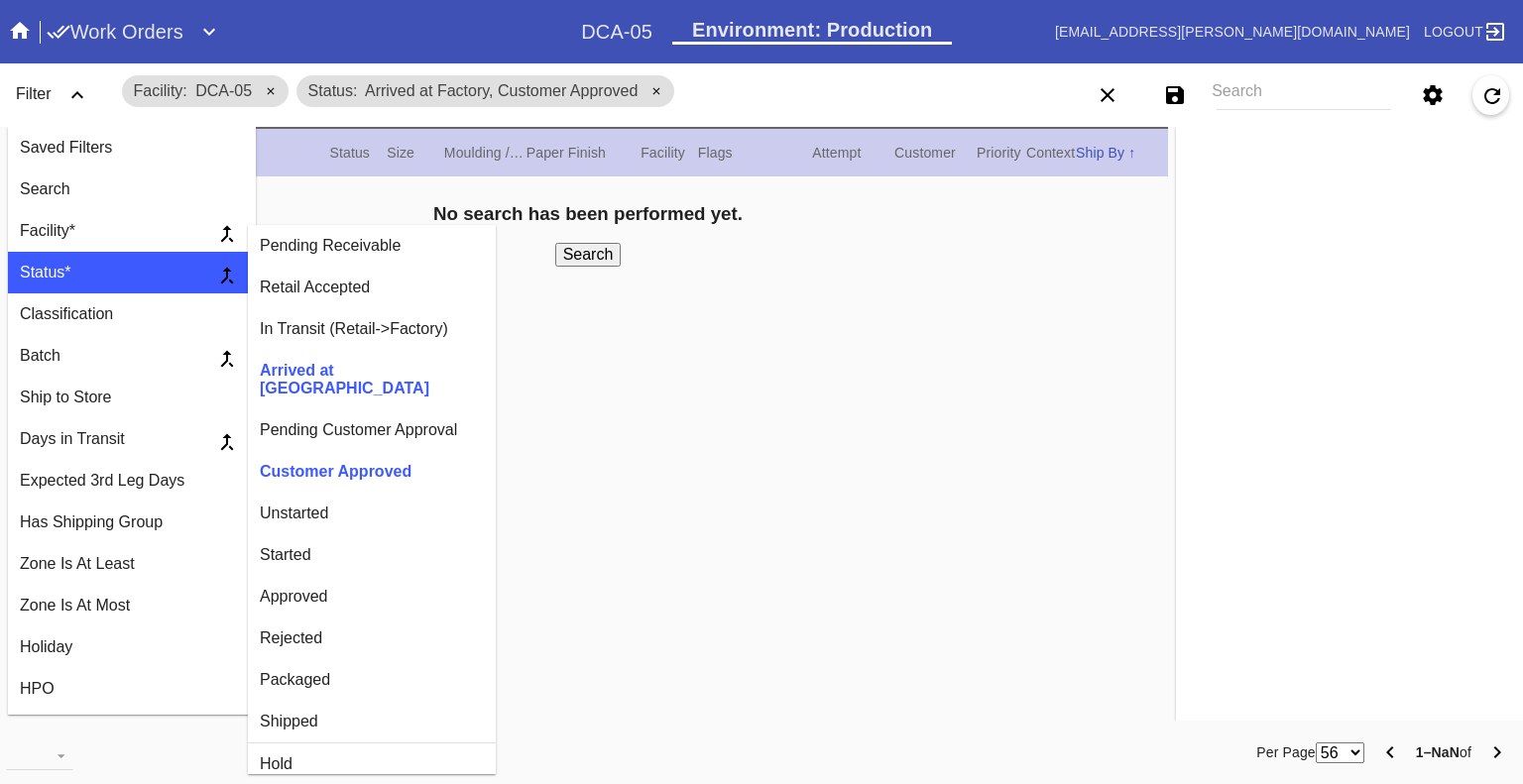drag, startPoint x: 290, startPoint y: 494, endPoint x: 262, endPoint y: 443, distance: 58.18075 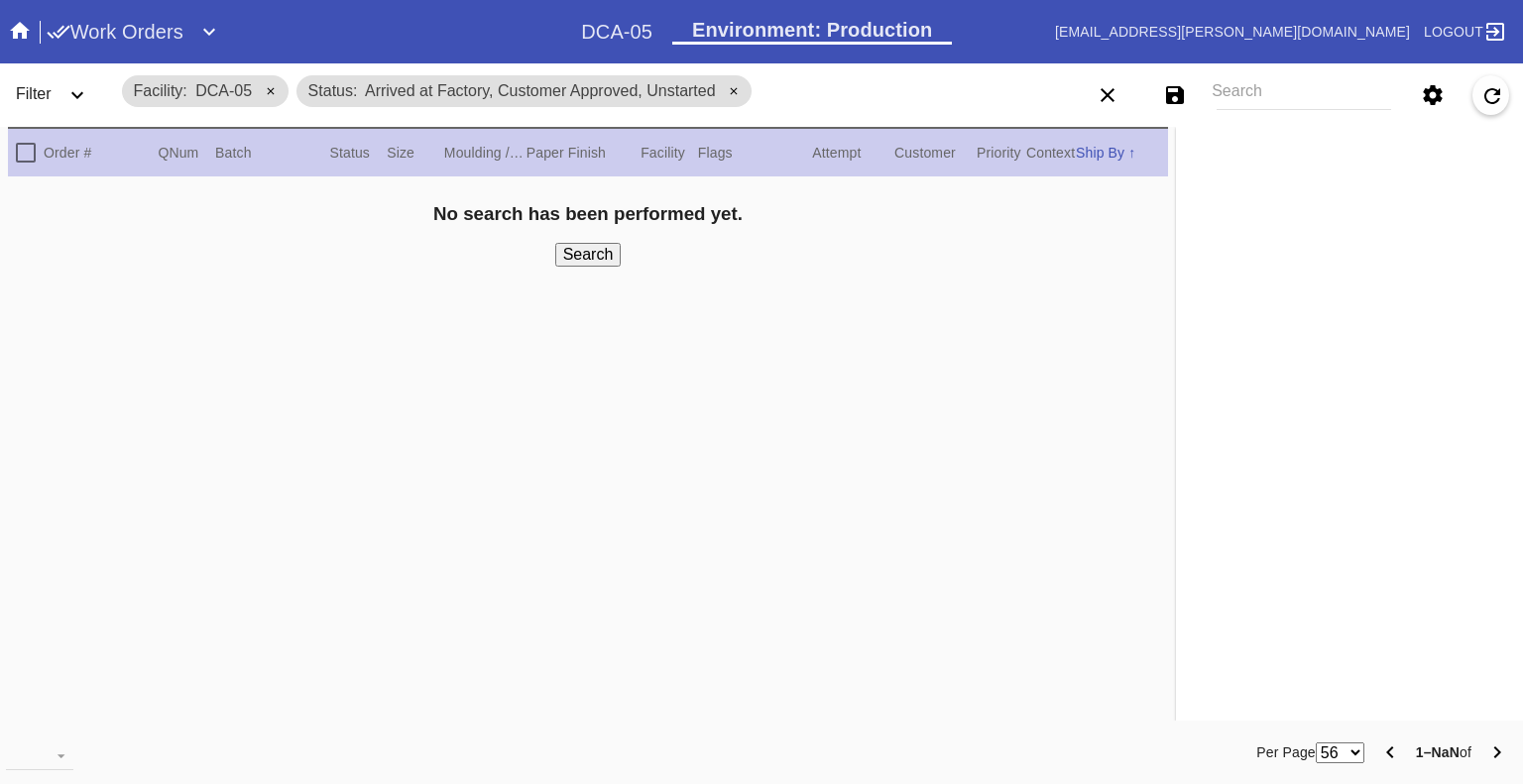 click at bounding box center [77, 95] 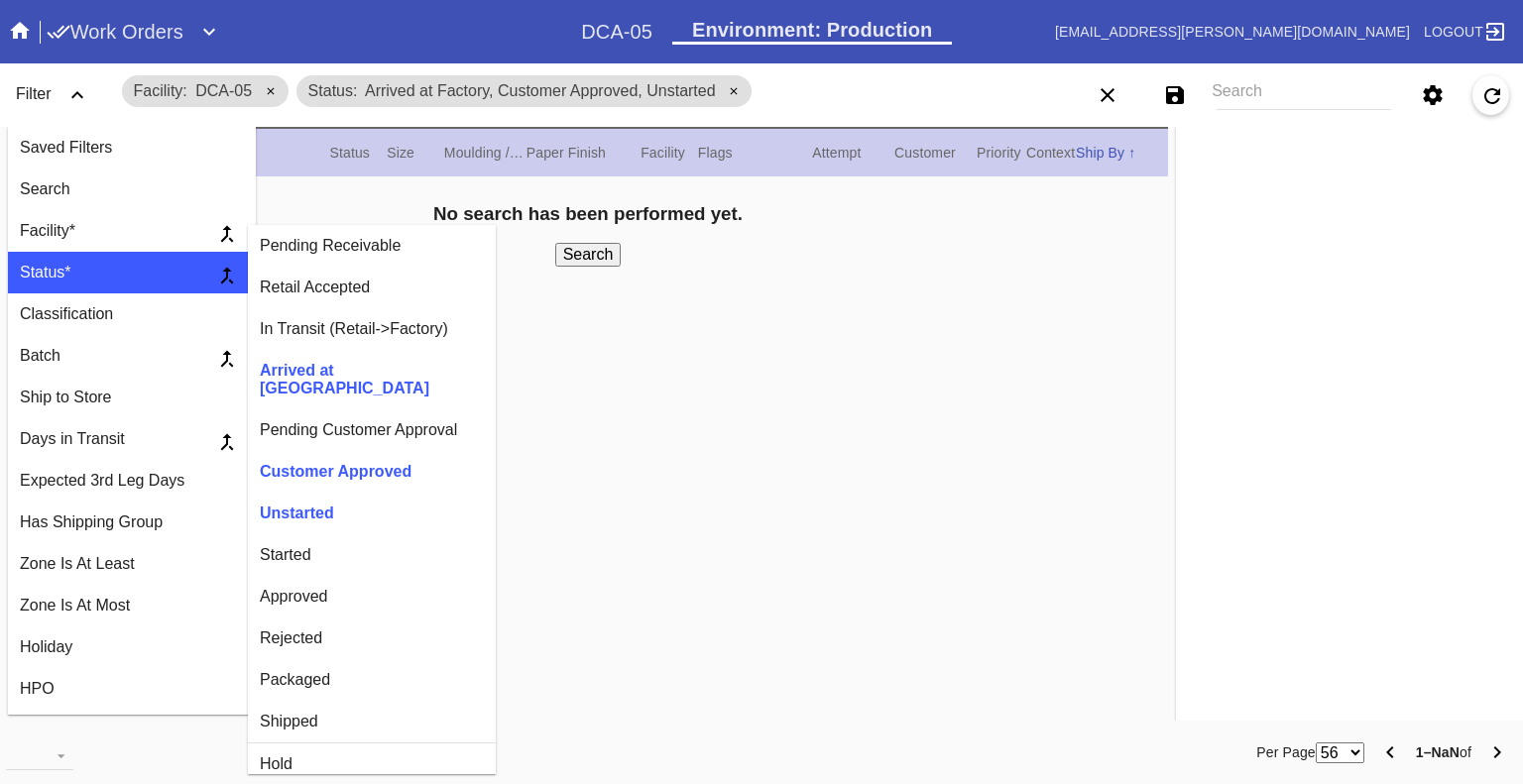 click on "Started" at bounding box center (372, 555) 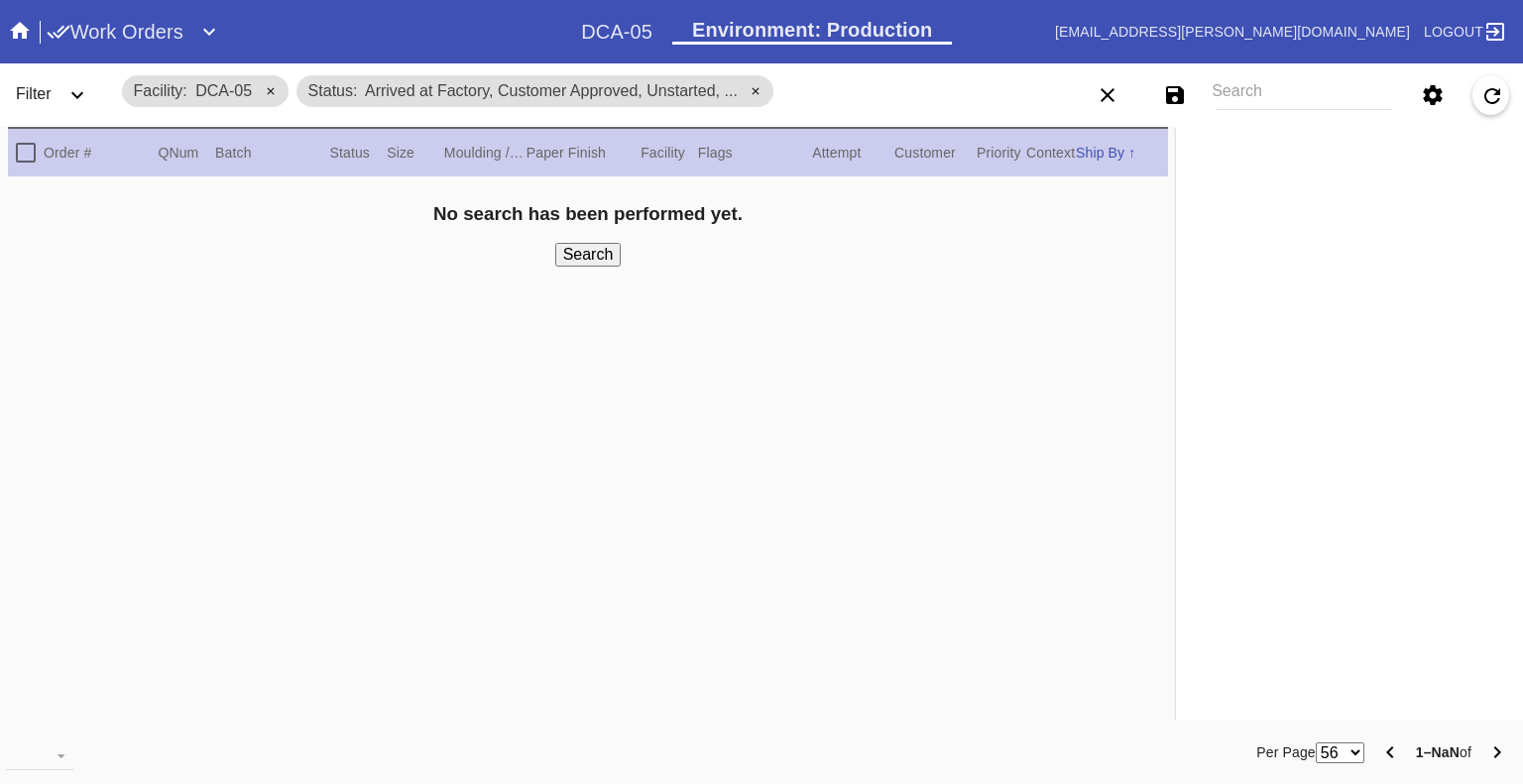 drag, startPoint x: 45, startPoint y: 84, endPoint x: 91, endPoint y: 162, distance: 90.55385 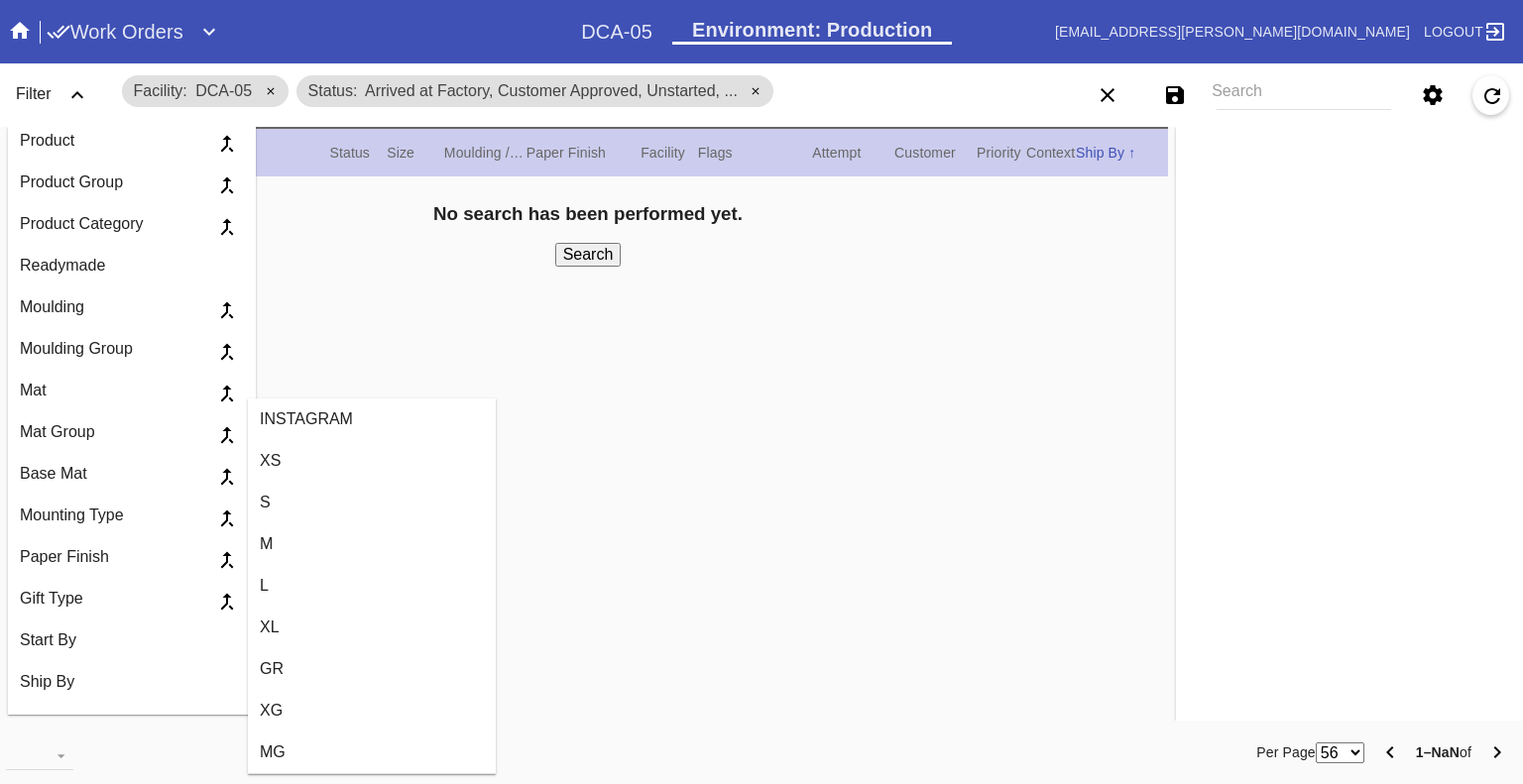 scroll, scrollTop: 1288, scrollLeft: 0, axis: vertical 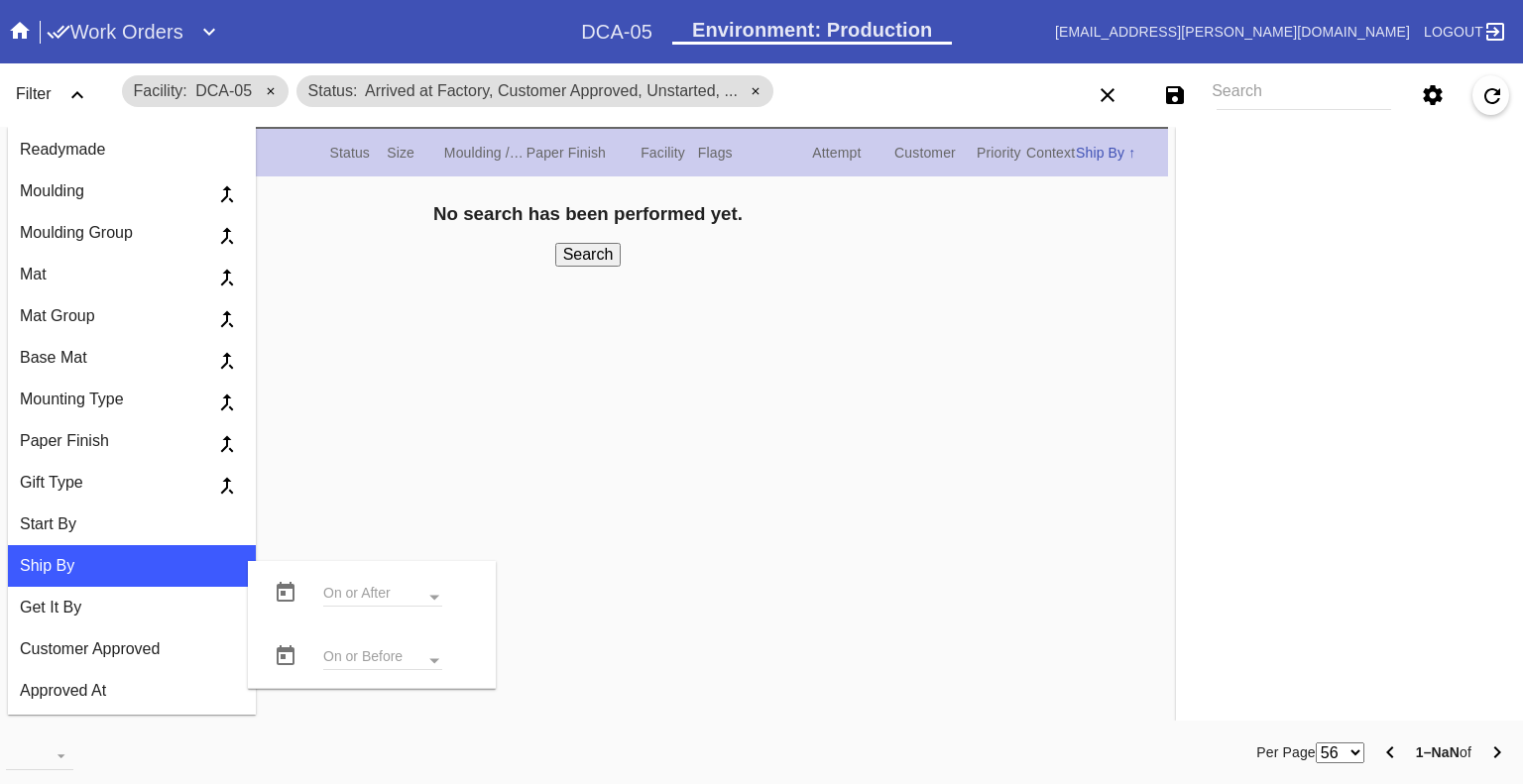 click at bounding box center [383, 658] 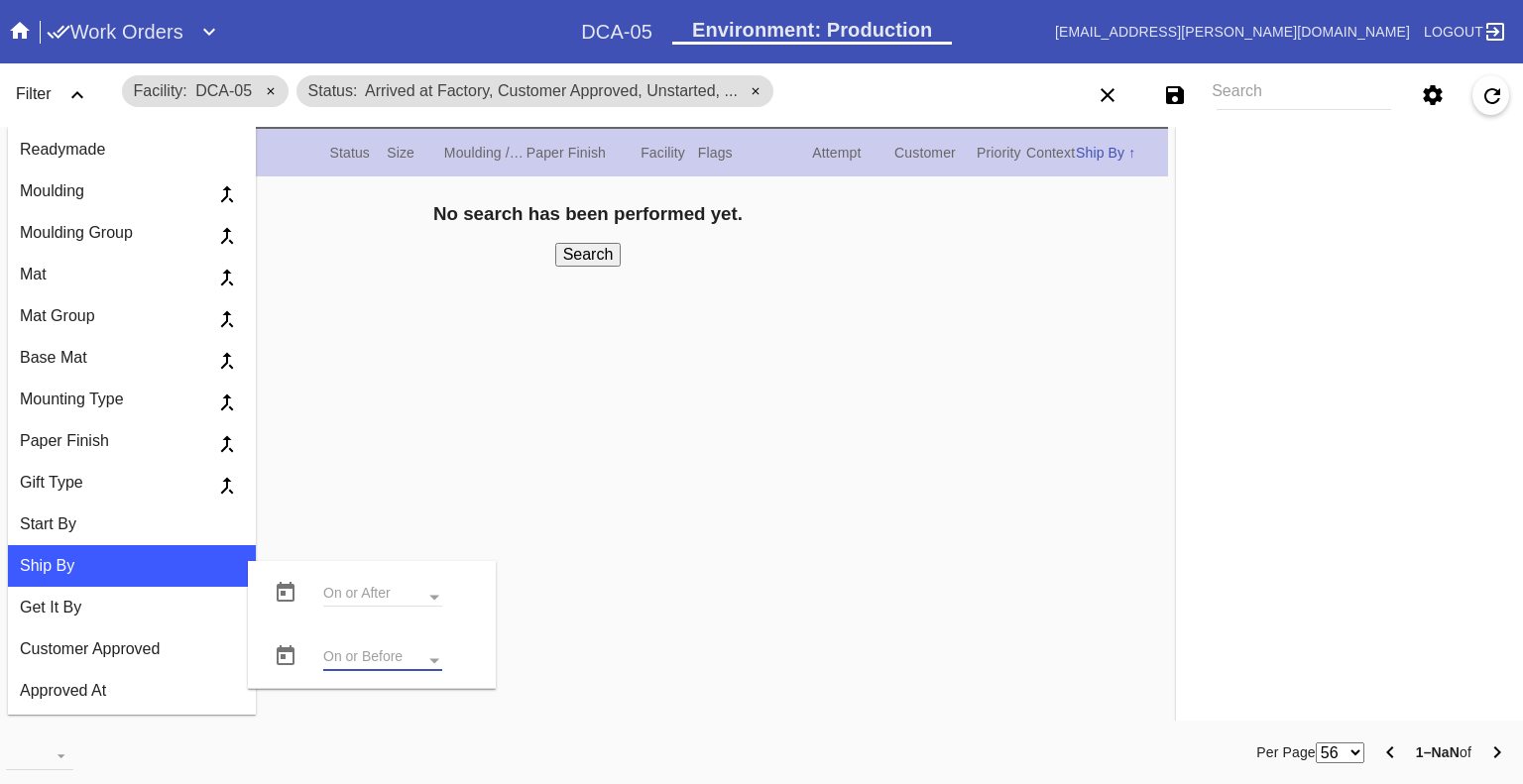 click at bounding box center [286, 656] 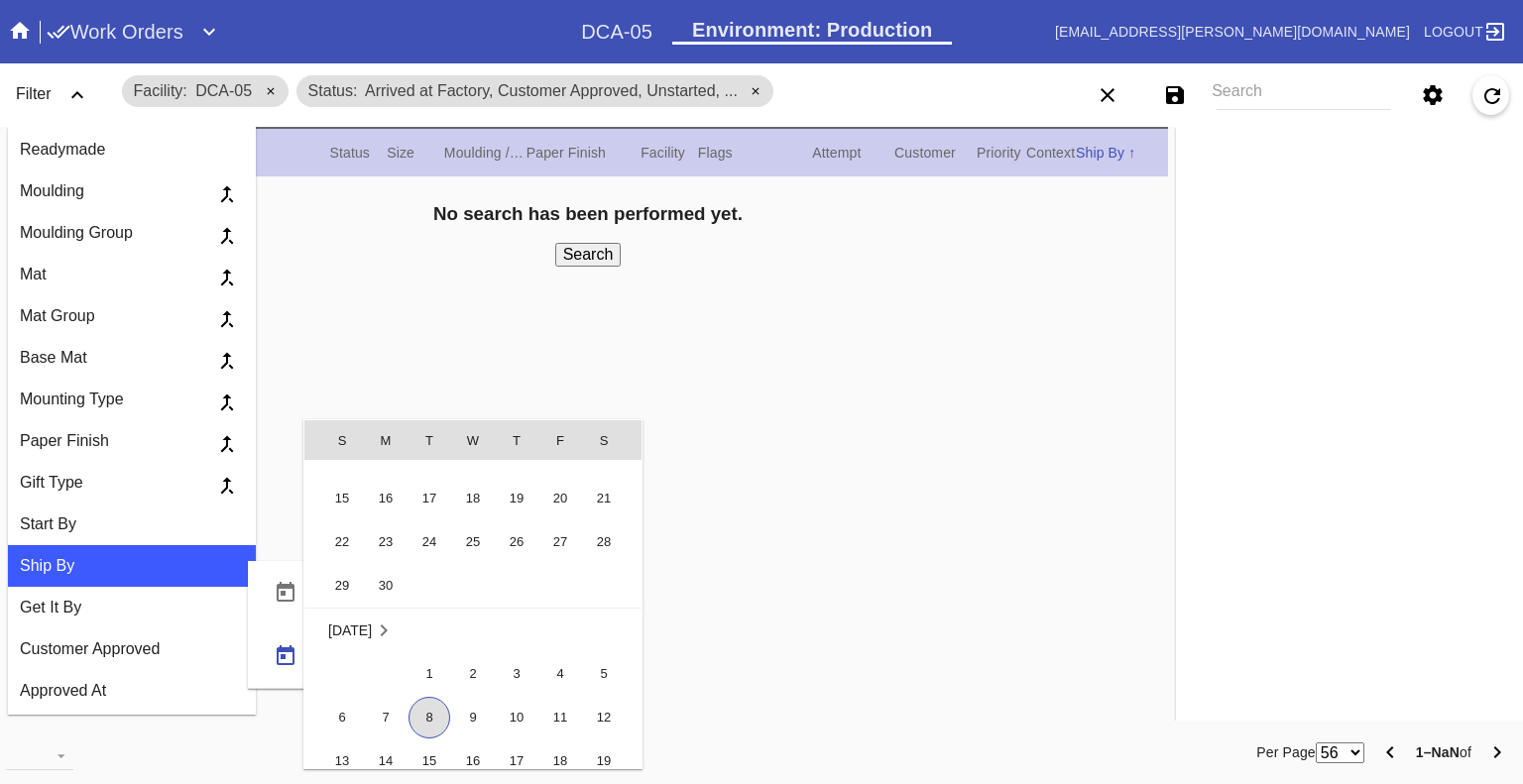 scroll, scrollTop: 458426, scrollLeft: 0, axis: vertical 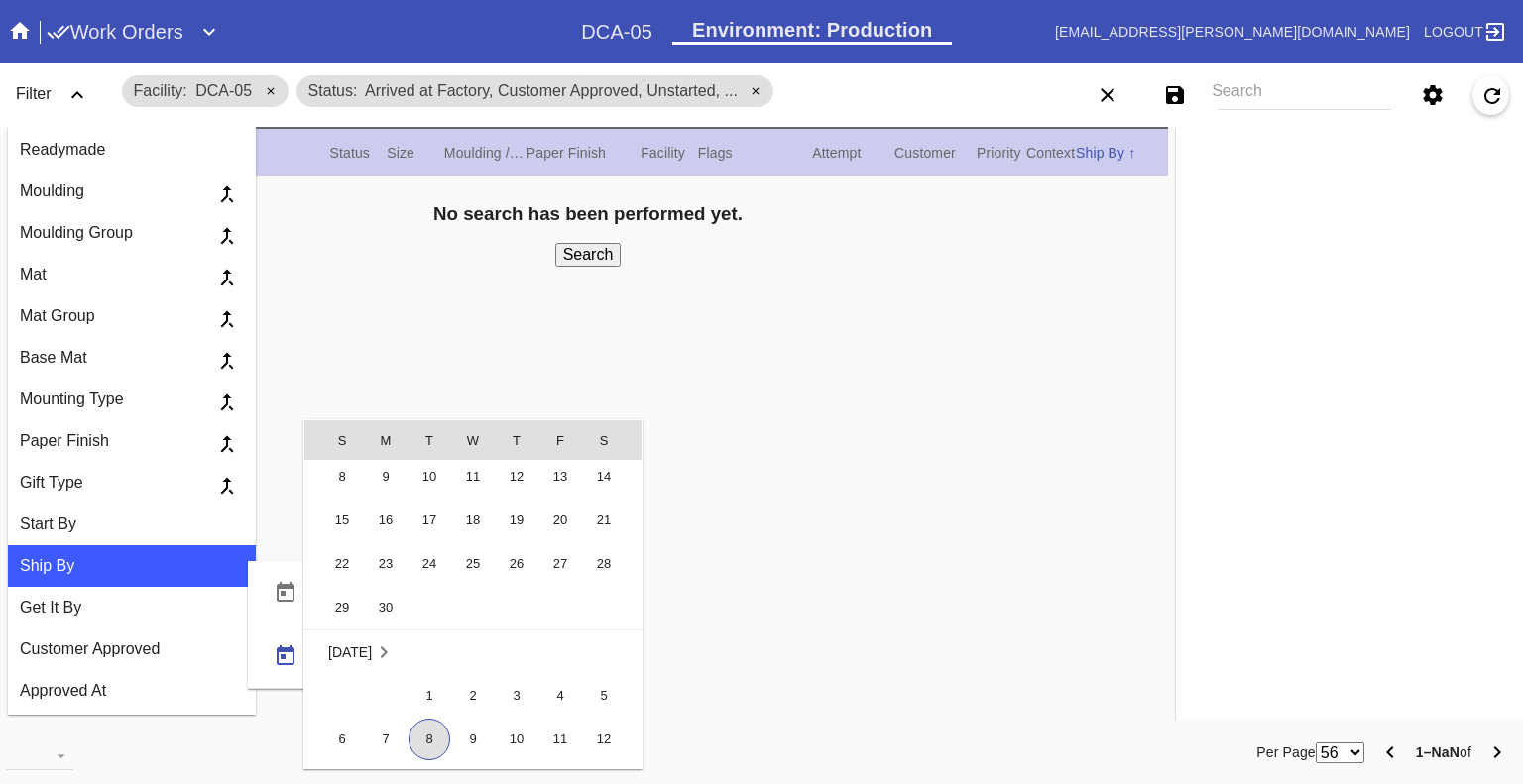 click on "8" at bounding box center [429, 739] 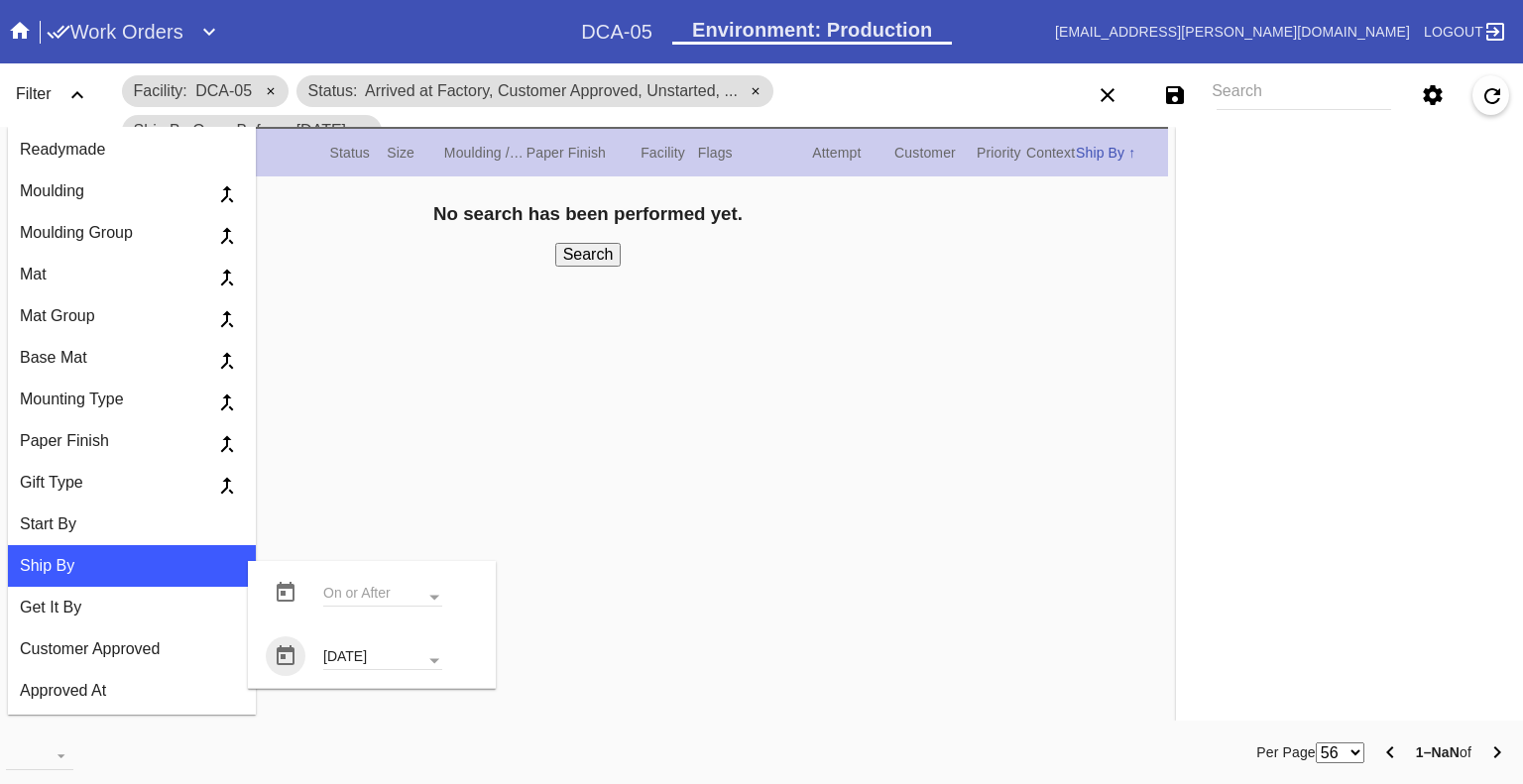 click on "Search" at bounding box center [588, 255] 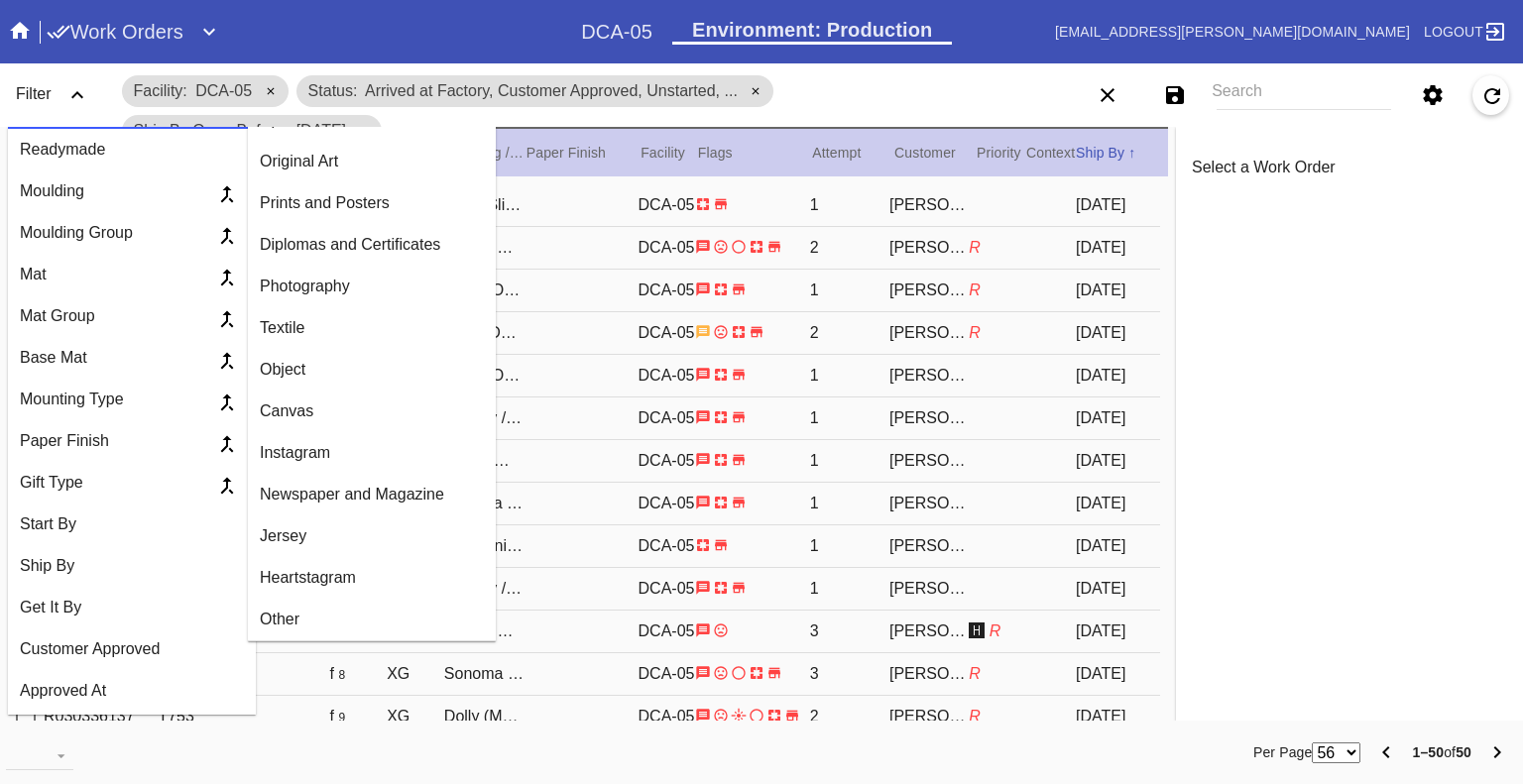 click 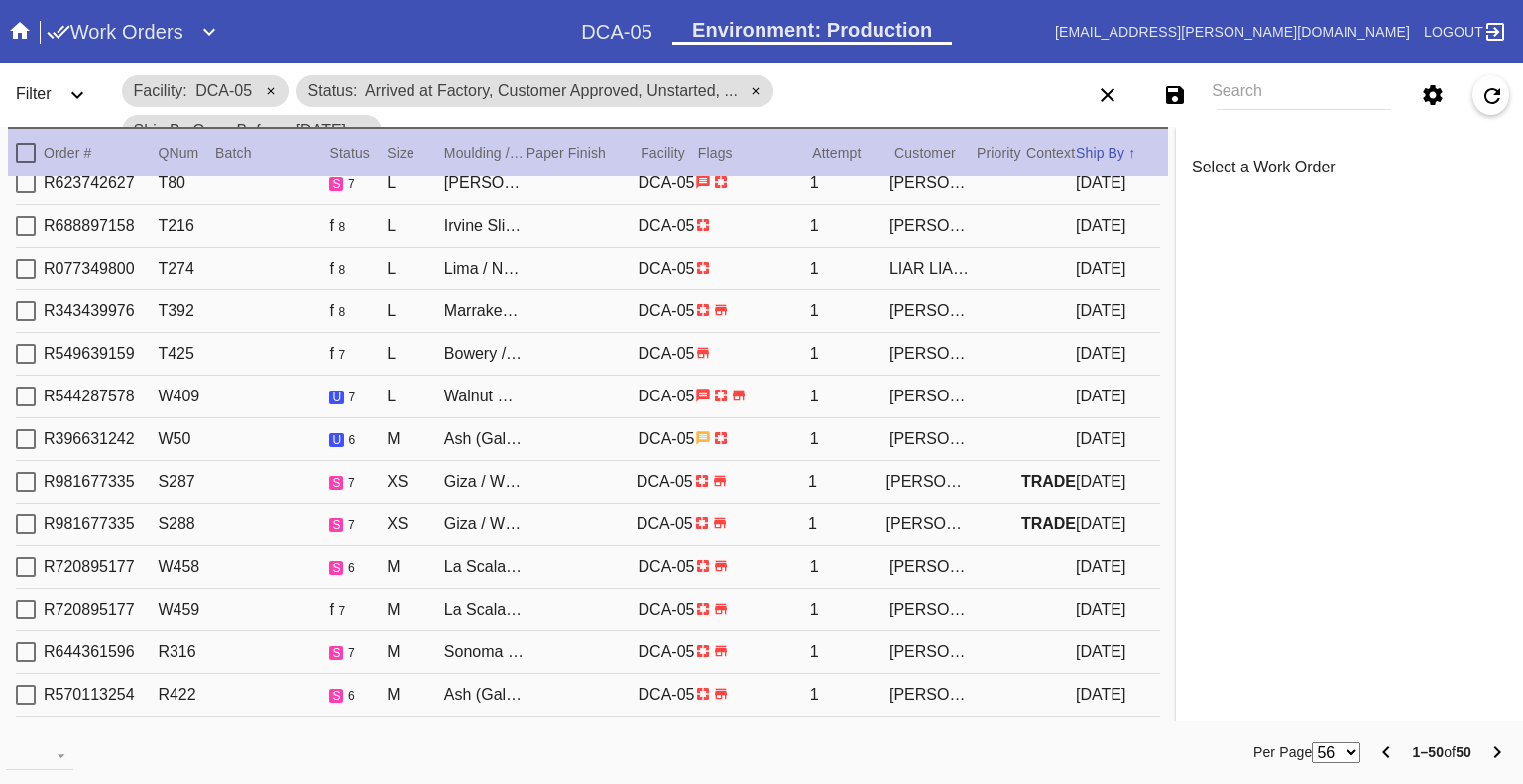scroll, scrollTop: 1606, scrollLeft: 0, axis: vertical 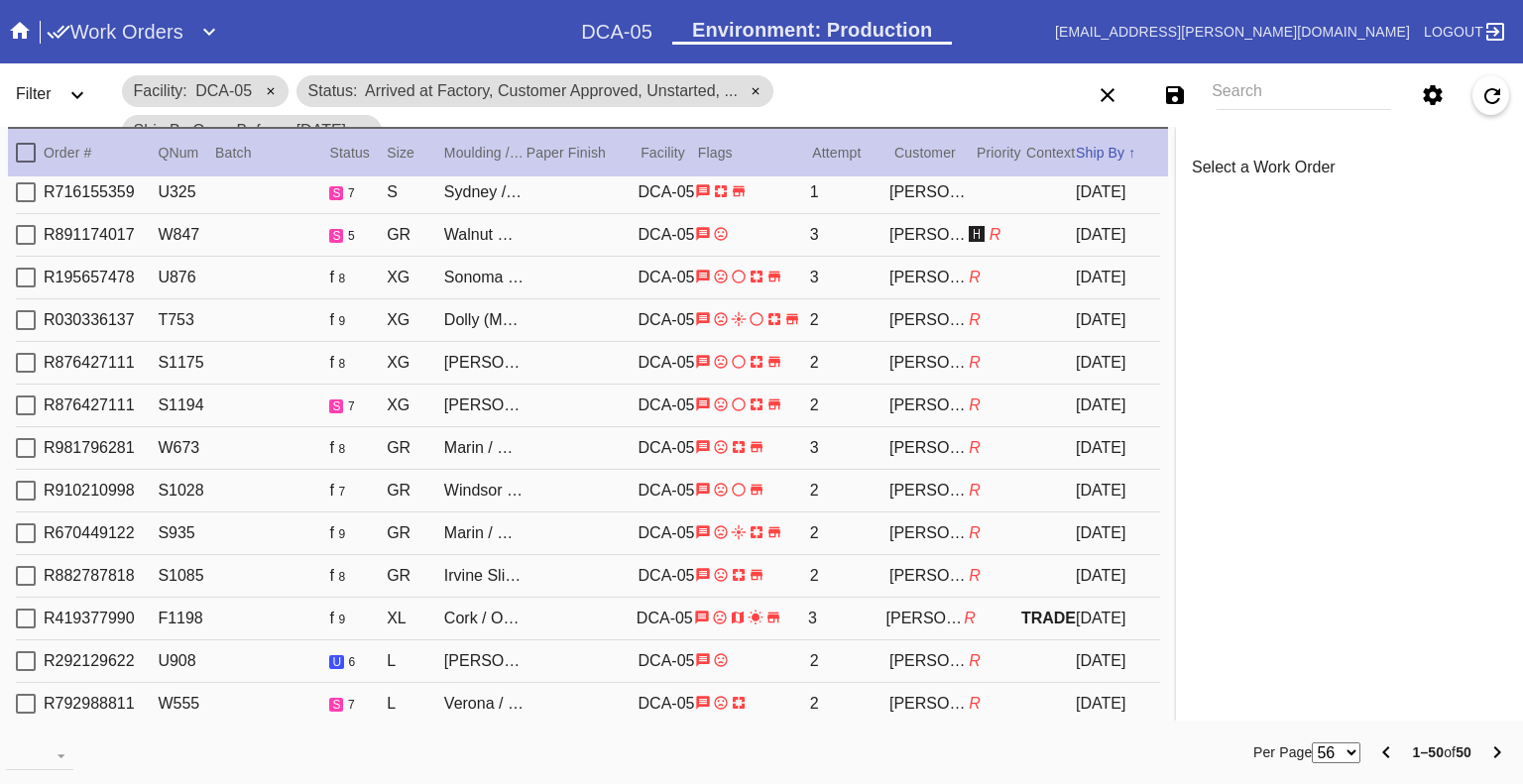 click at bounding box center [26, 491] 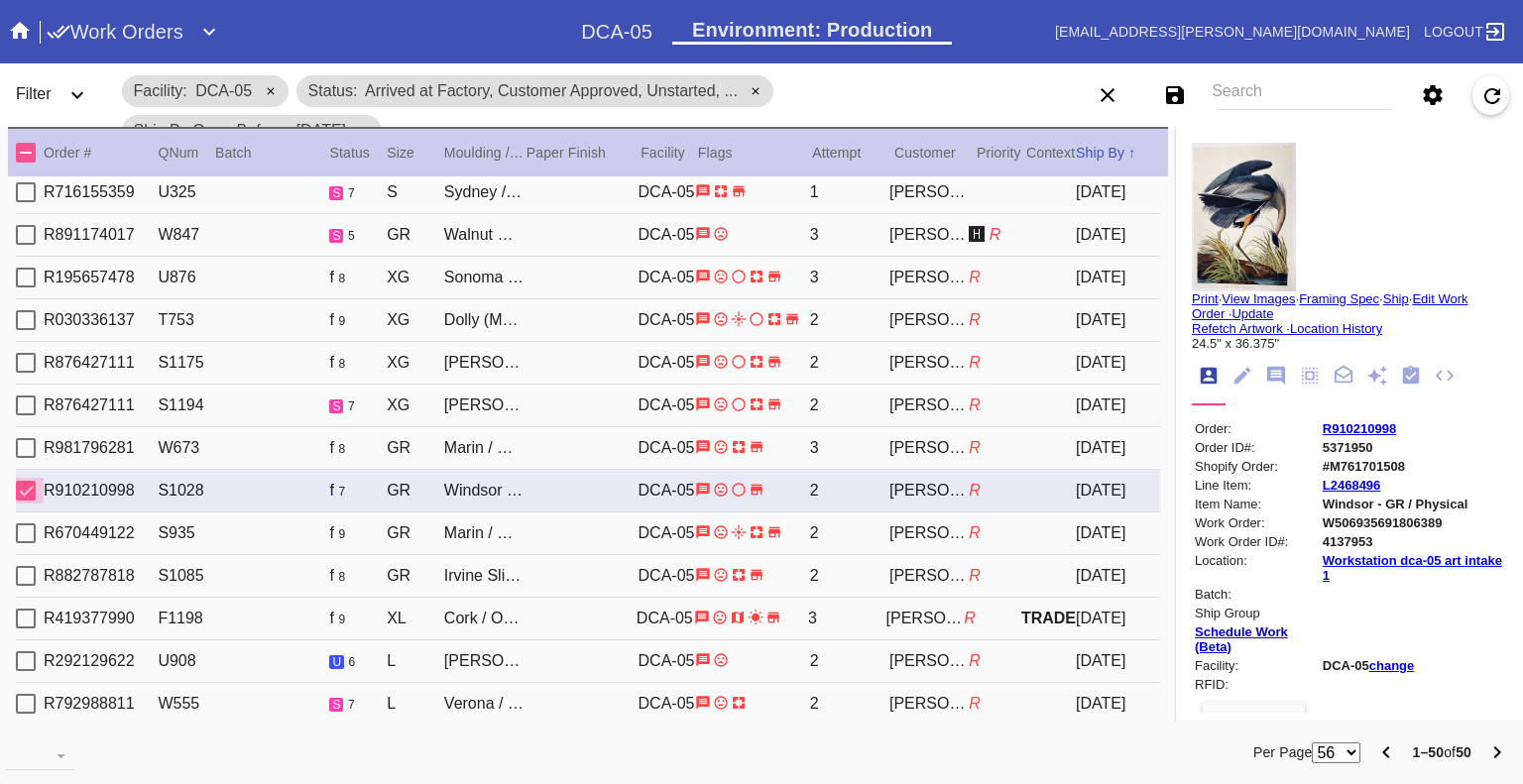 click at bounding box center [26, 491] 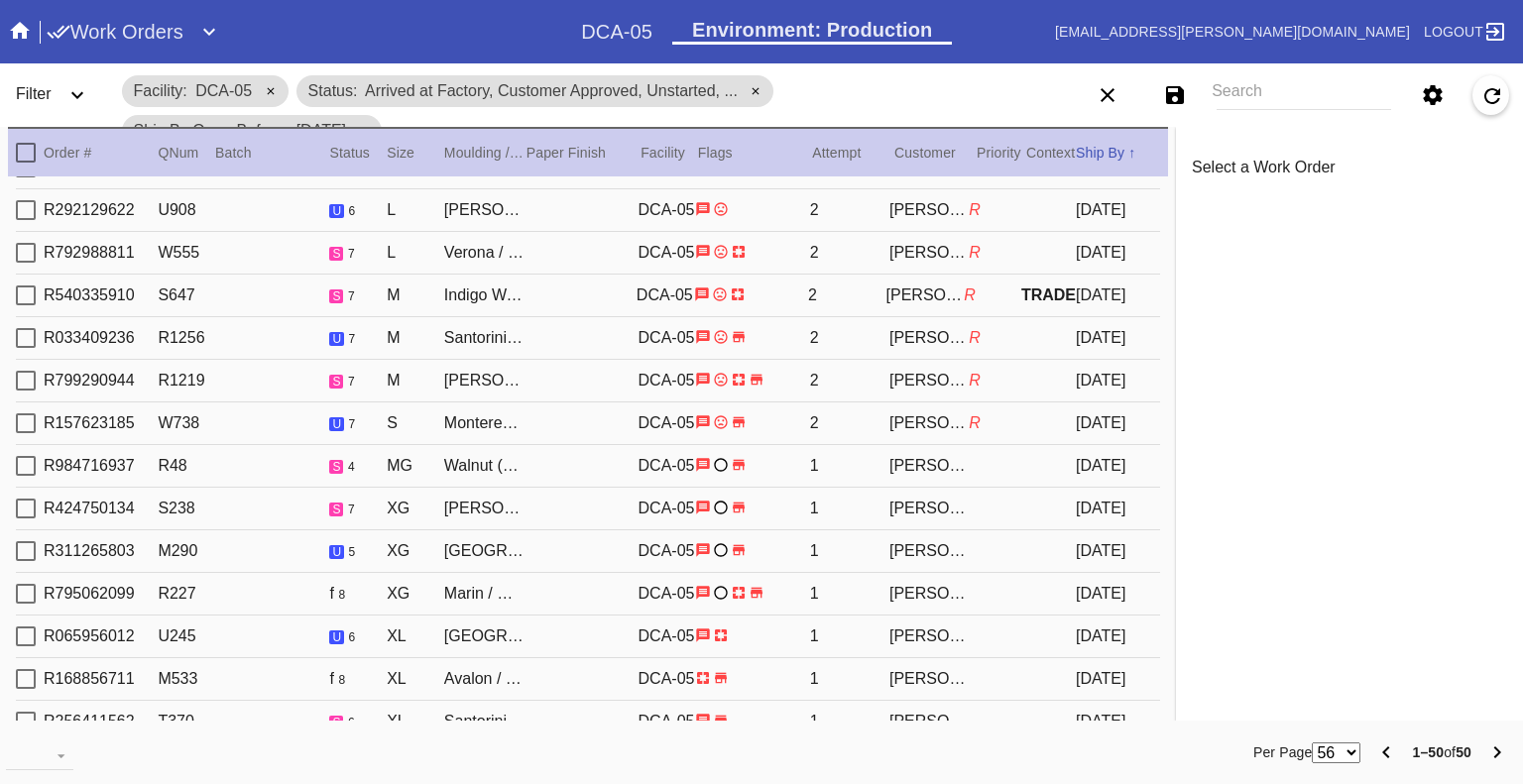 scroll, scrollTop: 892, scrollLeft: 0, axis: vertical 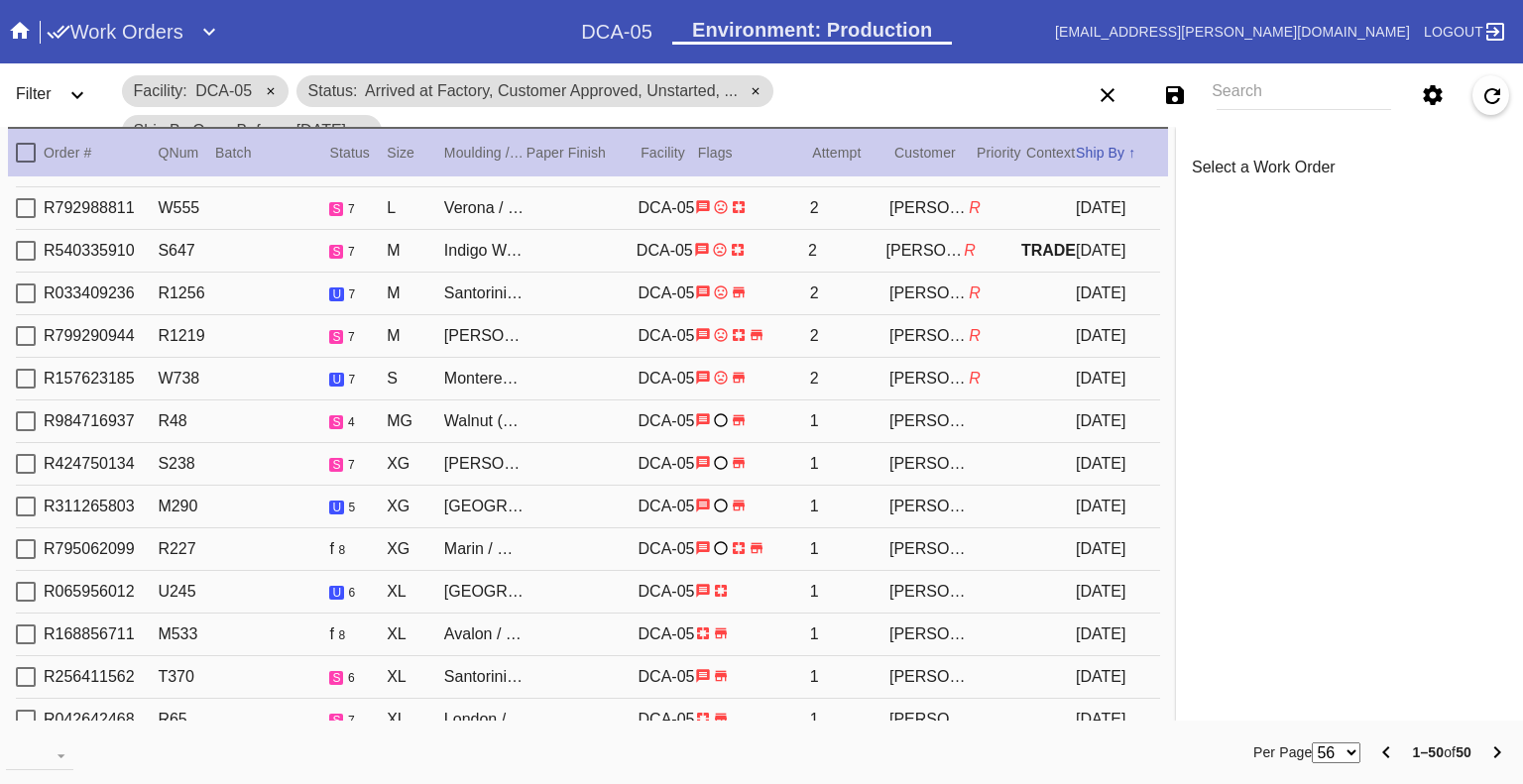 click at bounding box center [26, 592] 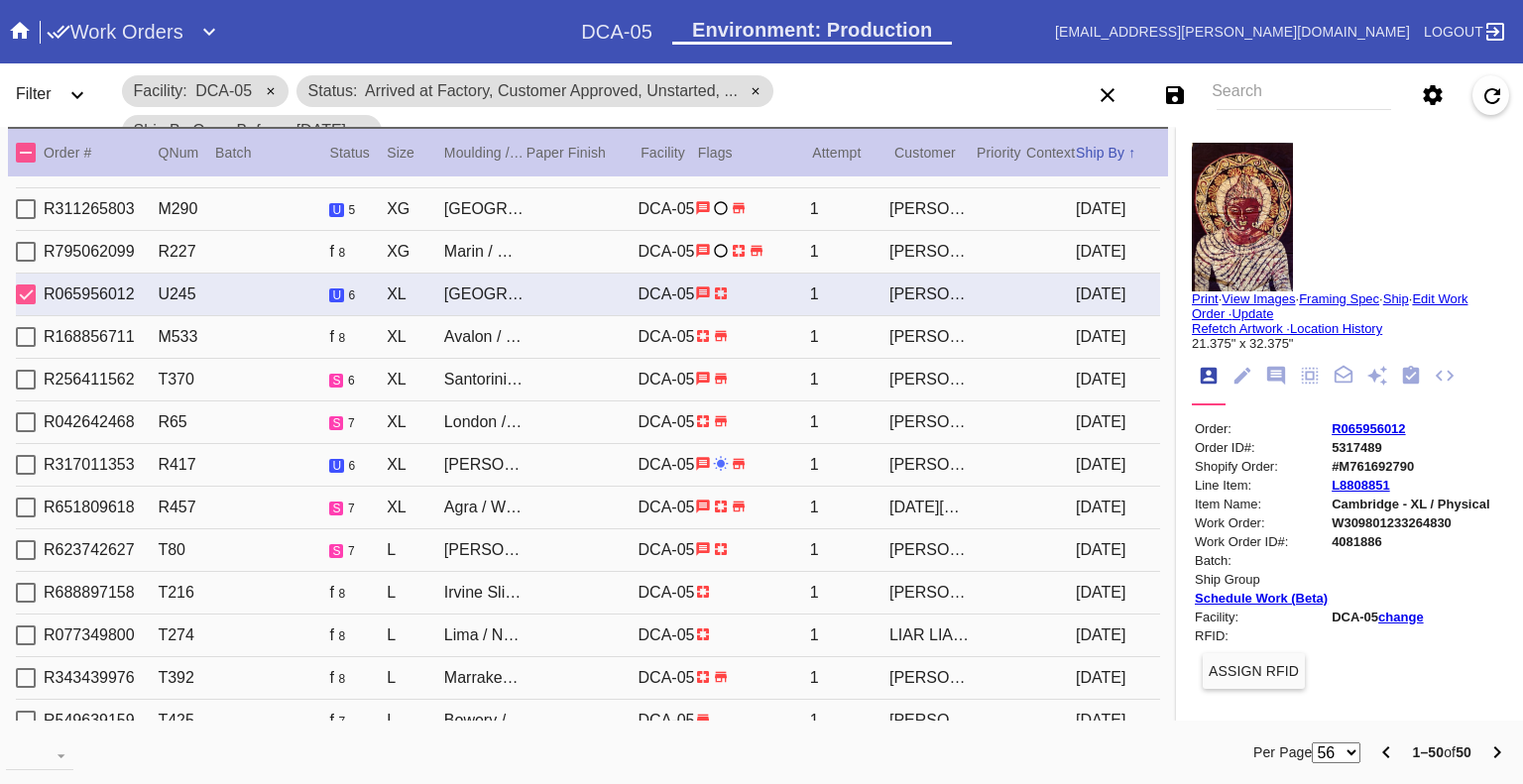 scroll, scrollTop: 1288, scrollLeft: 0, axis: vertical 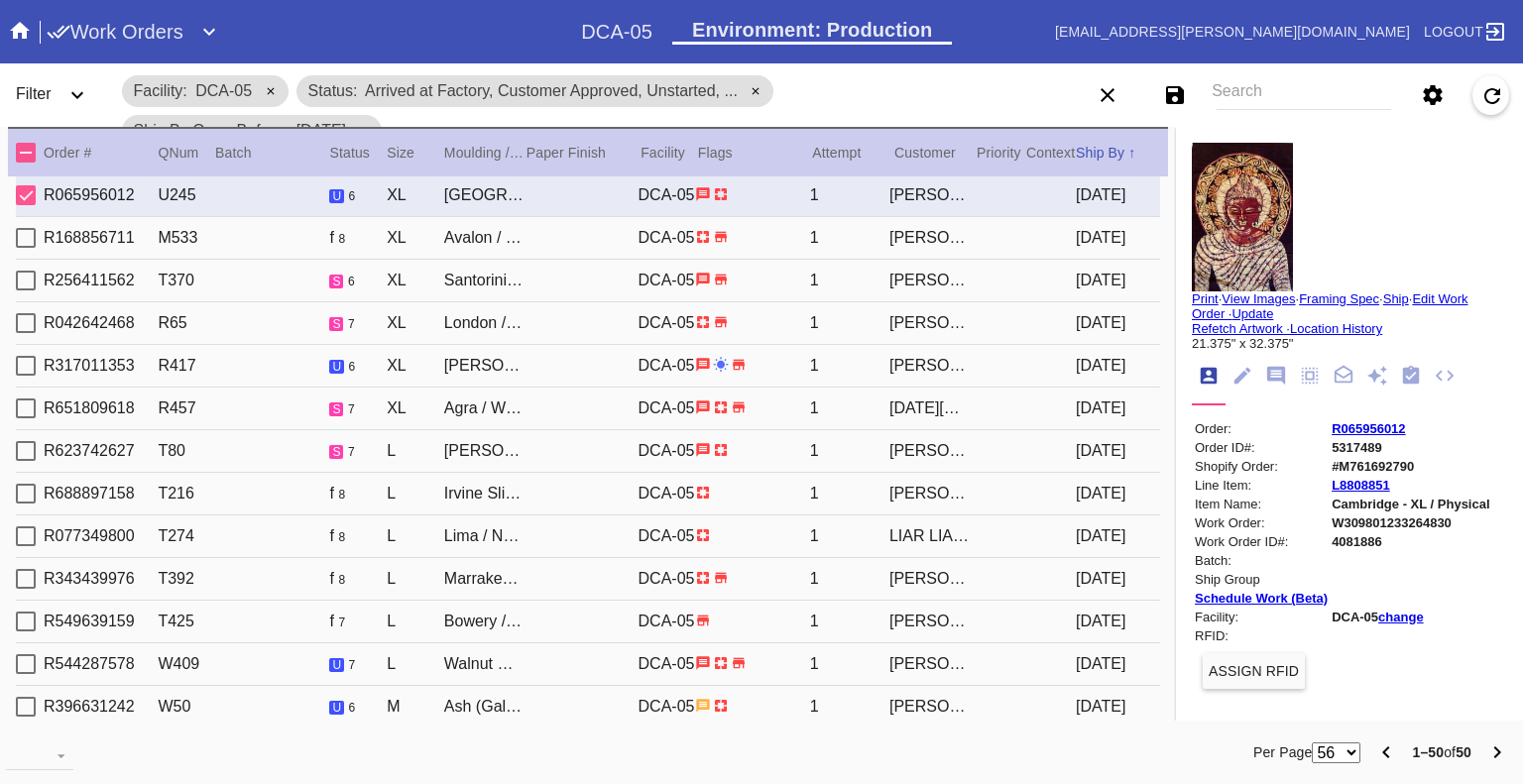click at bounding box center (26, 536) 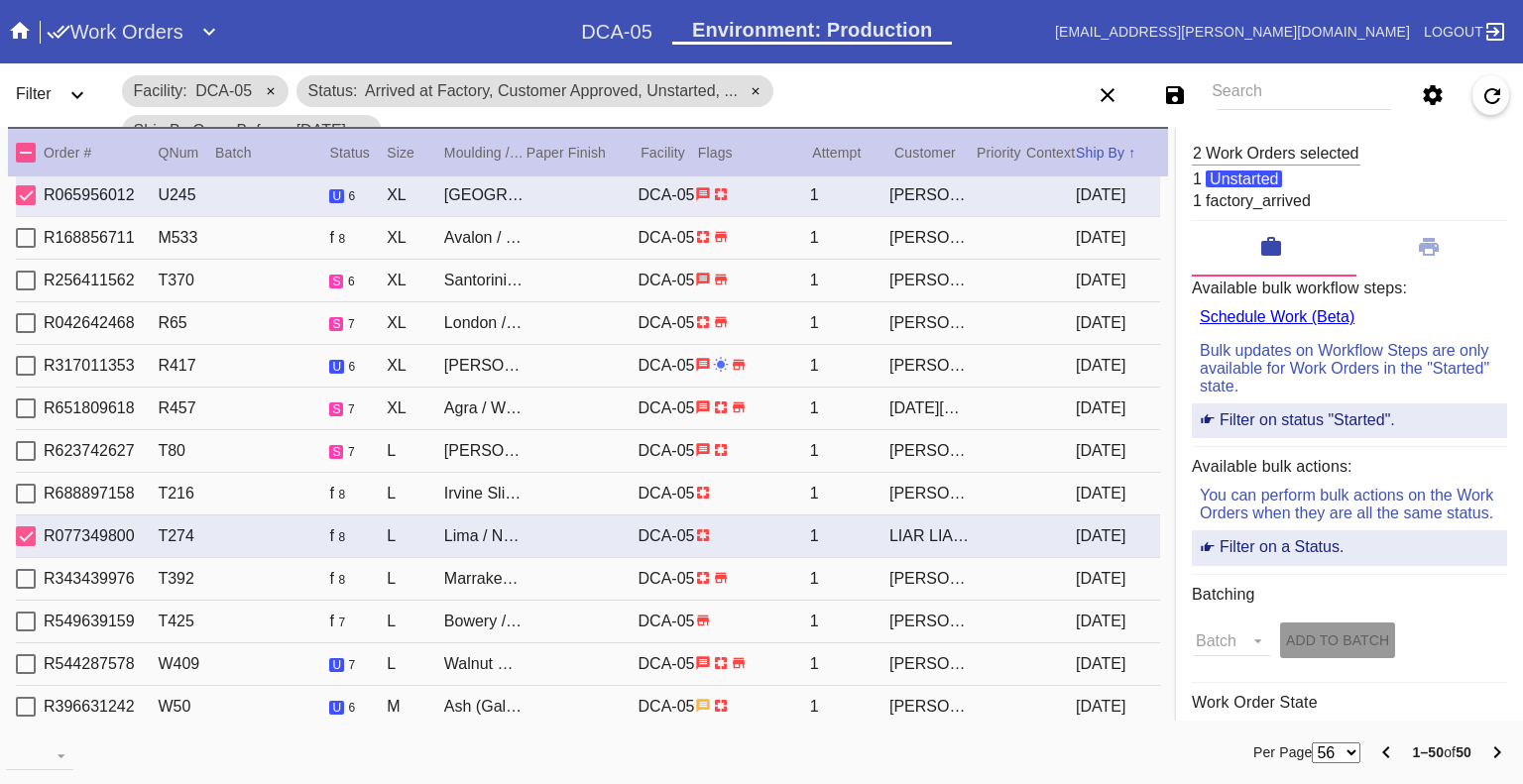 click 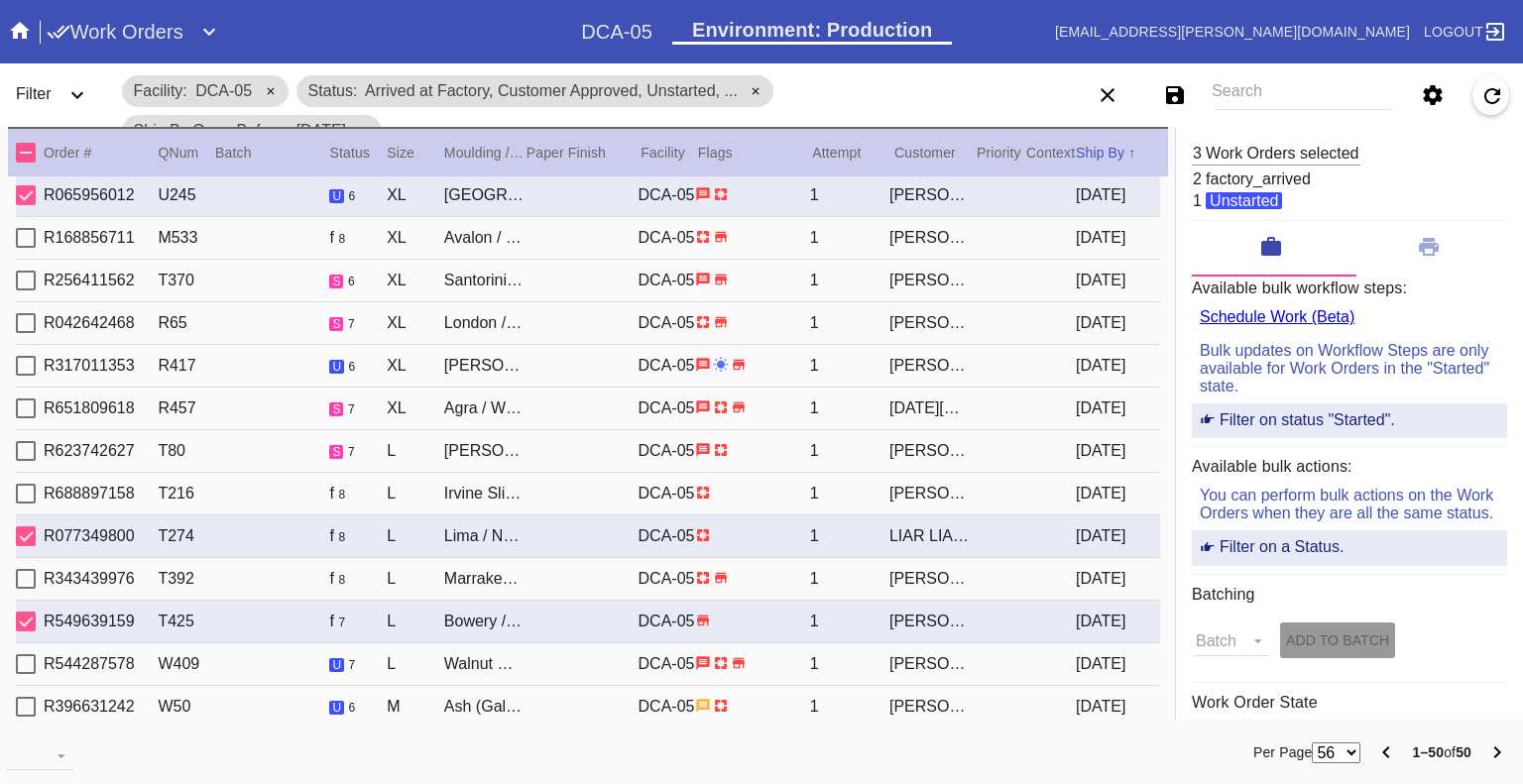 click 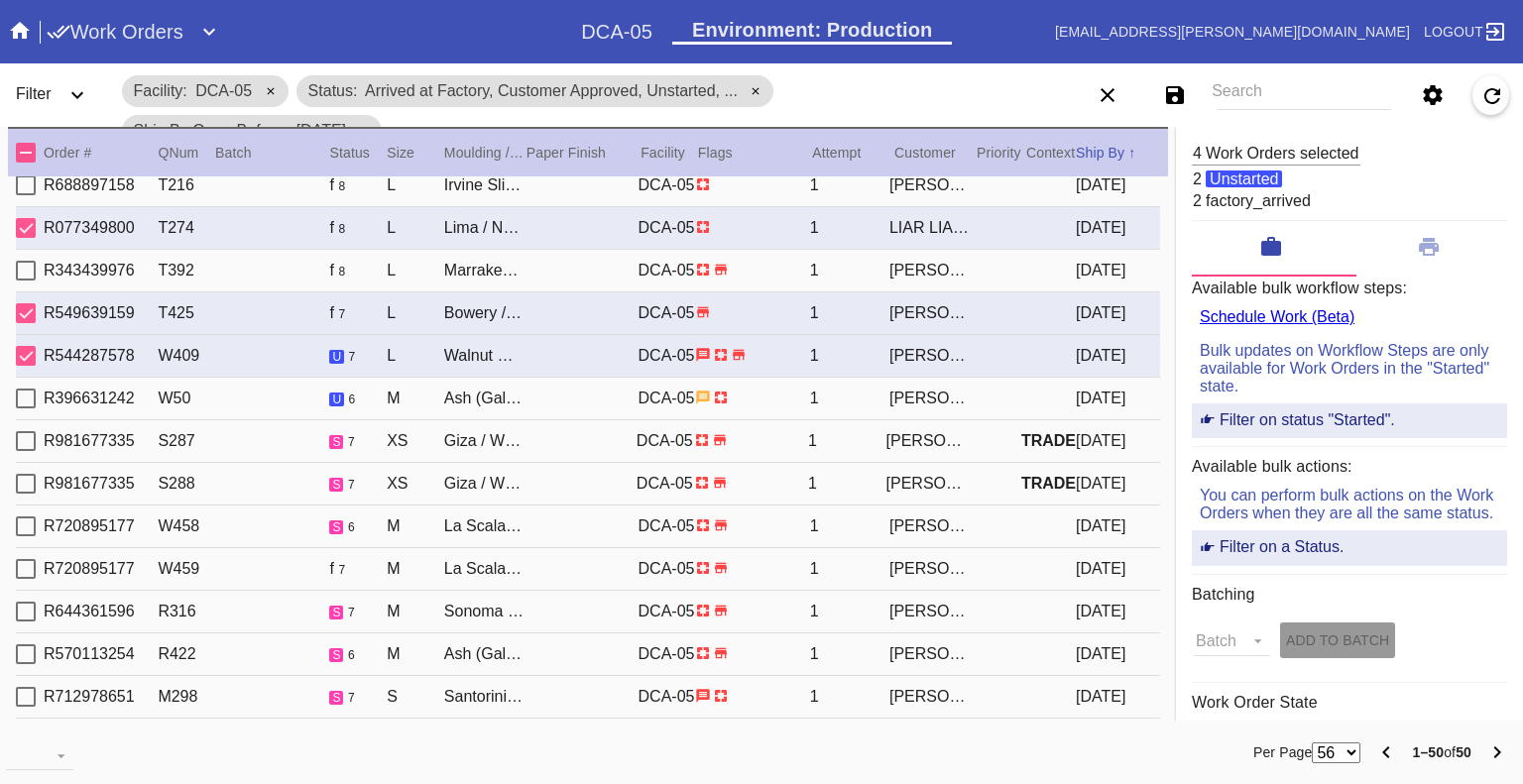 scroll, scrollTop: 1606, scrollLeft: 0, axis: vertical 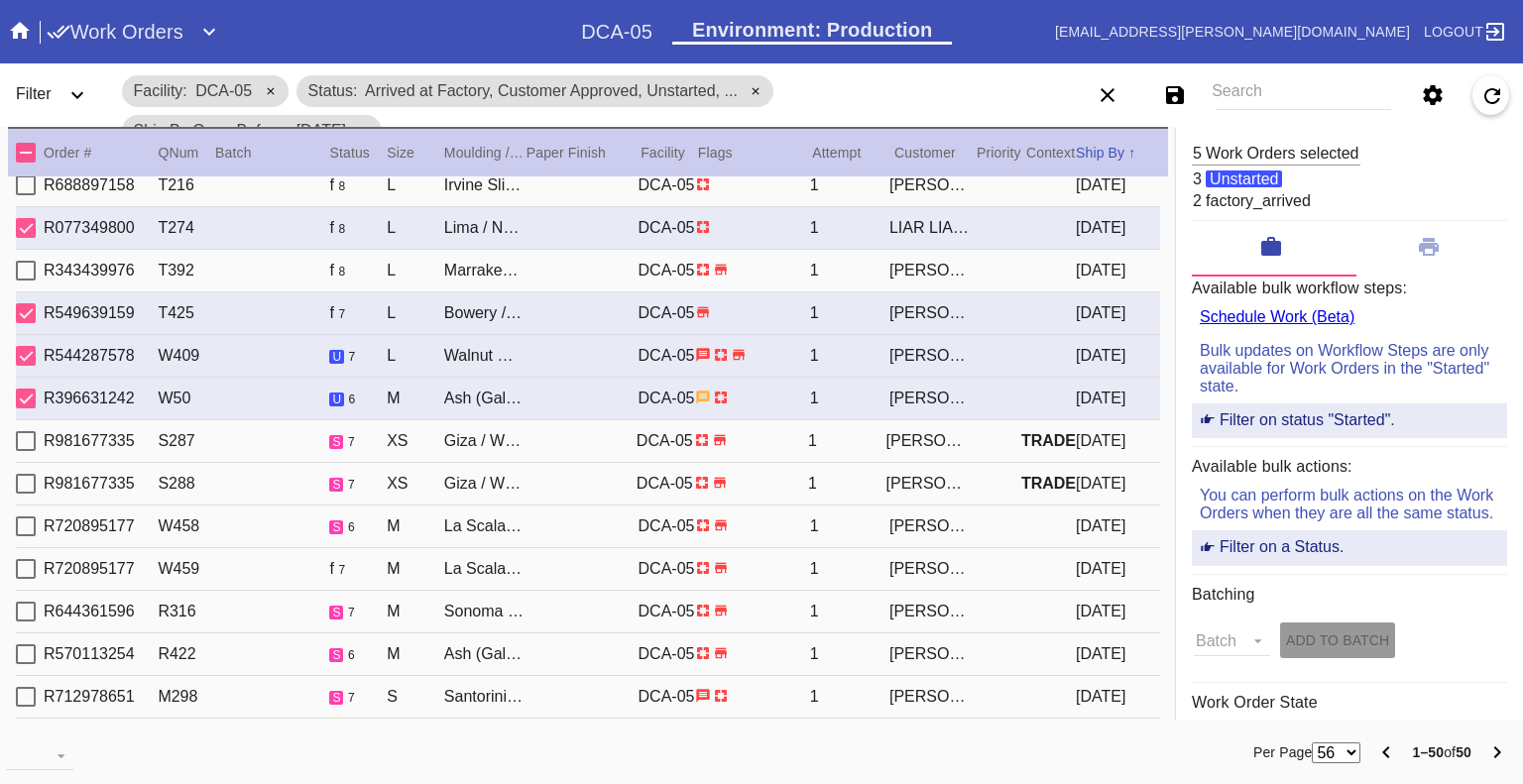 click 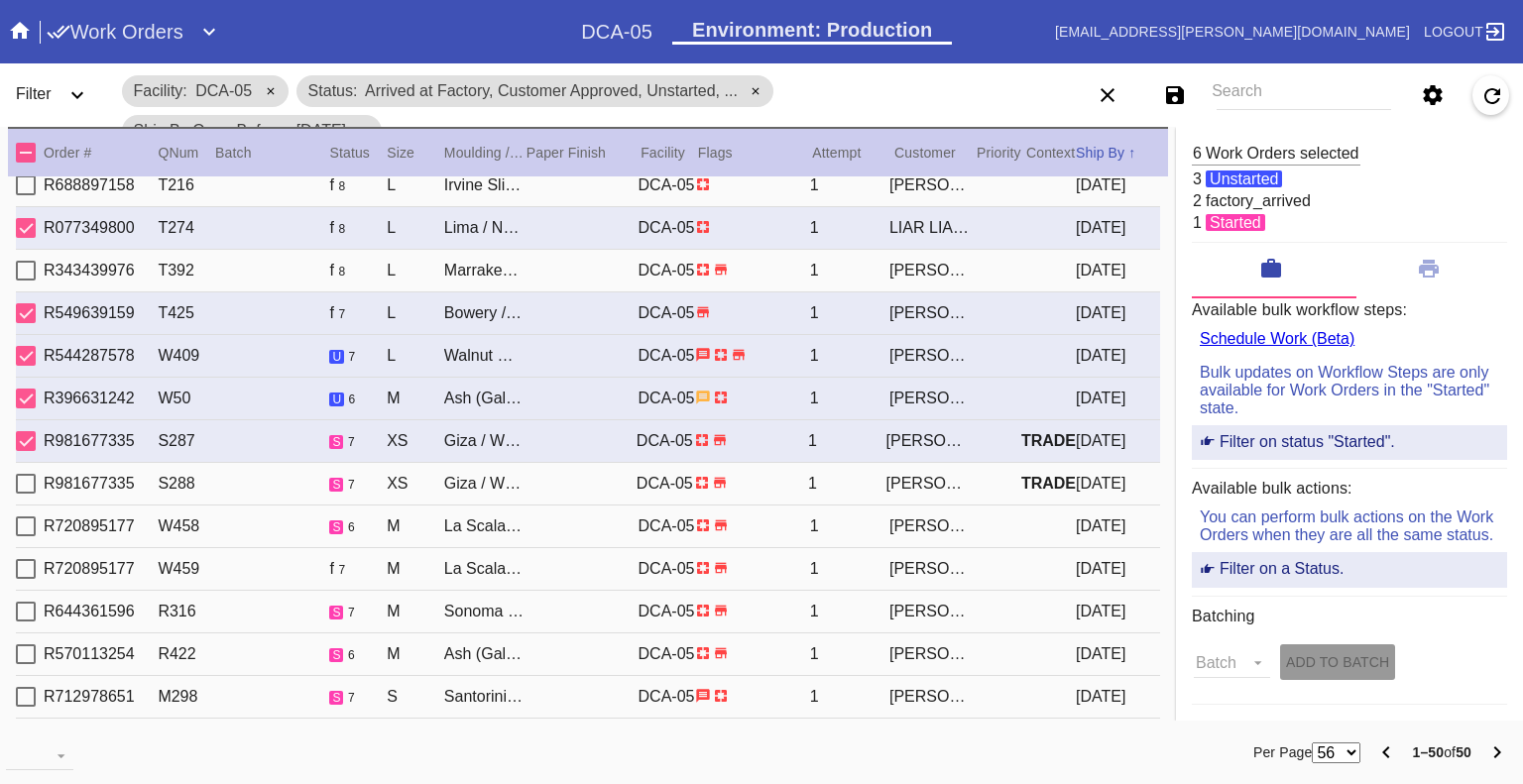 click 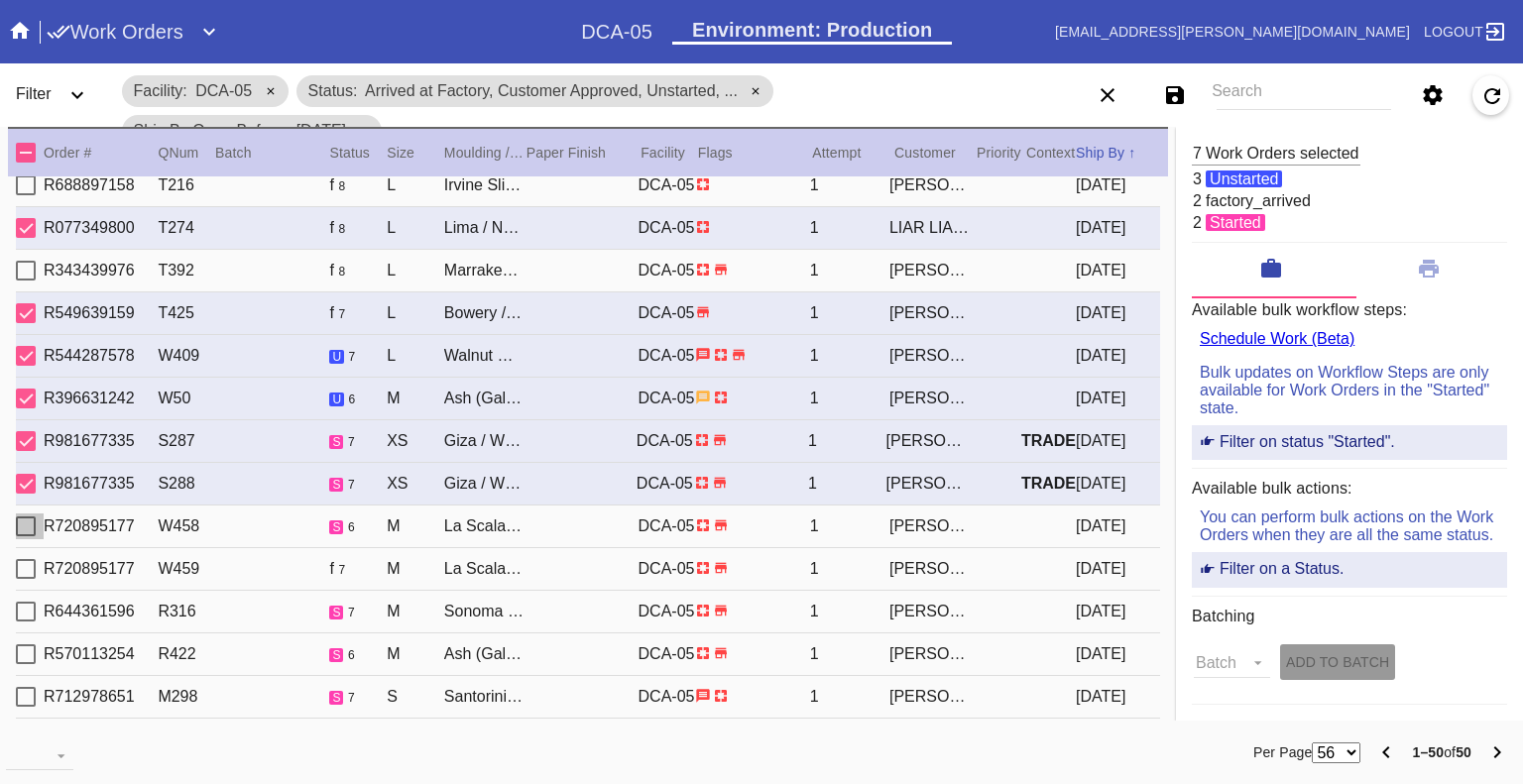 click 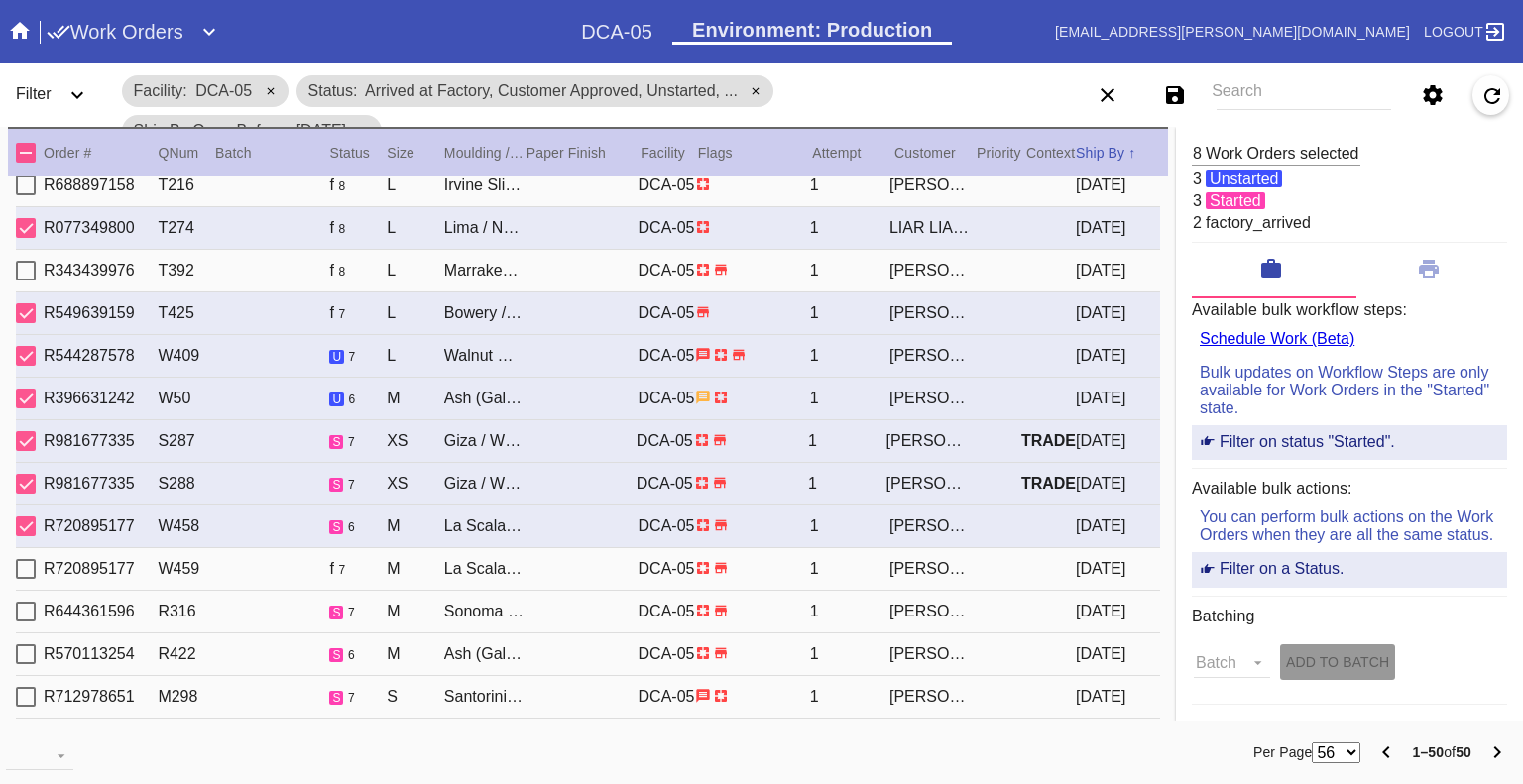 click 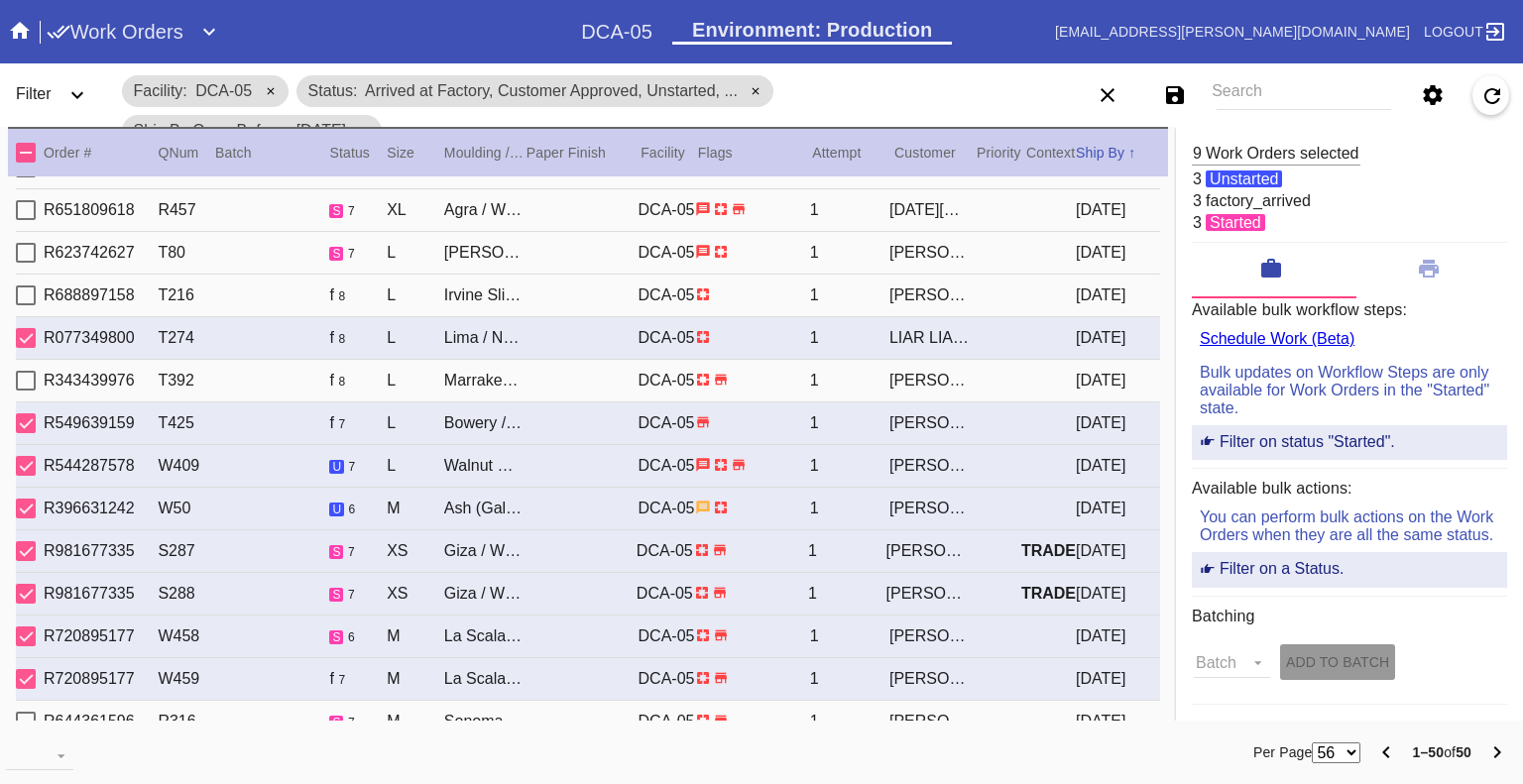 scroll, scrollTop: 1606, scrollLeft: 0, axis: vertical 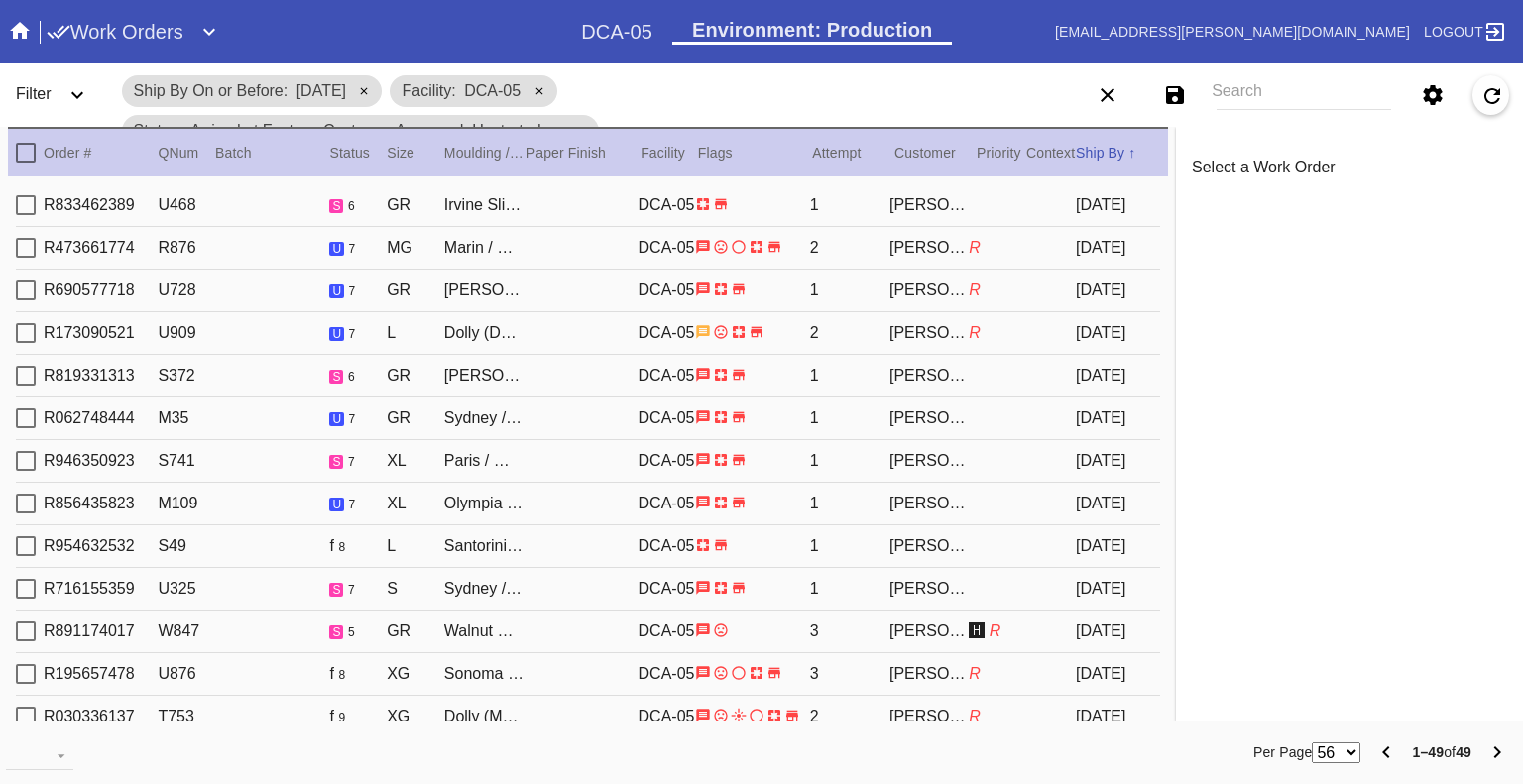 click on "Search" at bounding box center [1304, 95] 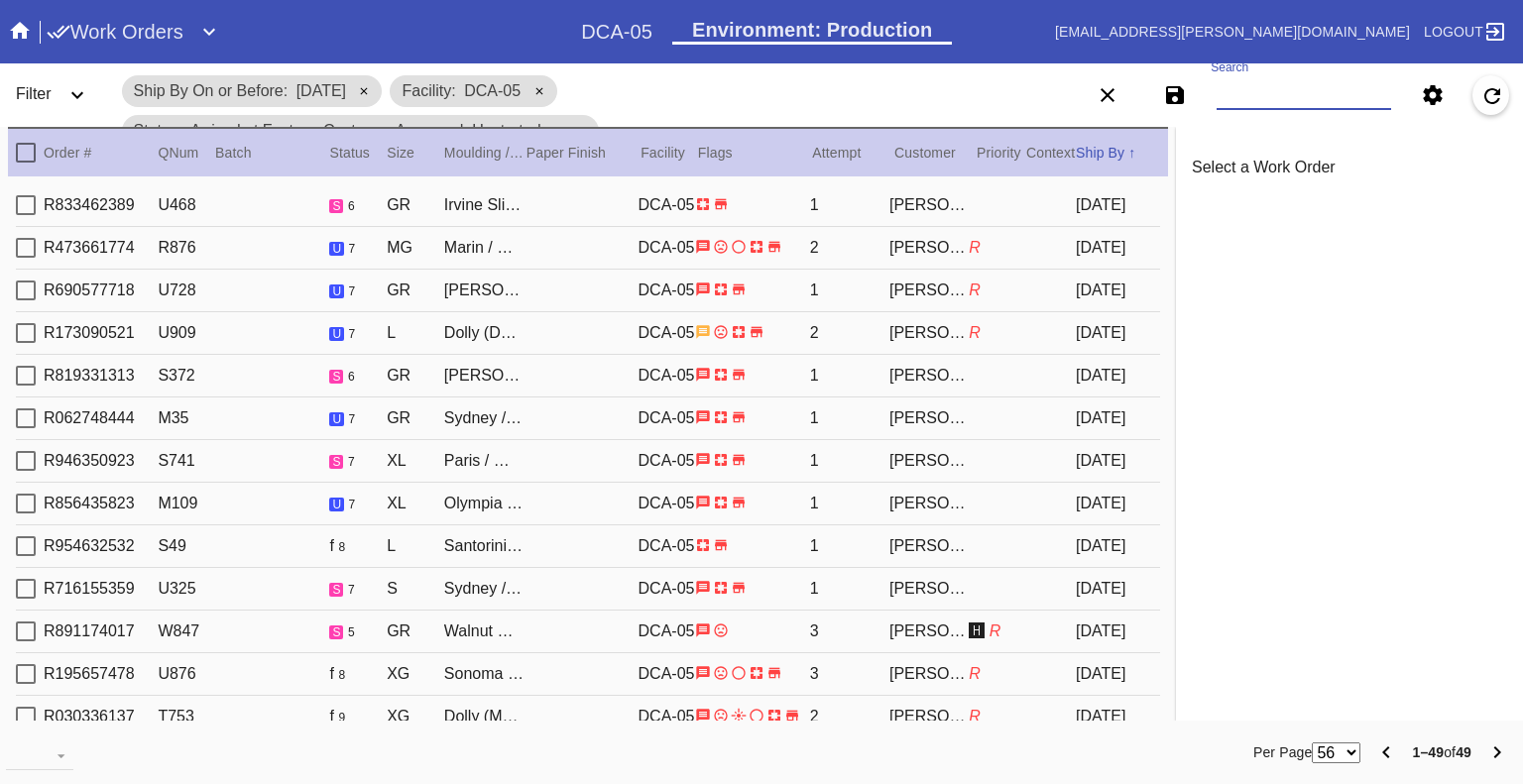paste on "W602568165247623 W573025861050734 W925663286395271 W506935691806389 W834927615355029 W513268422551284 W456840153887187 W559439859327656 W592244915751175 W851635247902661 W806098427089634 W343461131933591 W380205559268361" 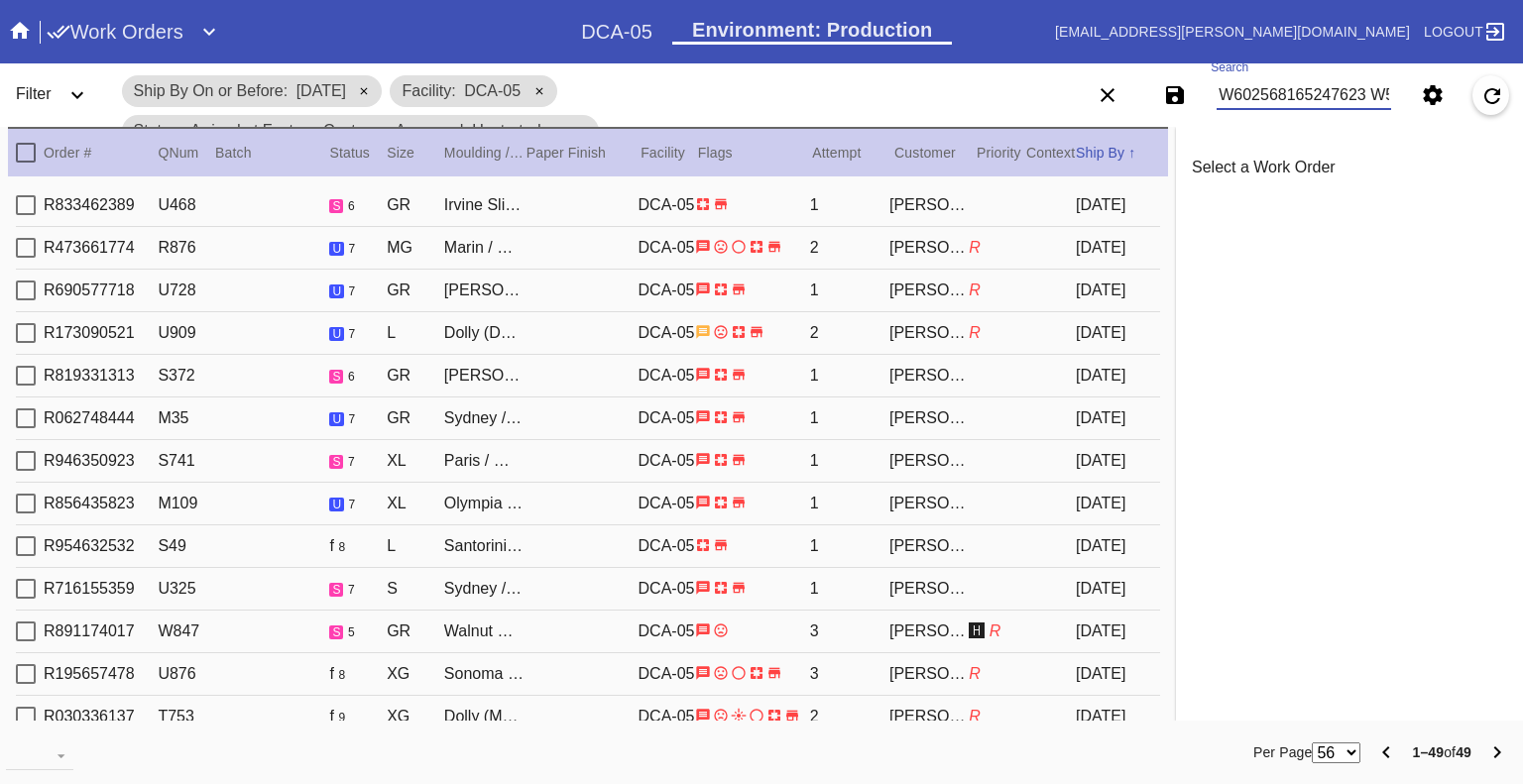 scroll, scrollTop: 0, scrollLeft: 1795, axis: horizontal 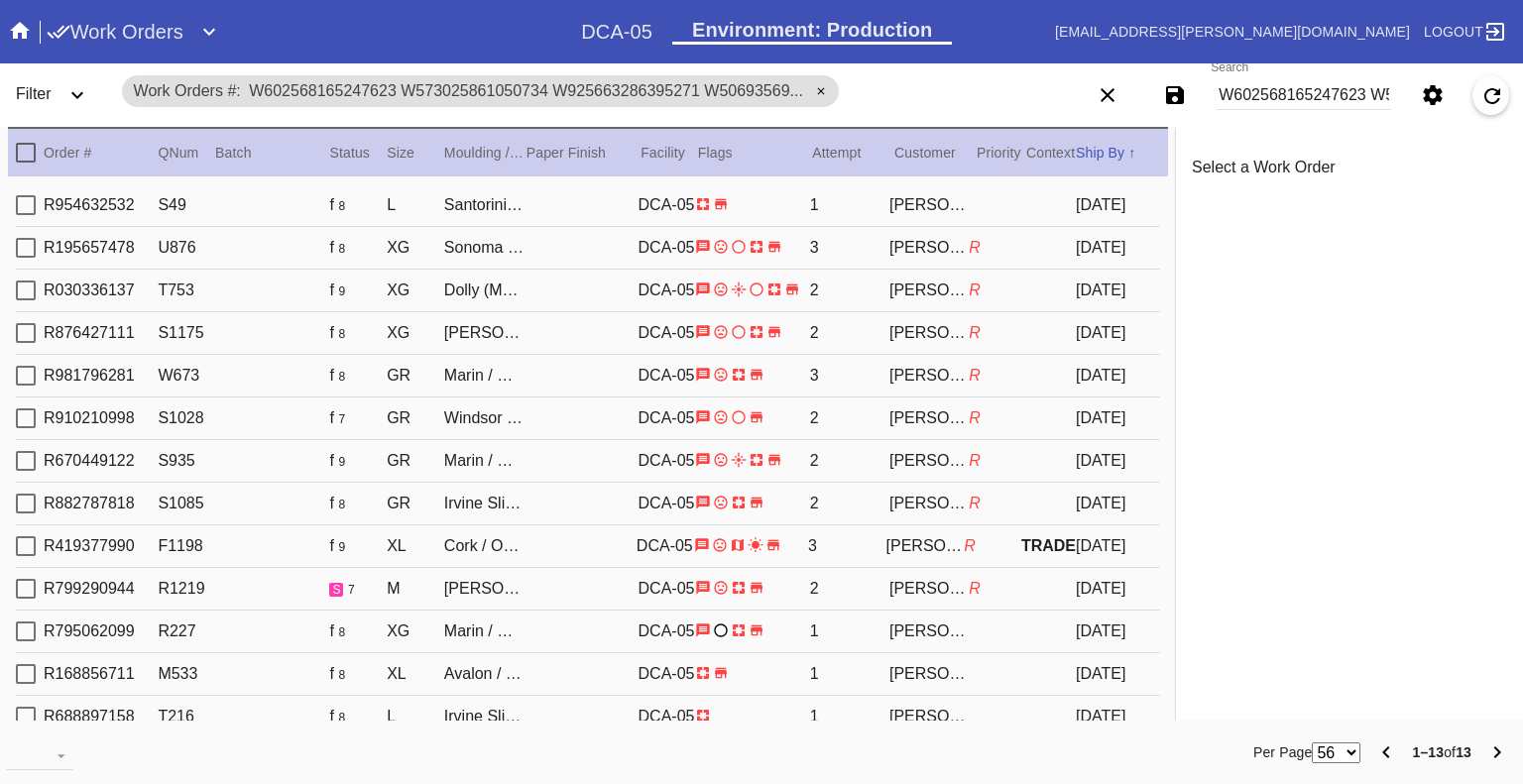 click on "W602568165247623 W573025861050734 W925663286395271 W506935691806389 W834927615355029 W513268422551284 W456840153887187 W559439859327656 W592244915751175 W851635247902661 W806098427089634 W343461131933591 W380205559268361" at bounding box center (1304, 95) 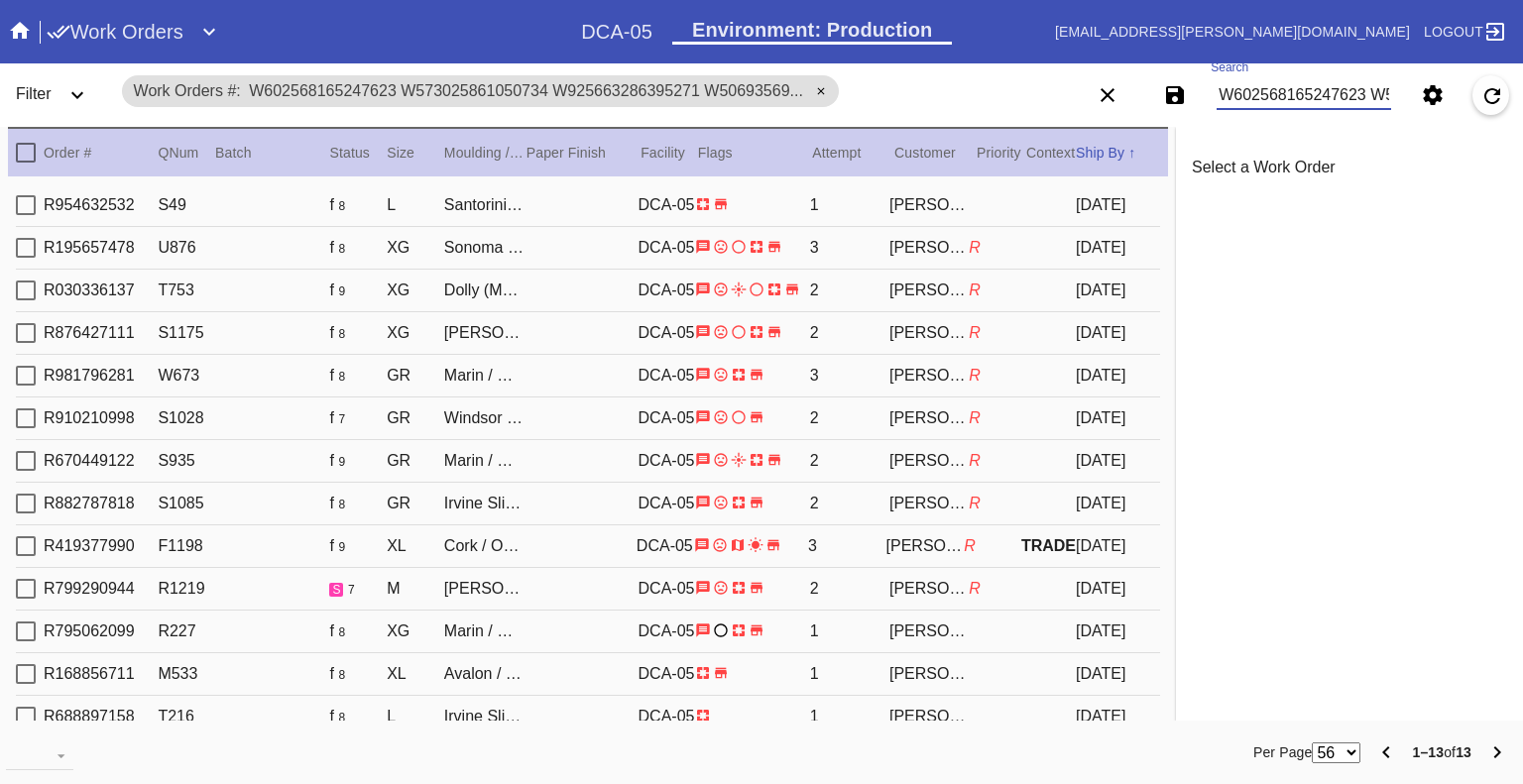 click on "W602568165247623 W573025861050734 W925663286395271 W506935691806389 W834927615355029 W513268422551284 W456840153887187 W559439859327656 W592244915751175 W851635247902661 W806098427089634 W343461131933591 W380205559268361" at bounding box center (1304, 95) 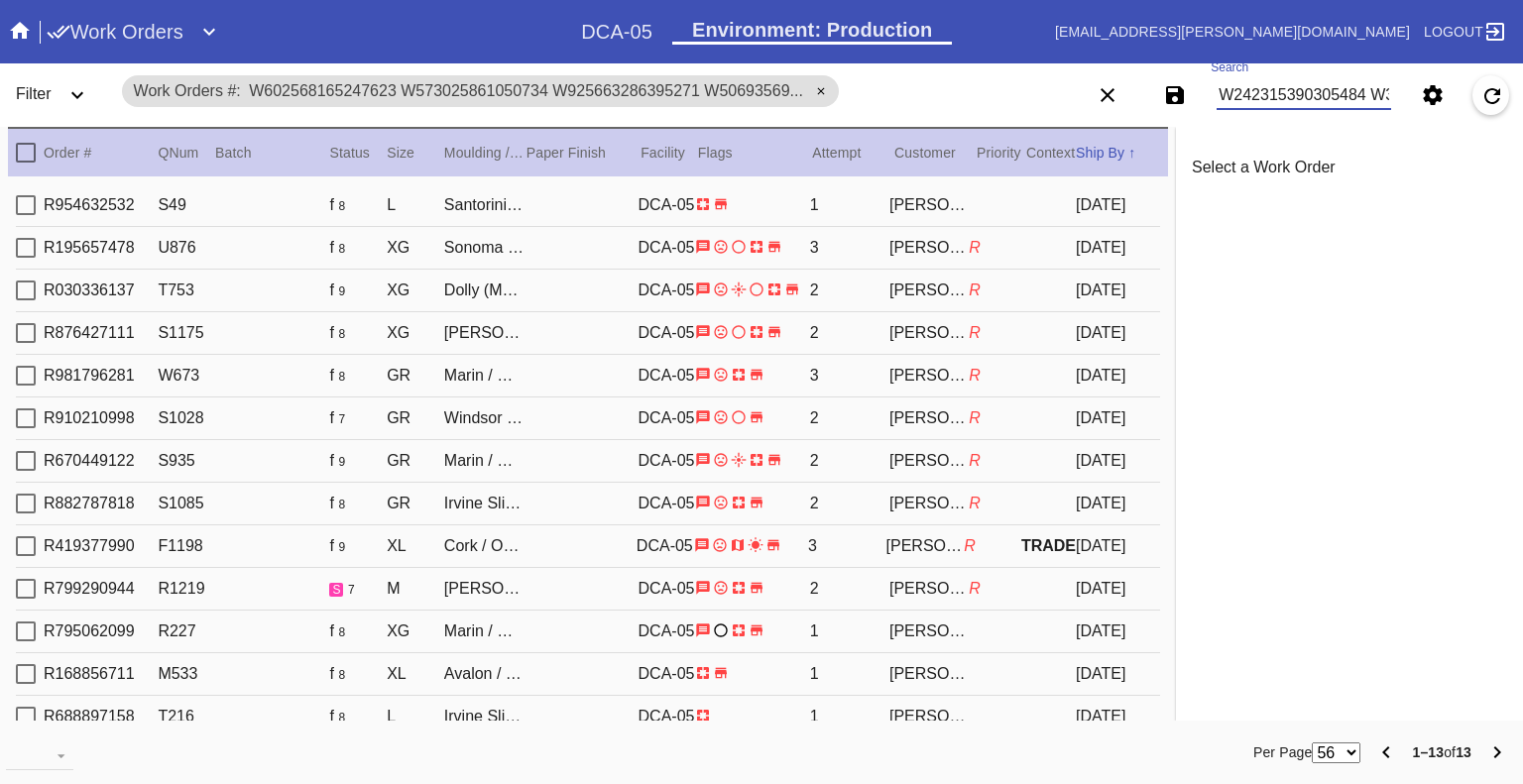 scroll, scrollTop: 0, scrollLeft: 1190, axis: horizontal 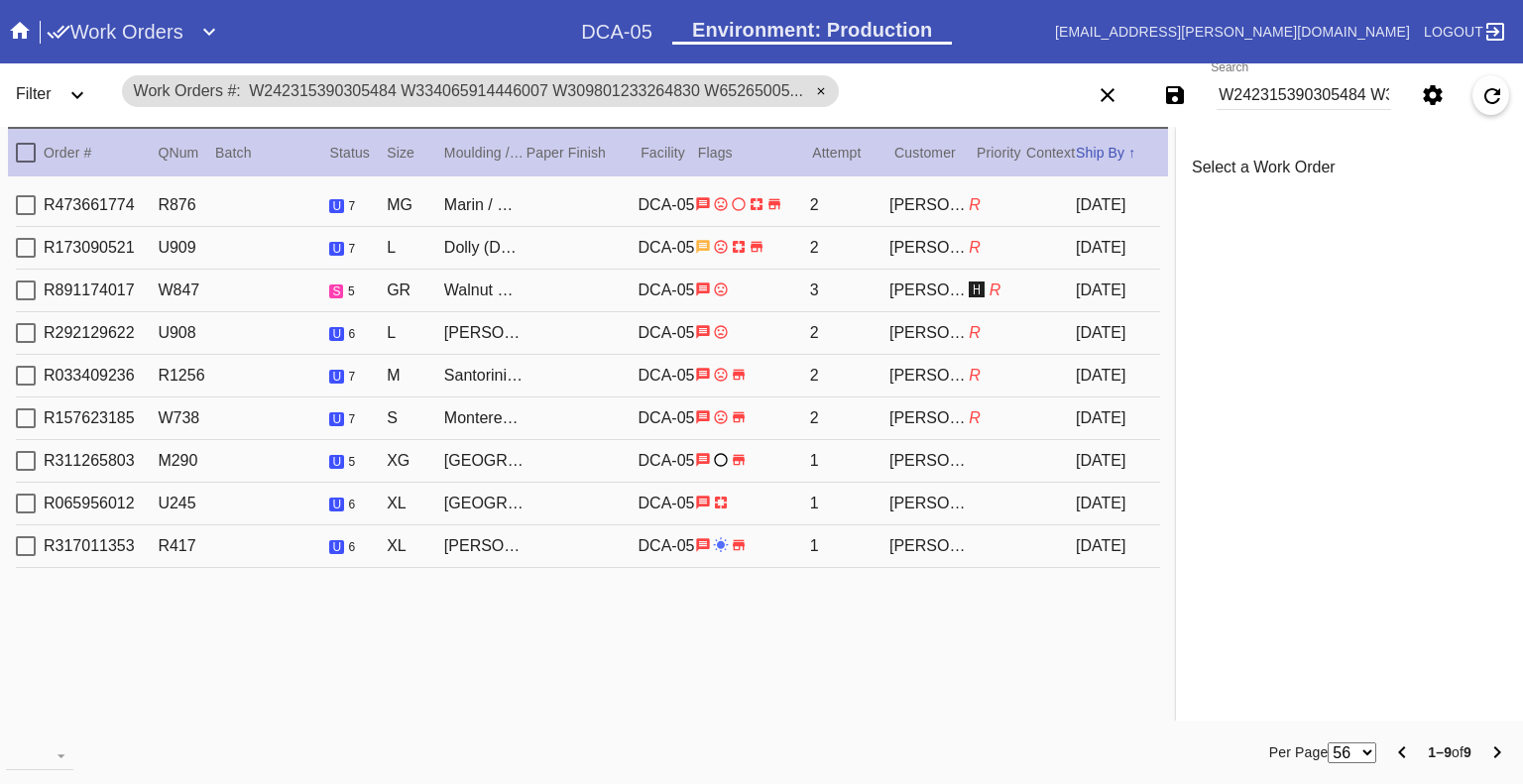 click on "W242315390305484 W334065914446007 W309801233264830 W652650050158934 W519021406224339 W917098461404750 W683662682407926 W946078818252772 W145277900904500" at bounding box center [1304, 95] 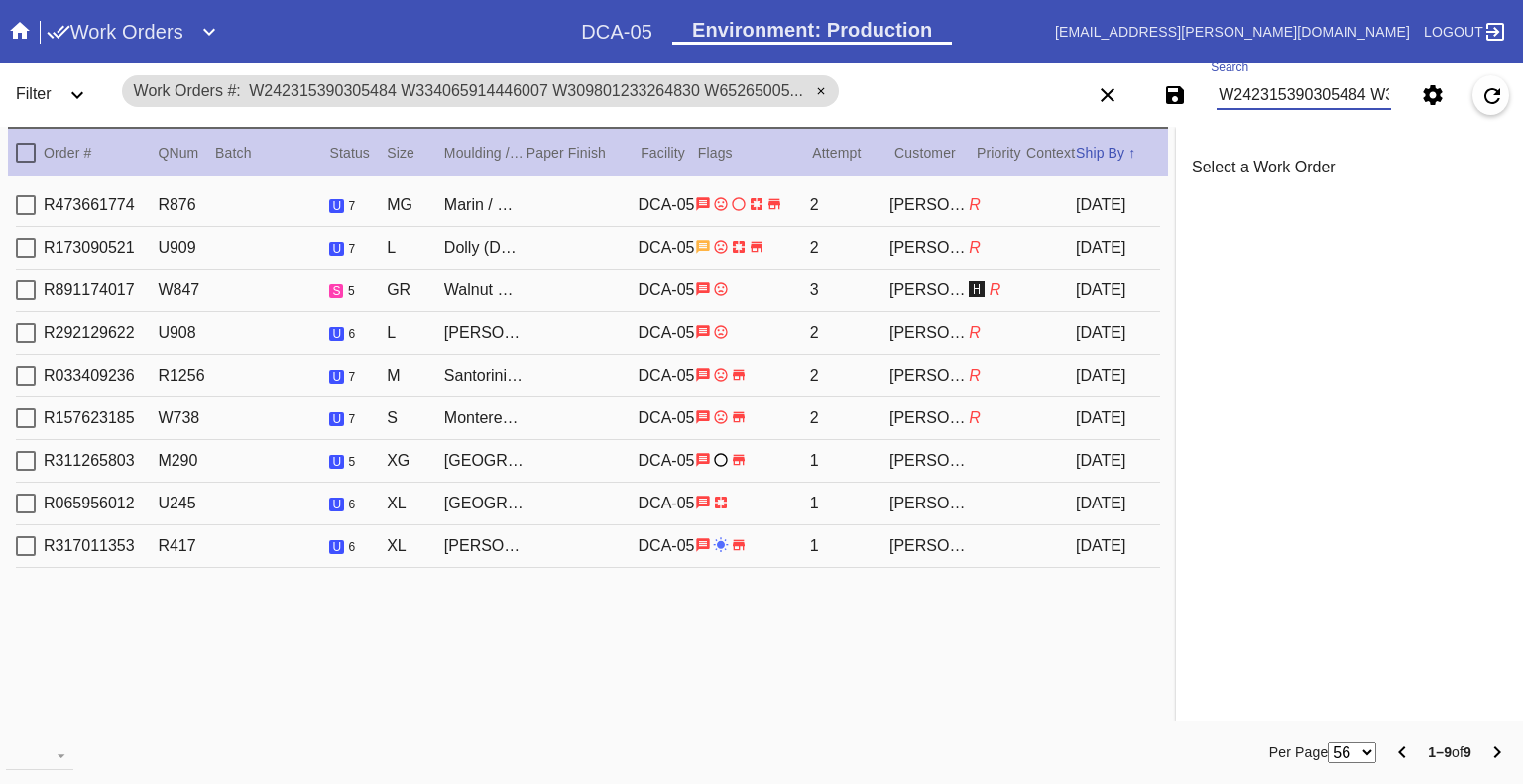 click on "W242315390305484 W334065914446007 W309801233264830 W652650050158934 W519021406224339 W917098461404750 W683662682407926 W946078818252772 W145277900904500" at bounding box center [1304, 95] 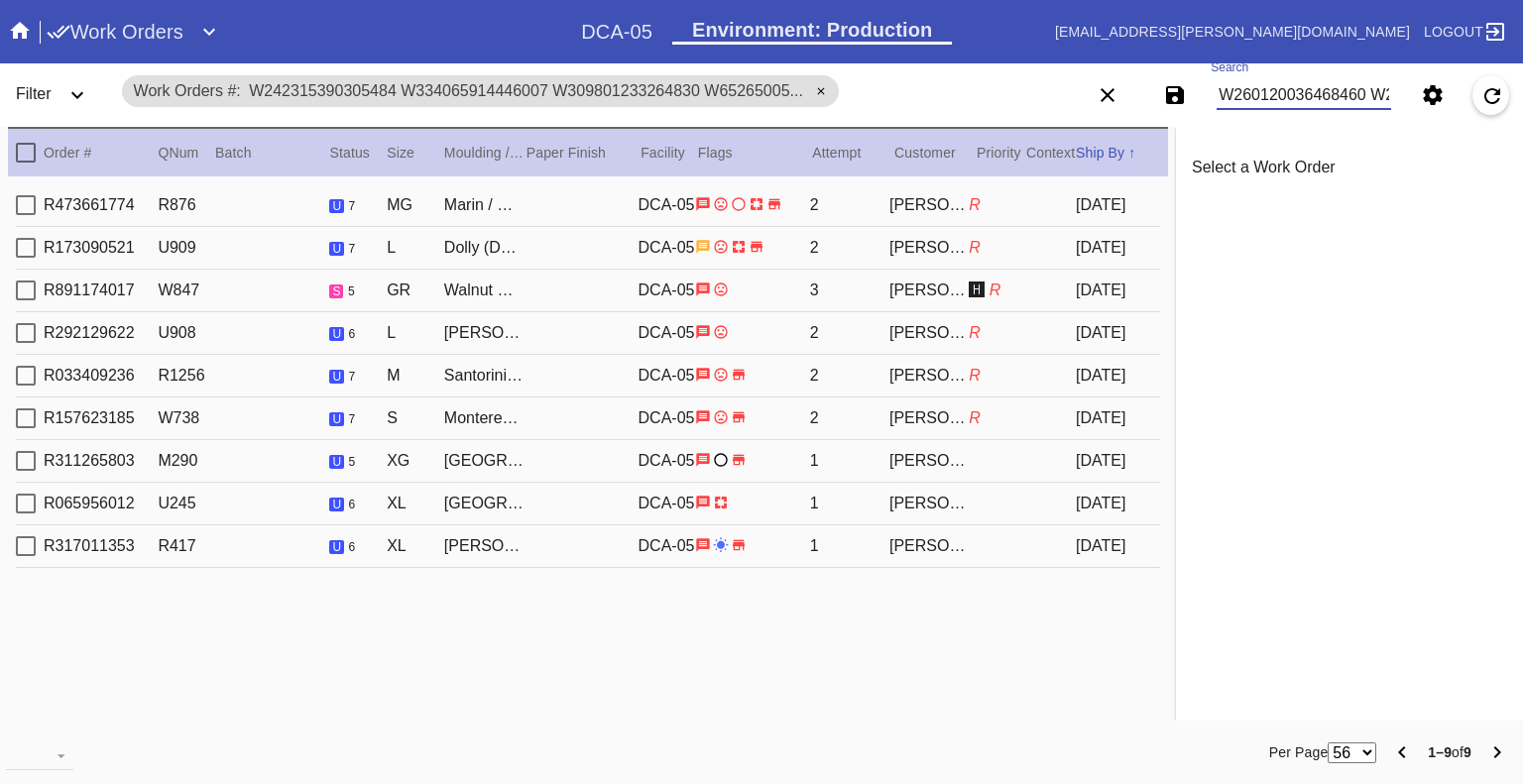 scroll, scrollTop: 0, scrollLeft: 2703, axis: horizontal 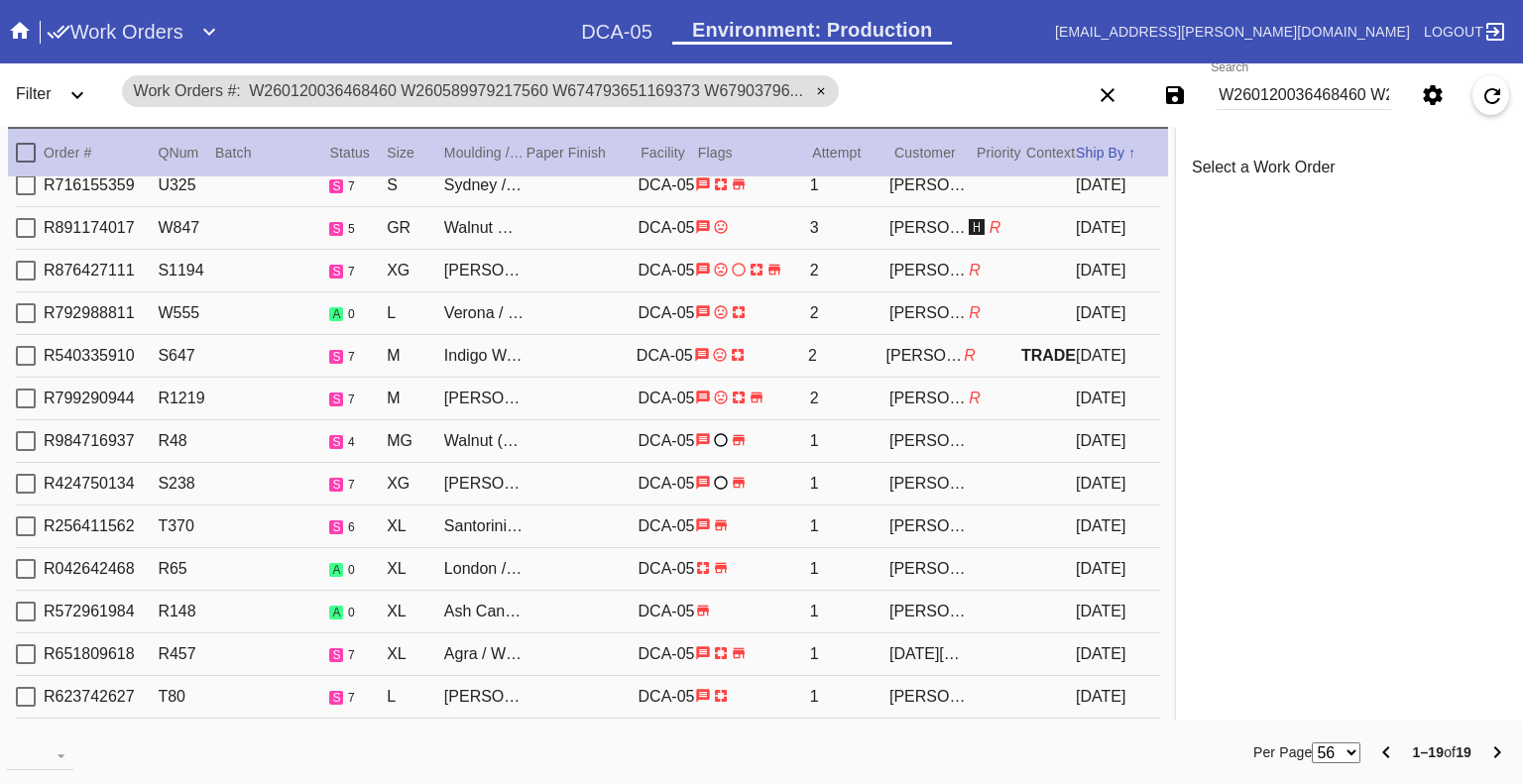 click on "W260120036468460 W260589979217560 W674793651169373 W679037968157142 W364412599233174 W178988662390611 W939177897463117 W467069986407546 W979059697676268 W609298771403981 W198244155704573 W761599116296717 W683662682407926 W513465315582484 W277617305134815 W359508583699269 W380205559268361 W287698265562036 W302817820578909" at bounding box center (1304, 95) 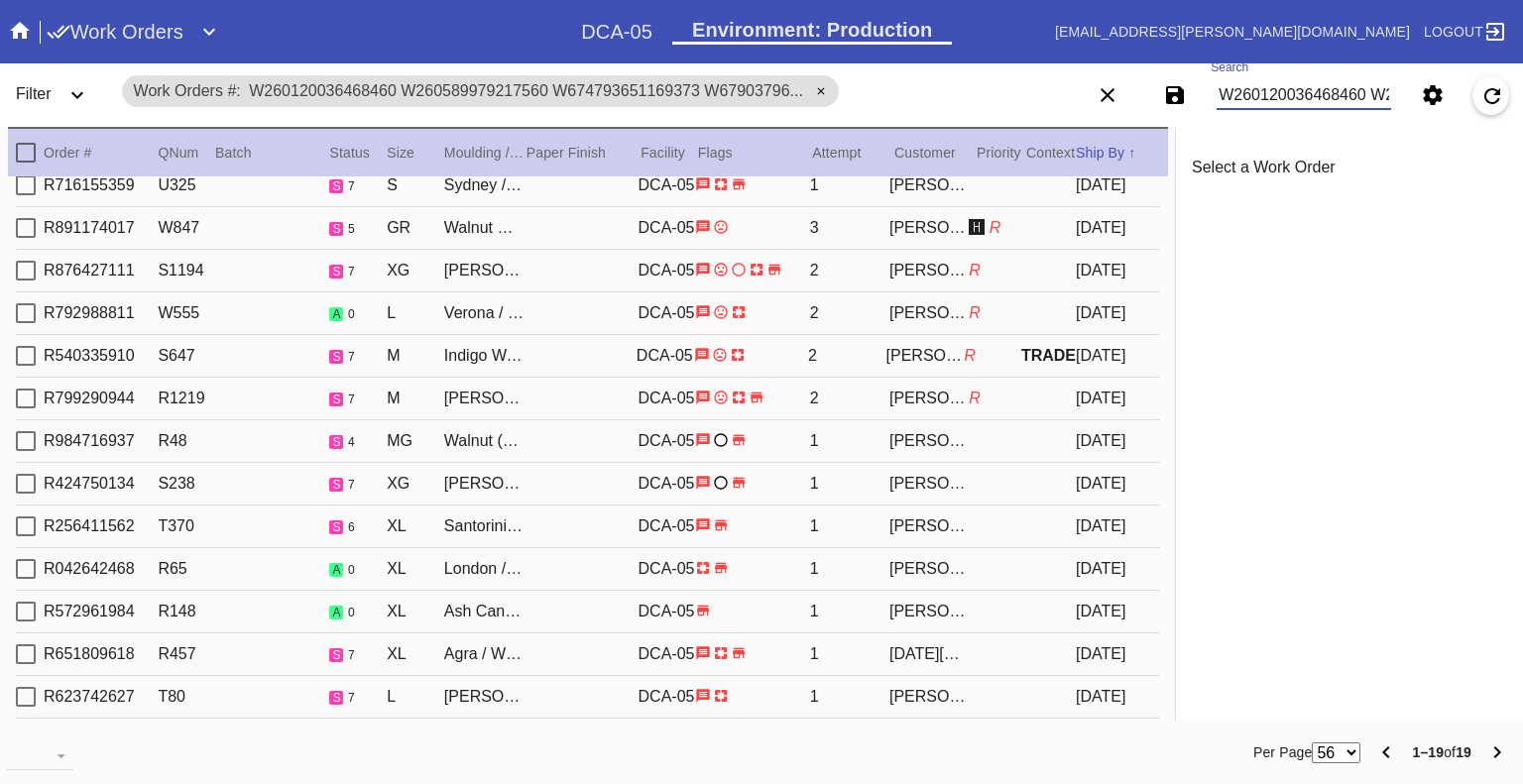 click on "W260120036468460 W260589979217560 W674793651169373 W679037968157142 W364412599233174 W178988662390611 W939177897463117 W467069986407546 W979059697676268 W609298771403981 W198244155704573 W761599116296717 W683662682407926 W513465315582484 W277617305134815 W359508583699269 W380205559268361 W287698265562036 W302817820578909" at bounding box center (1304, 95) 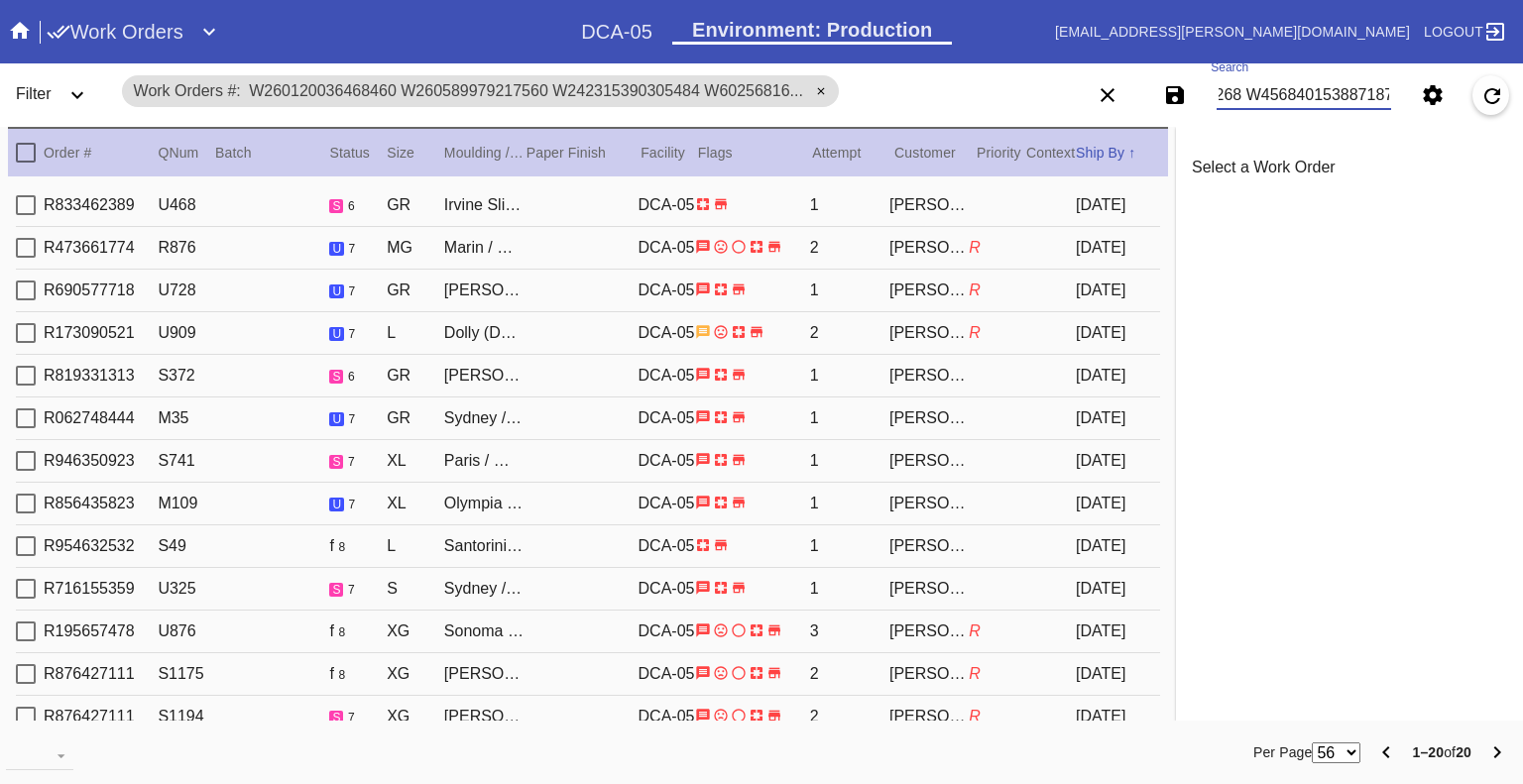 scroll, scrollTop: 321, scrollLeft: 0, axis: vertical 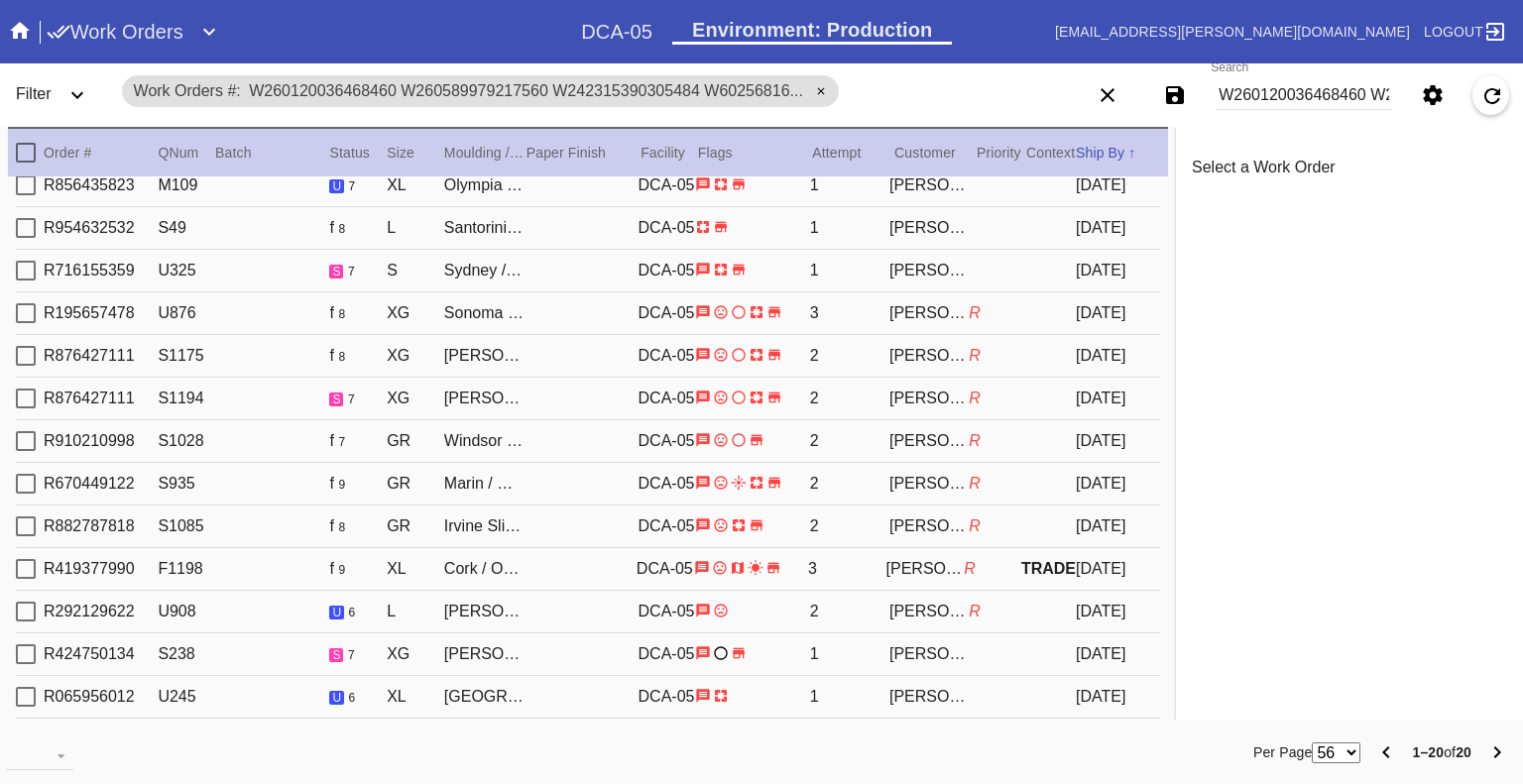 click on "W260120036468460 W260589979217560 W242315390305484 W602568165247623 W674793651169373 W679037968157142 W364412599233174 W334065914446007 W178988662390611 W939177897463117 W309801233264830 W652650050158934 W467069986407546 W573025861050734 W925663286395271 W506935691806389 W834927615355029 W513268422551284 W979059697676268 W456840153887187" at bounding box center (1304, 95) 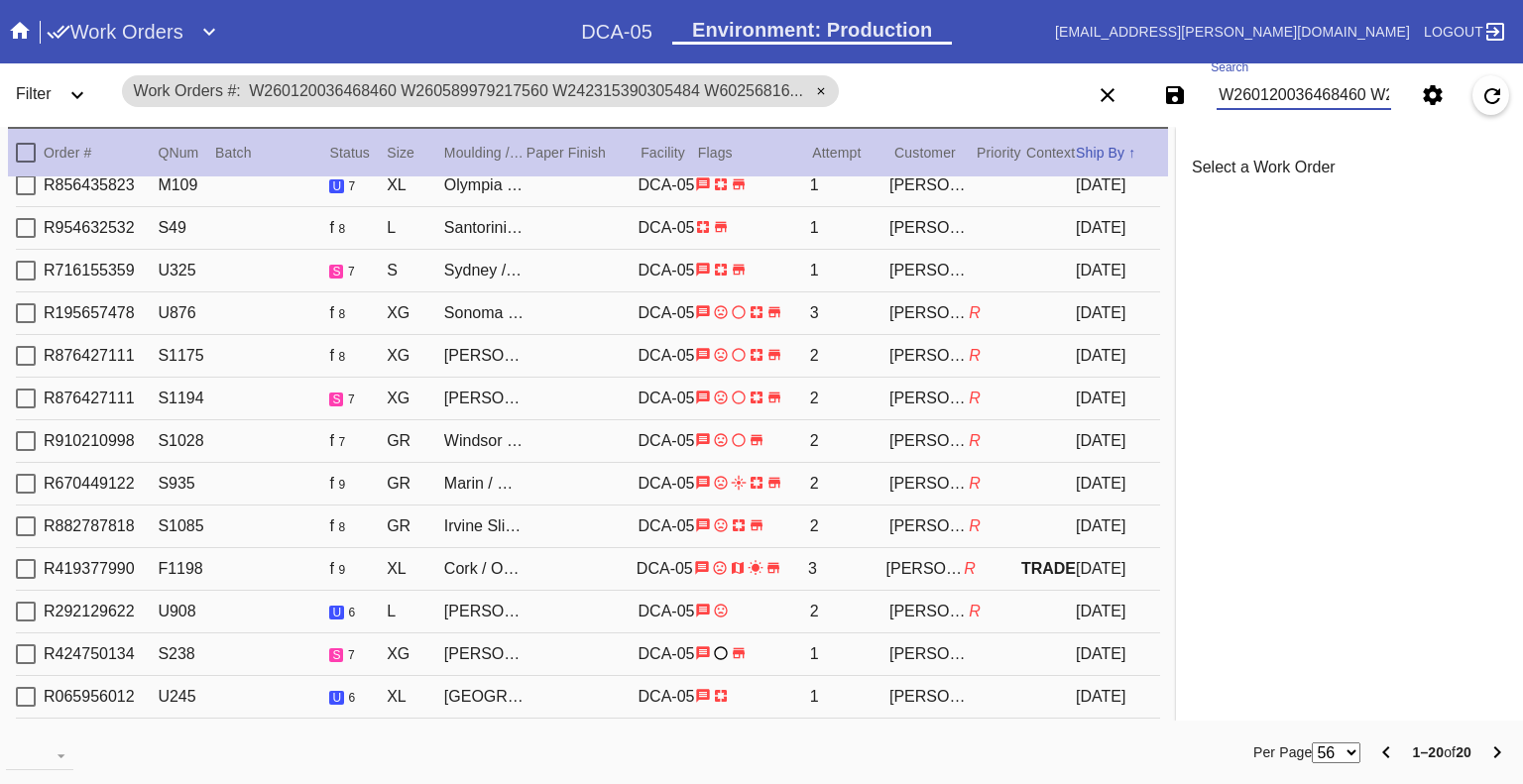 click on "W260120036468460 W260589979217560 W242315390305484 W602568165247623 W674793651169373 W679037968157142 W364412599233174 W334065914446007 W178988662390611 W939177897463117 W309801233264830 W652650050158934 W467069986407546 W573025861050734 W925663286395271 W506935691806389 W834927615355029 W513268422551284 W979059697676268 W456840153887187" at bounding box center (1304, 95) 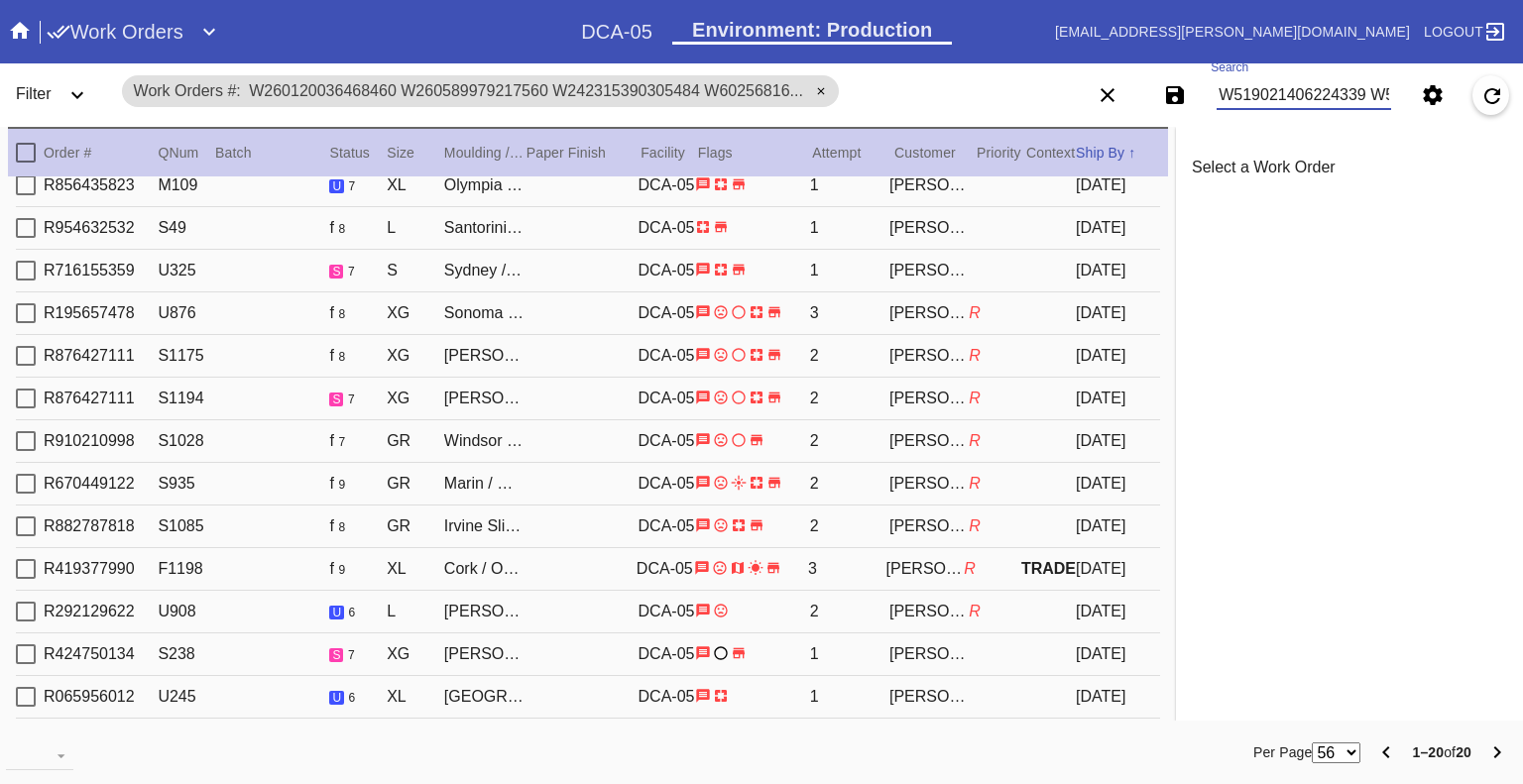 scroll, scrollTop: 0, scrollLeft: 2704, axis: horizontal 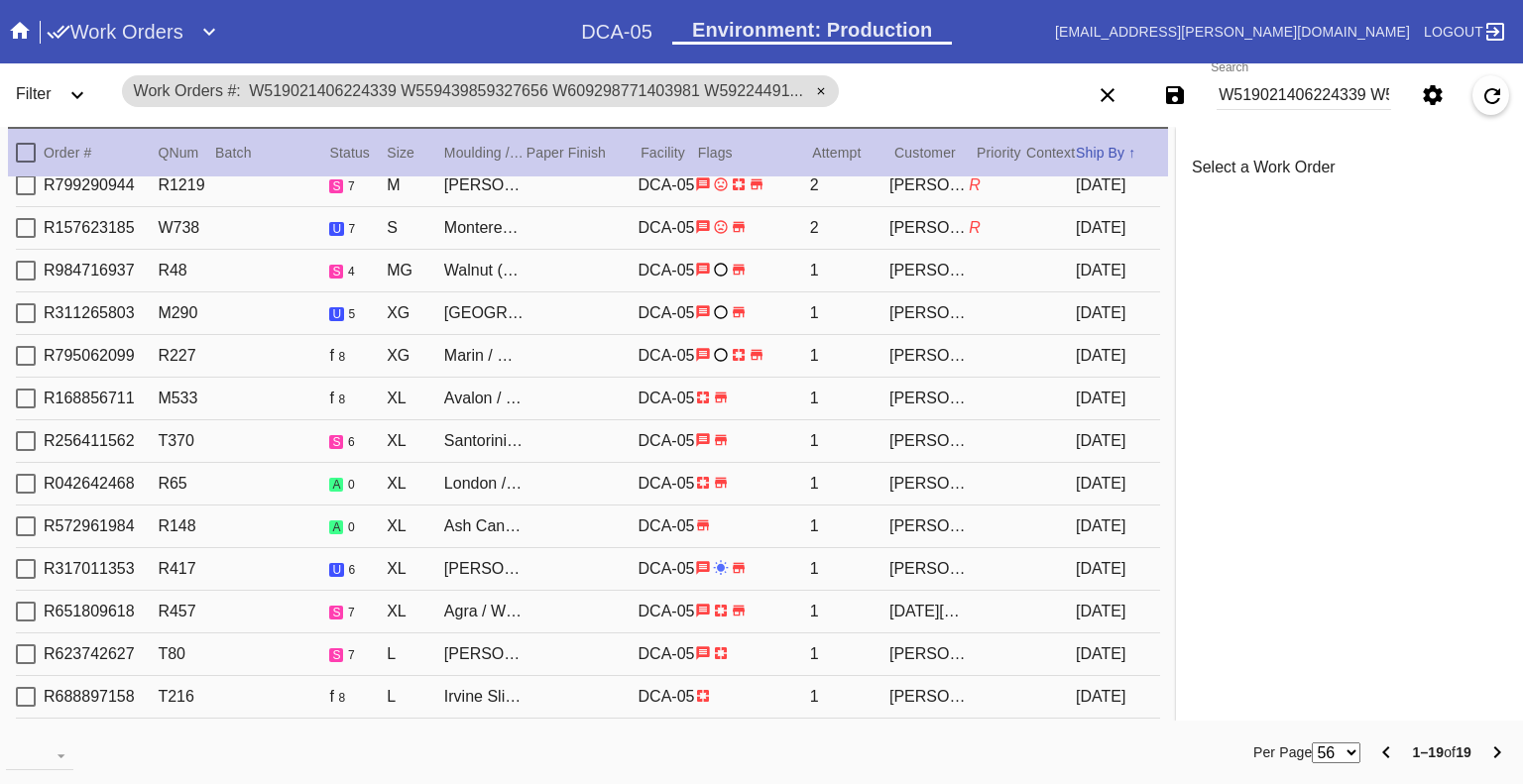 click on "W519021406224339 W559439859327656 W609298771403981 W592244915751175 W851635247902661 W198244155704573 W761599116296717 W806098427089634 W917098461404750 W683662682407926 W513465315582484 W277617305134815 W359508583699269 W343461131933591 W946078818252772 W380205559268361 W287698265562036 W145277900904500 W302817820578909" at bounding box center (1304, 95) 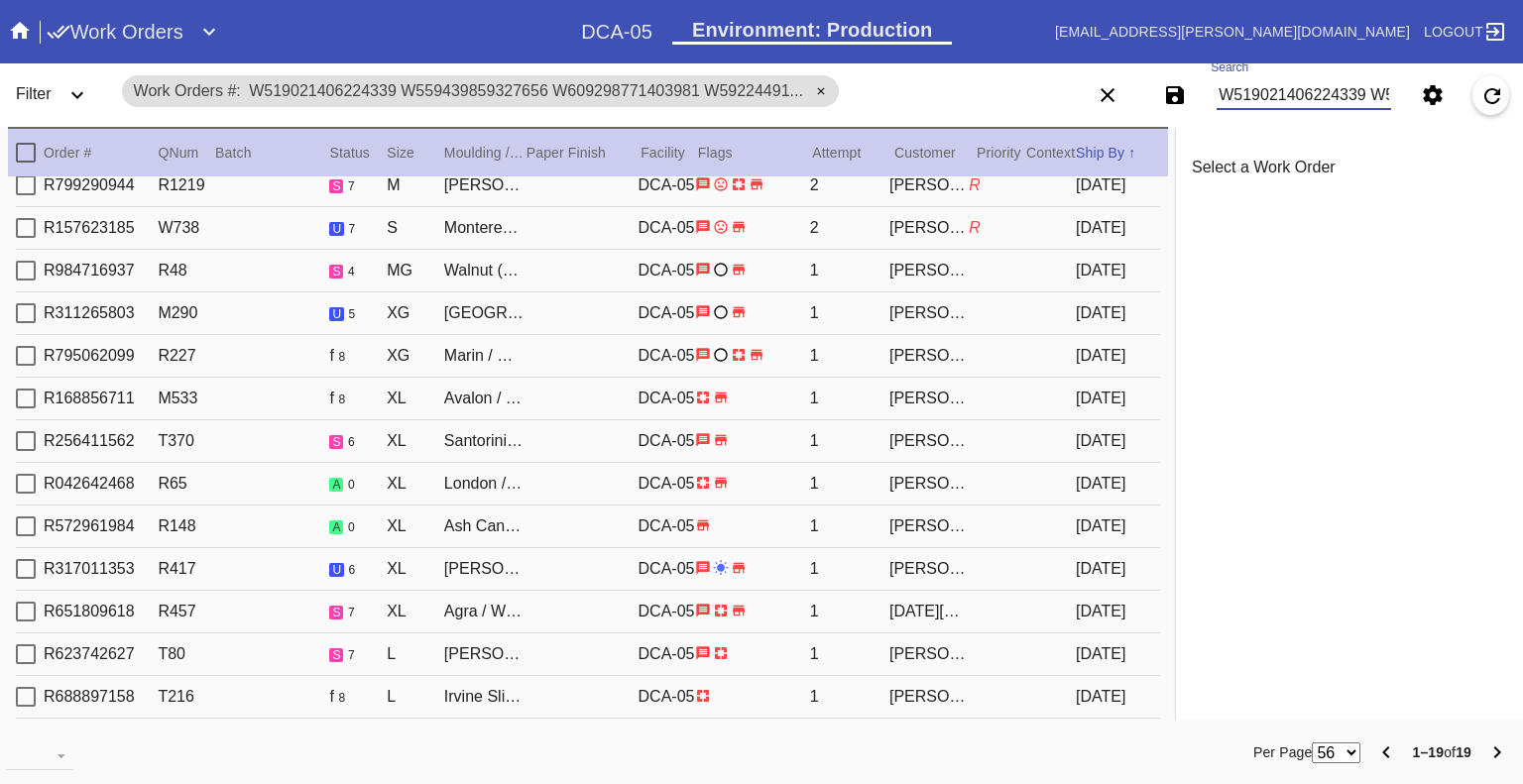 click on "W519021406224339 W559439859327656 W609298771403981 W592244915751175 W851635247902661 W198244155704573 W761599116296717 W806098427089634 W917098461404750 W683662682407926 W513465315582484 W277617305134815 W359508583699269 W343461131933591 W946078818252772 W380205559268361 W287698265562036 W145277900904500 W302817820578909" at bounding box center [1304, 95] 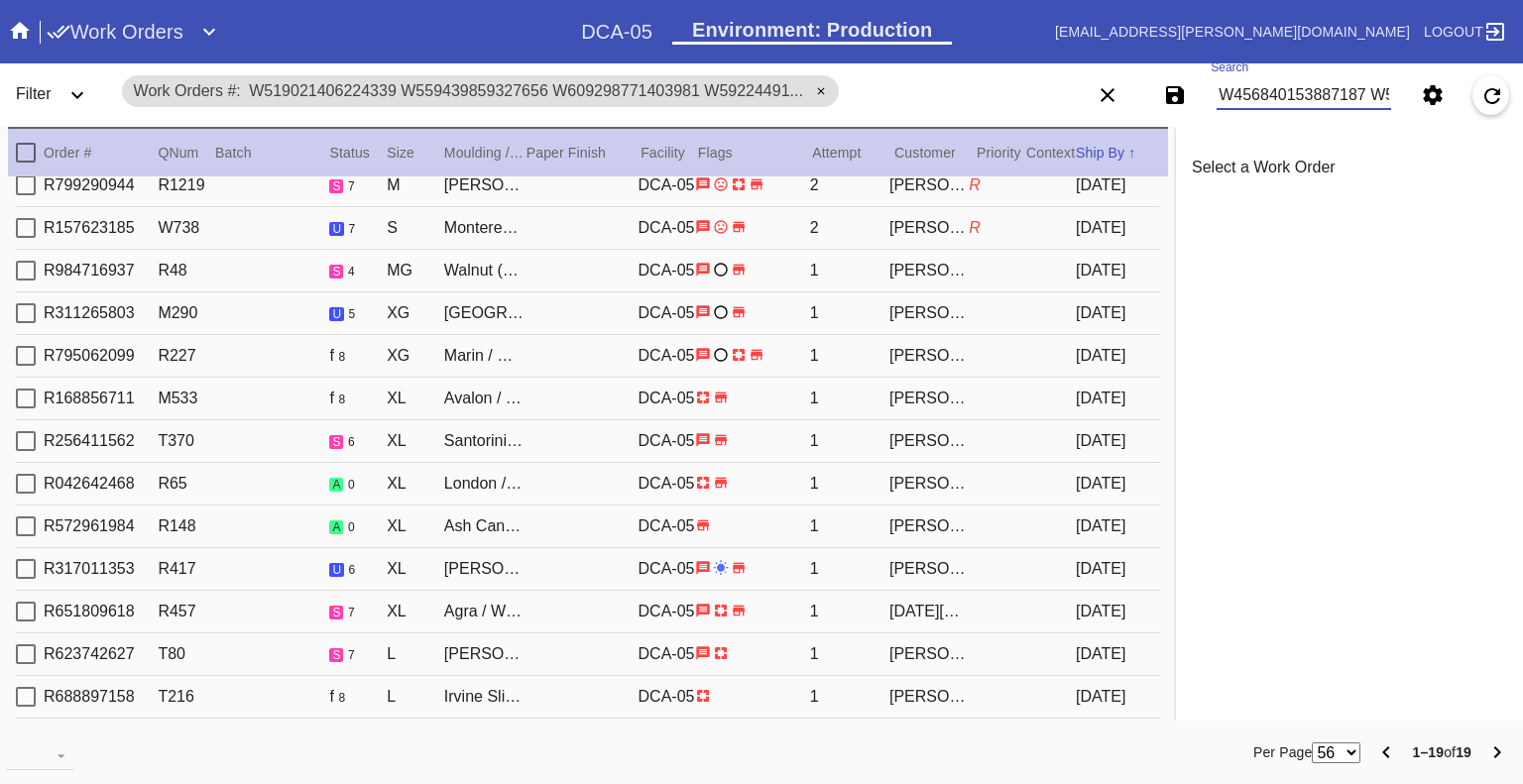 scroll, scrollTop: 0, scrollLeft: 2098, axis: horizontal 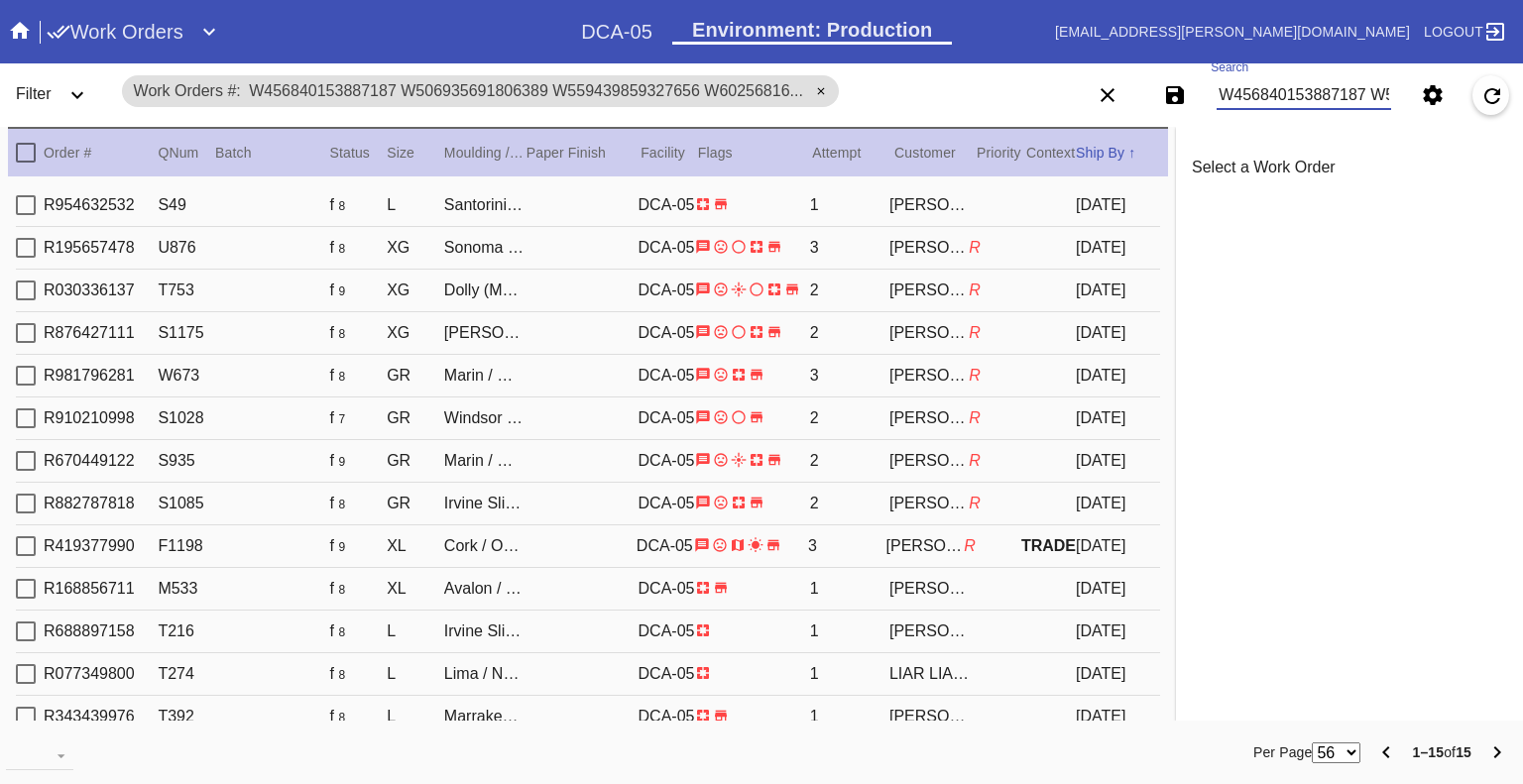 click on "W456840153887187 W506935691806389 W559439859327656 W602568165247623 W104587284484460 W248845451454326 W513268422551284 W526263289275804 W573025861050734 W573081148642229 W592244915751175 W806098427089634 W834927615355029 W851635247902661 W925663286395271" at bounding box center (1304, 95) 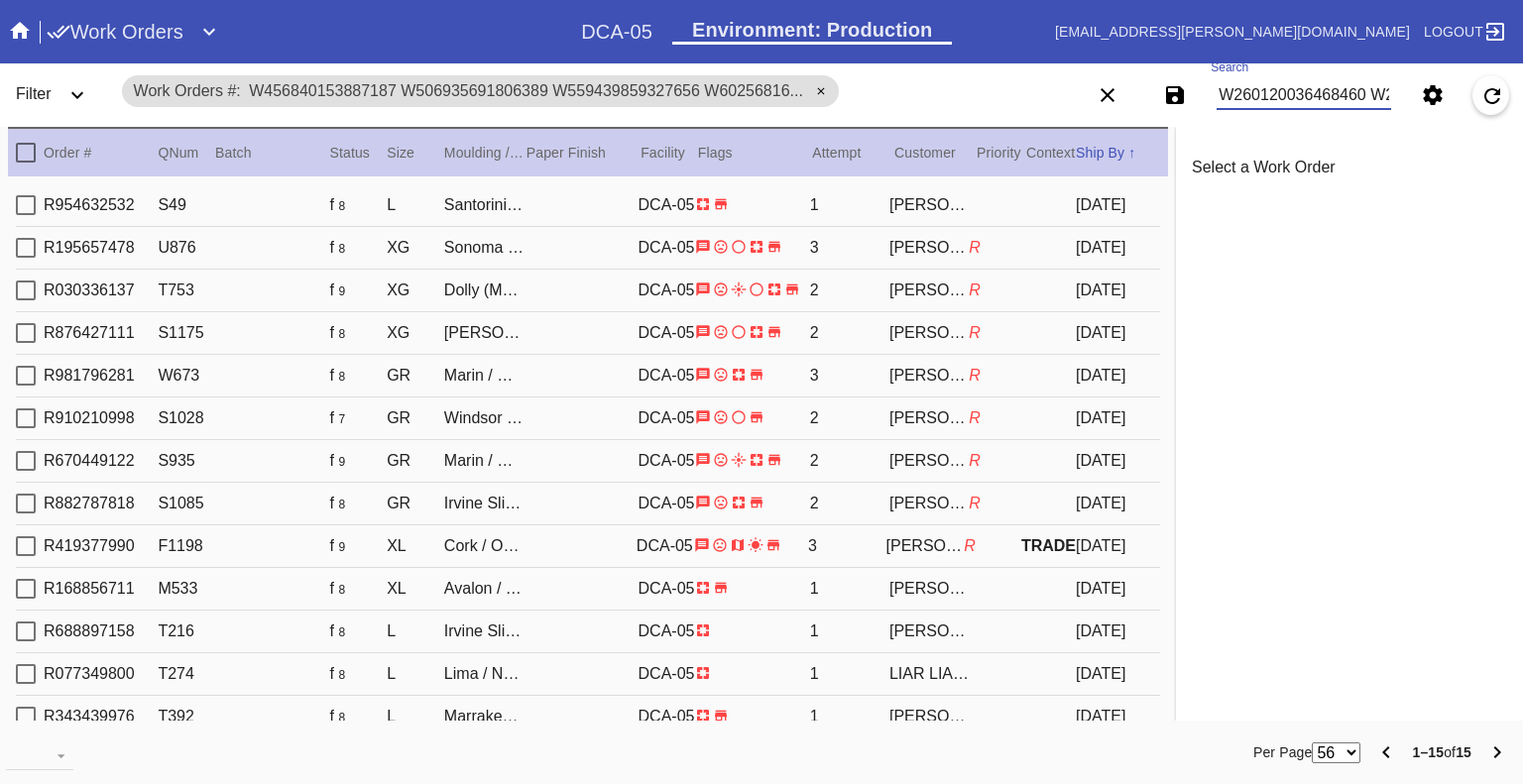 scroll, scrollTop: 0, scrollLeft: 2856, axis: horizontal 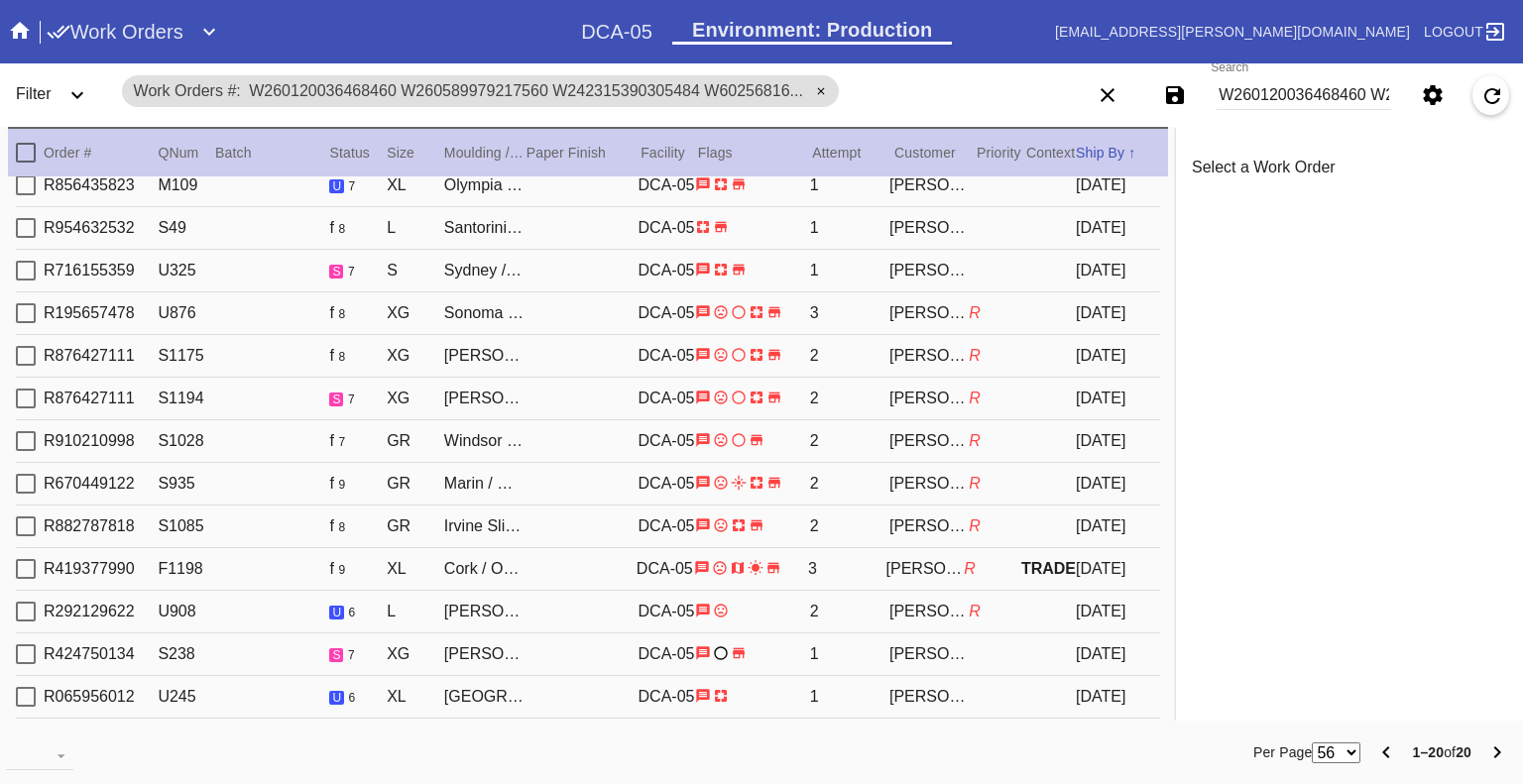 click on "W260120036468460 W260589979217560 W242315390305484 W602568165247623 W674793651169373 W679037968157142 W364412599233174 W334065914446007 W178988662390611 W939177897463117 W309801233264830 W652650050158934 W467069986407546 W573025861050734 W925663286395271 W506935691806389 W834927615355029 W513268422551284 W979059697676268 W456840153887187" at bounding box center (1304, 95) 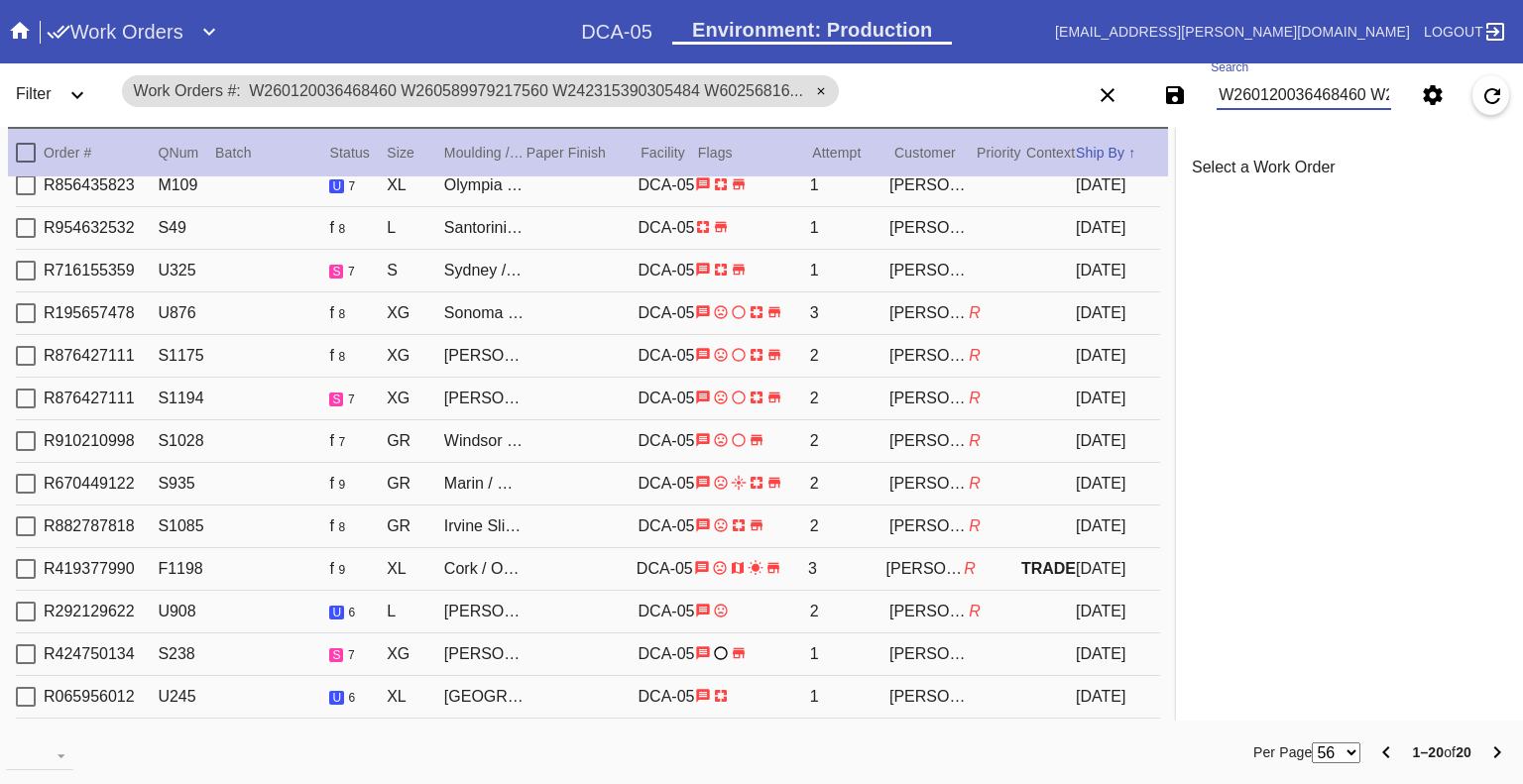 click on "W260120036468460 W260589979217560 W242315390305484 W602568165247623 W674793651169373 W679037968157142 W364412599233174 W334065914446007 W178988662390611 W939177897463117 W309801233264830 W652650050158934 W467069986407546 W573025861050734 W925663286395271 W506935691806389 W834927615355029 W513268422551284 W979059697676268 W456840153887187" at bounding box center (1304, 95) 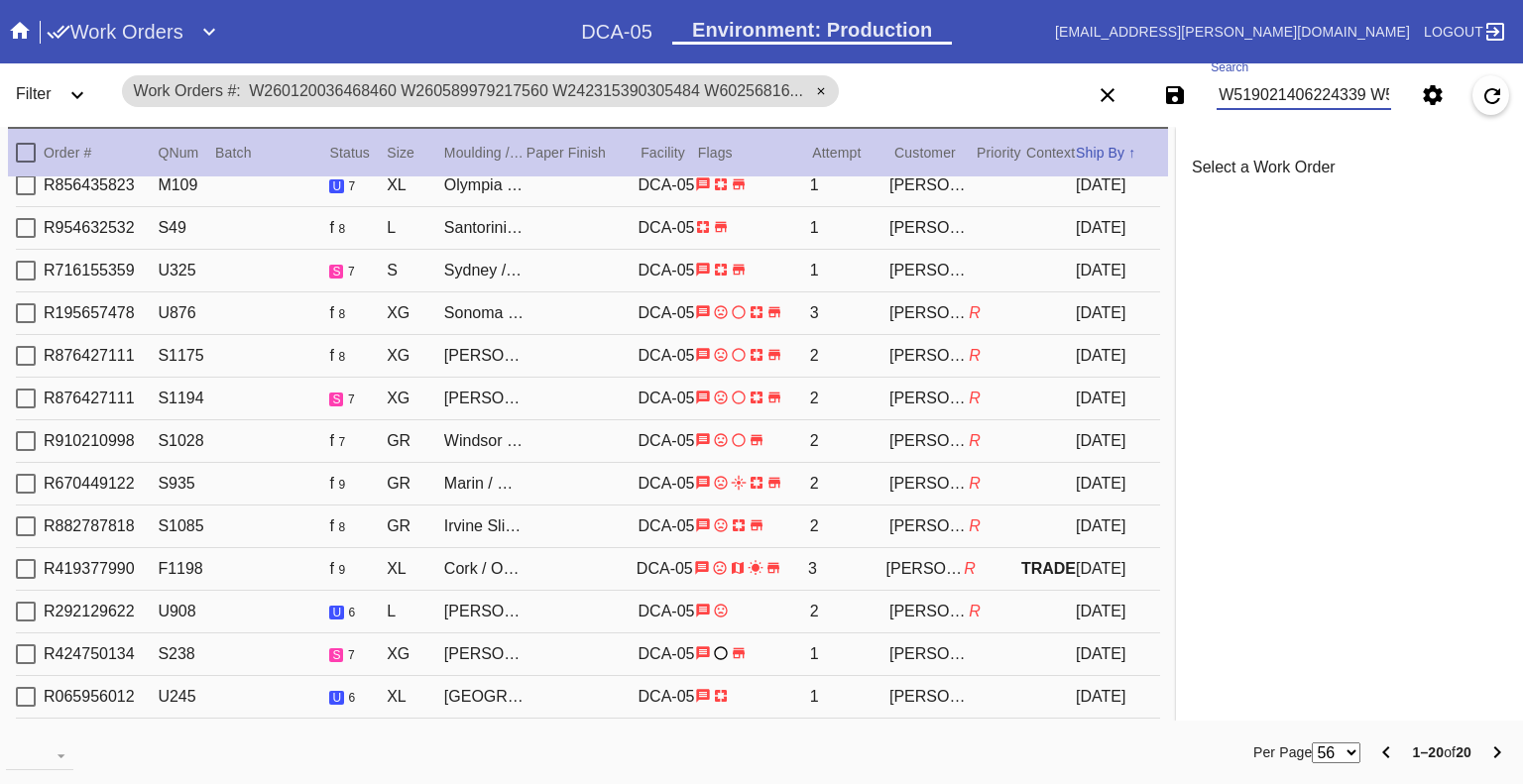 scroll, scrollTop: 0, scrollLeft: 2250, axis: horizontal 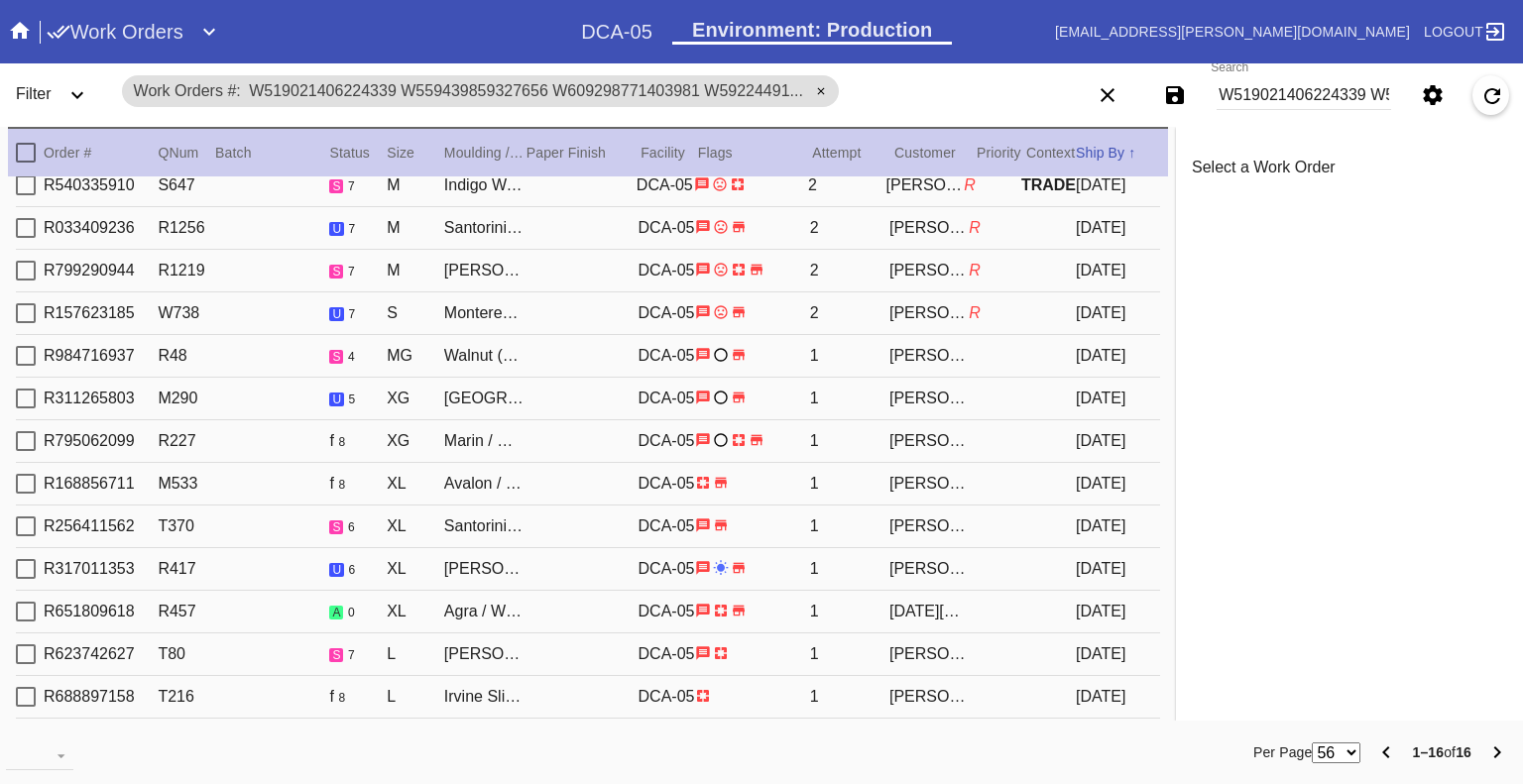 click on "W519021406224339 W559439859327656 W609298771403981 W592244915751175 W851635247902661 W198244155704573 W806098427089634 W917098461404750 W683662682407926 W513465315582484 W343461131933591 W946078818252772 W380205559268361 W287698265562036 W145277900904500 W302817820578909" at bounding box center [1304, 95] 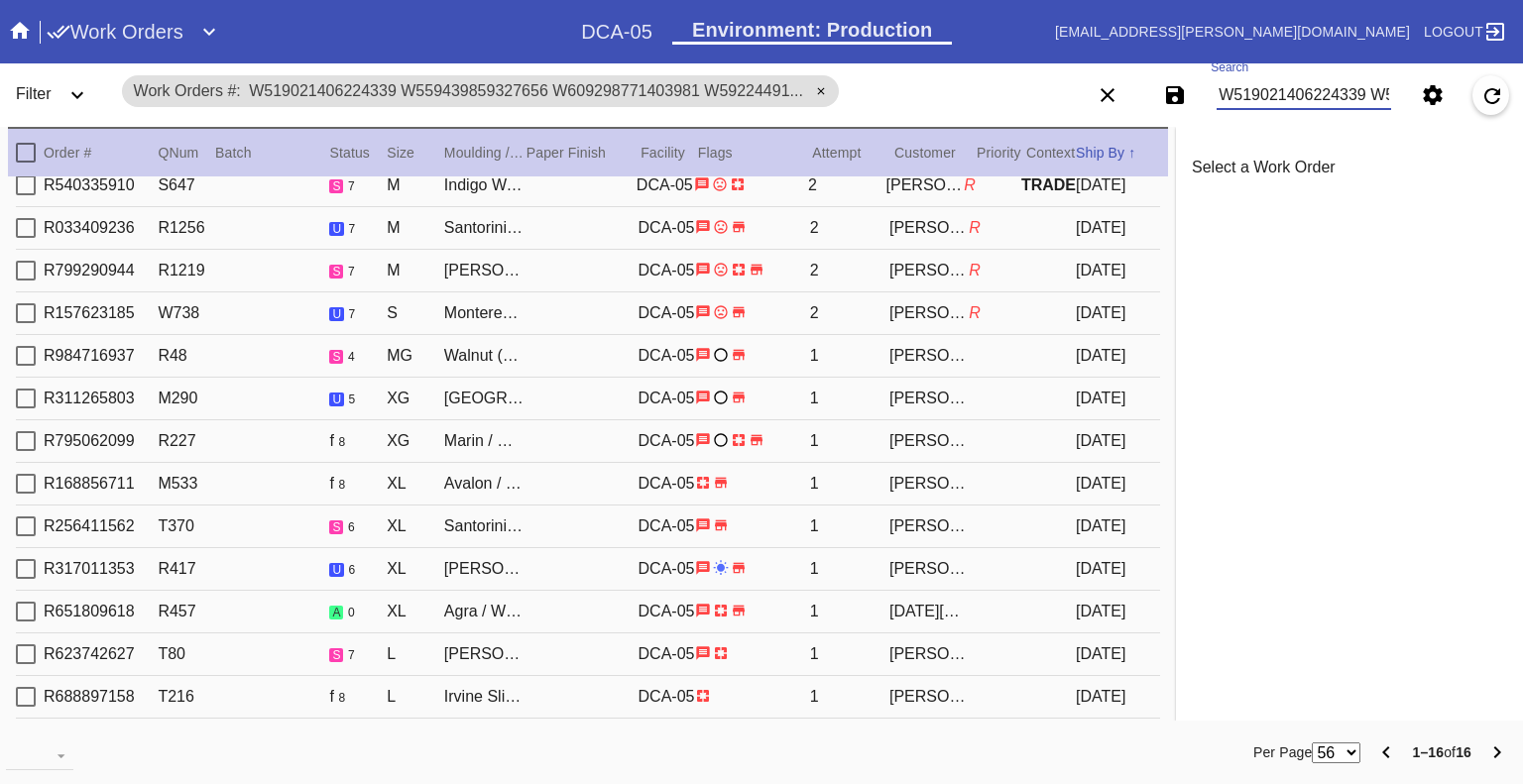 click on "W519021406224339 W559439859327656 W609298771403981 W592244915751175 W851635247902661 W198244155704573 W806098427089634 W917098461404750 W683662682407926 W513465315582484 W343461131933591 W946078818252772 W380205559268361 W287698265562036 W145277900904500 W302817820578909" at bounding box center [1304, 95] 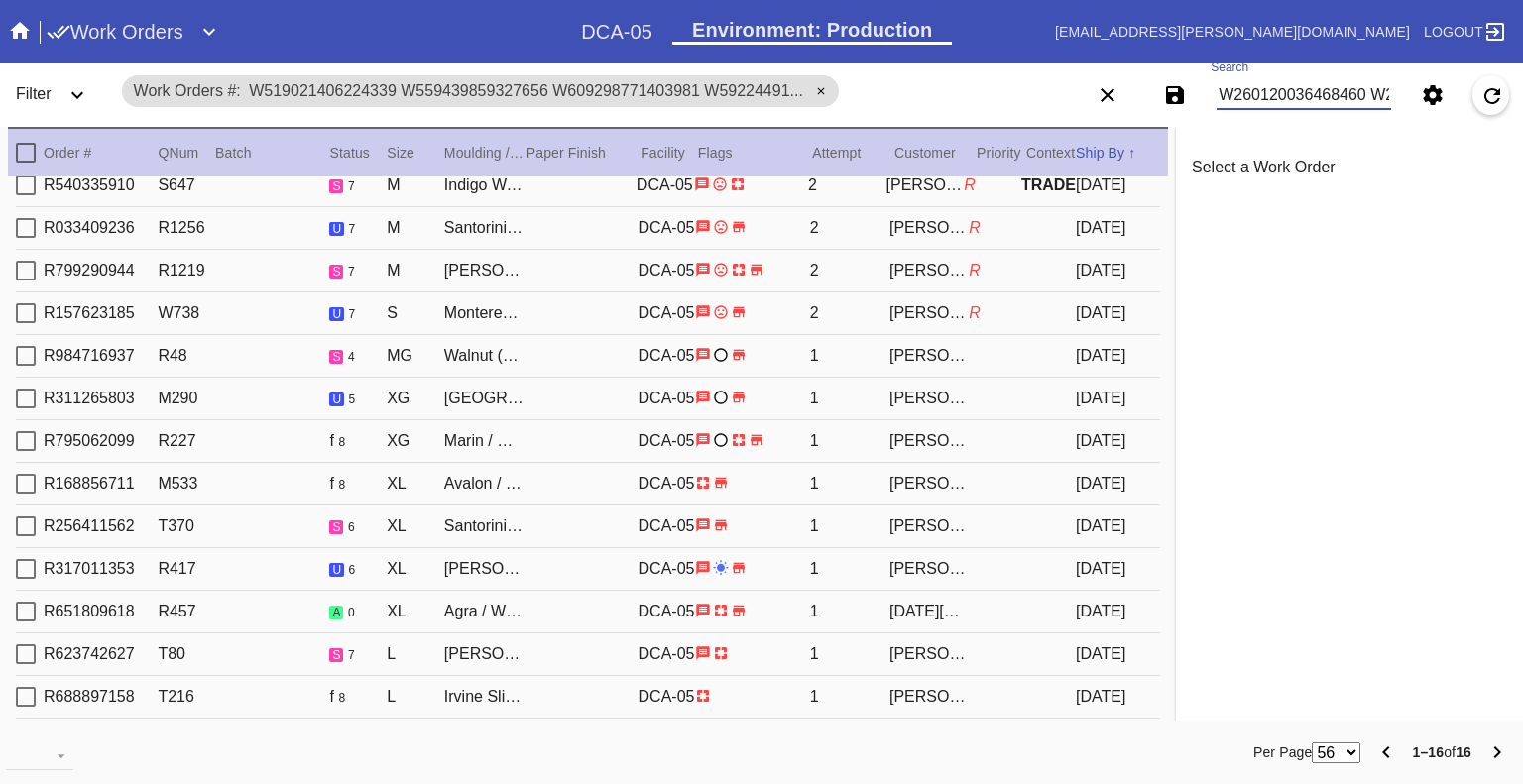 scroll, scrollTop: 0, scrollLeft: 5129, axis: horizontal 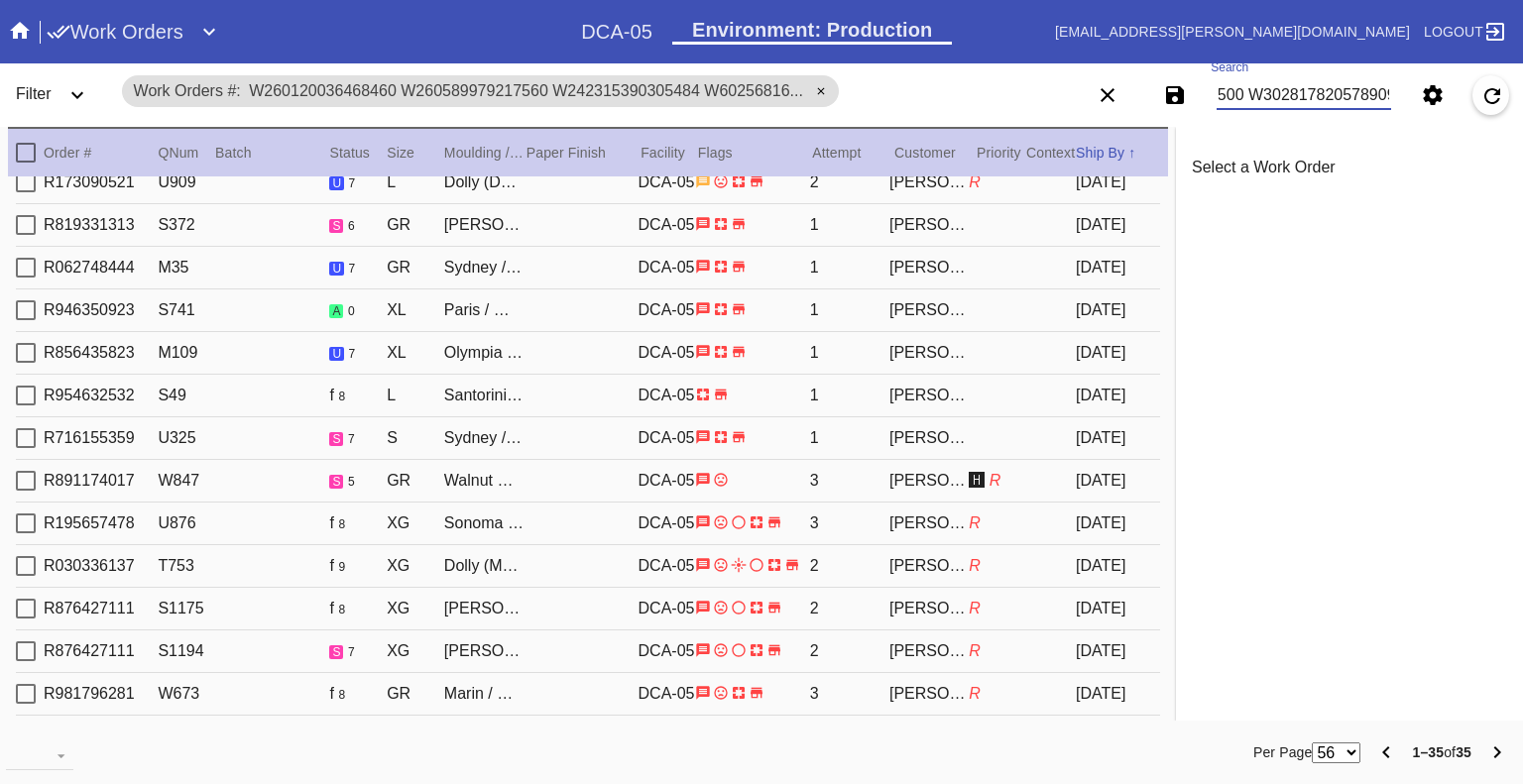 type on "W260120036468460 W260589979217560 W242315390305484 W602568165247623 W674793651169373 W679037968157142 W364412599233174 W334065914446007 W178988662390611 W939177897463117 W309801233264830 W652650050158934 W467069986407546 W573025861050734 W925663286395271 W506935691806389 W834927615355029 W513268422551284 W979059697676268 W456840153887187 W519021406224339 W559439859327656 W609298771403981 W592244915751175 W851635247902661 W198244155704573 W806098427089634 W917098461404750 W683662682407926 W513465315582484 W343461131933591 W946078818252772 W380205559268361 W145277900904500 W302817820578909" 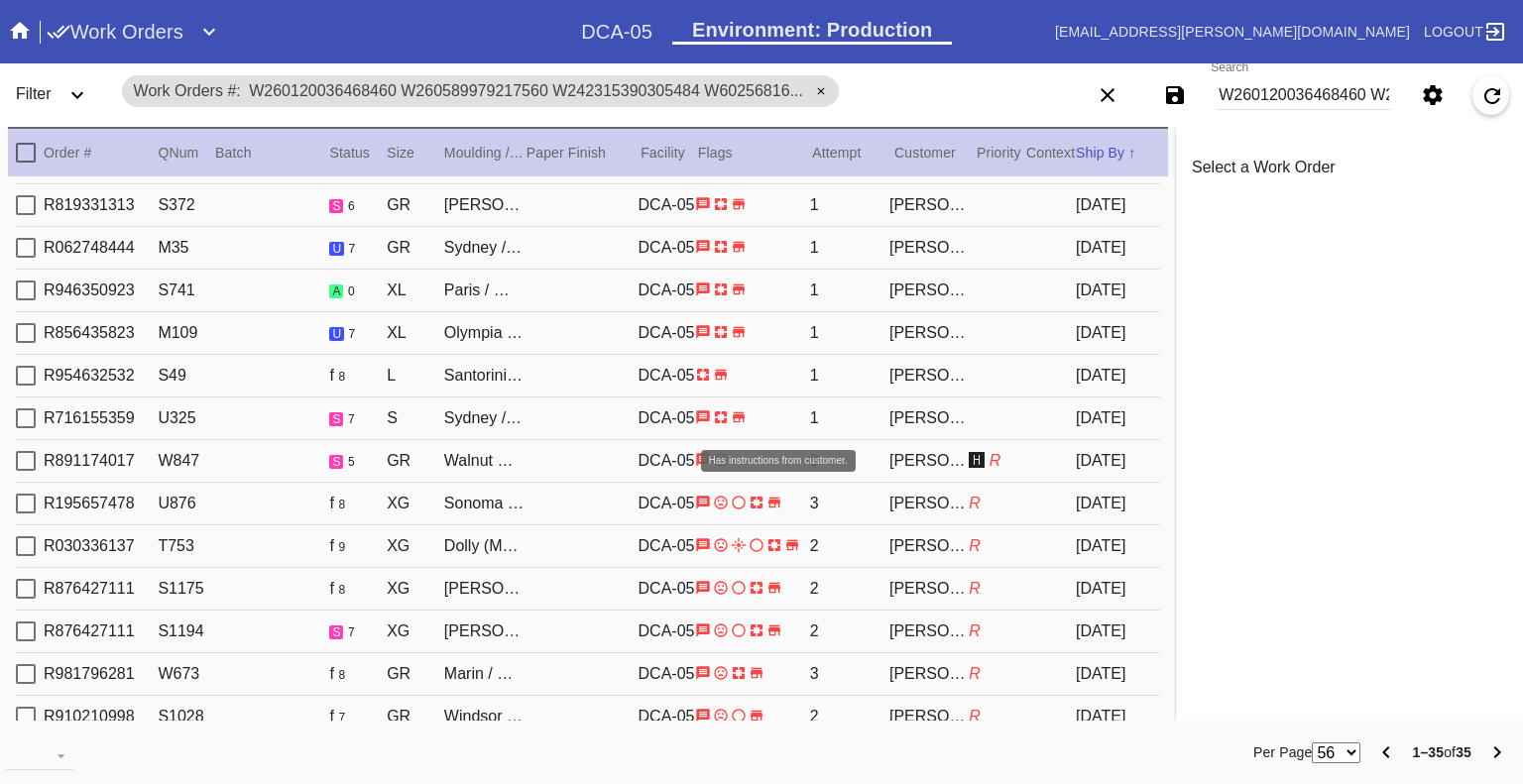 scroll, scrollTop: 0, scrollLeft: 0, axis: both 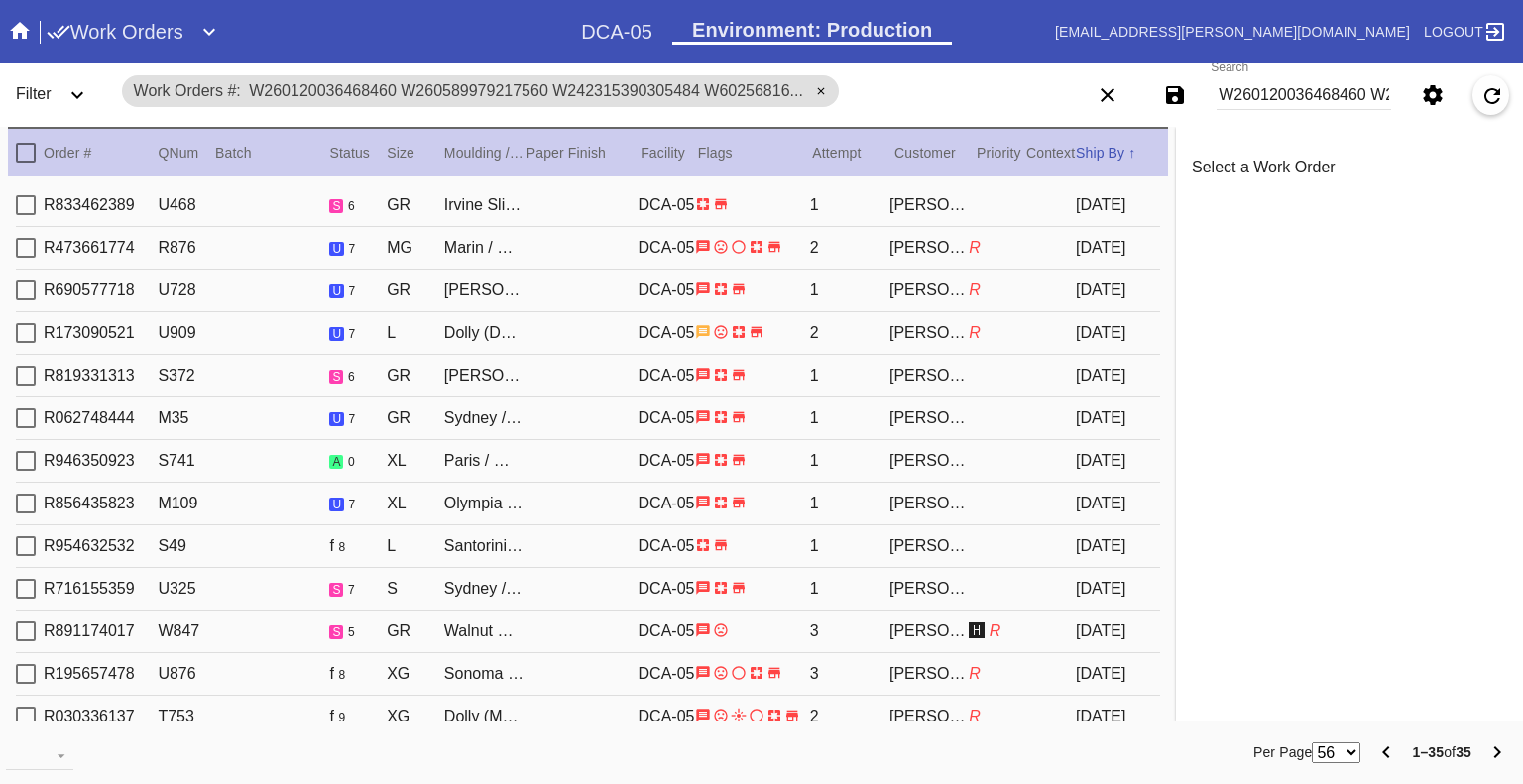 drag, startPoint x: 11, startPoint y: 25, endPoint x: 69, endPoint y: 25, distance: 58 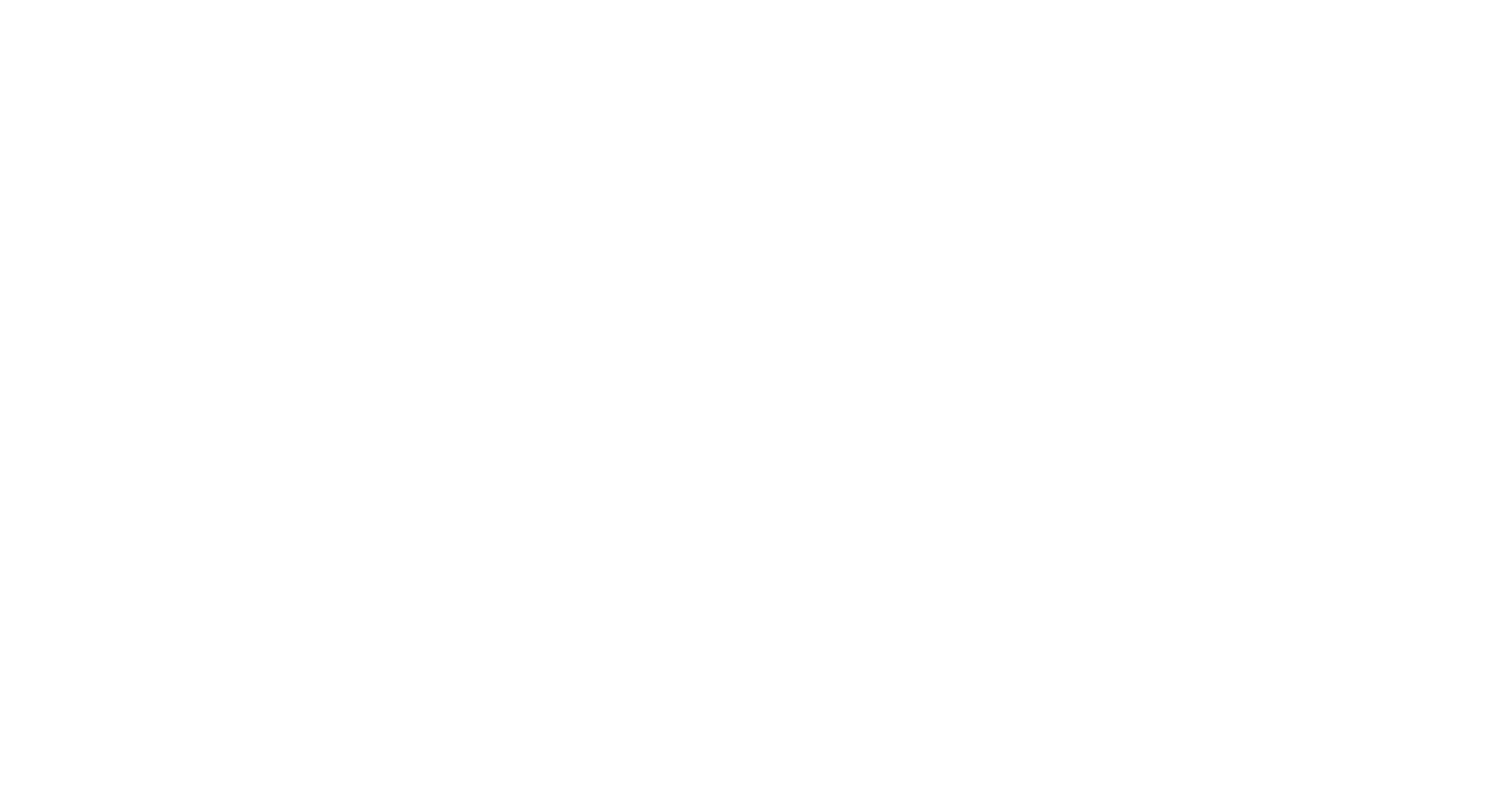 scroll, scrollTop: 0, scrollLeft: 0, axis: both 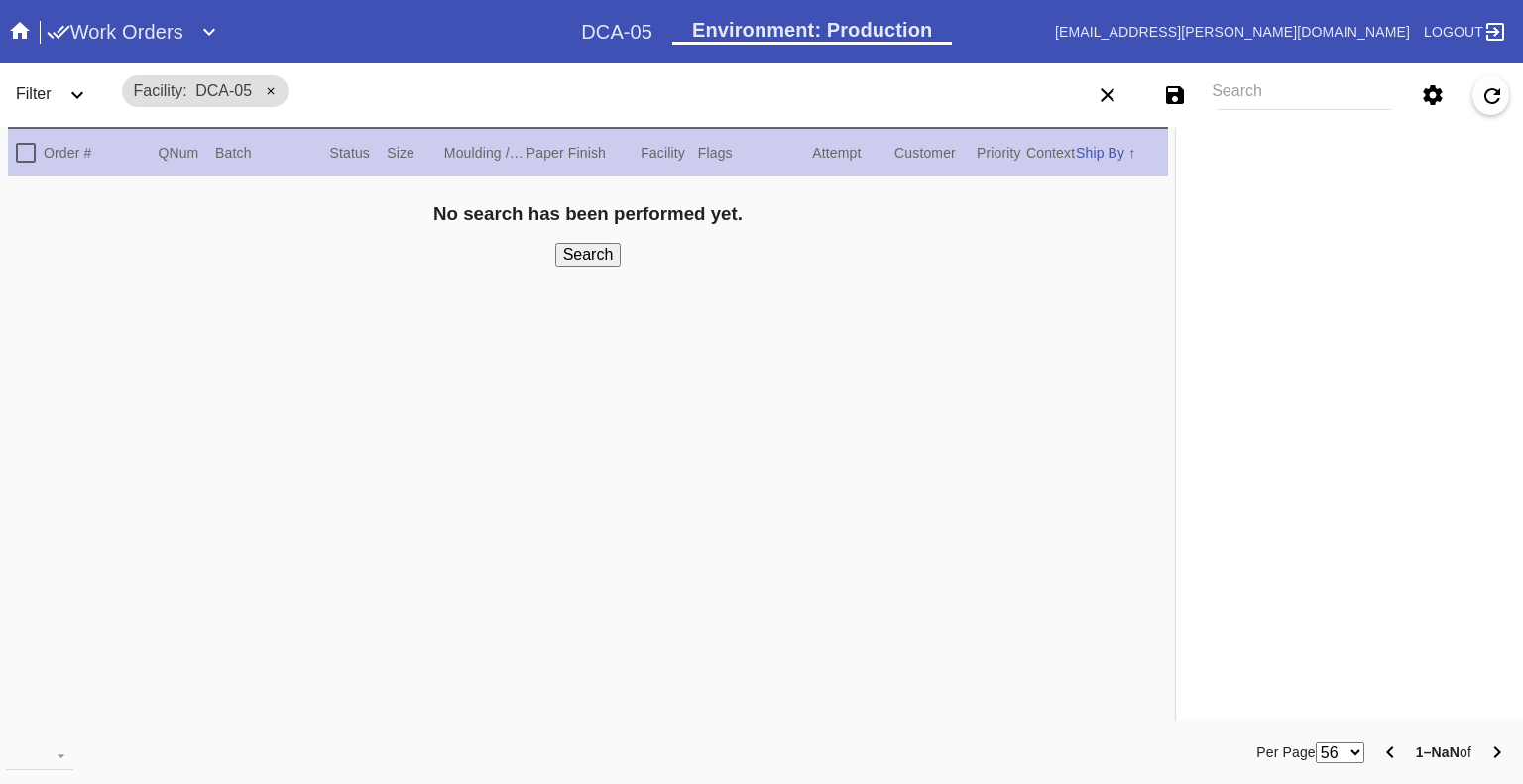 click on "Work Orders" at bounding box center [115, 32] 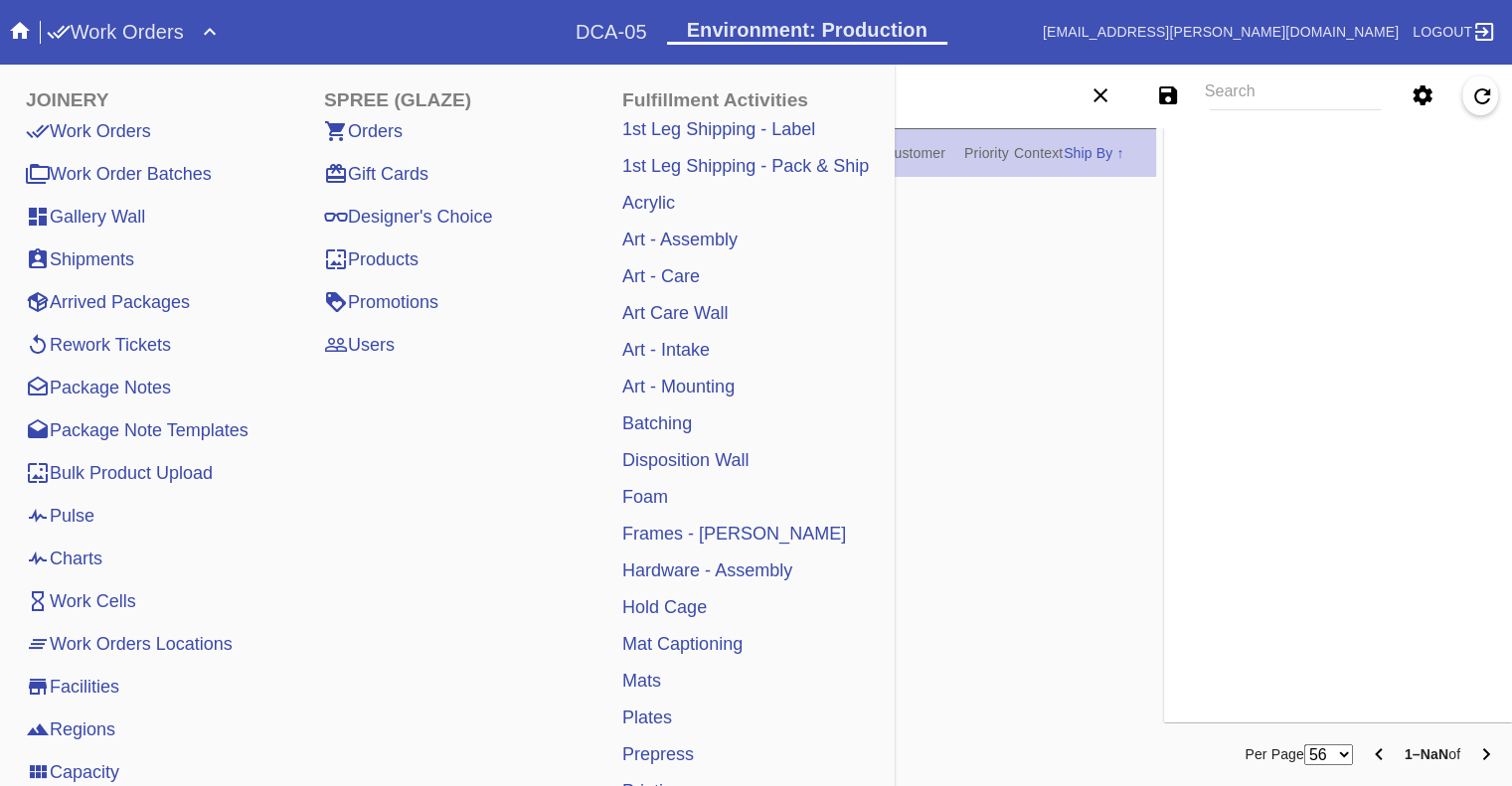 click on "Pulse" at bounding box center (60, 516) 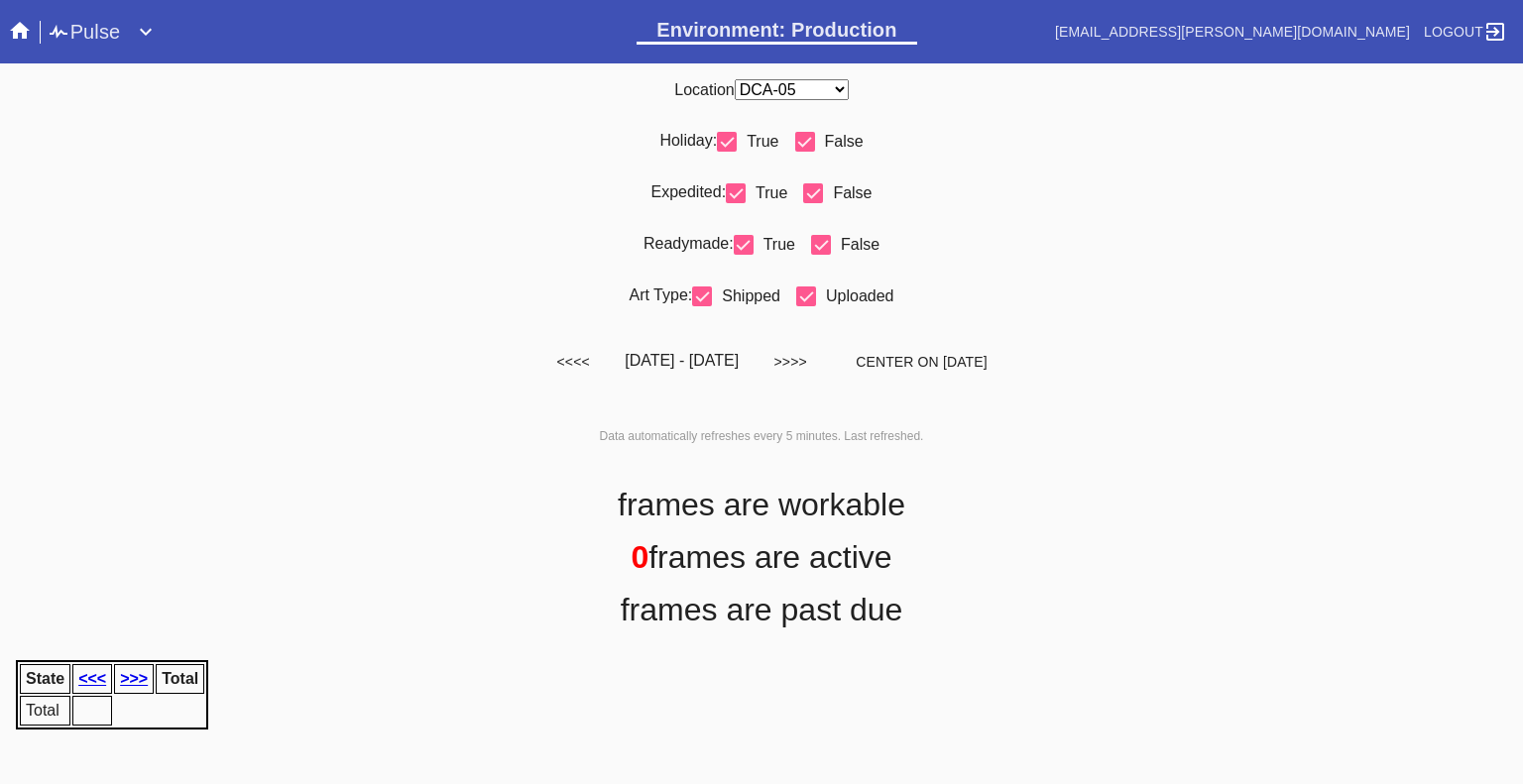scroll, scrollTop: 0, scrollLeft: 0, axis: both 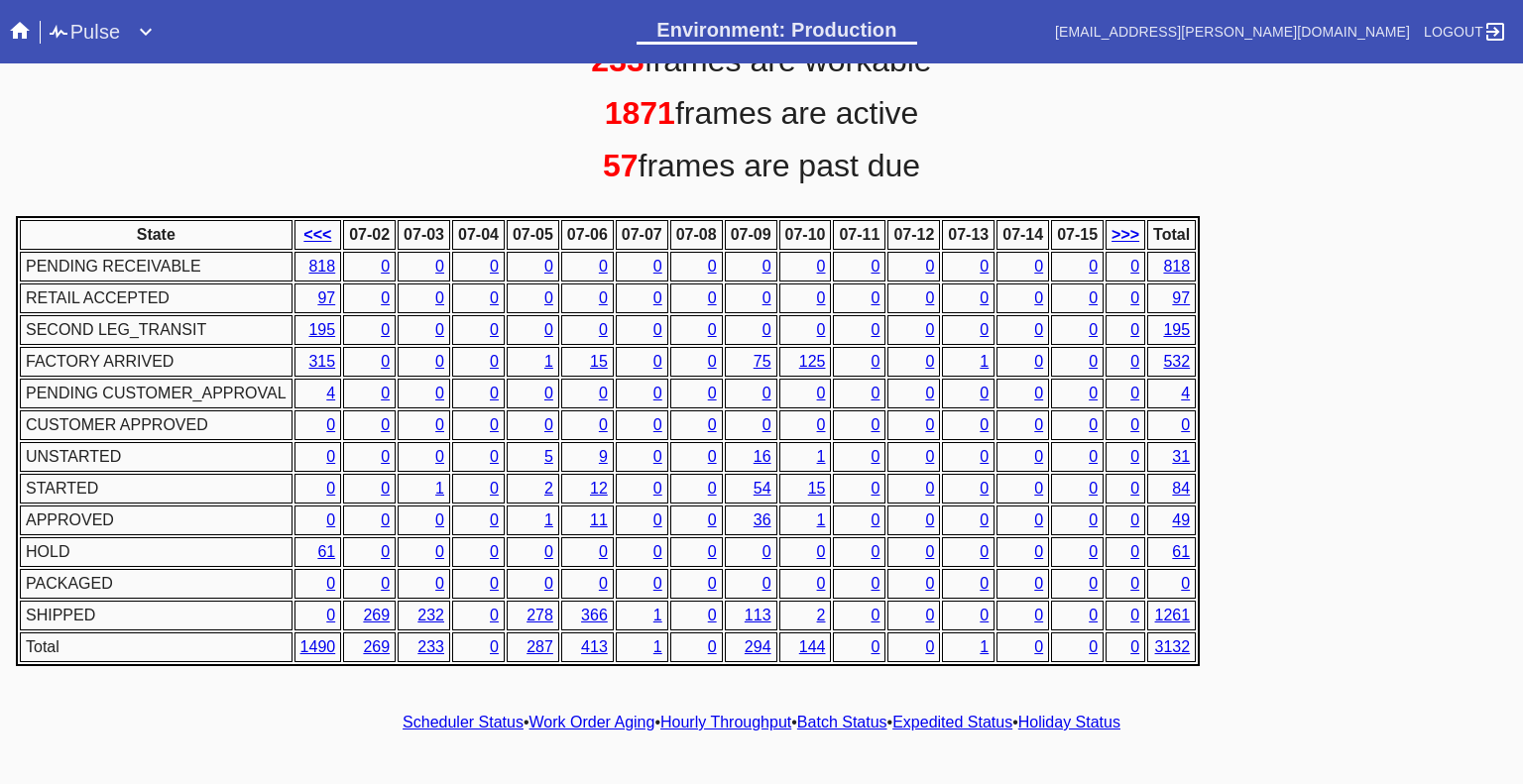 click on "Hourly Throughput" at bounding box center [726, 722] 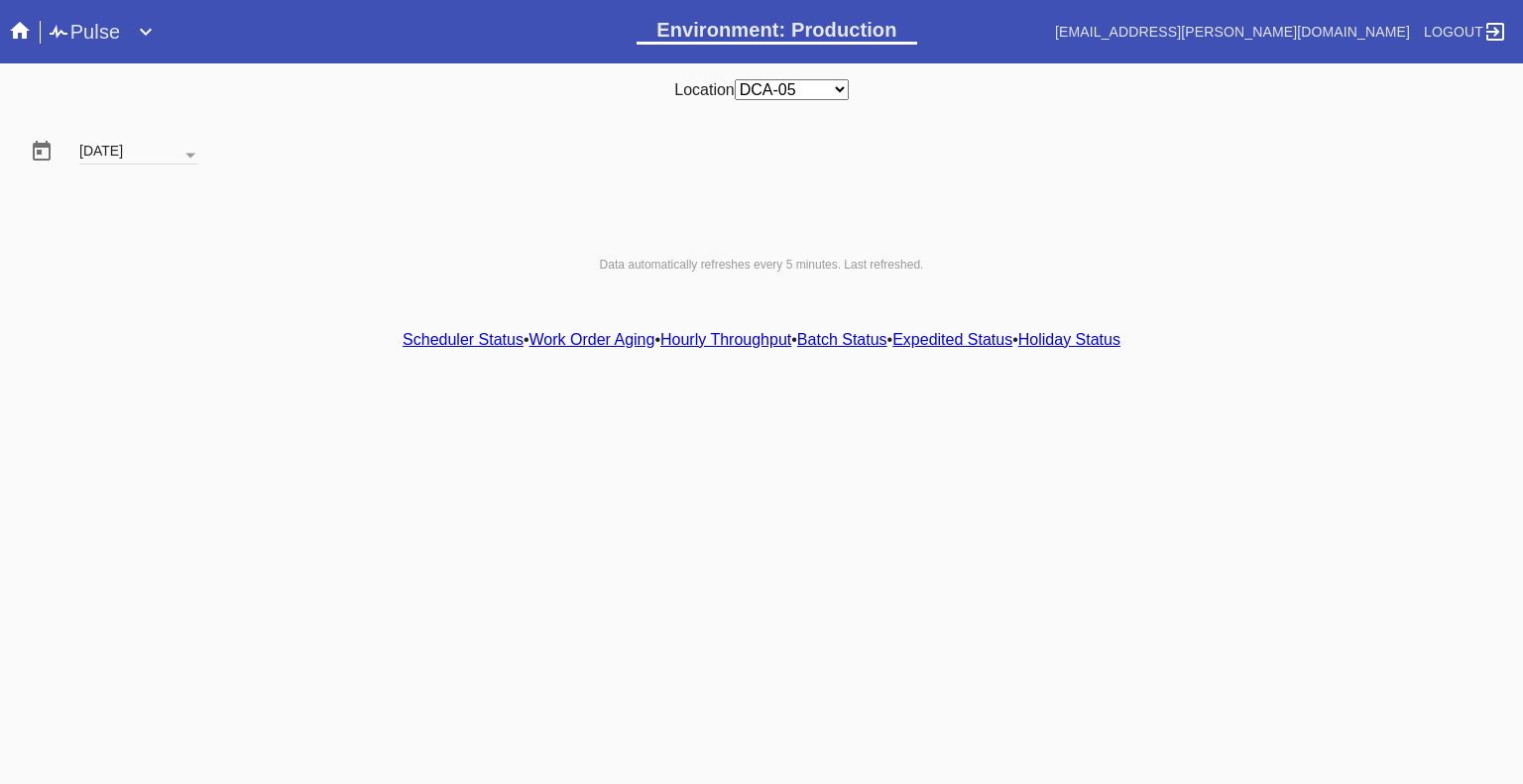 scroll, scrollTop: 0, scrollLeft: 0, axis: both 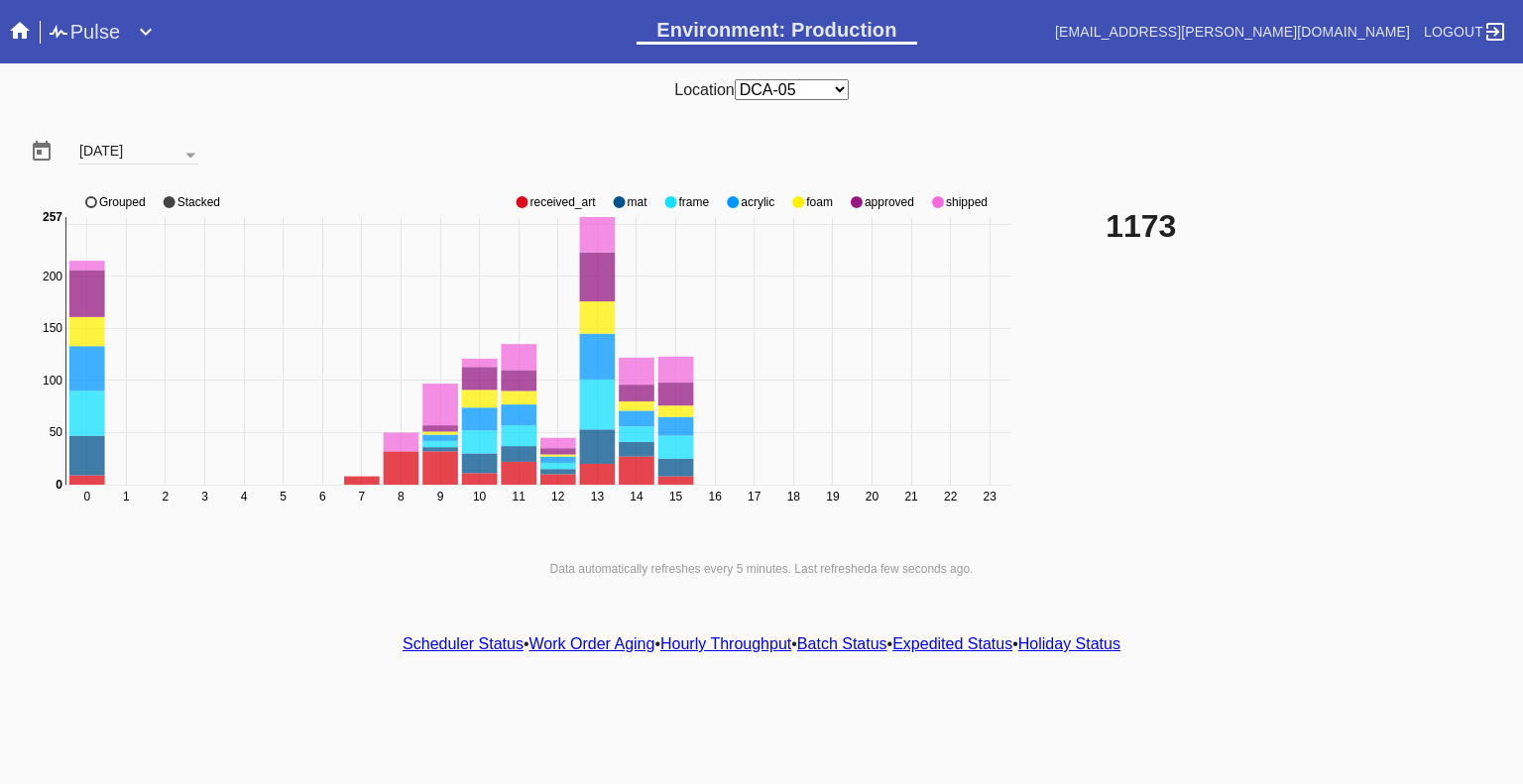 click 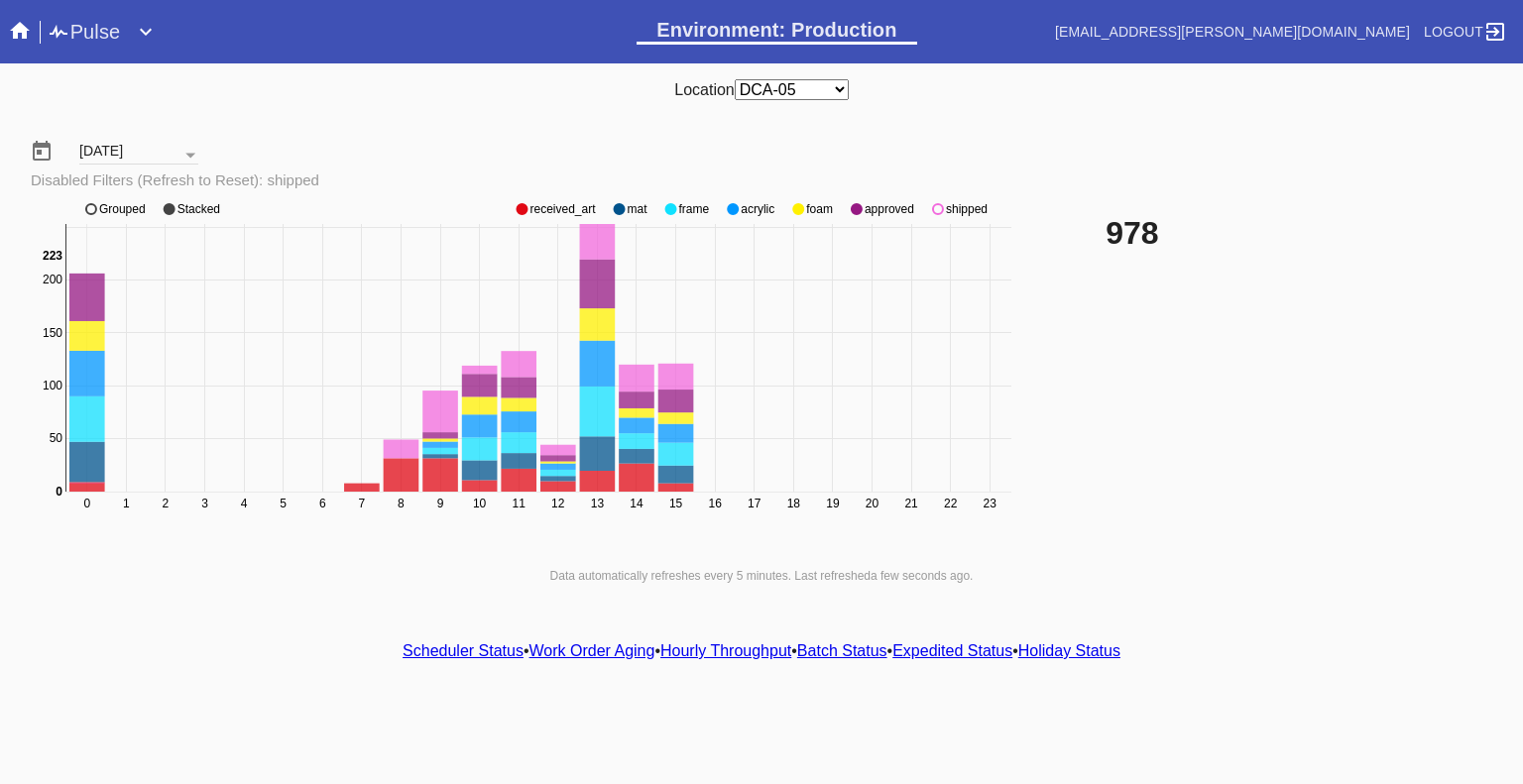 click on "0 1 2 3 4 5 6 7 8 9 10 11 12 13 14 15 16 17 18 19 20 21 22 23 0 50 100 150 200 250 0 223 received_art mat frame acrylic foam approved shipped Grouped Stacked" 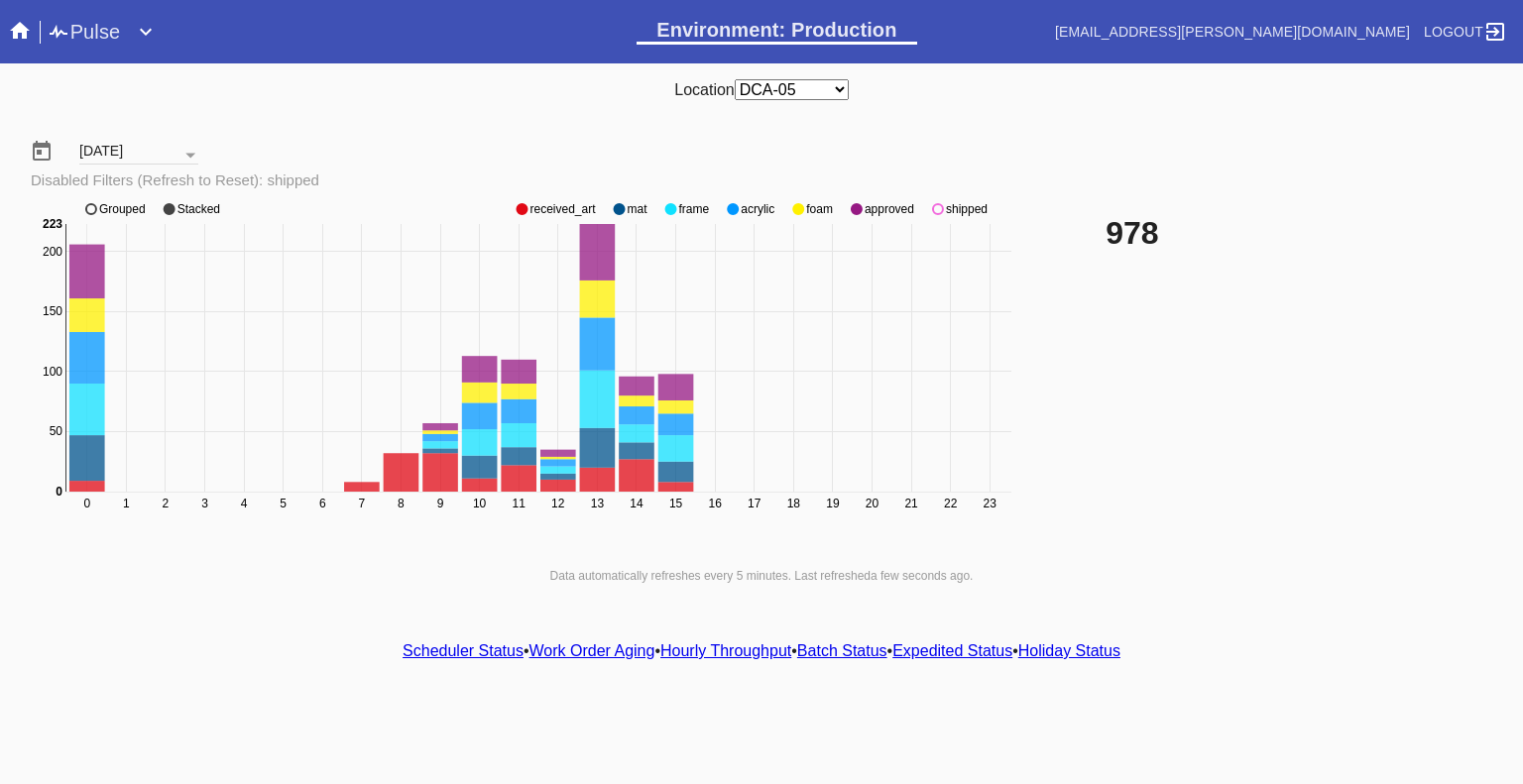 click 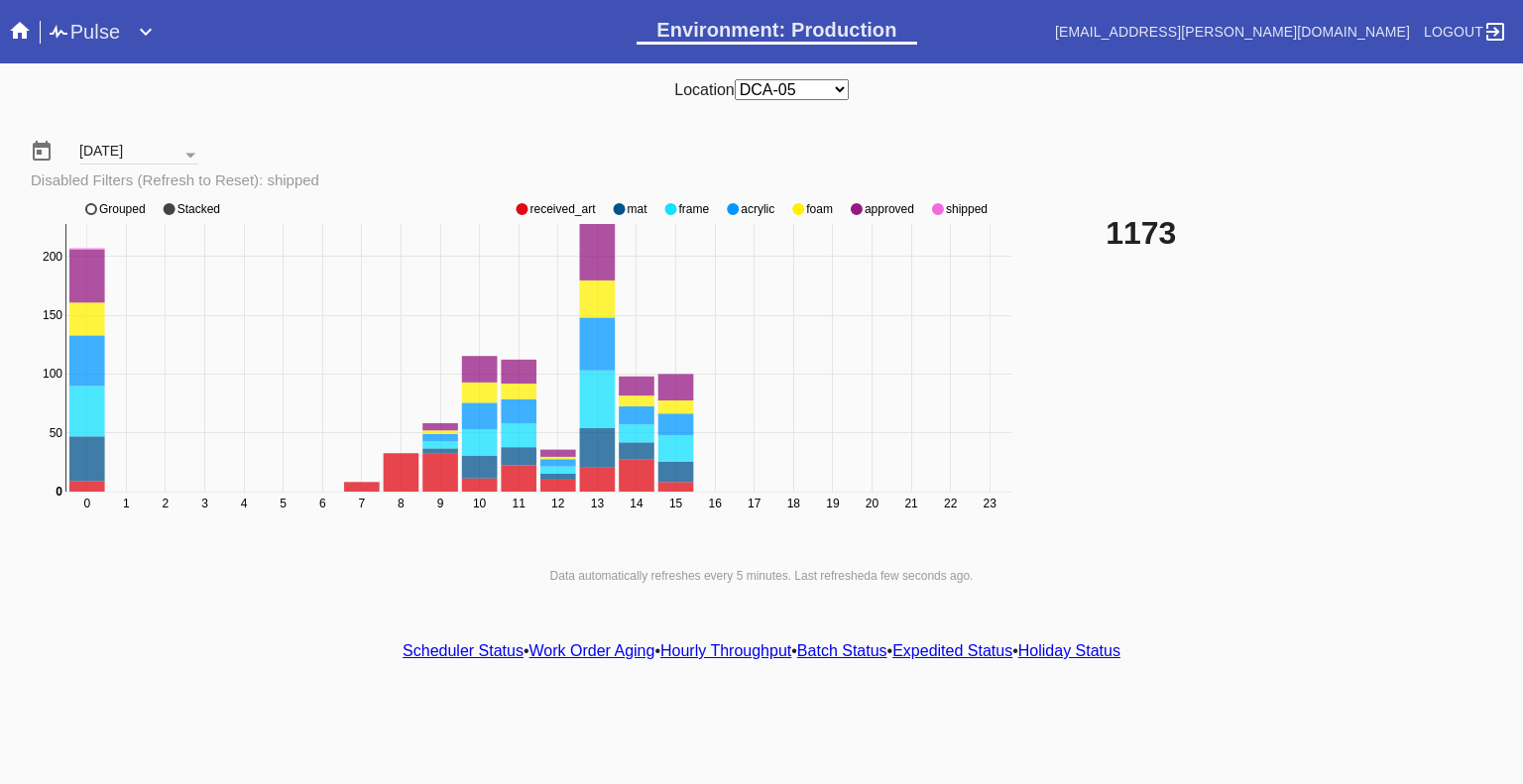 click 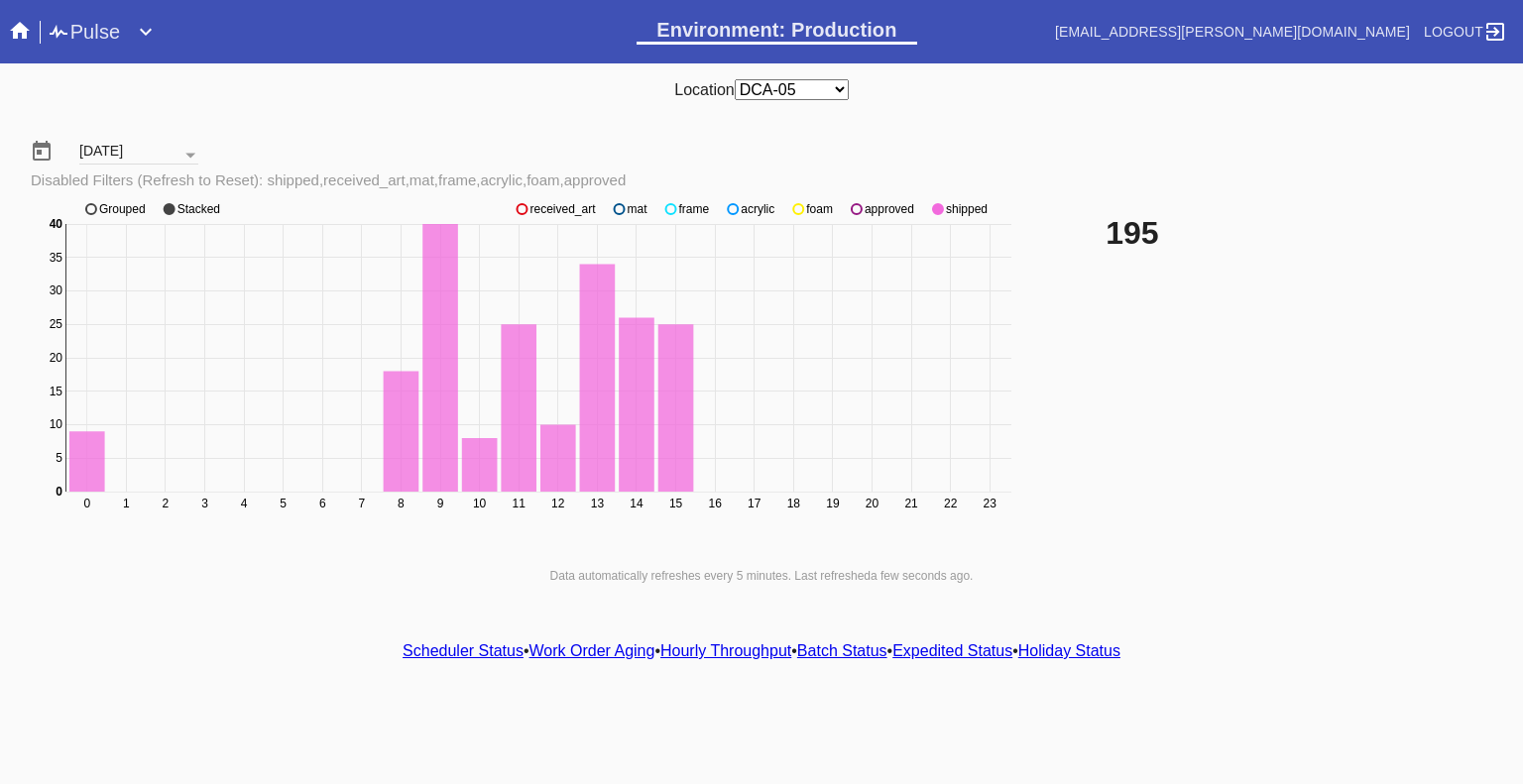 click 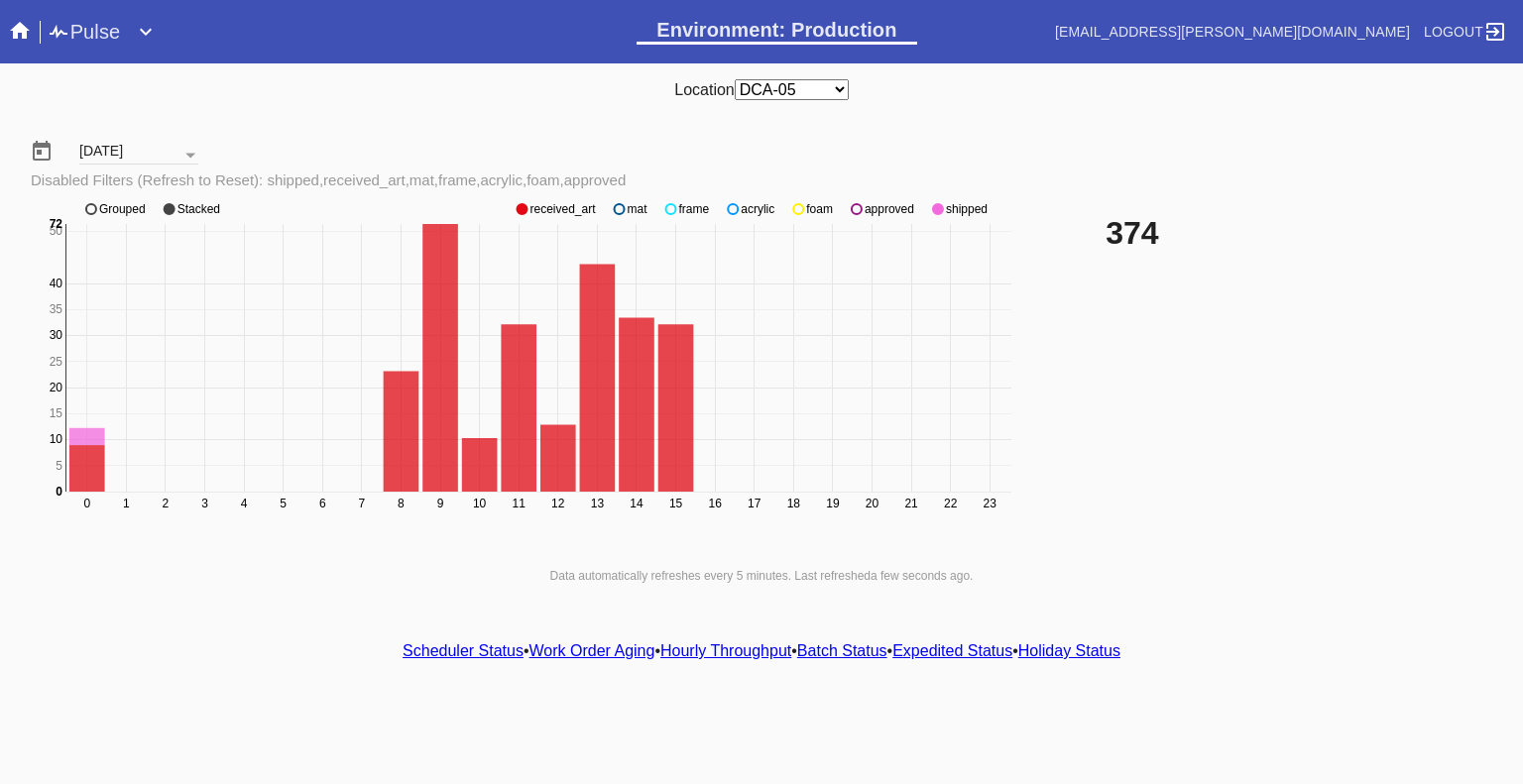 click 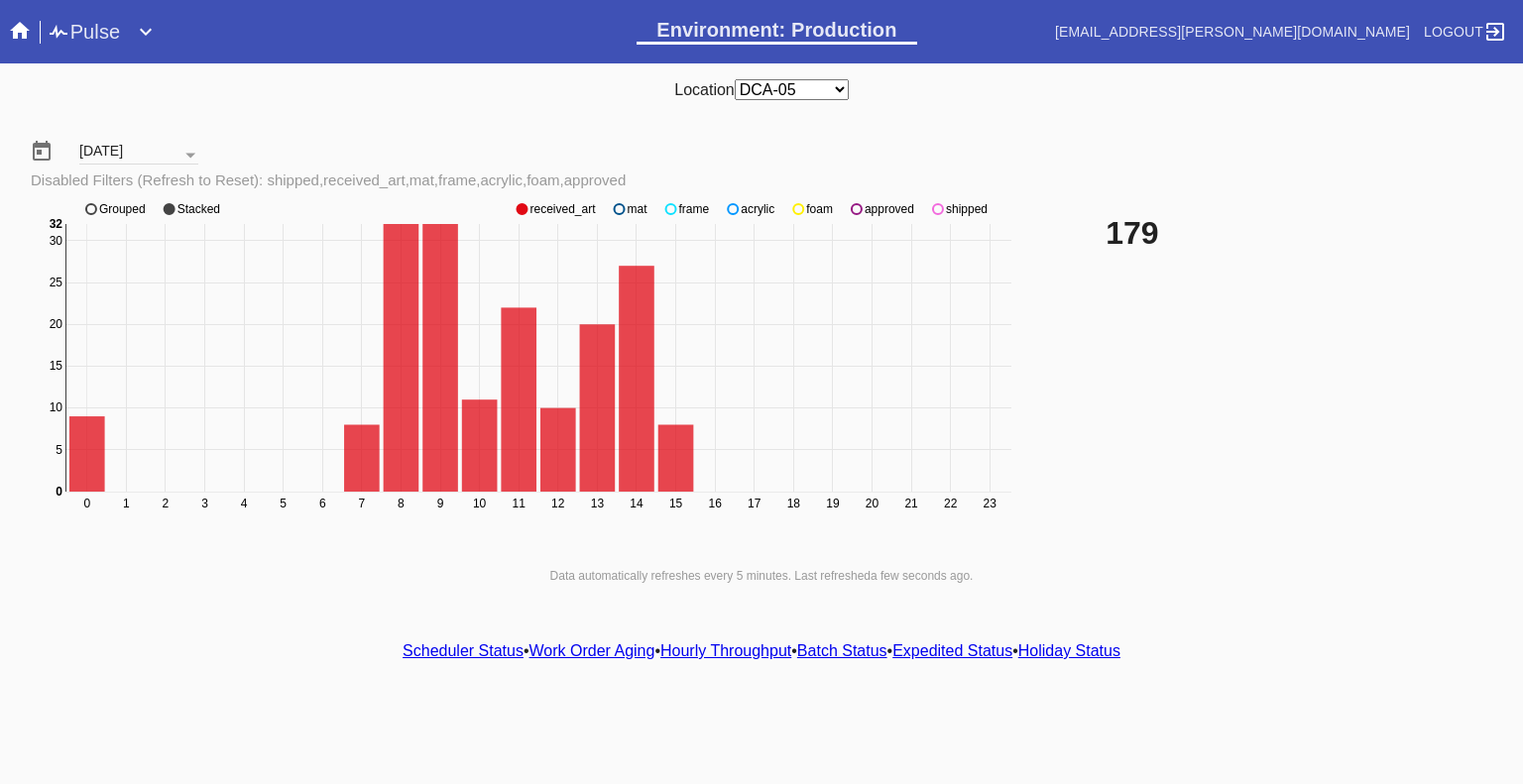 click 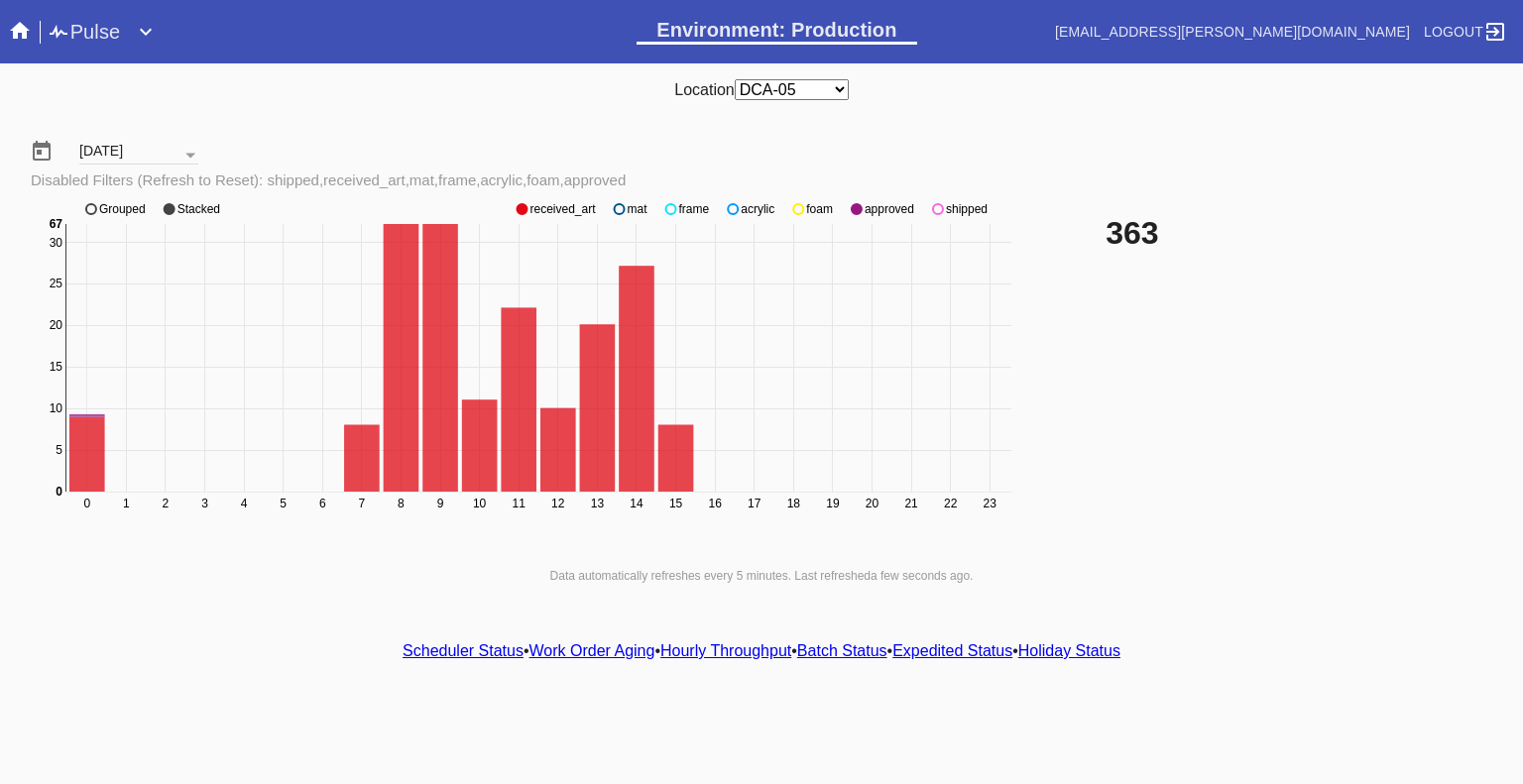 click 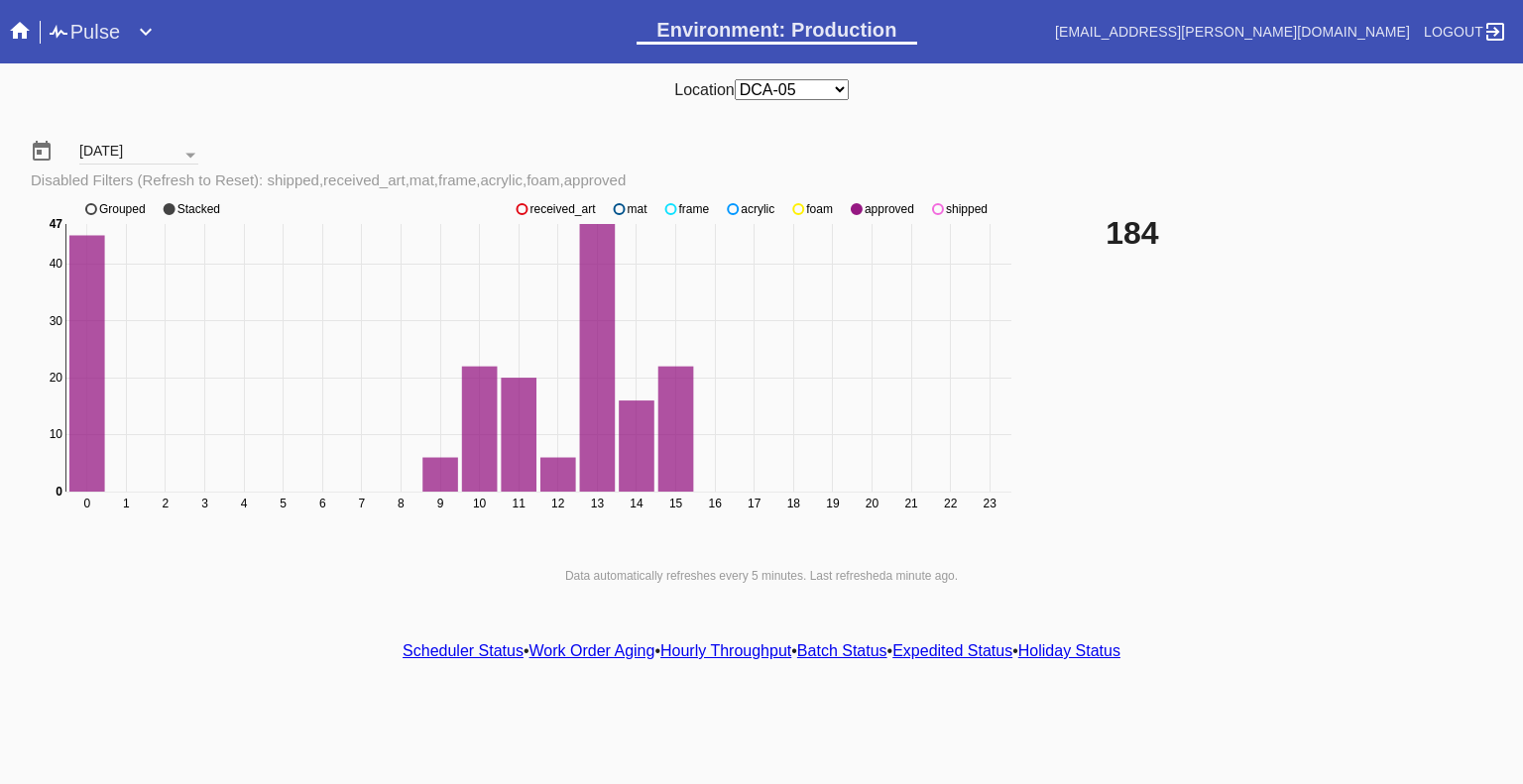 click 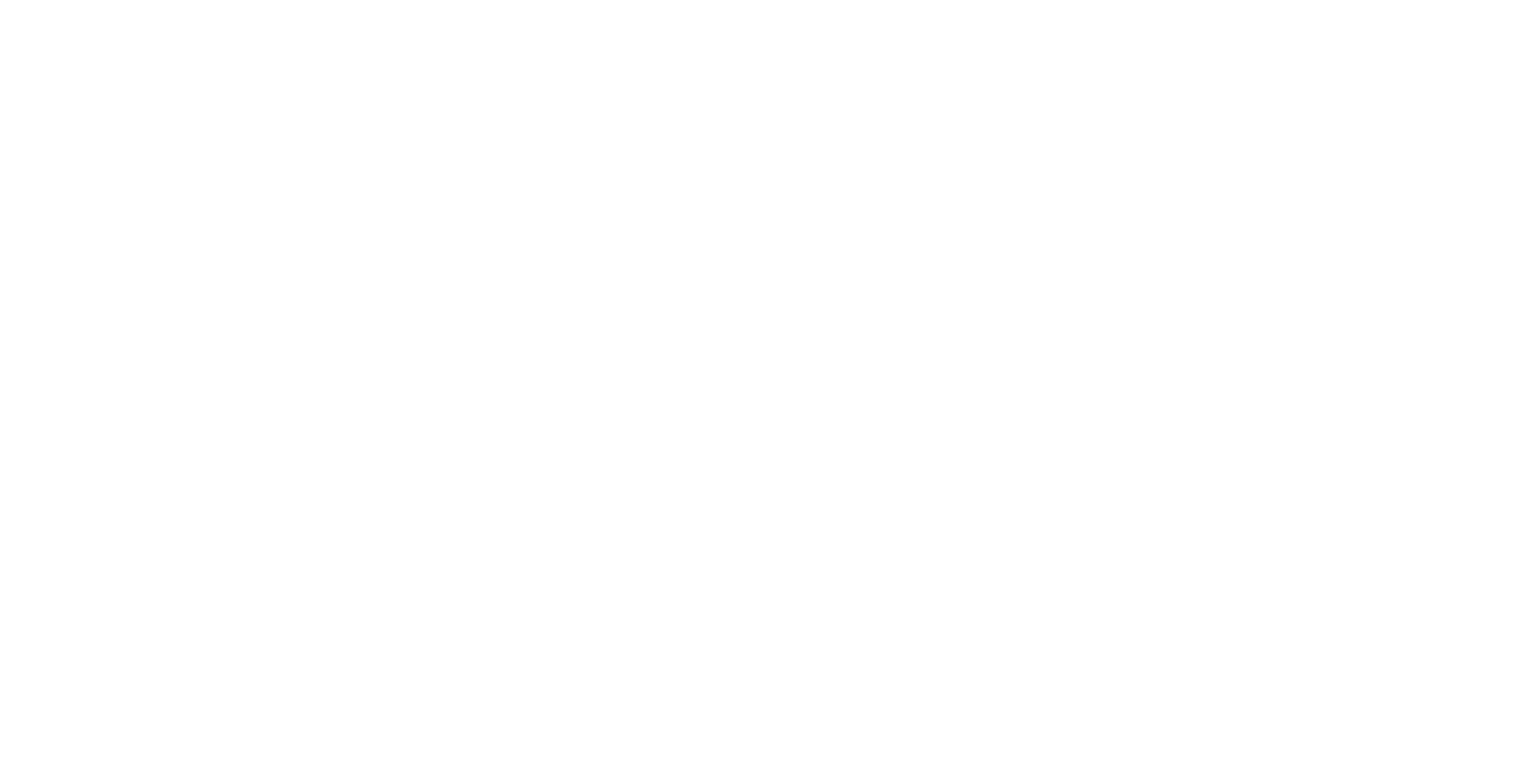 scroll, scrollTop: 0, scrollLeft: 0, axis: both 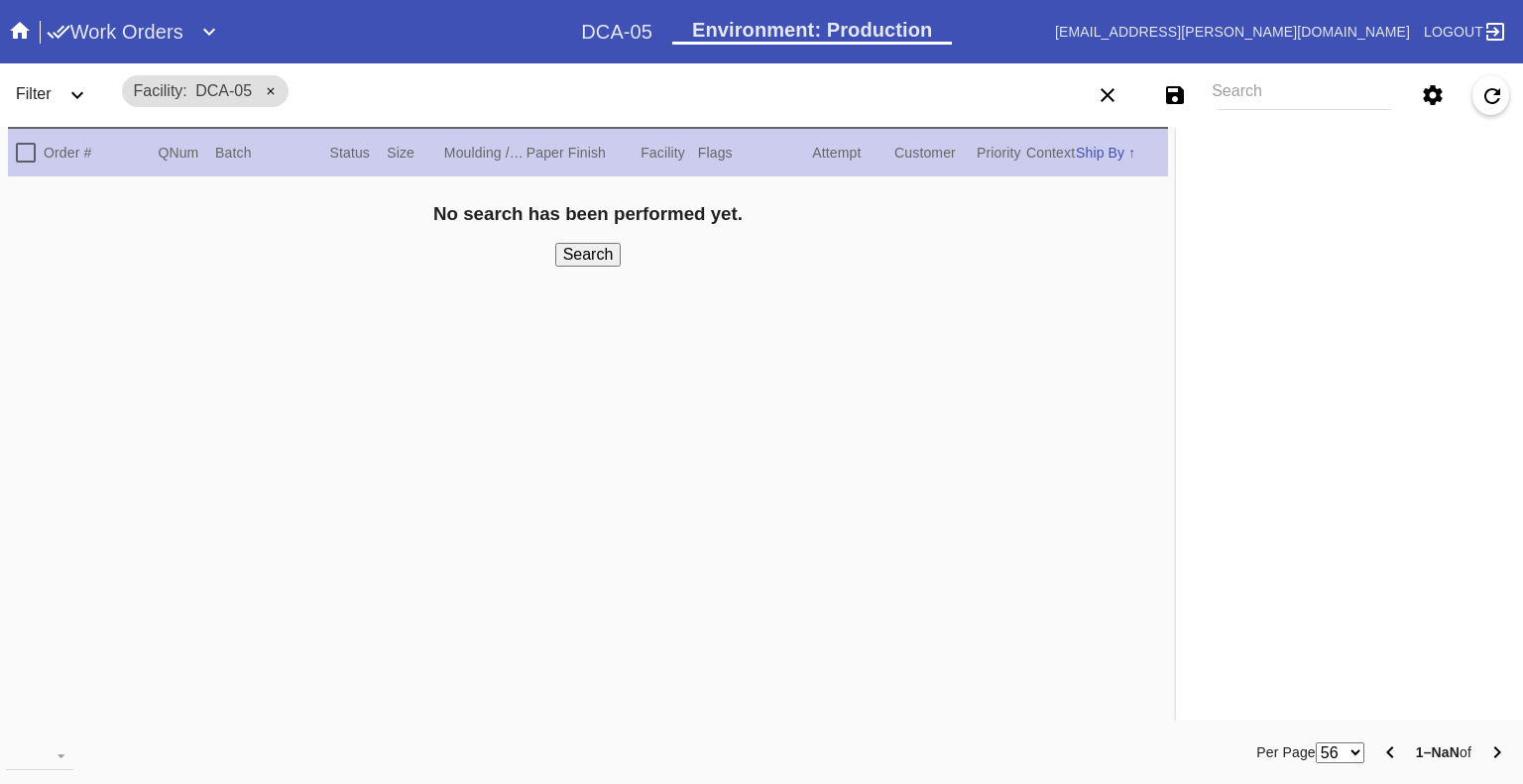click on "Work Orders" at bounding box center [115, 32] 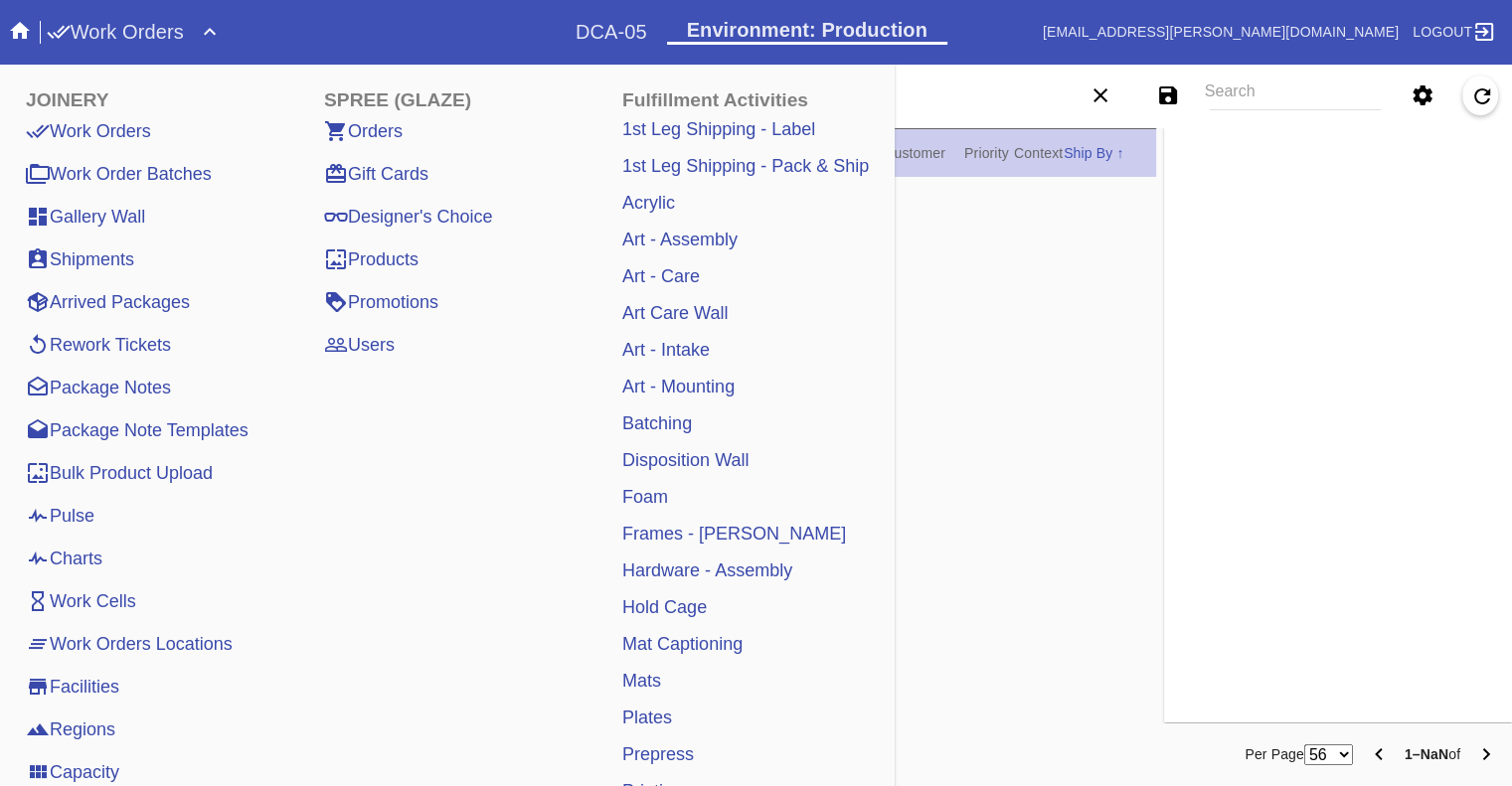 click on "Work Orders" at bounding box center [115, 32] 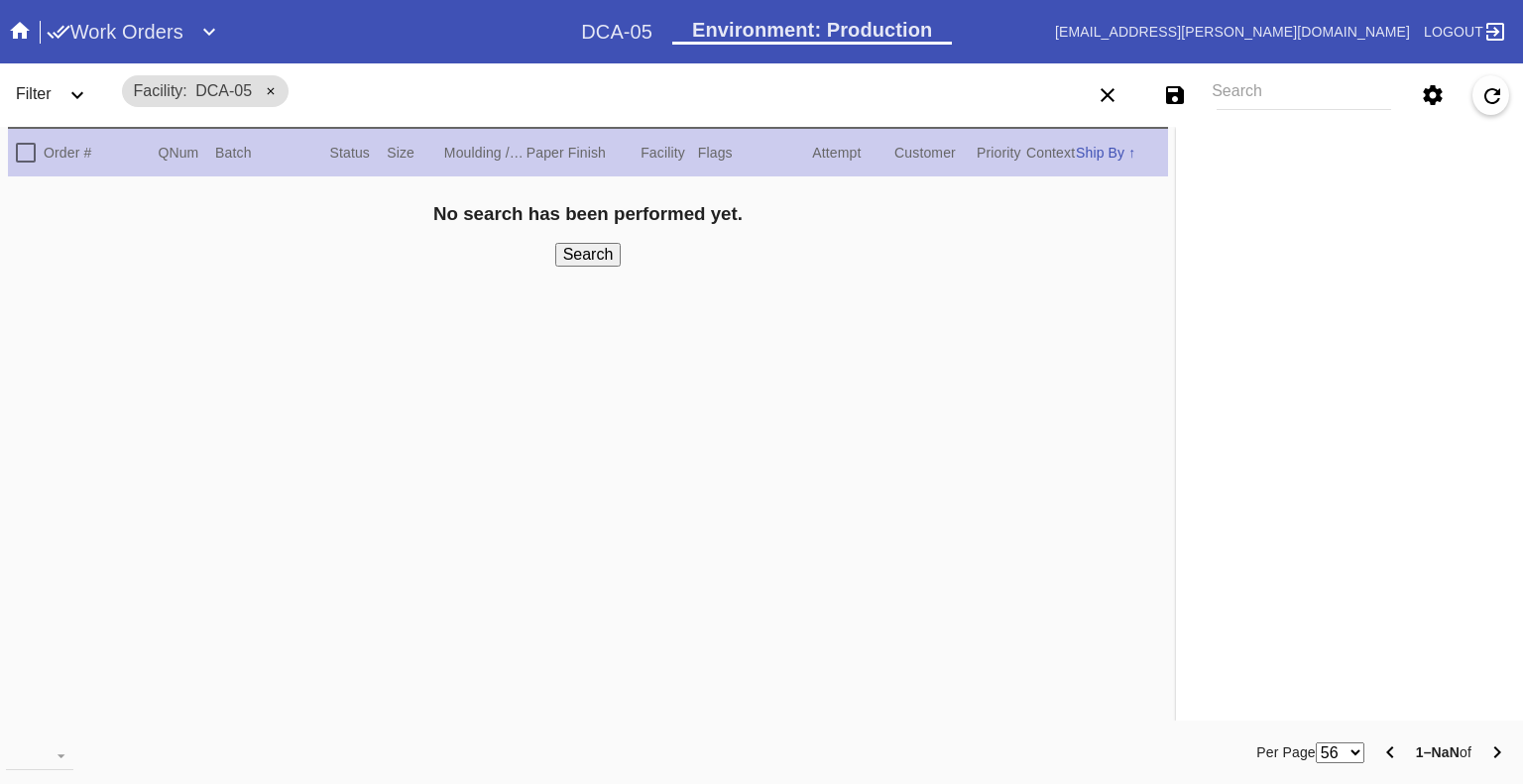click on "Filter" at bounding box center (34, 93) 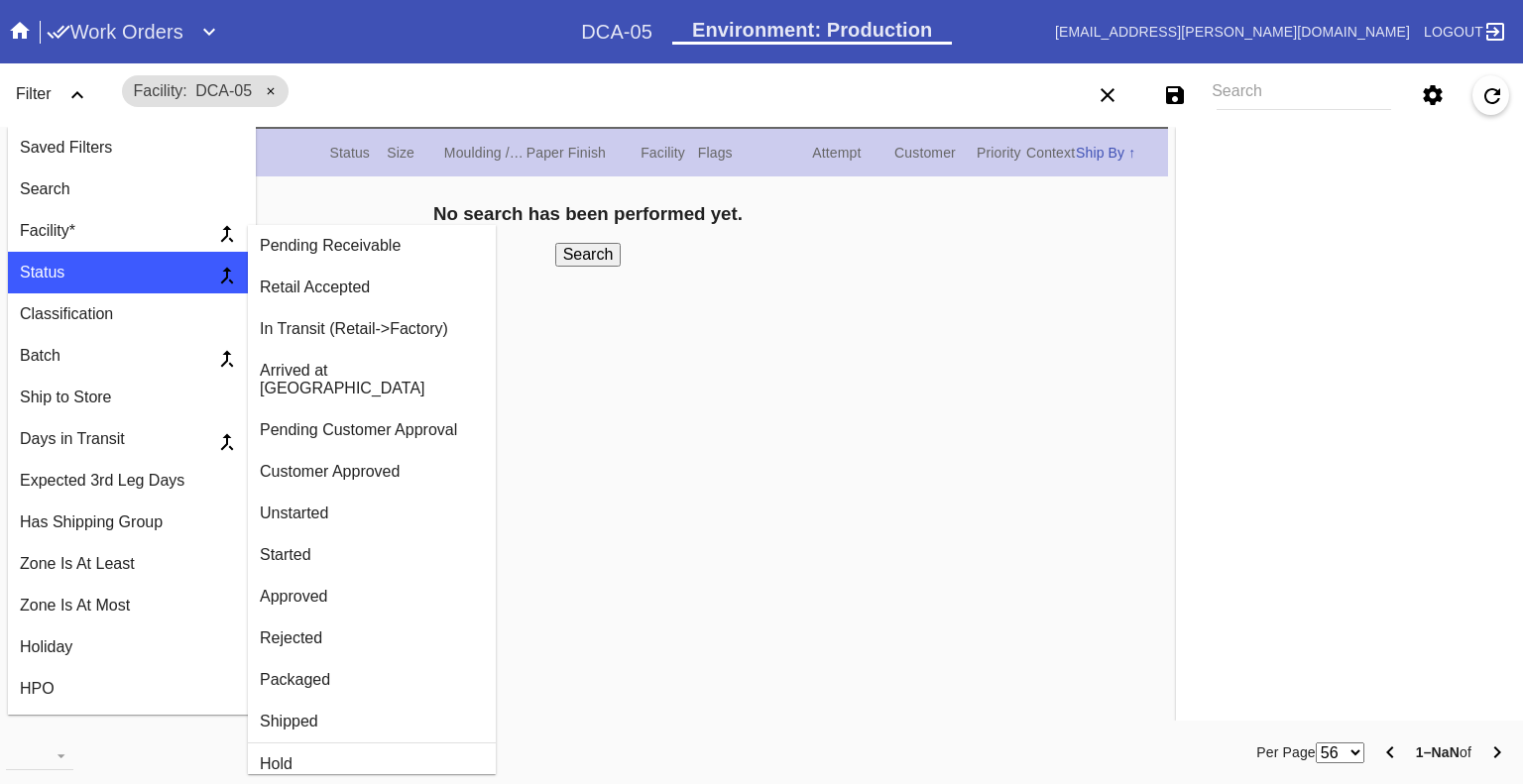 click on "Arrived at [GEOGRAPHIC_DATA]" at bounding box center [372, 380] 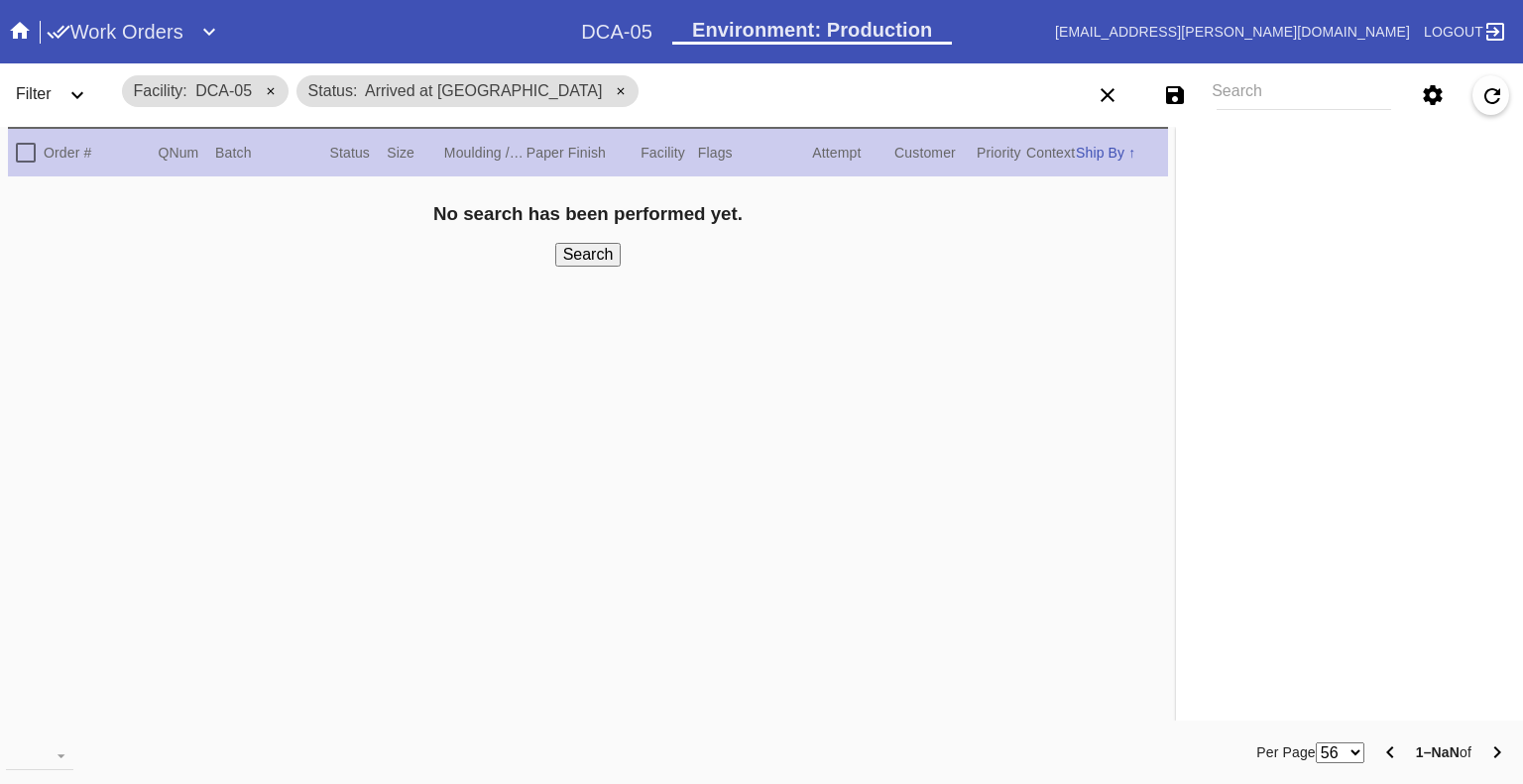 click 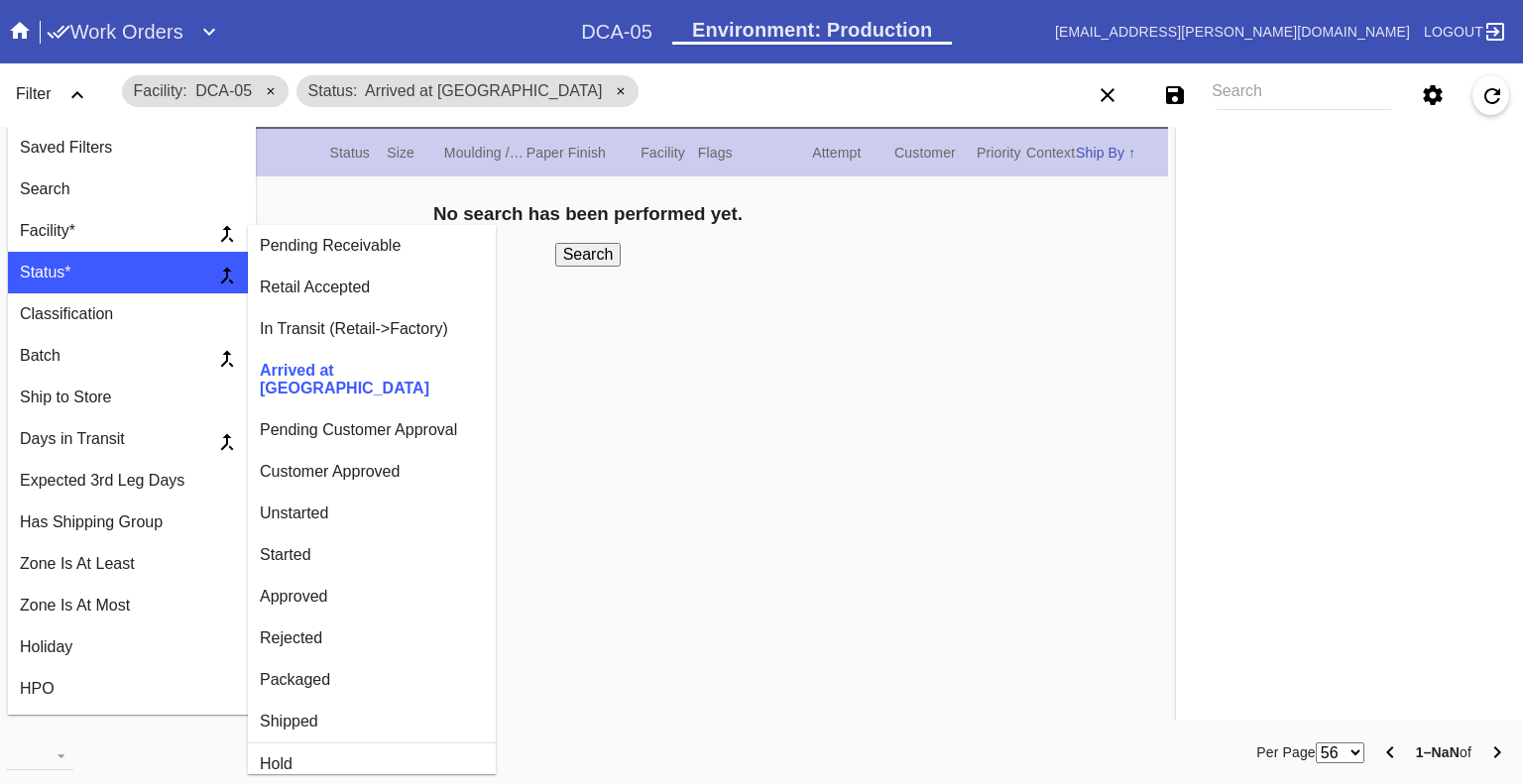 click on "Customer Approved" at bounding box center [372, 472] 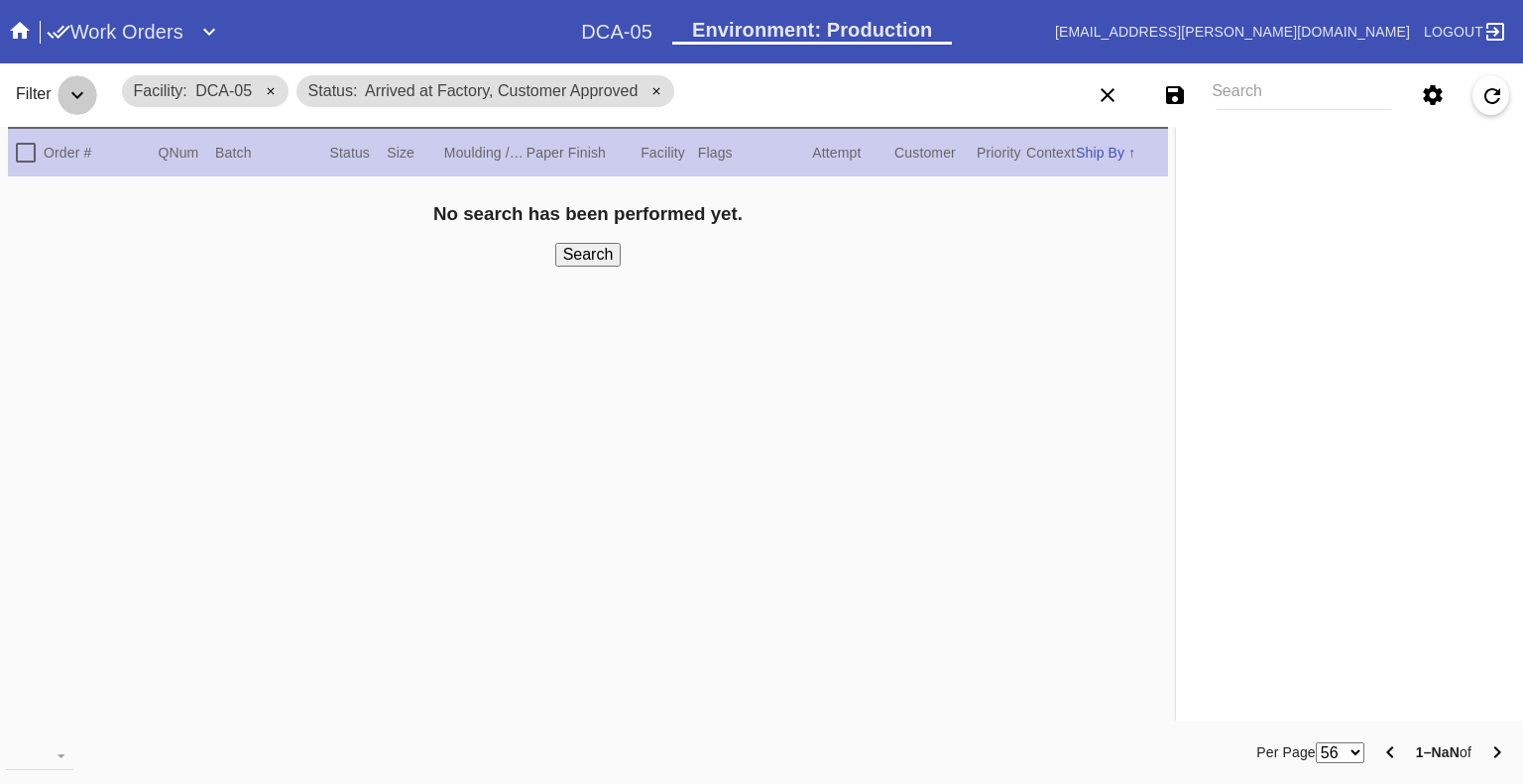 click 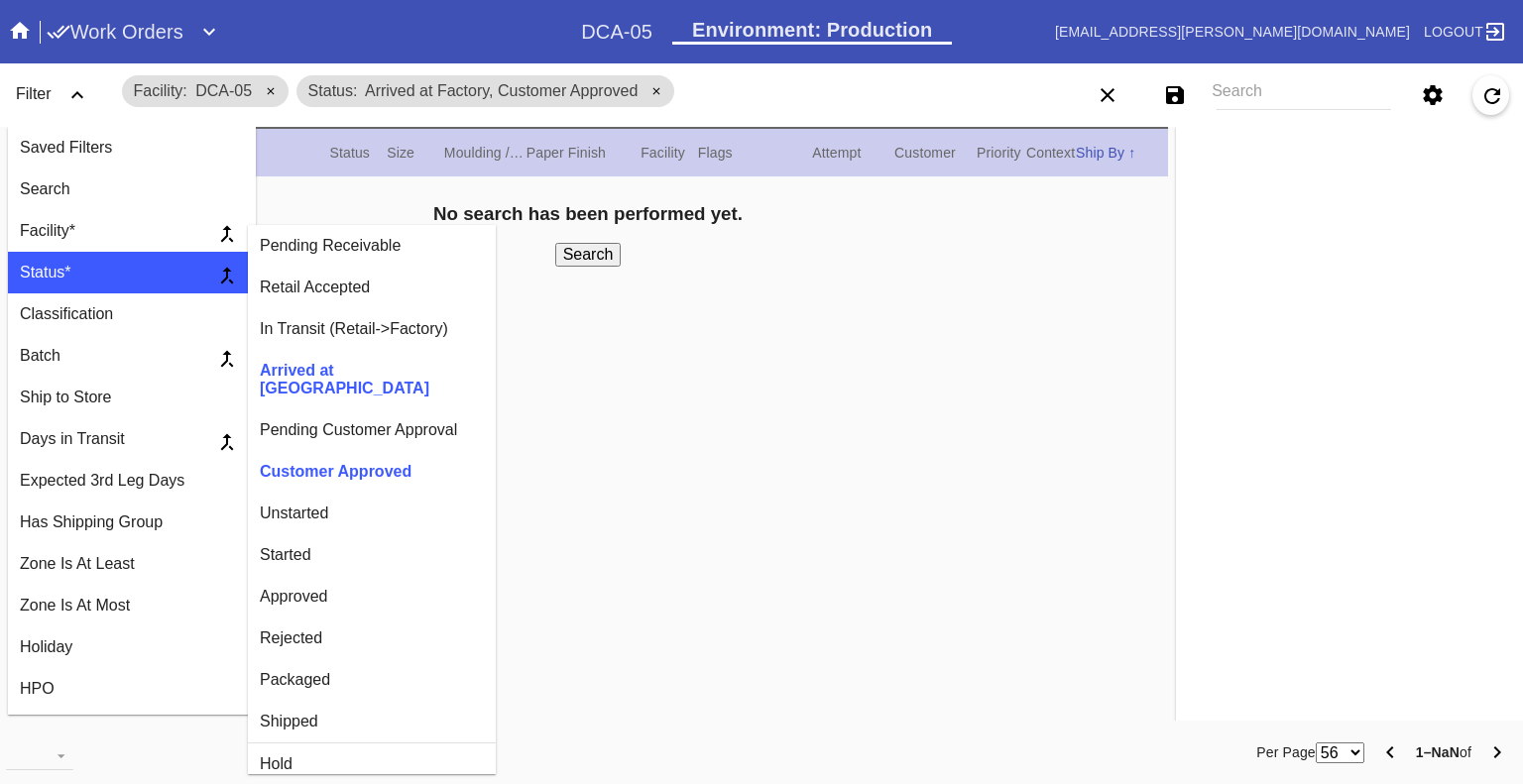 click on "Unstarted" at bounding box center [372, 513] 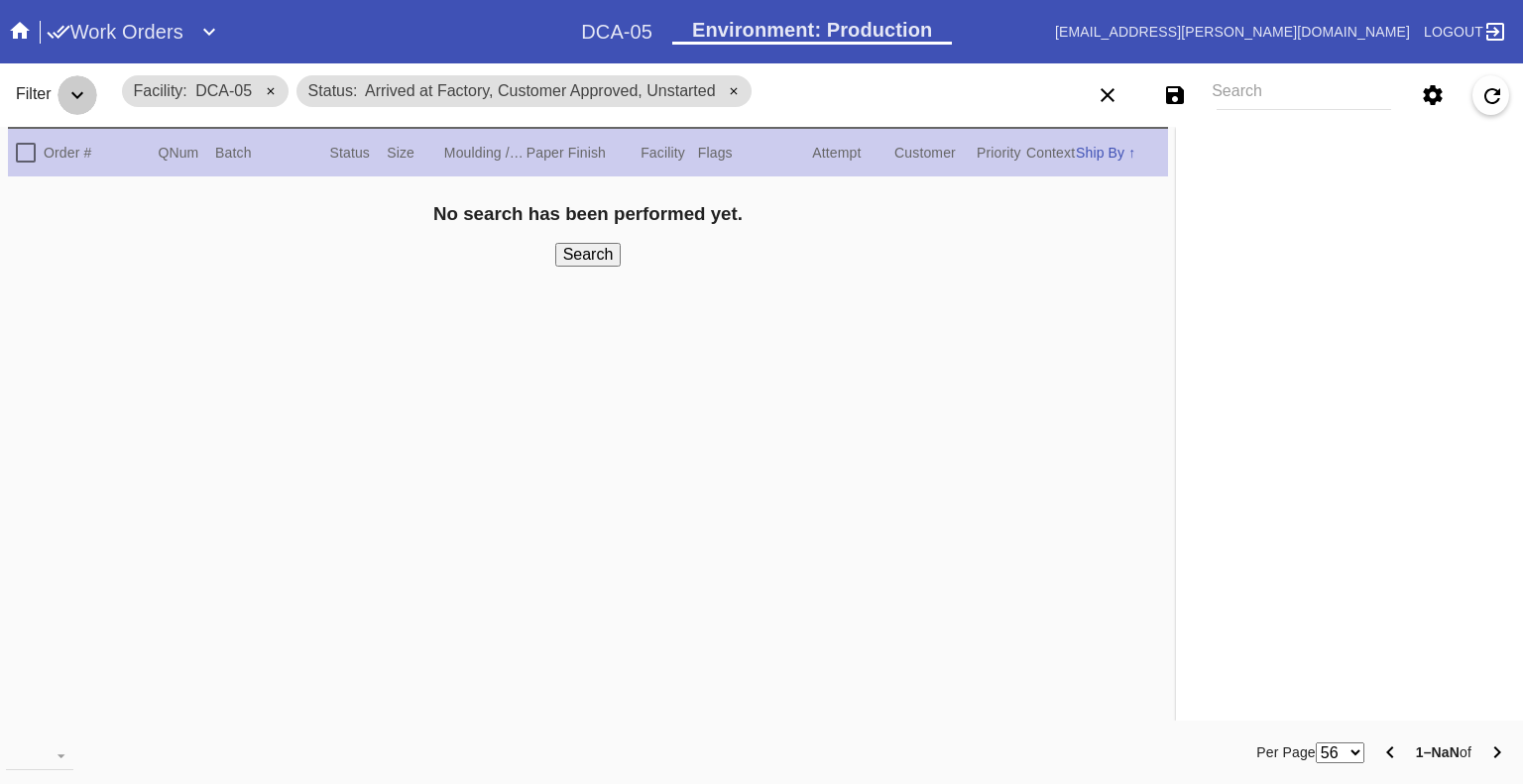 click 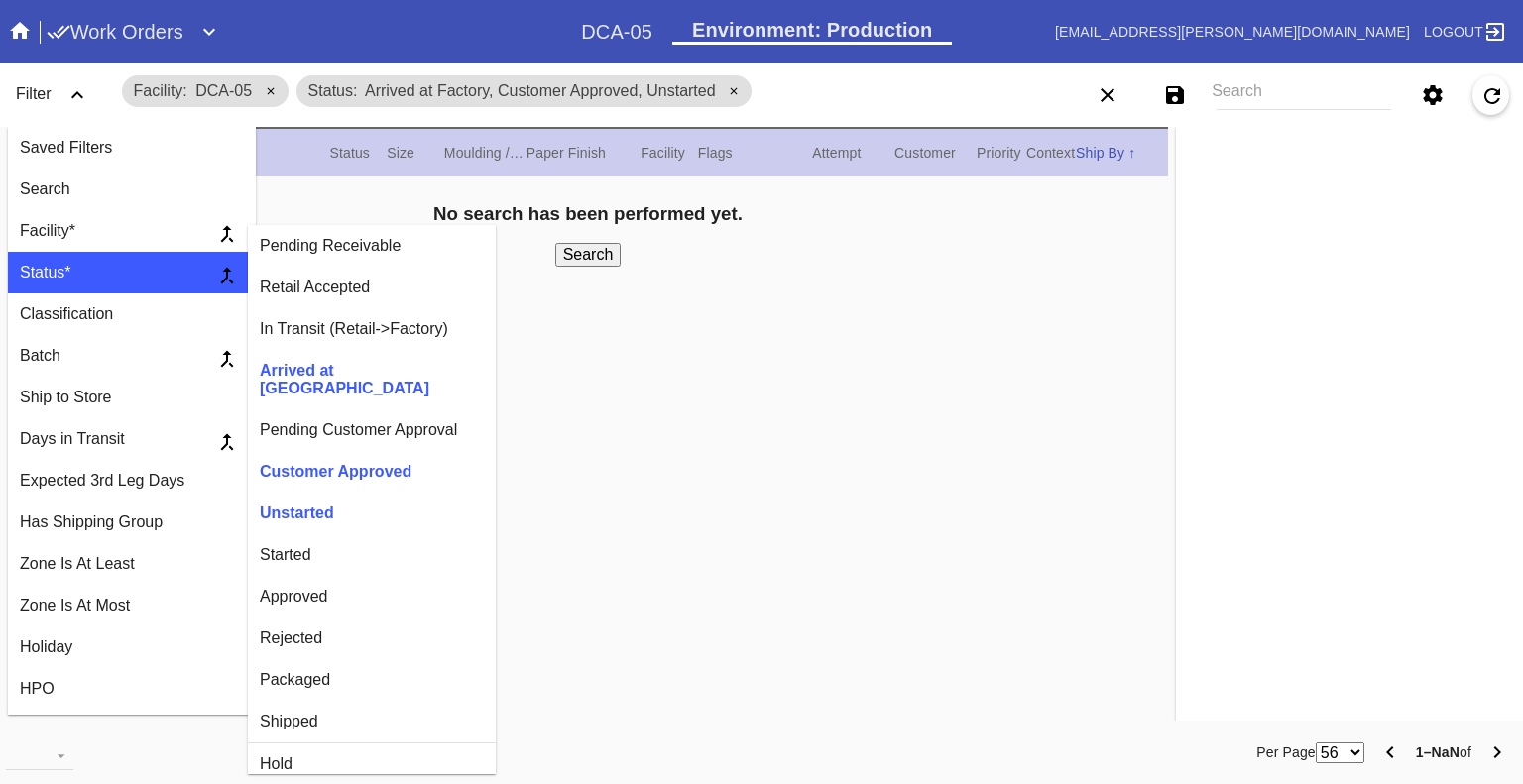 click on "Started" at bounding box center (372, 555) 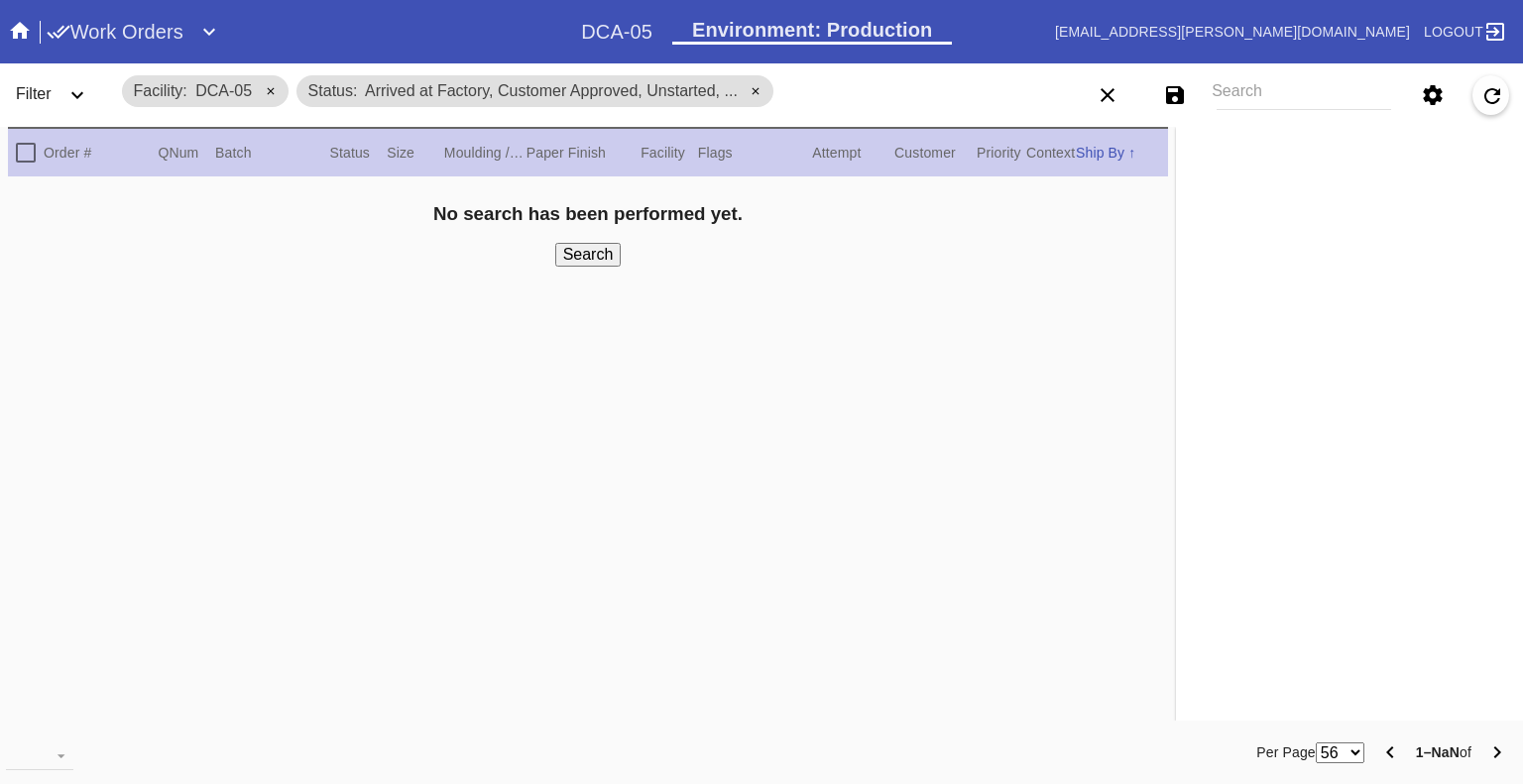 click on "Filter" at bounding box center (59, 95) 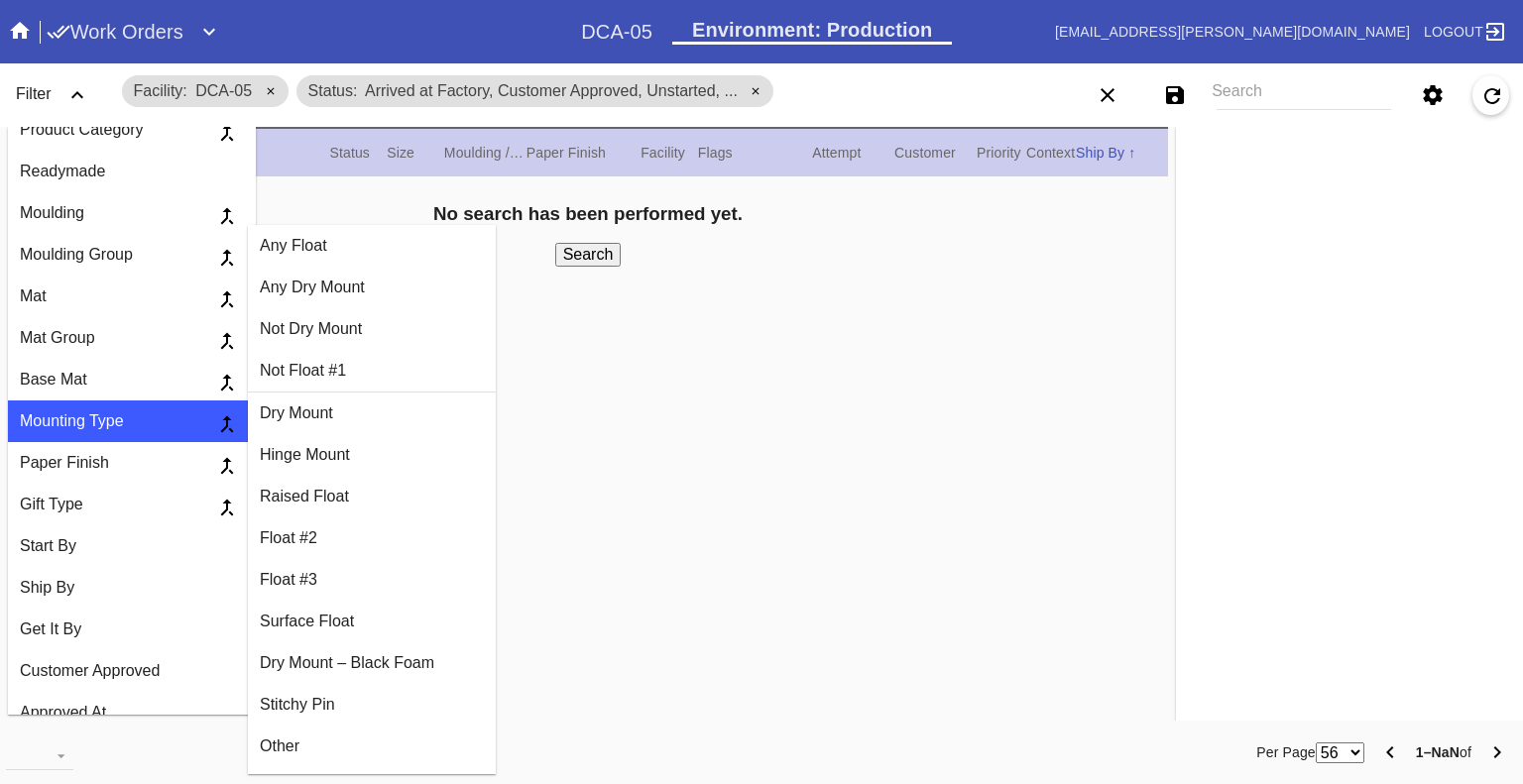 scroll, scrollTop: 1288, scrollLeft: 0, axis: vertical 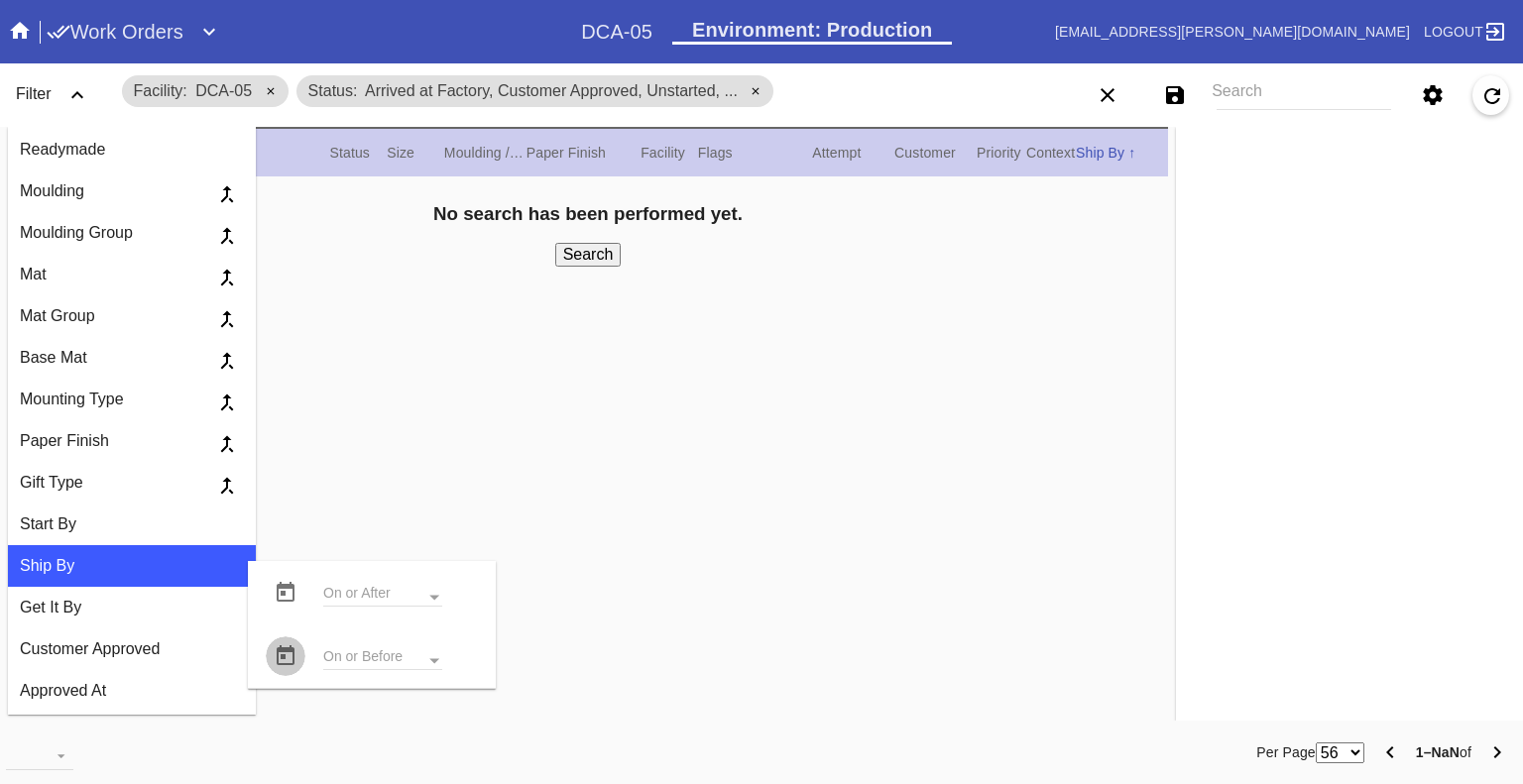click at bounding box center [286, 656] 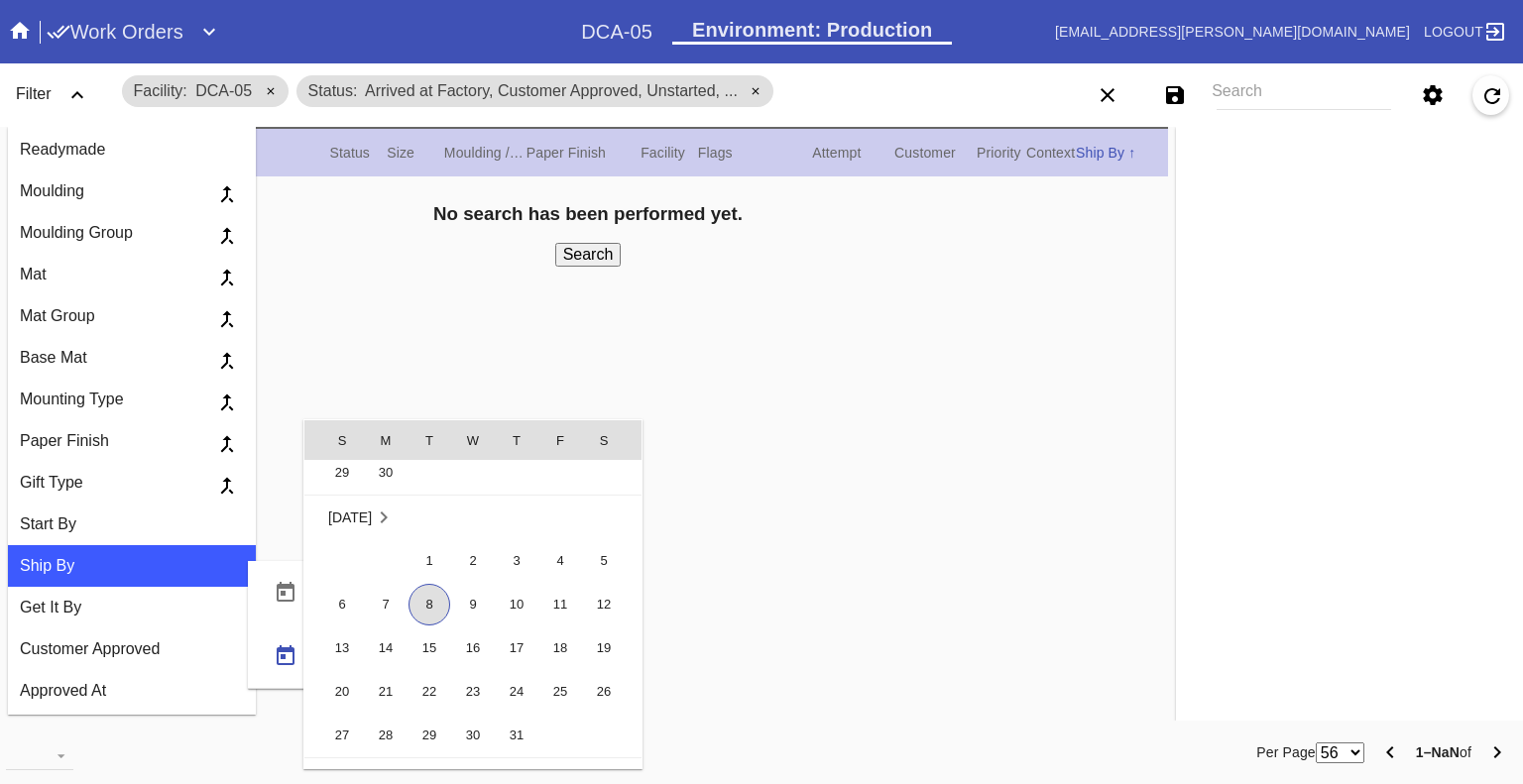 scroll, scrollTop: 458525, scrollLeft: 0, axis: vertical 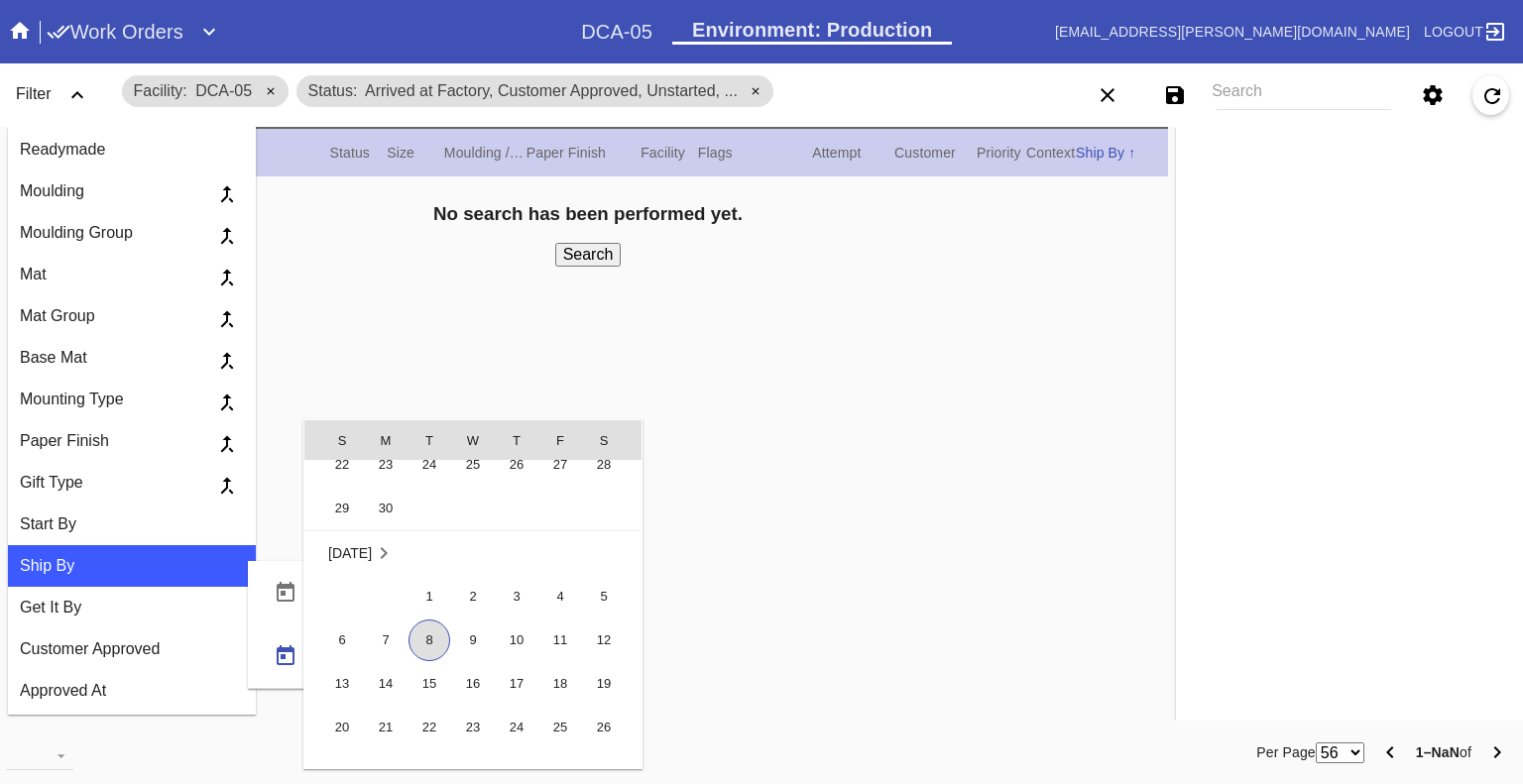 click on "8" at bounding box center (429, 640) 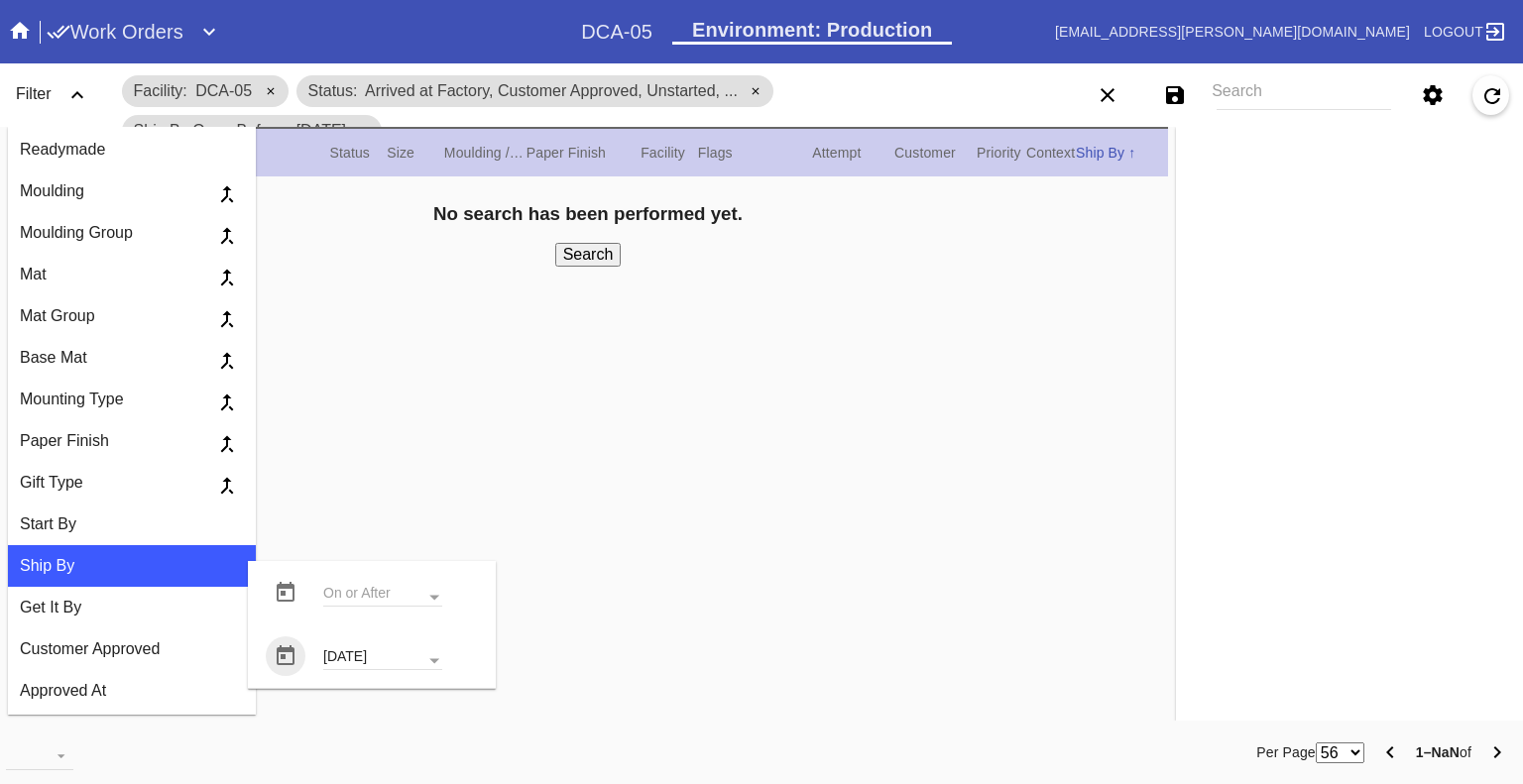 click on "Search" at bounding box center [588, 255] 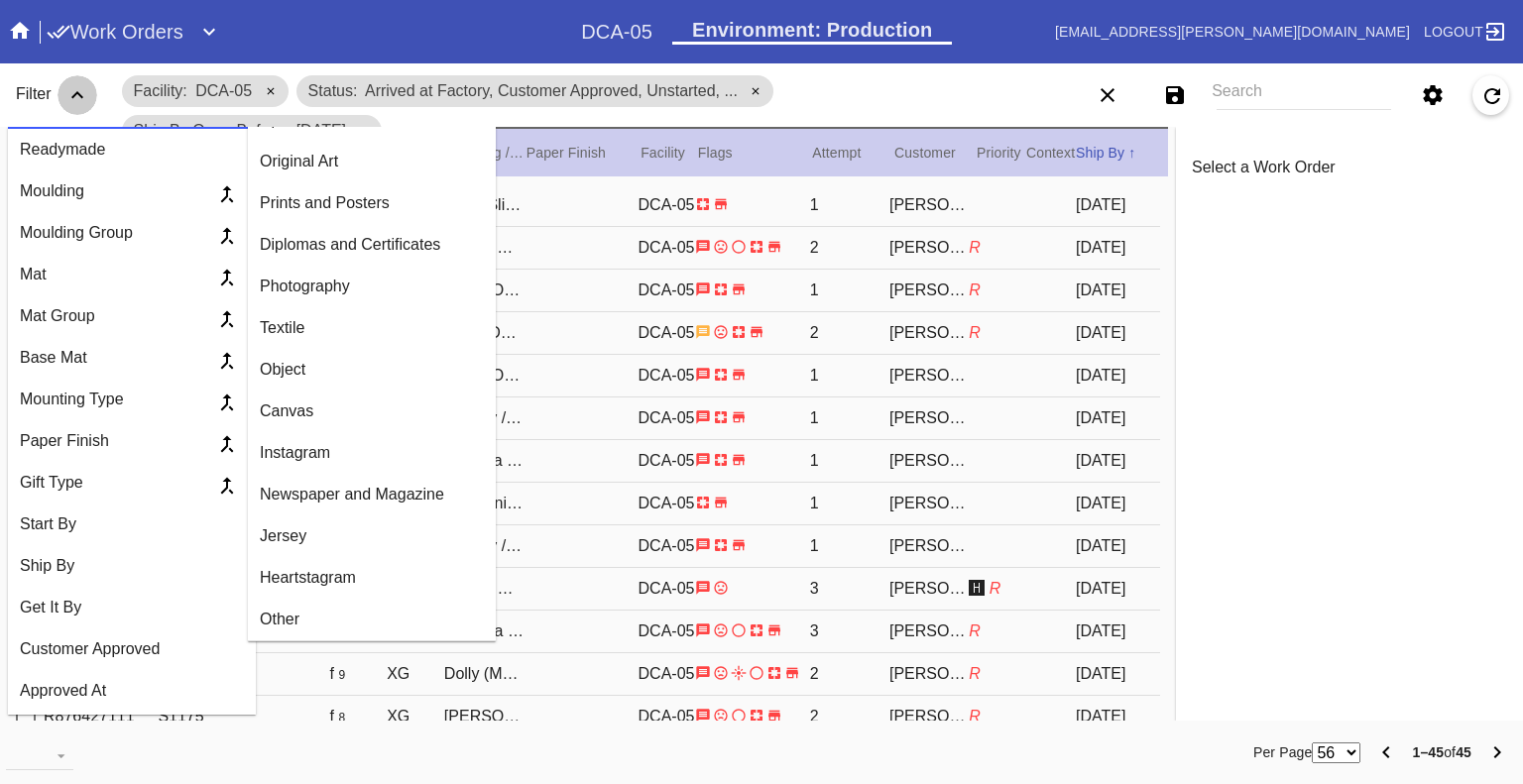 click 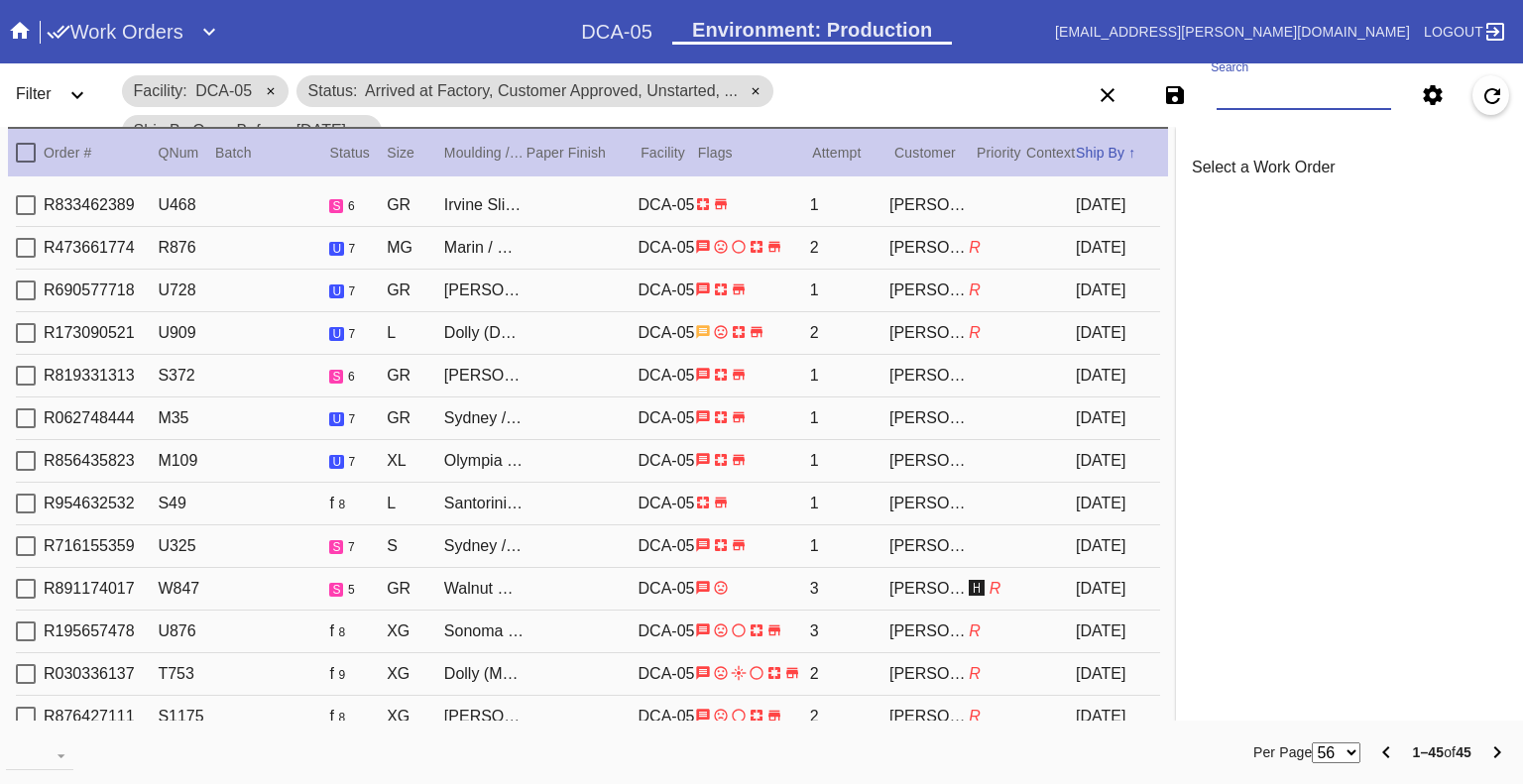 click on "Search" at bounding box center (1304, 95) 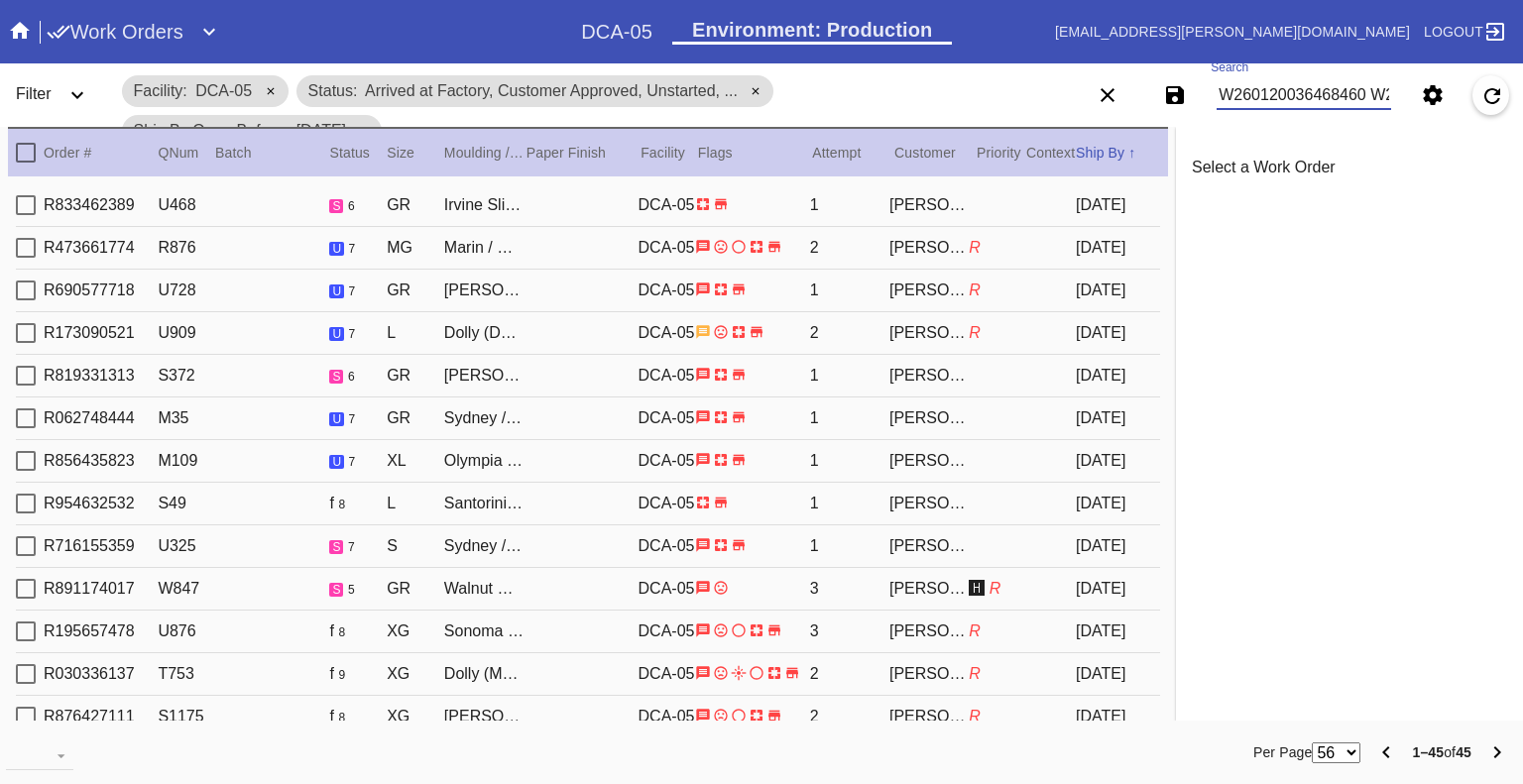 scroll, scrollTop: 0, scrollLeft: 2856, axis: horizontal 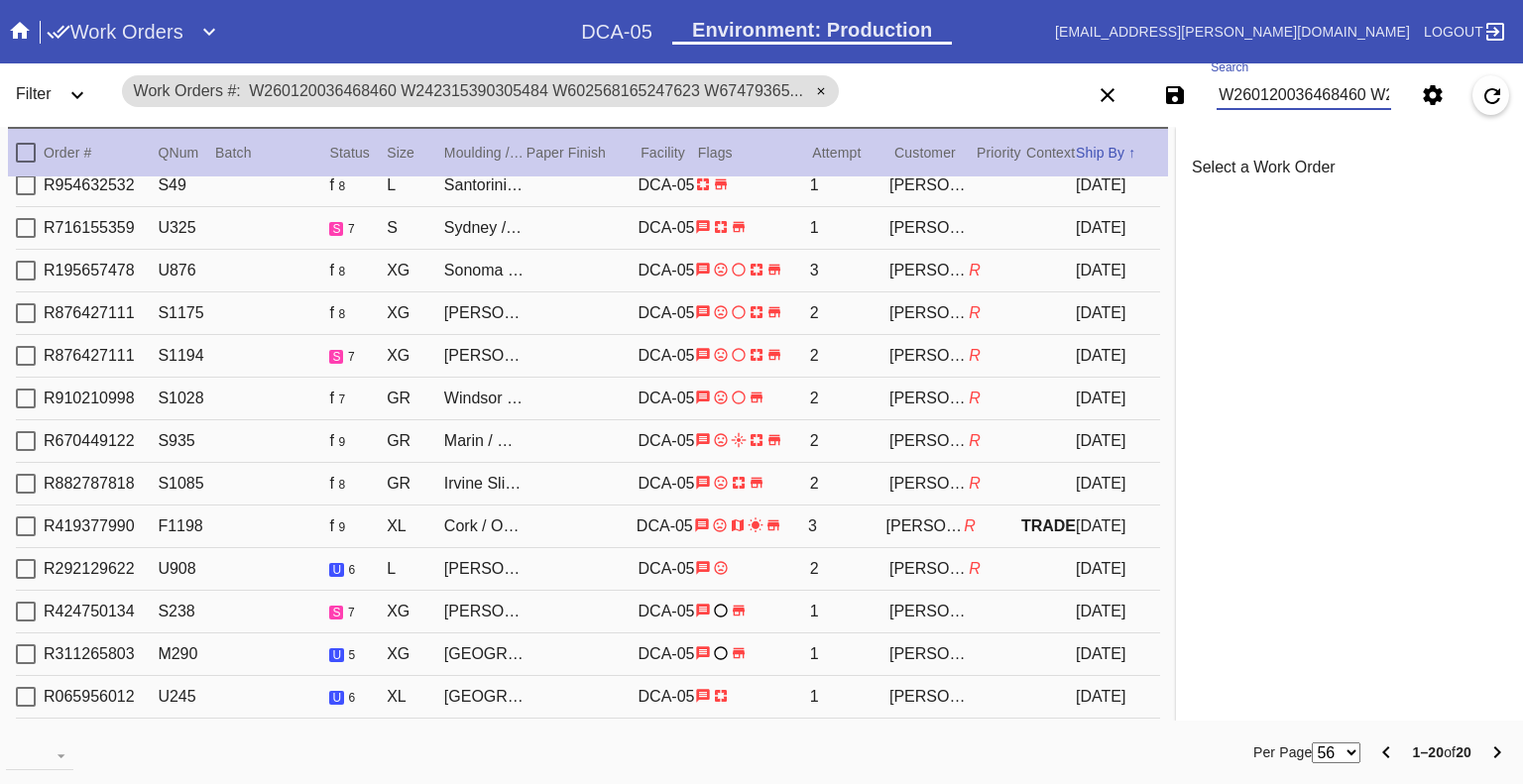 click on "W260120036468460 W242315390305484 W602568165247623 W674793651169373 W679037968157142 W364412599233174 W334065914446007 W178988662390611 W939177897463117 W309801233264830 W652650050158934 W467069986407546 W573025861050734 W925663286395271 W506935691806389 W834927615355029 W513268422551284 W979059697676268 W456840153887187 W519021406224339" at bounding box center [1304, 95] 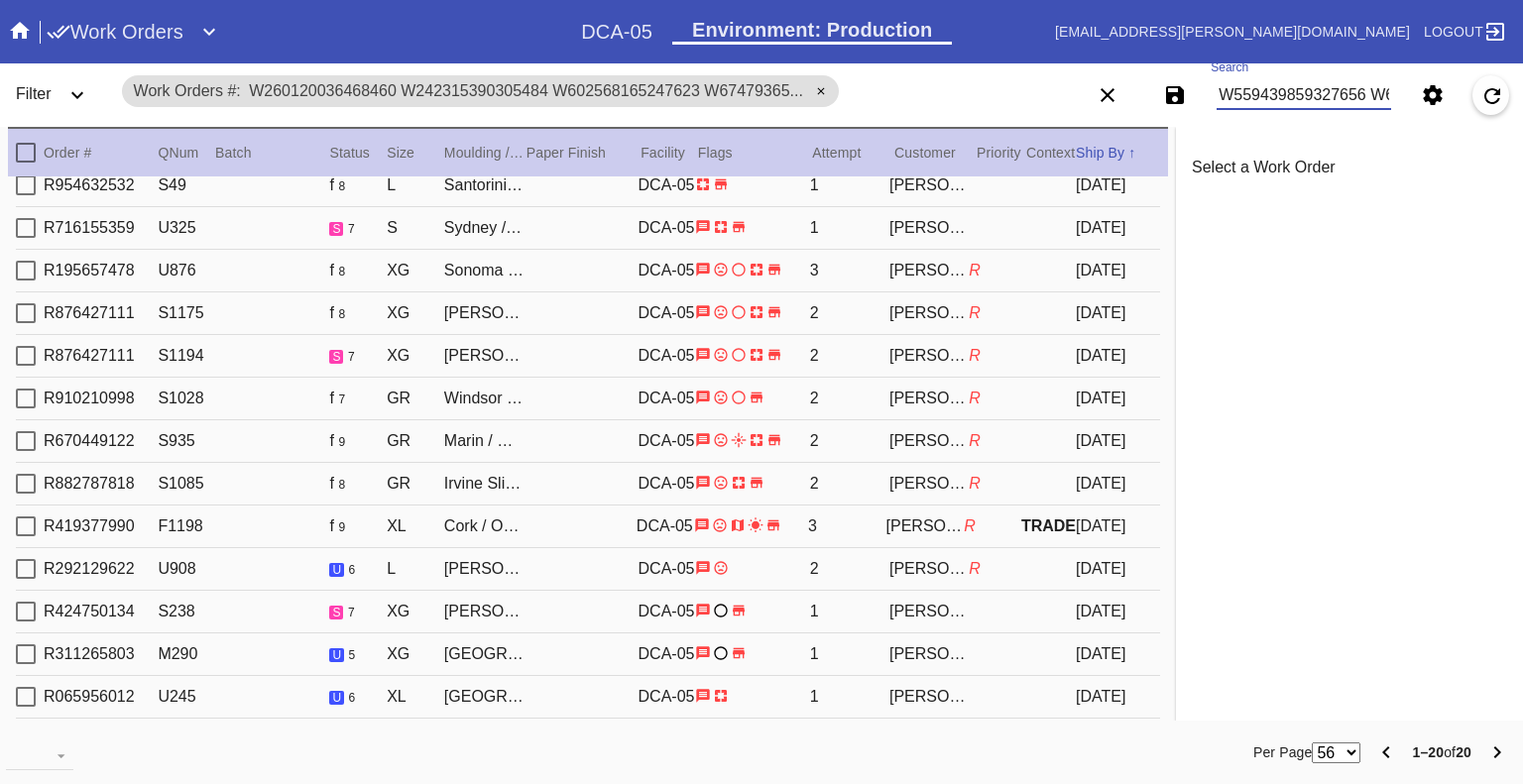 scroll, scrollTop: 0, scrollLeft: 1946, axis: horizontal 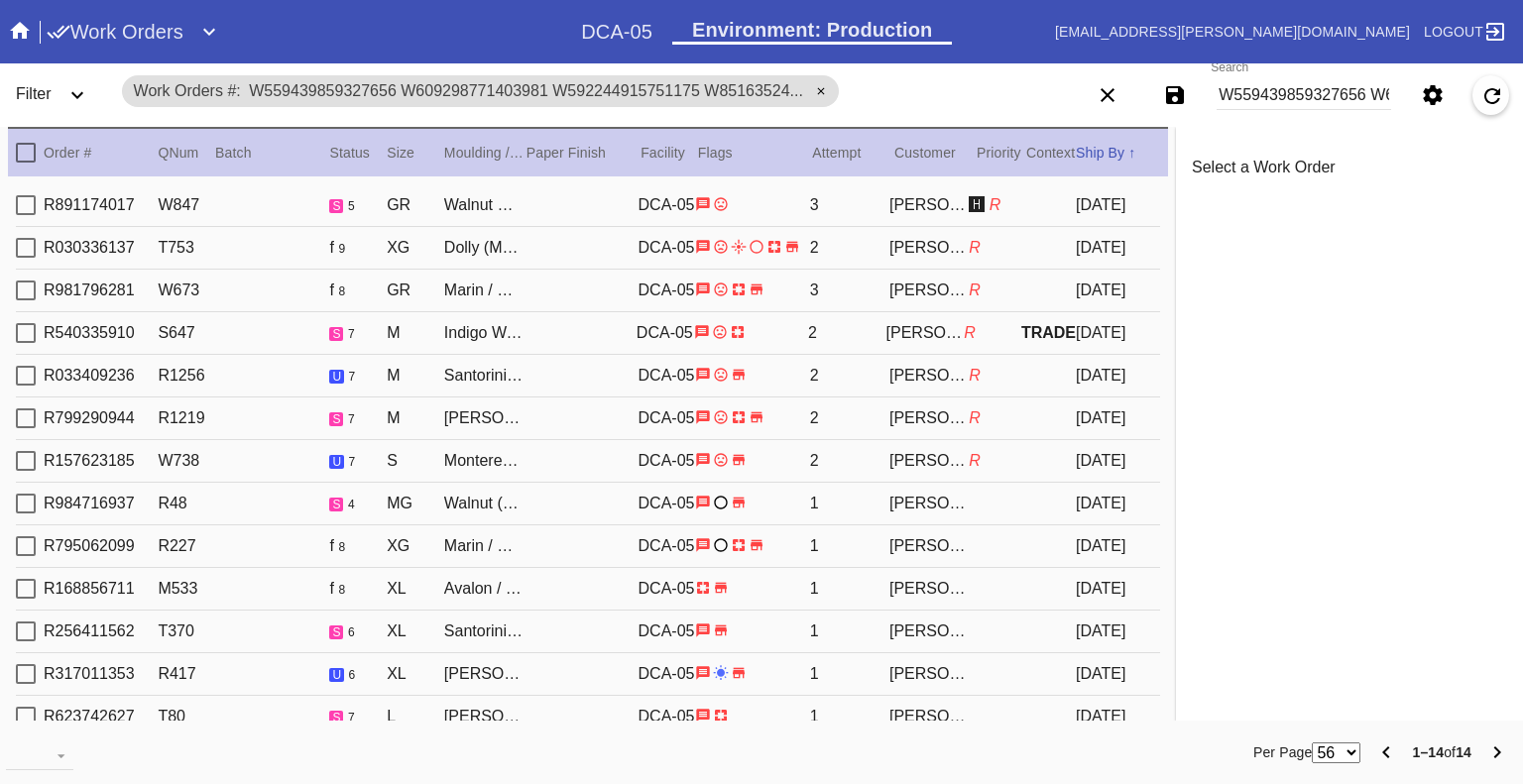 click on "W559439859327656 W609298771403981 W592244915751175 W851635247902661 W198244155704573 W806098427089634 W917098461404750 W683662682407926 W513465315582484 W343461131933591 W946078818252772 W380205559268361 W145277900904500 W302817820578909" at bounding box center (1304, 95) 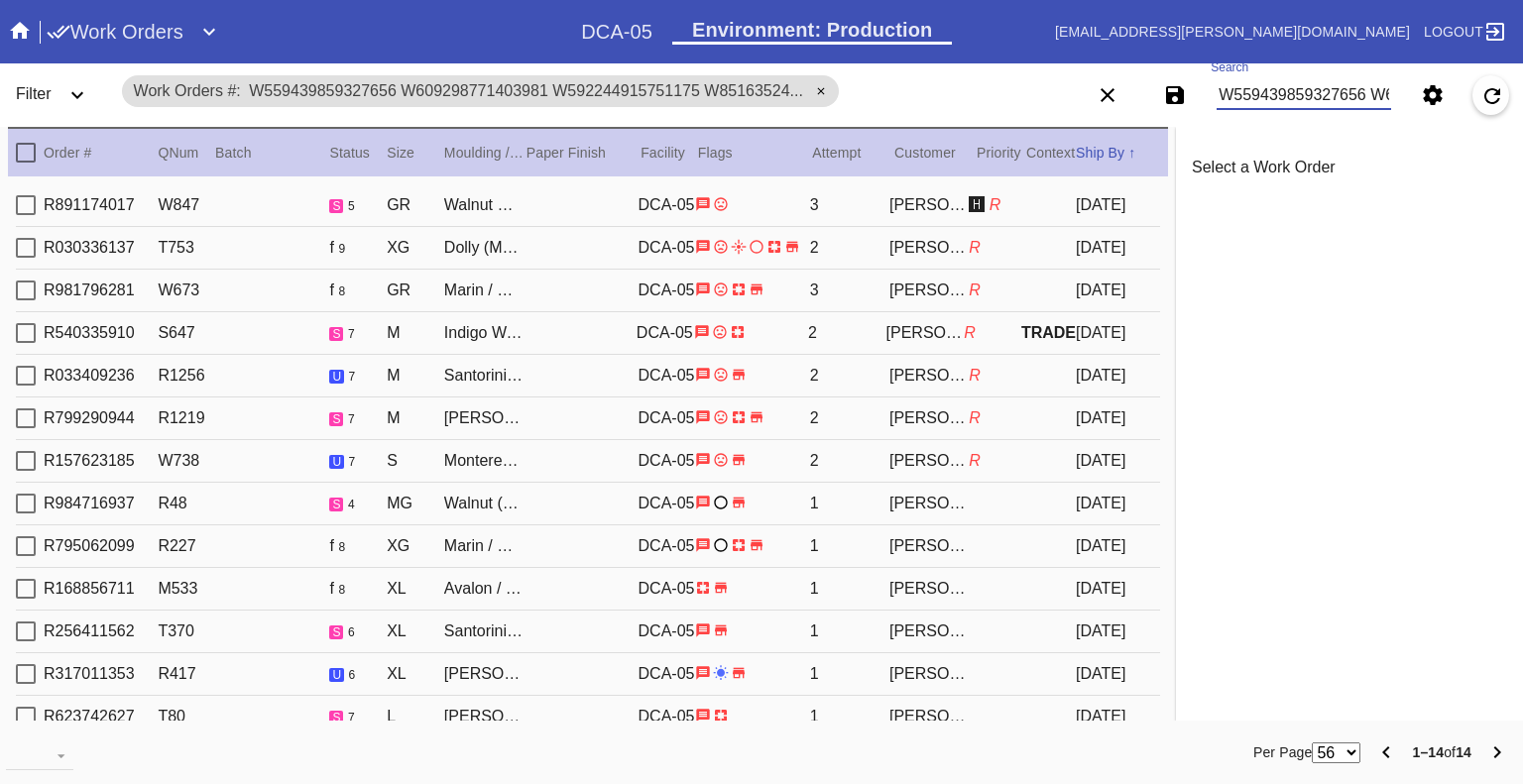 click on "W559439859327656 W609298771403981 W592244915751175 W851635247902661 W198244155704573 W806098427089634 W917098461404750 W683662682407926 W513465315582484 W343461131933591 W946078818252772 W380205559268361 W145277900904500 W302817820578909" at bounding box center [1304, 95] 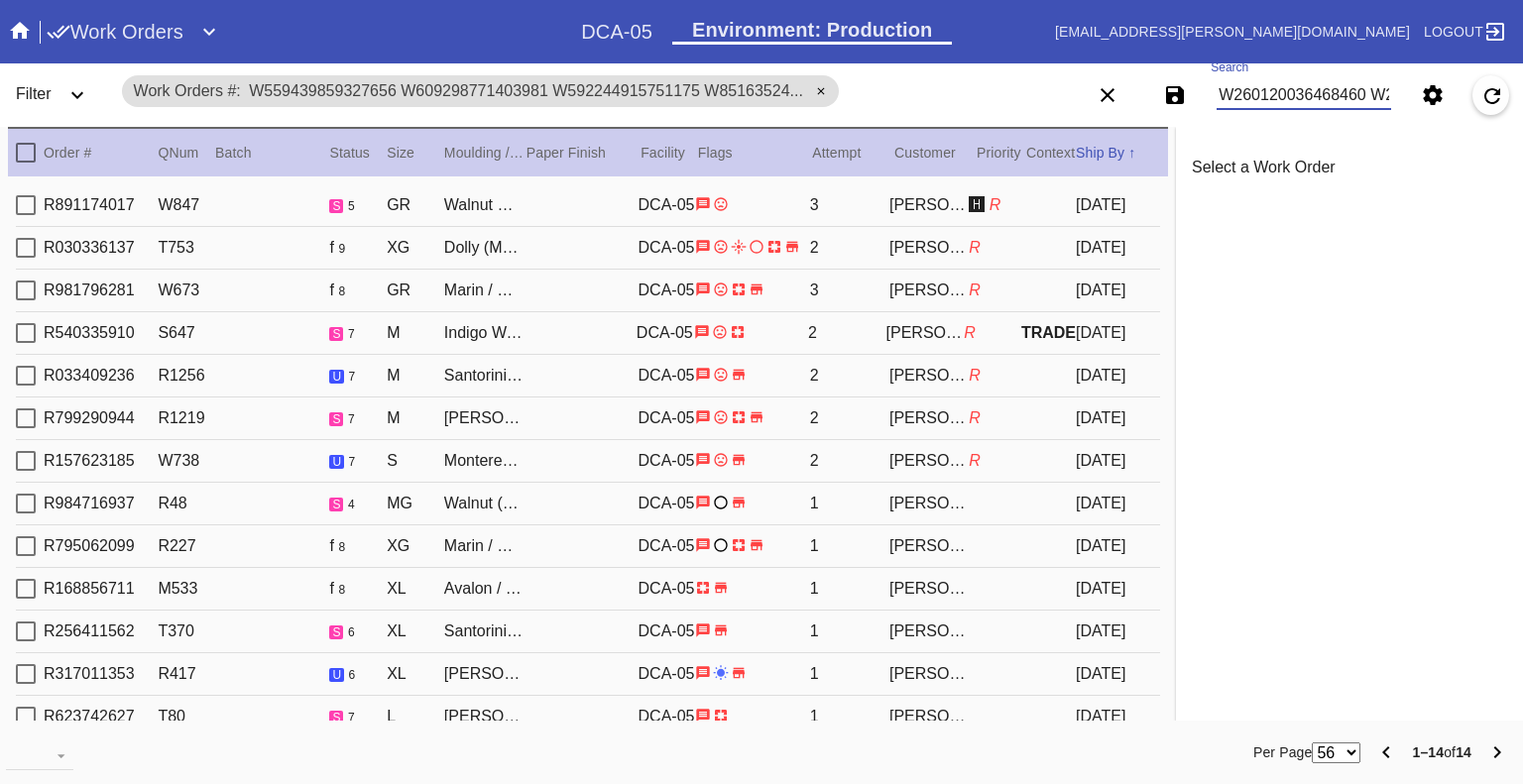 scroll, scrollTop: 0, scrollLeft: 2856, axis: horizontal 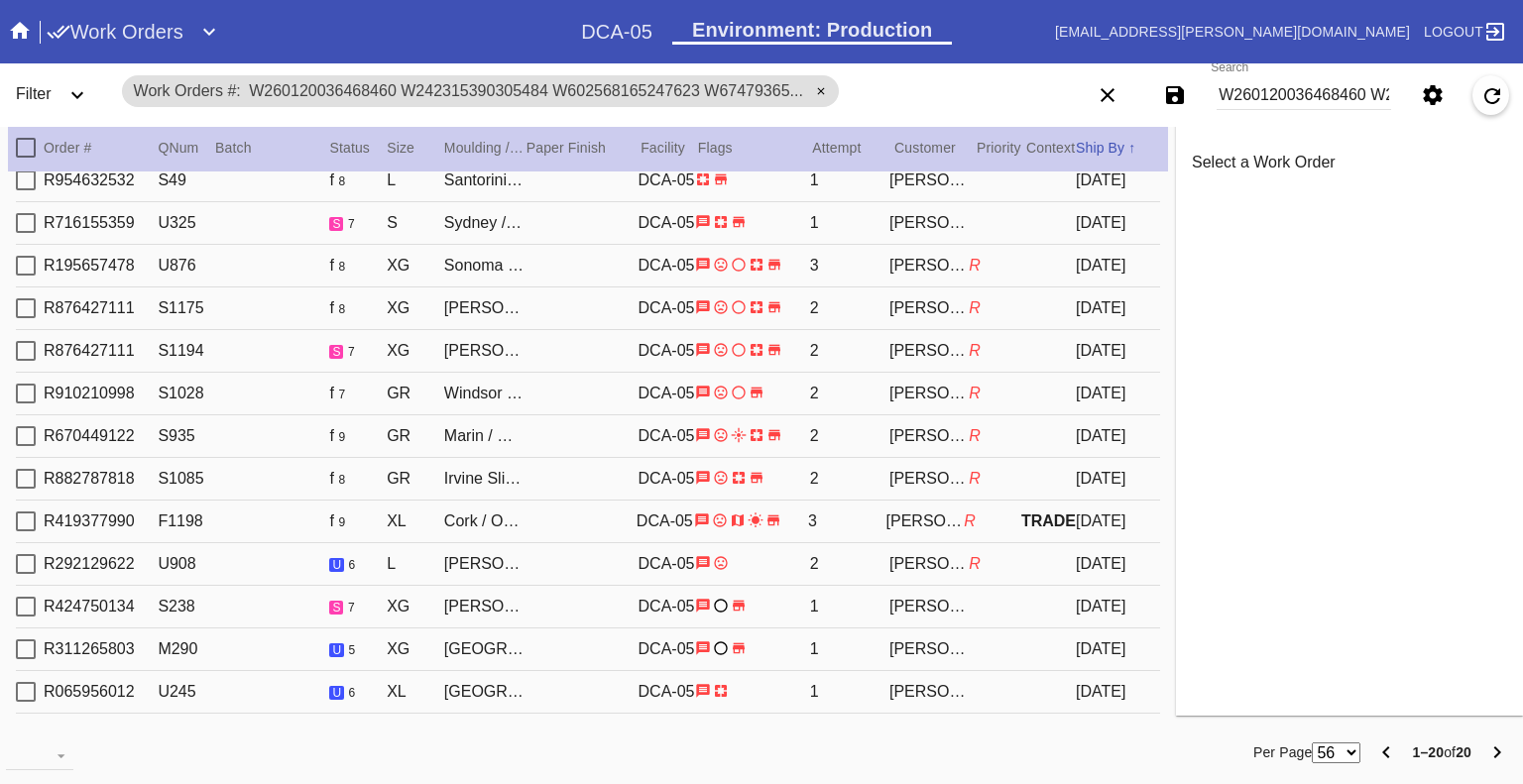 click on "W260120036468460 W242315390305484 W602568165247623 W674793651169373 W679037968157142 W364412599233174 W334065914446007 W178988662390611 W939177897463117 W309801233264830 W652650050158934 W467069986407546 W573025861050734 W925663286395271 W506935691806389 W834927615355029 W513268422551284 W979059697676268 W456840153887187 W519021406224339" at bounding box center [1304, 95] 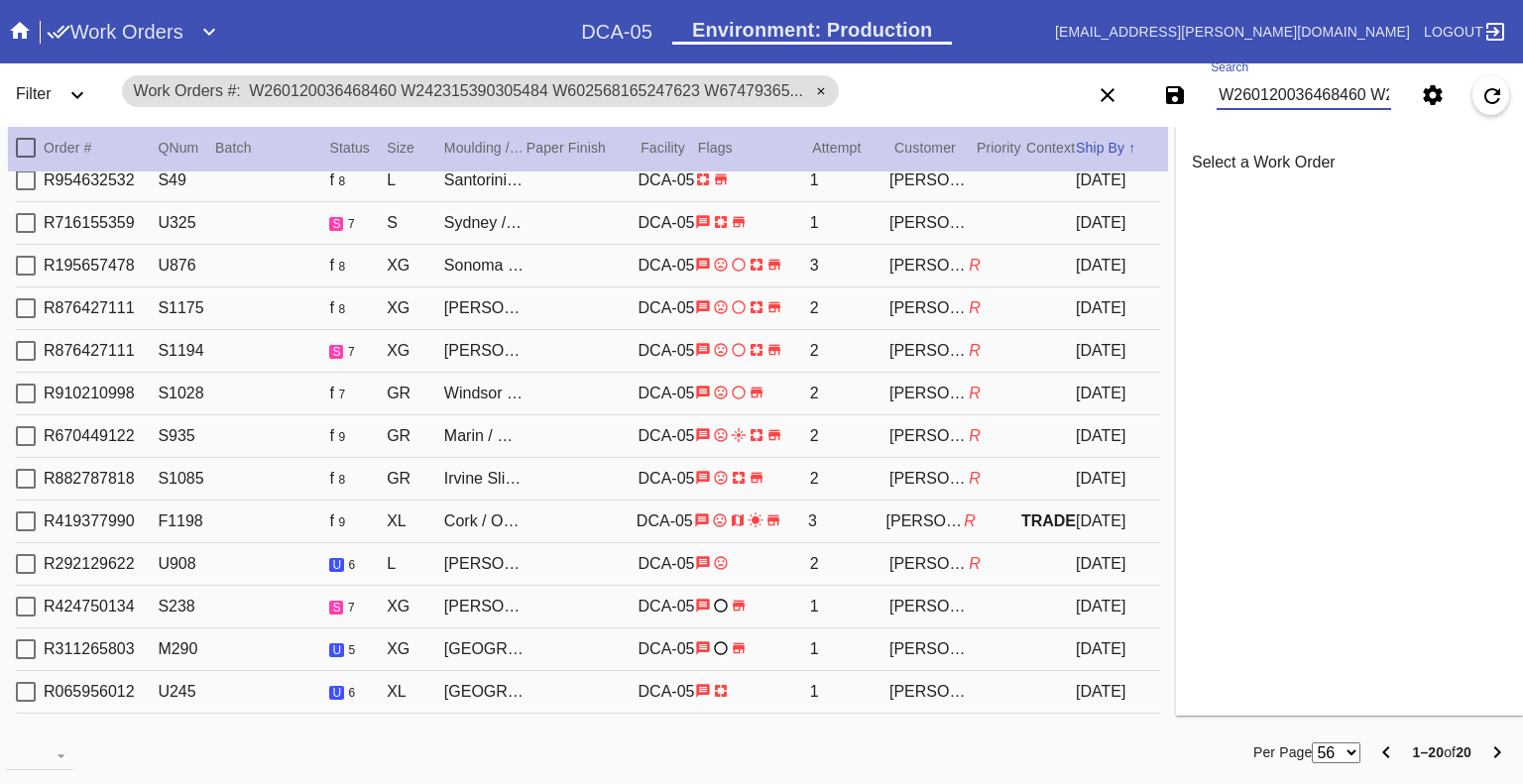 click on "W260120036468460 W242315390305484 W602568165247623 W674793651169373 W679037968157142 W364412599233174 W334065914446007 W178988662390611 W939177897463117 W309801233264830 W652650050158934 W467069986407546 W573025861050734 W925663286395271 W506935691806389 W834927615355029 W513268422551284 W979059697676268 W456840153887187 W519021406224339" at bounding box center [1304, 95] 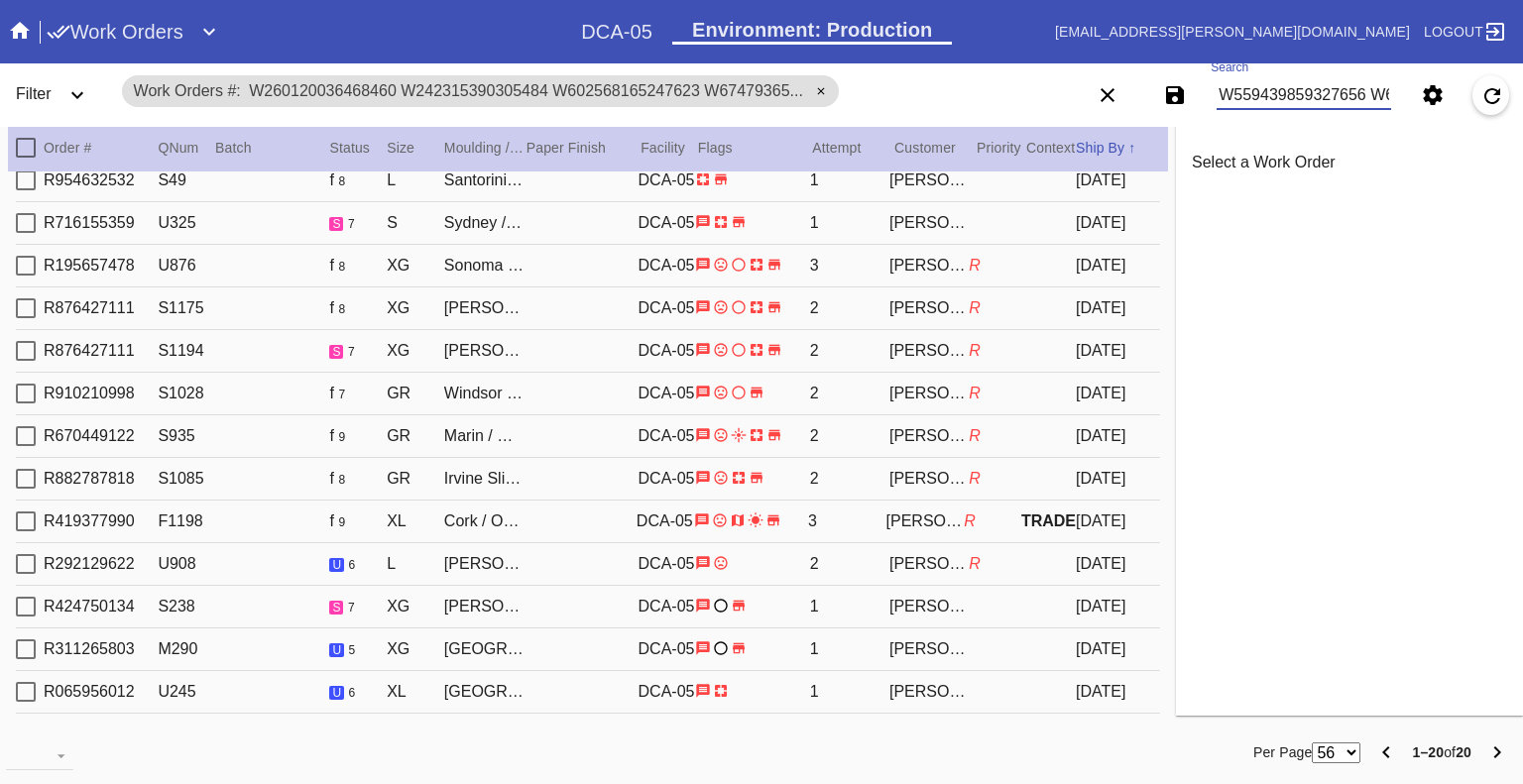 scroll, scrollTop: 0, scrollLeft: 1946, axis: horizontal 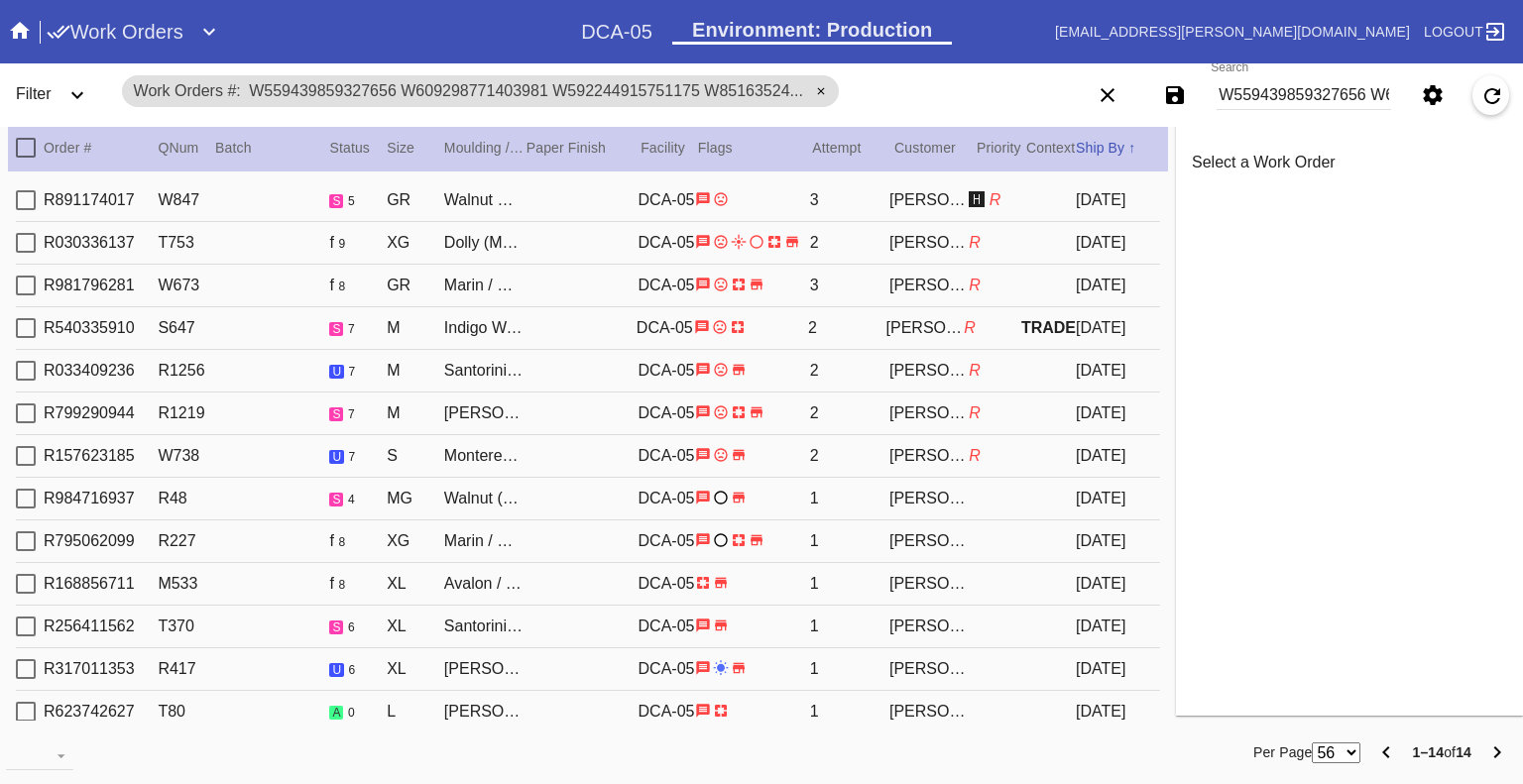 click on "W559439859327656 W609298771403981 W592244915751175 W851635247902661 W198244155704573 W806098427089634 W917098461404750 W683662682407926 W513465315582484 W343461131933591 W946078818252772 W380205559268361 W145277900904500 W302817820578909" at bounding box center [1304, 95] 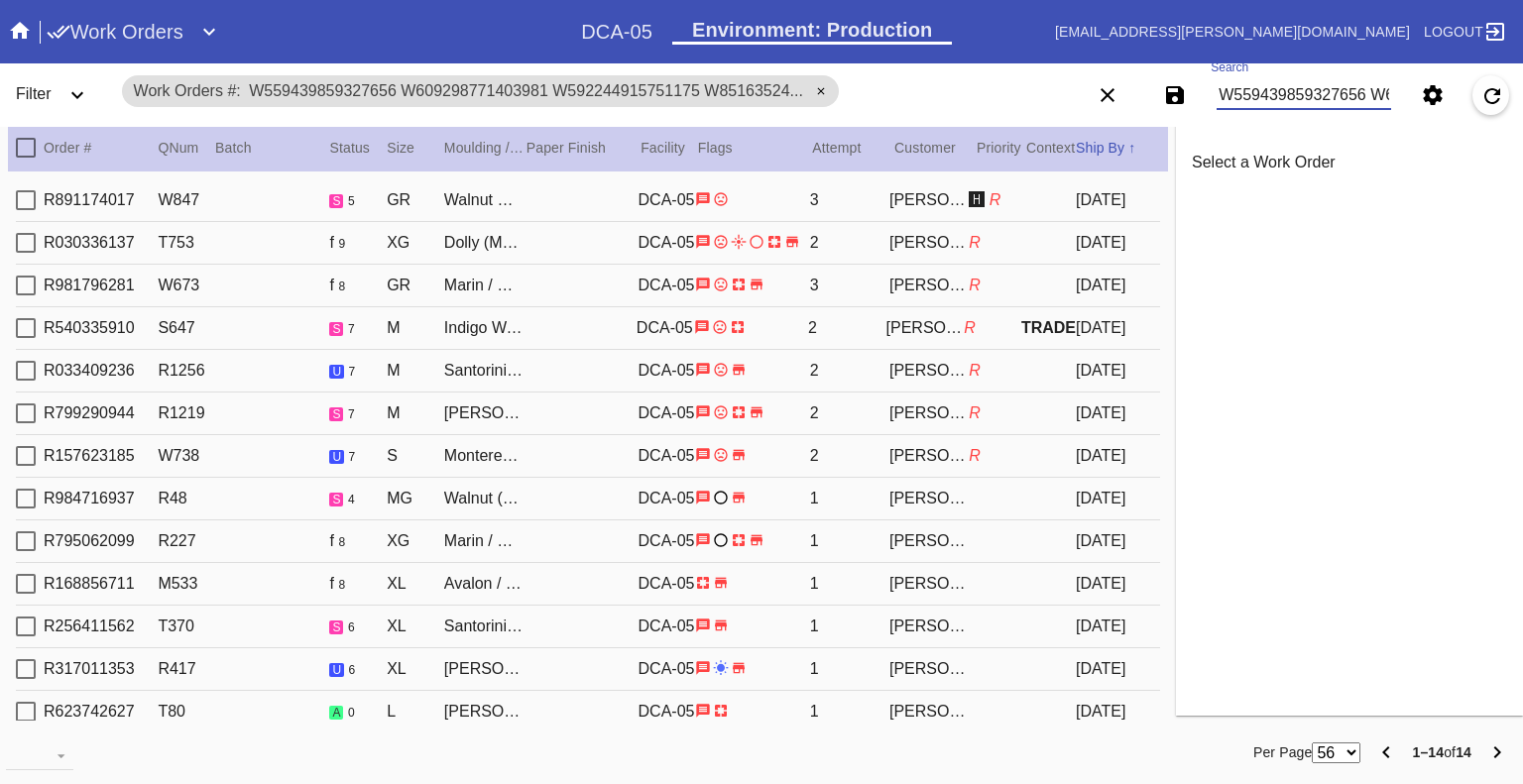 click on "W559439859327656 W609298771403981 W592244915751175 W851635247902661 W198244155704573 W806098427089634 W917098461404750 W683662682407926 W513465315582484 W343461131933591 W946078818252772 W380205559268361 W145277900904500 W302817820578909" at bounding box center [1304, 95] 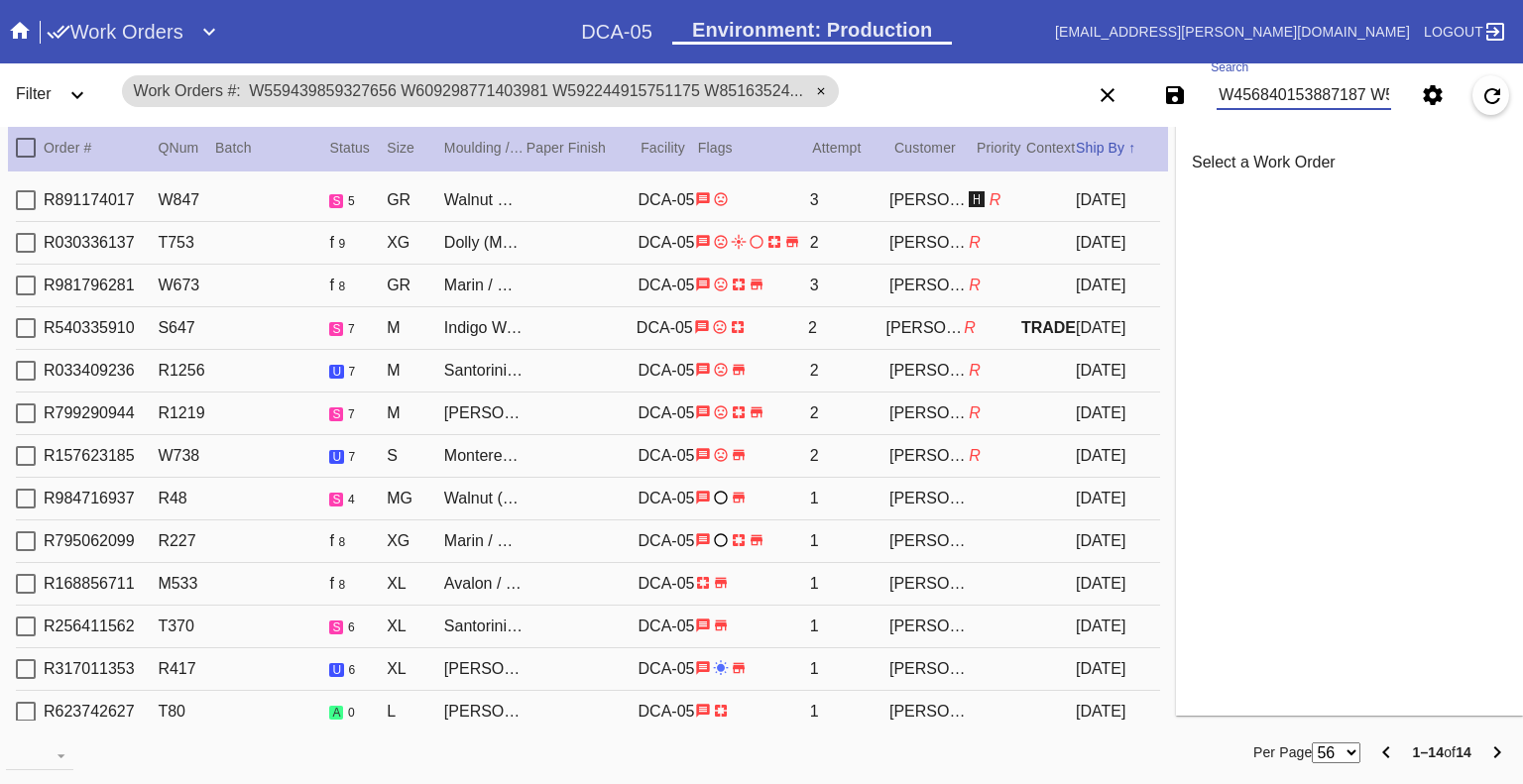 scroll, scrollTop: 0, scrollLeft: 2098, axis: horizontal 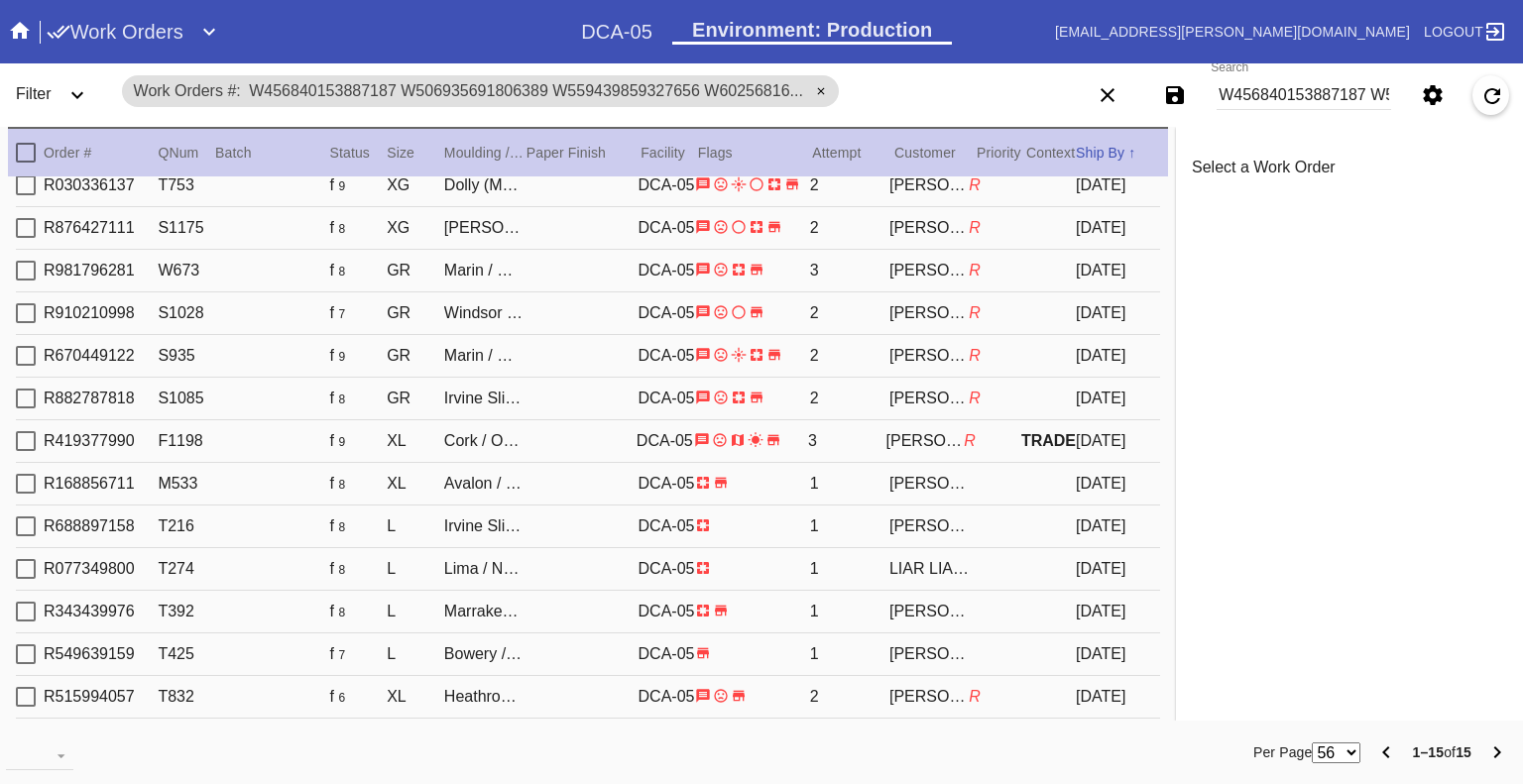 click on "W456840153887187 W506935691806389 W559439859327656 W602568165247623 W104587284484460 W248845451454326 W513268422551284 W526263289275804 W573025861050734 W573081148642229 W592244915751175 W806098427089634 W834927615355029 W851635247902661 W925663286395271" at bounding box center (1304, 95) 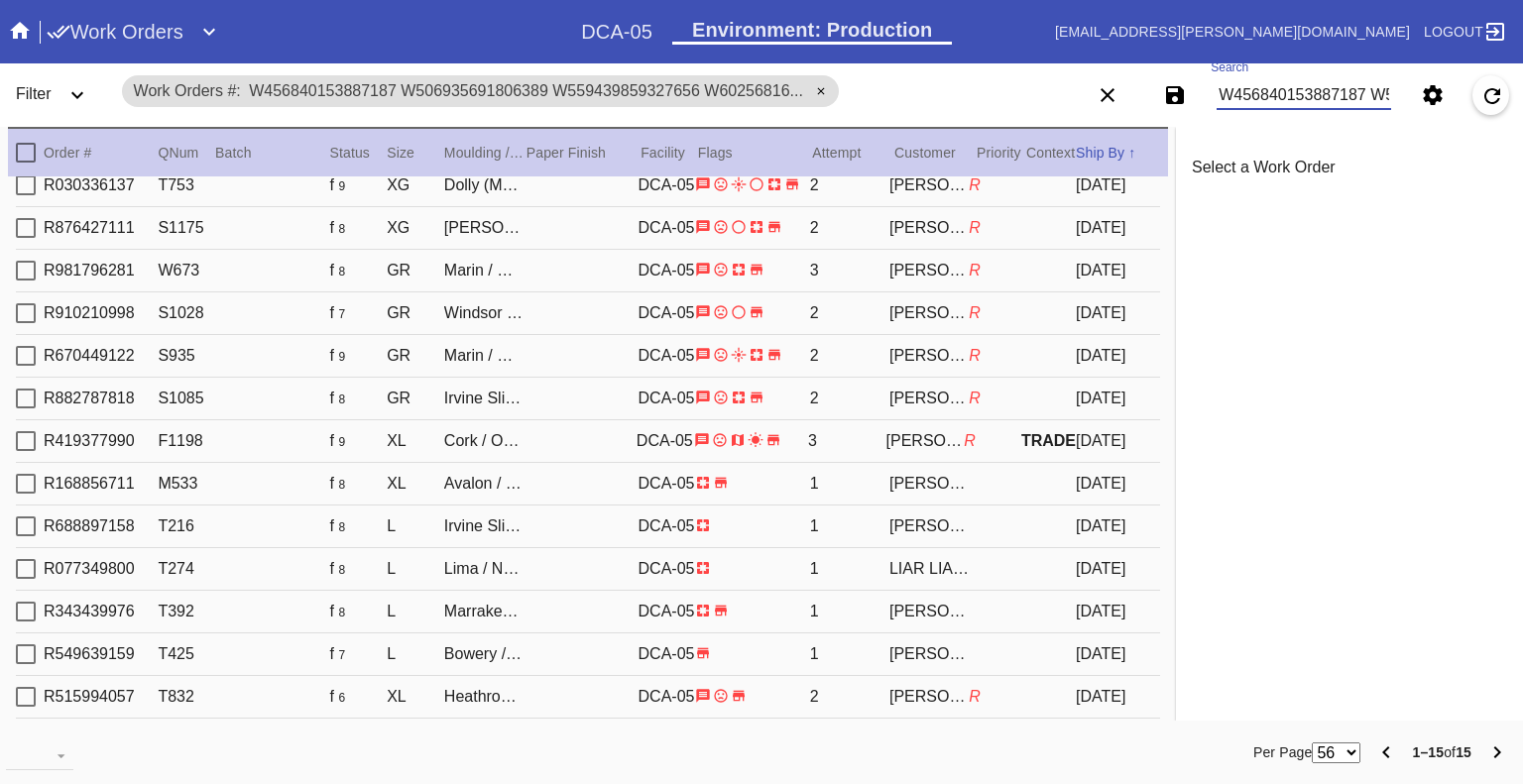 click on "W456840153887187 W506935691806389 W559439859327656 W602568165247623 W104587284484460 W248845451454326 W513268422551284 W526263289275804 W573025861050734 W573081148642229 W592244915751175 W806098427089634 W834927615355029 W851635247902661 W925663286395271" at bounding box center (1304, 95) 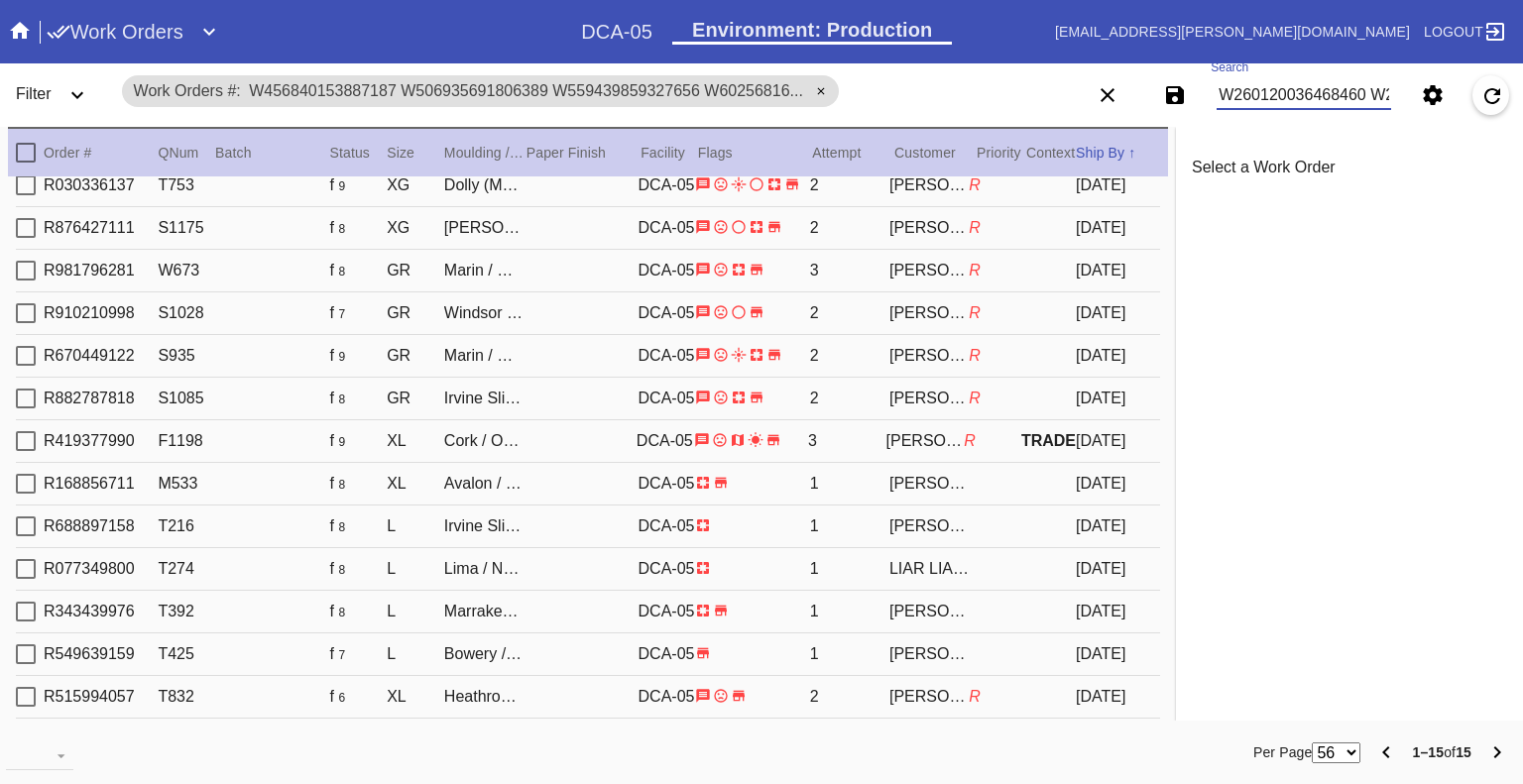 scroll, scrollTop: 0, scrollLeft: 2856, axis: horizontal 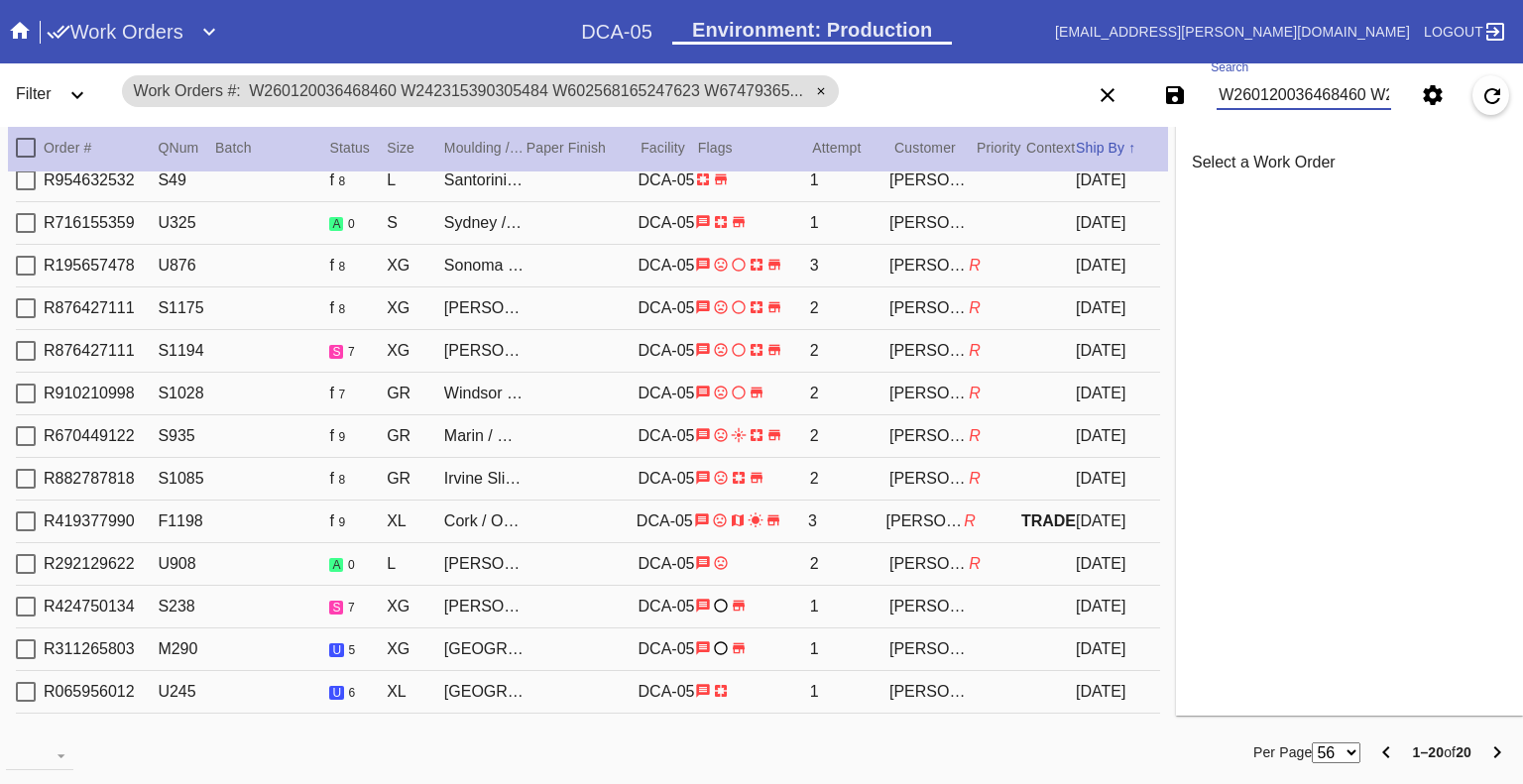 click on "W260120036468460 W242315390305484 W602568165247623 W674793651169373 W679037968157142 W364412599233174 W334065914446007 W178988662390611 W939177897463117 W309801233264830 W652650050158934 W467069986407546 W573025861050734 W925663286395271 W506935691806389 W834927615355029 W513268422551284 W979059697676268 W456840153887187 W519021406224339" at bounding box center [1304, 95] 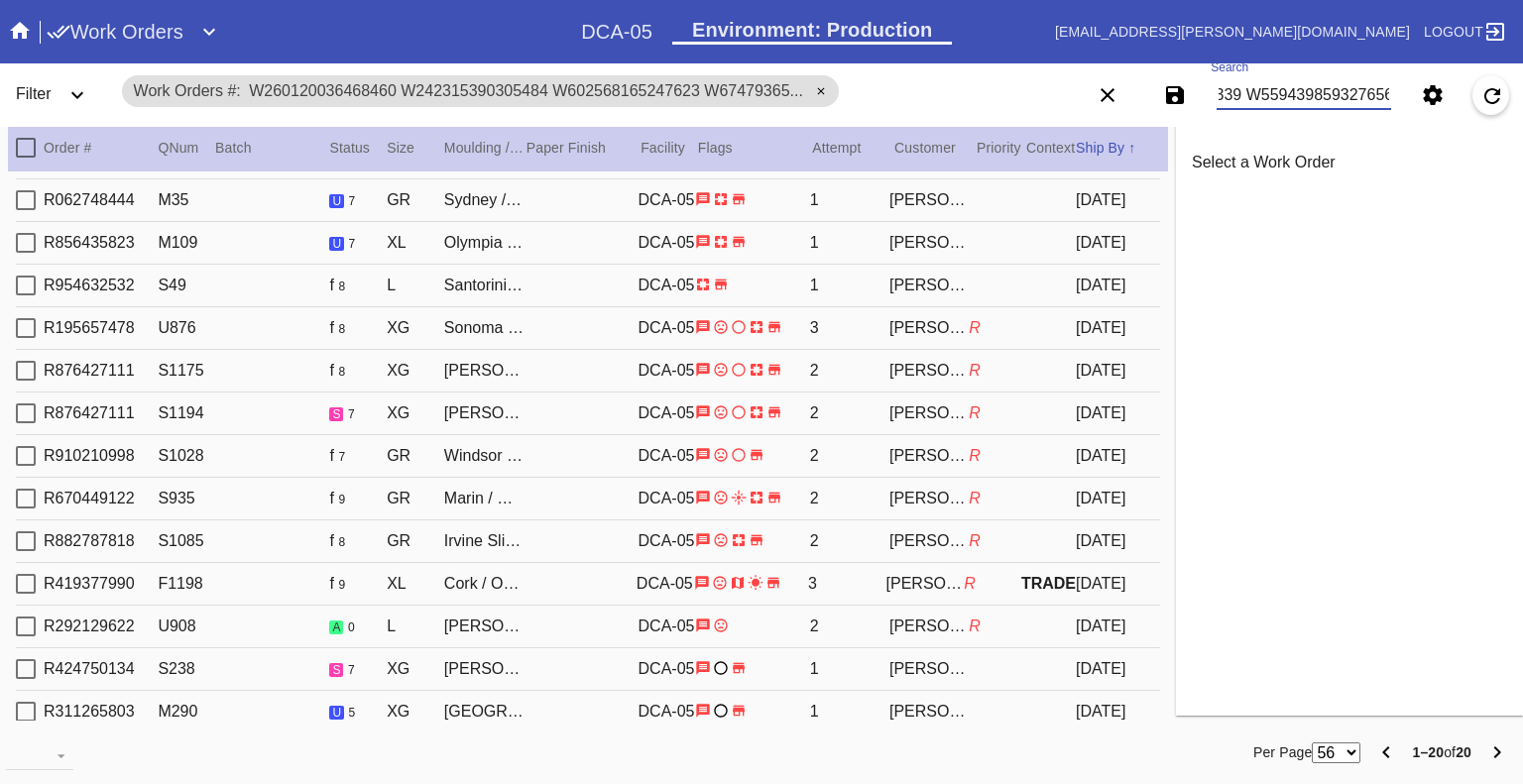 scroll, scrollTop: 321, scrollLeft: 0, axis: vertical 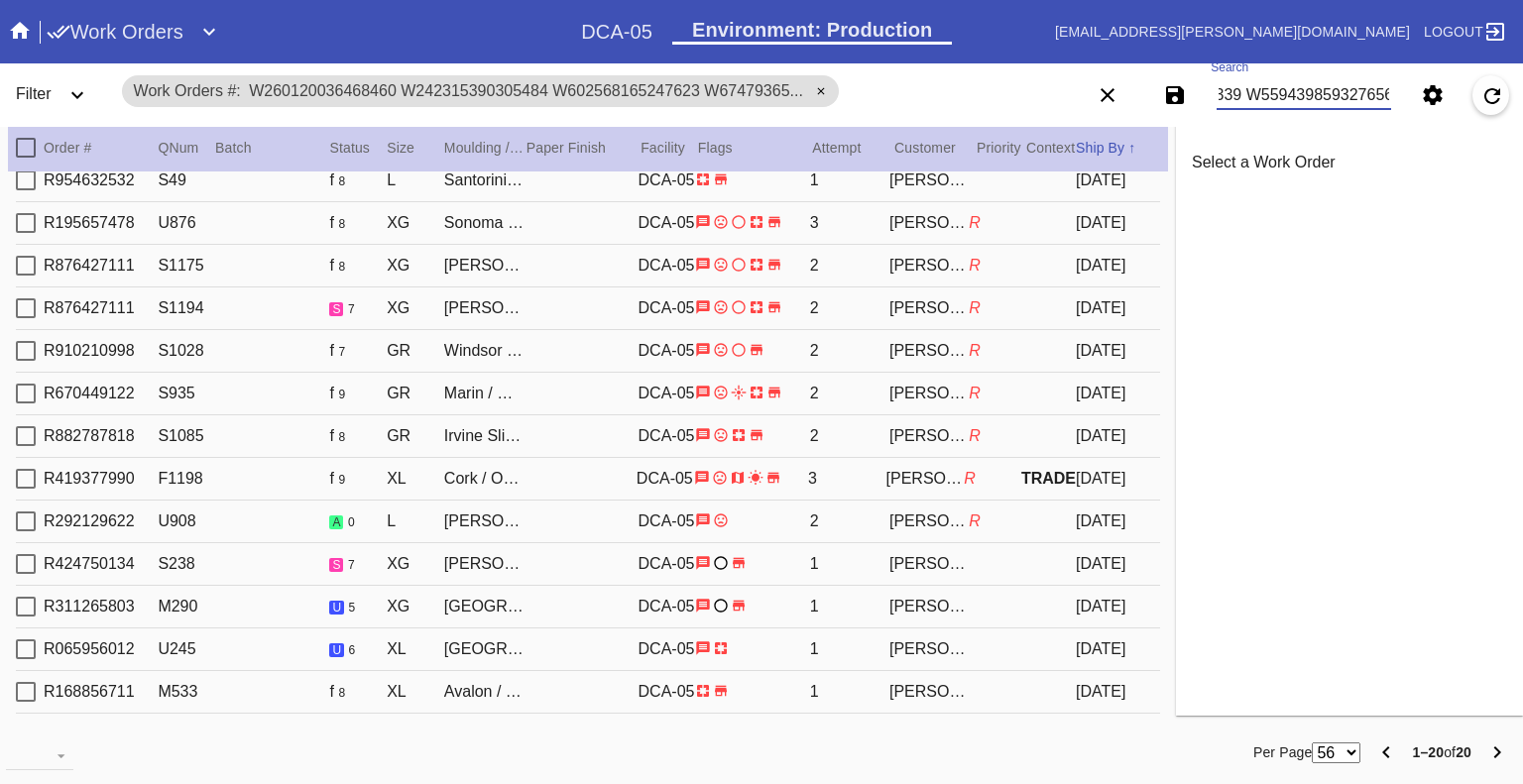type on "W260120036468460 W242315390305484 W602568165247623 W674793651169373 W364412599233174 W334065914446007 W178988662390611 W939177897463117 W309801233264830 W652650050158934 W467069986407546 W573025861050734 W925663286395271 W506935691806389 W834927615355029 W513268422551284 W979059697676268 W456840153887187 W519021406224339 W559439859327656" 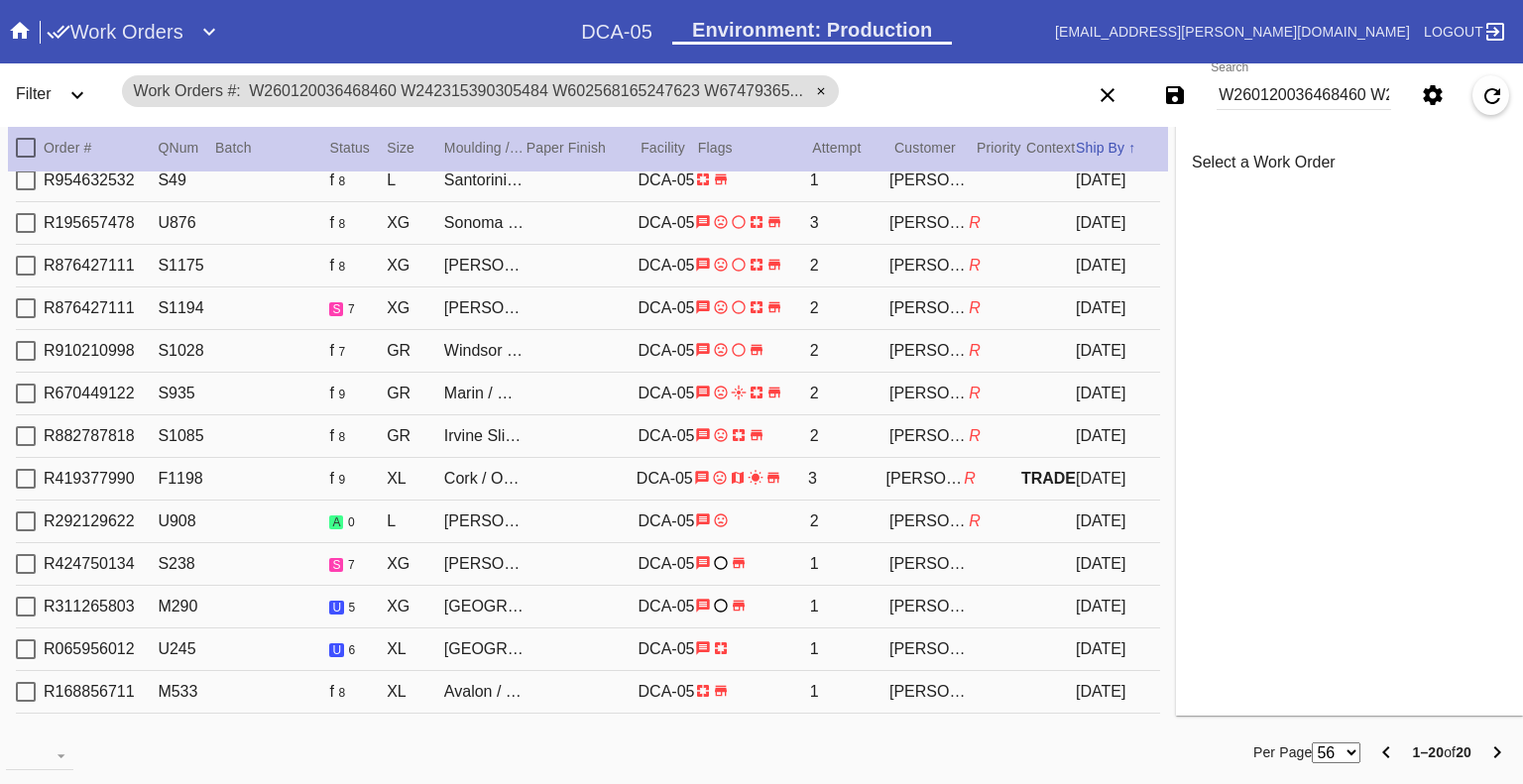 click on "Work Orders DCA-05 Environment: Production crystal.clise@fbstudio.co Logout" at bounding box center [762, 32] 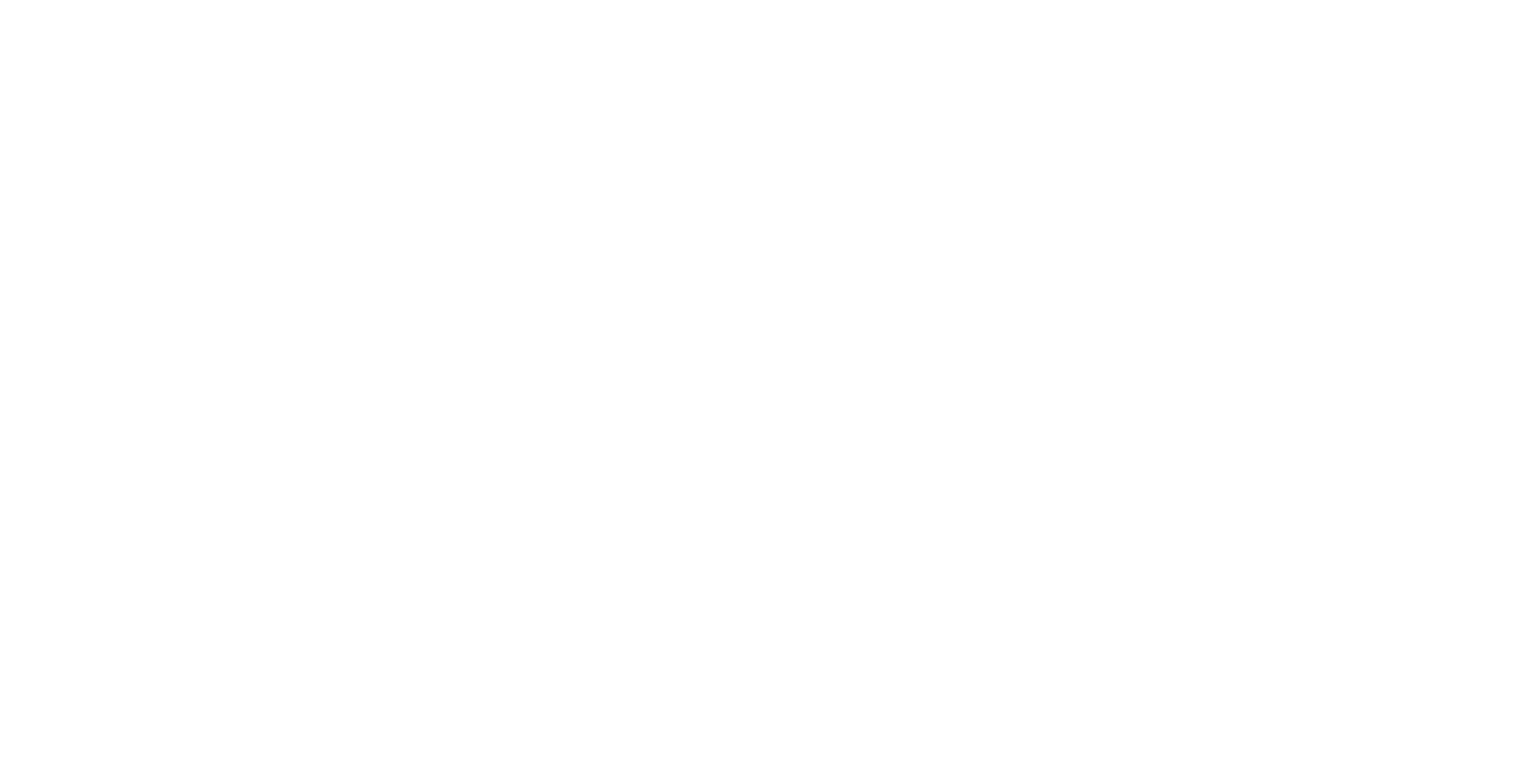 scroll, scrollTop: 0, scrollLeft: 0, axis: both 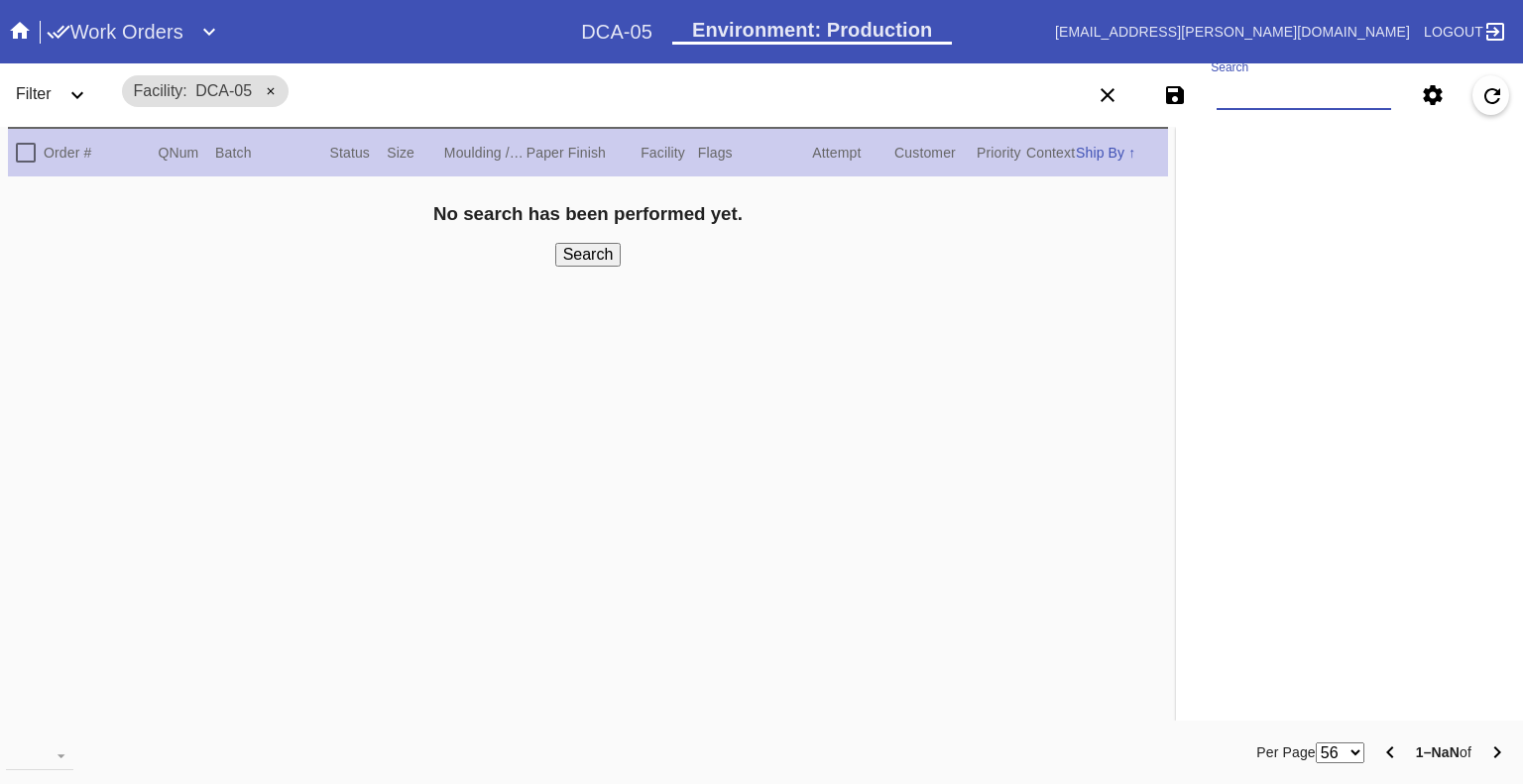 click on "Search" at bounding box center [1304, 95] 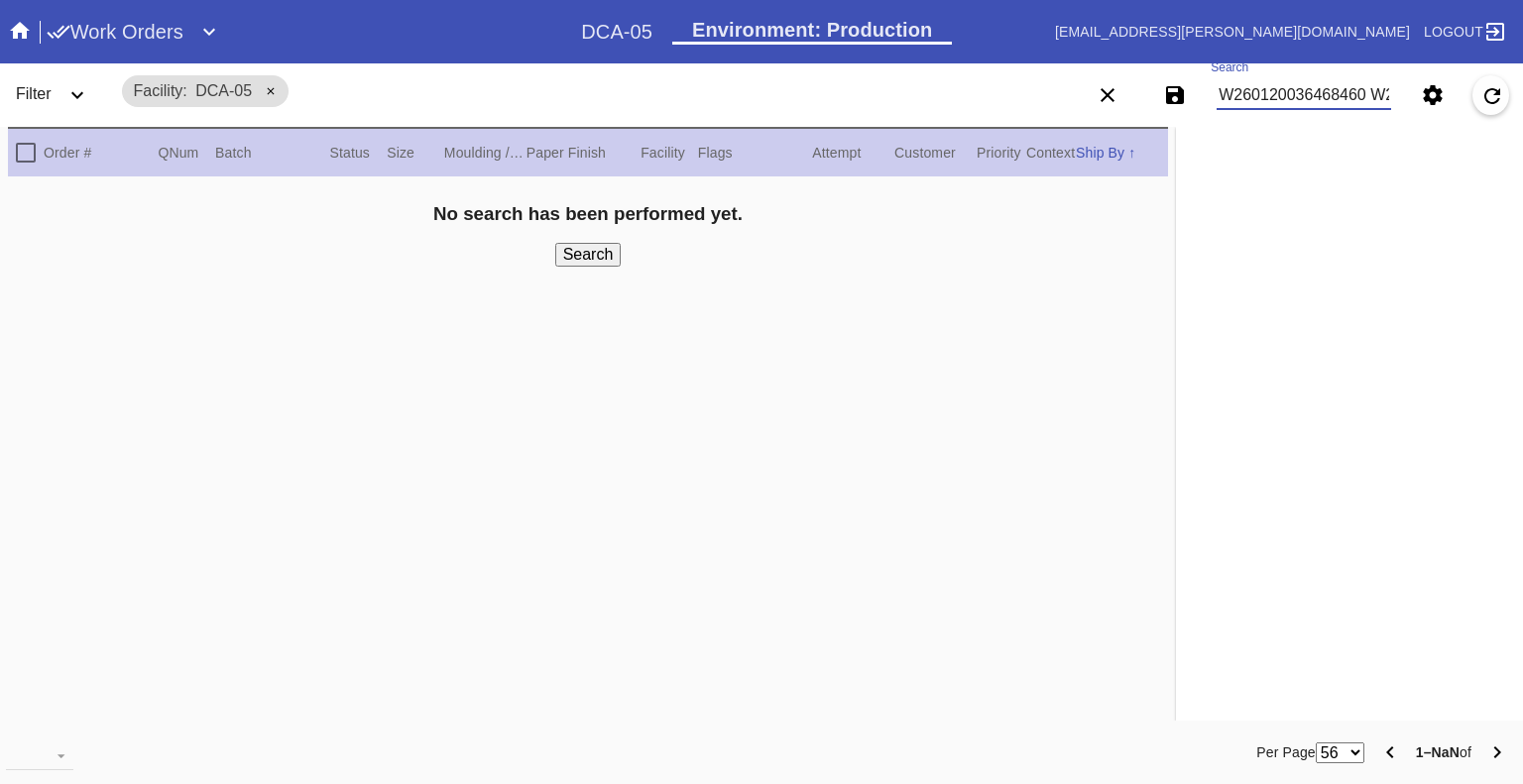 scroll, scrollTop: 0, scrollLeft: 2856, axis: horizontal 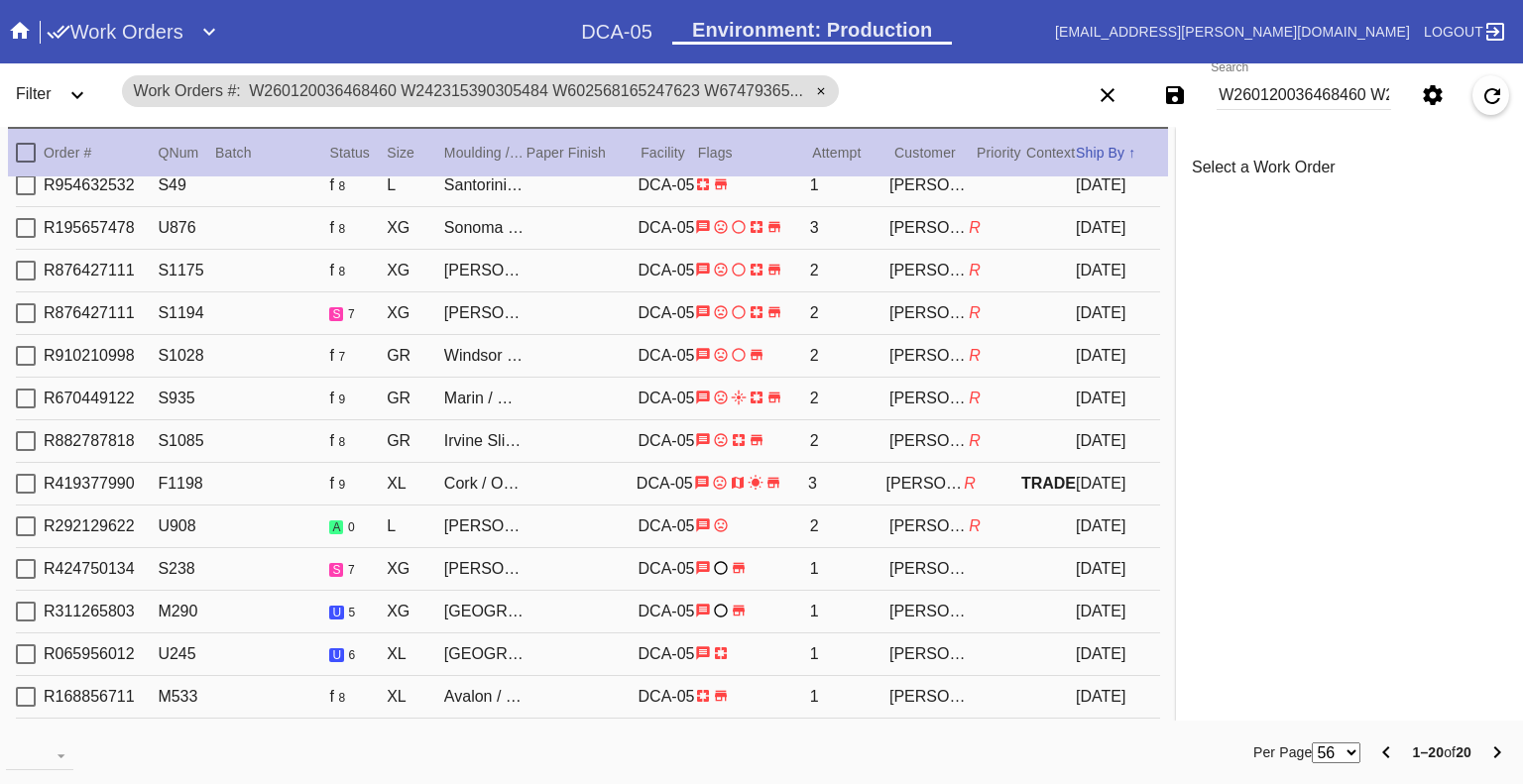 click on "W260120036468460 W242315390305484 W602568165247623 W674793651169373 W364412599233174 W334065914446007 W178988662390611 W939177897463117 W309801233264830 W652650050158934 W467069986407546 W573025861050734 W925663286395271 W506935691806389 W834927615355029 W513268422551284 W979059697676268 W456840153887187 W519021406224339 W559439859327656" at bounding box center [1304, 95] 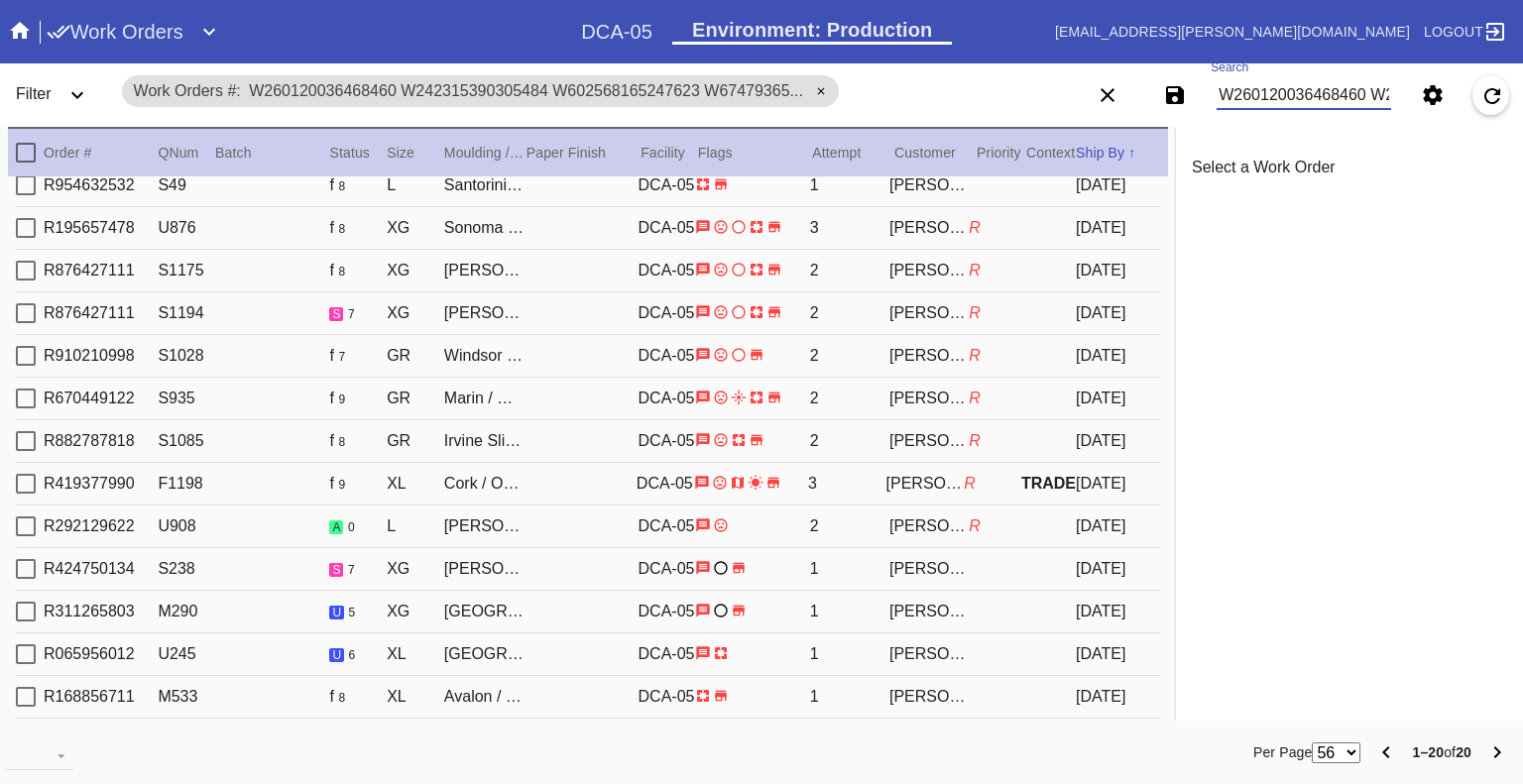 click on "W260120036468460 W242315390305484 W602568165247623 W674793651169373 W364412599233174 W334065914446007 W178988662390611 W939177897463117 W309801233264830 W652650050158934 W467069986407546 W573025861050734 W925663286395271 W506935691806389 W834927615355029 W513268422551284 W979059697676268 W456840153887187 W519021406224339 W559439859327656" at bounding box center (1304, 95) 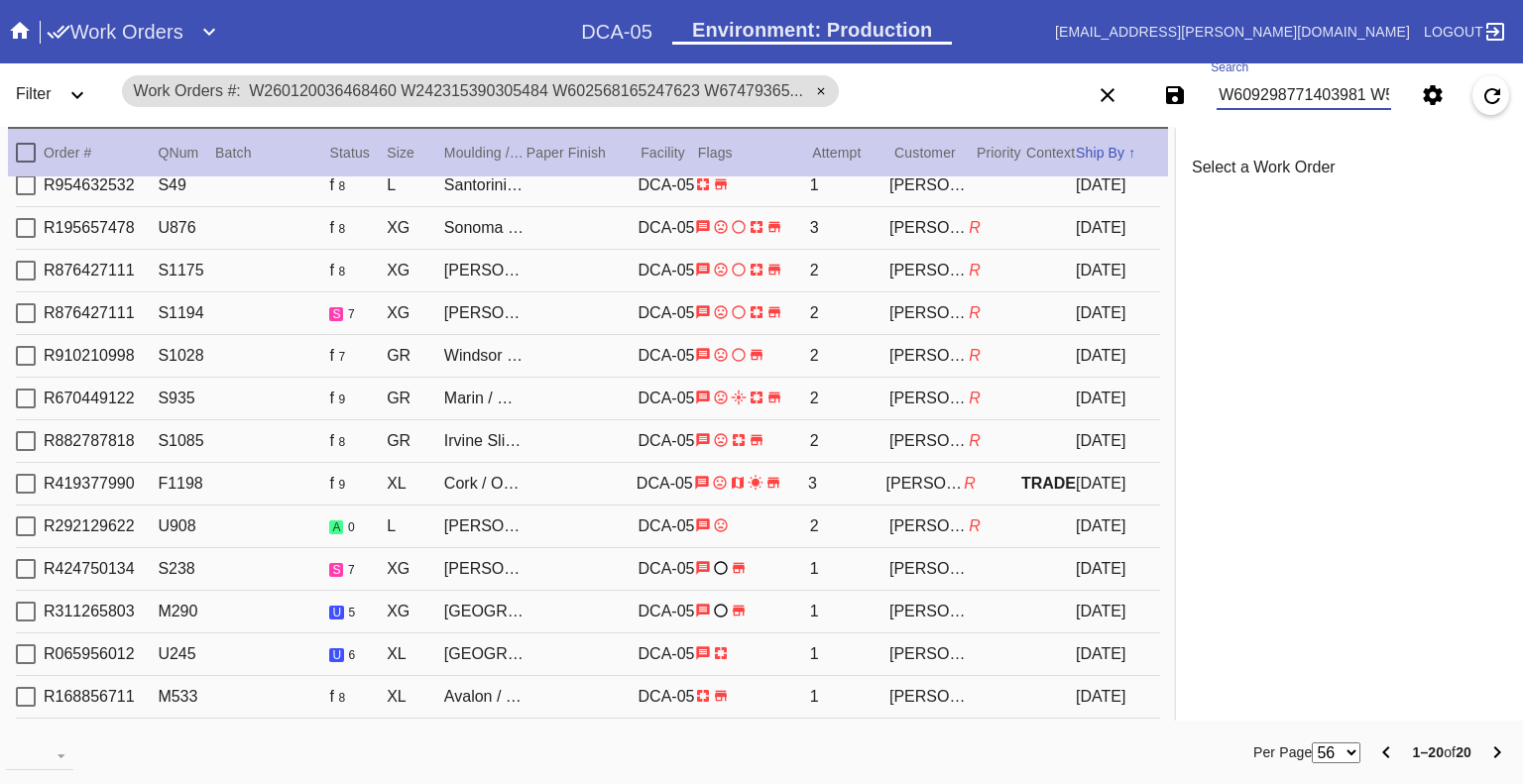 scroll, scrollTop: 0, scrollLeft: 1795, axis: horizontal 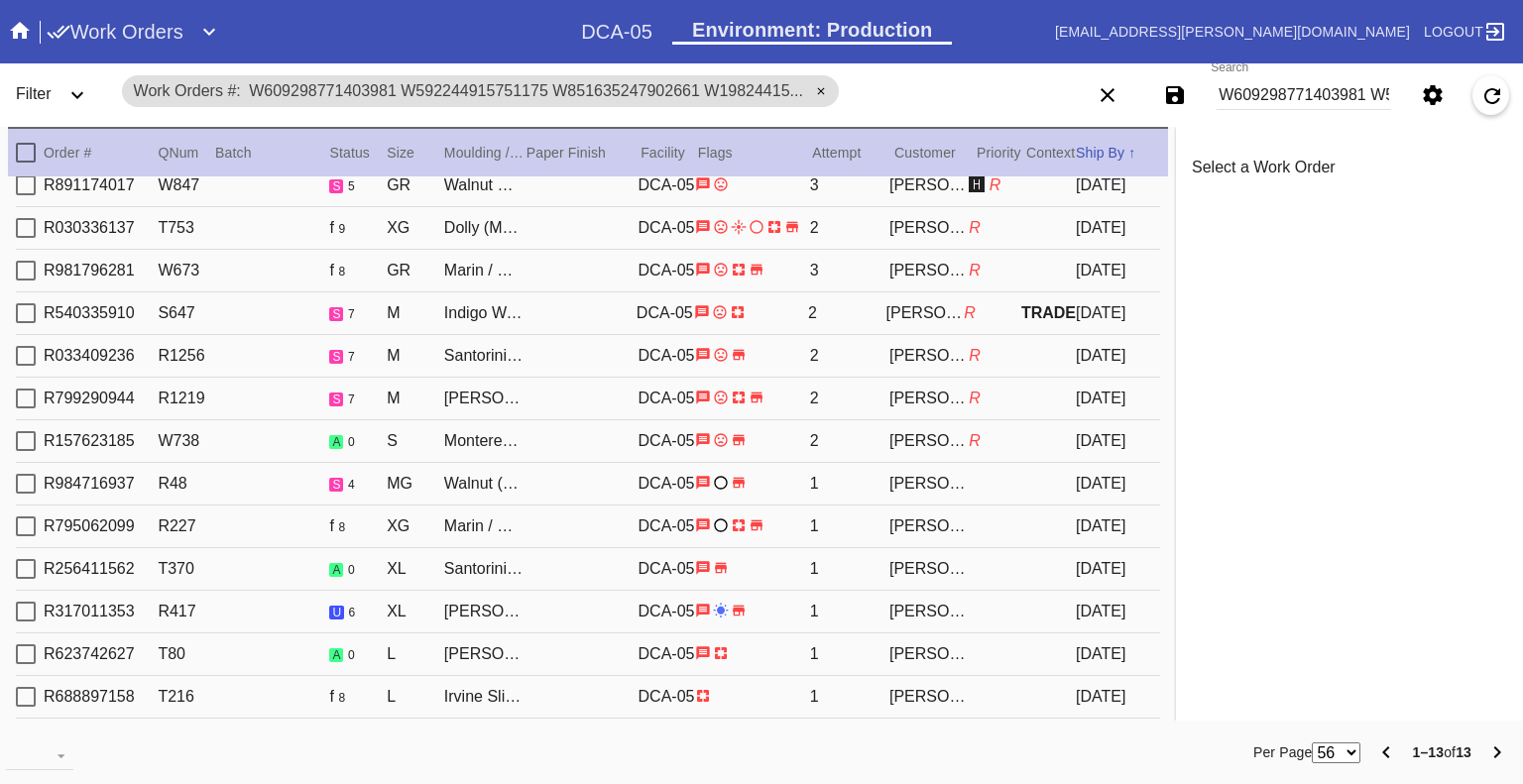 click on "W609298771403981 W592244915751175 W851635247902661 W198244155704573 W806098427089634 W917098461404750 W683662682407926 W513465315582484 W343461131933591 W946078818252772 W380205559268361 W145277900904500 W302817820578909" at bounding box center (1304, 95) 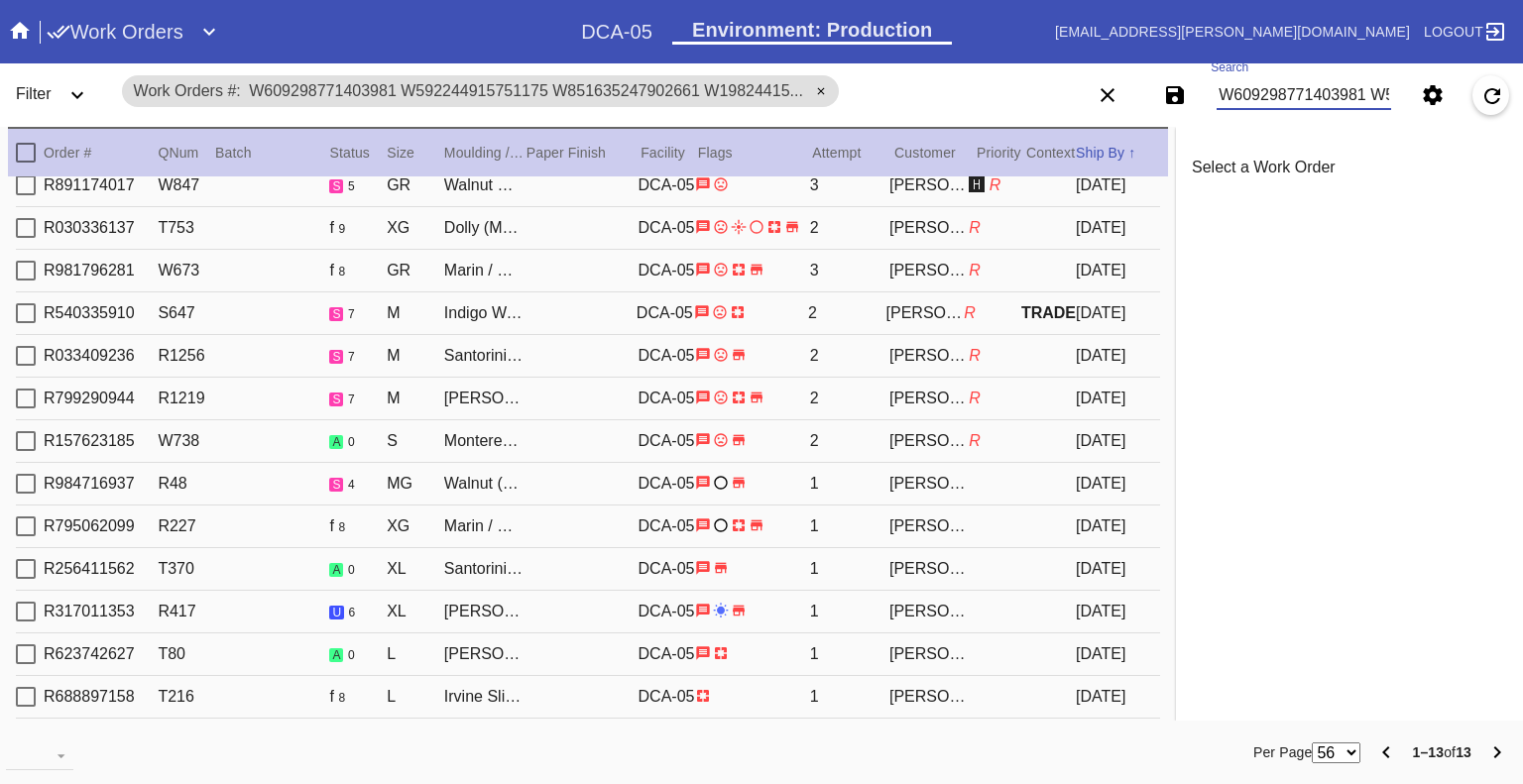 click on "W609298771403981 W592244915751175 W851635247902661 W198244155704573 W806098427089634 W917098461404750 W683662682407926 W513465315582484 W343461131933591 W946078818252772 W380205559268361 W145277900904500 W302817820578909" at bounding box center (1304, 95) 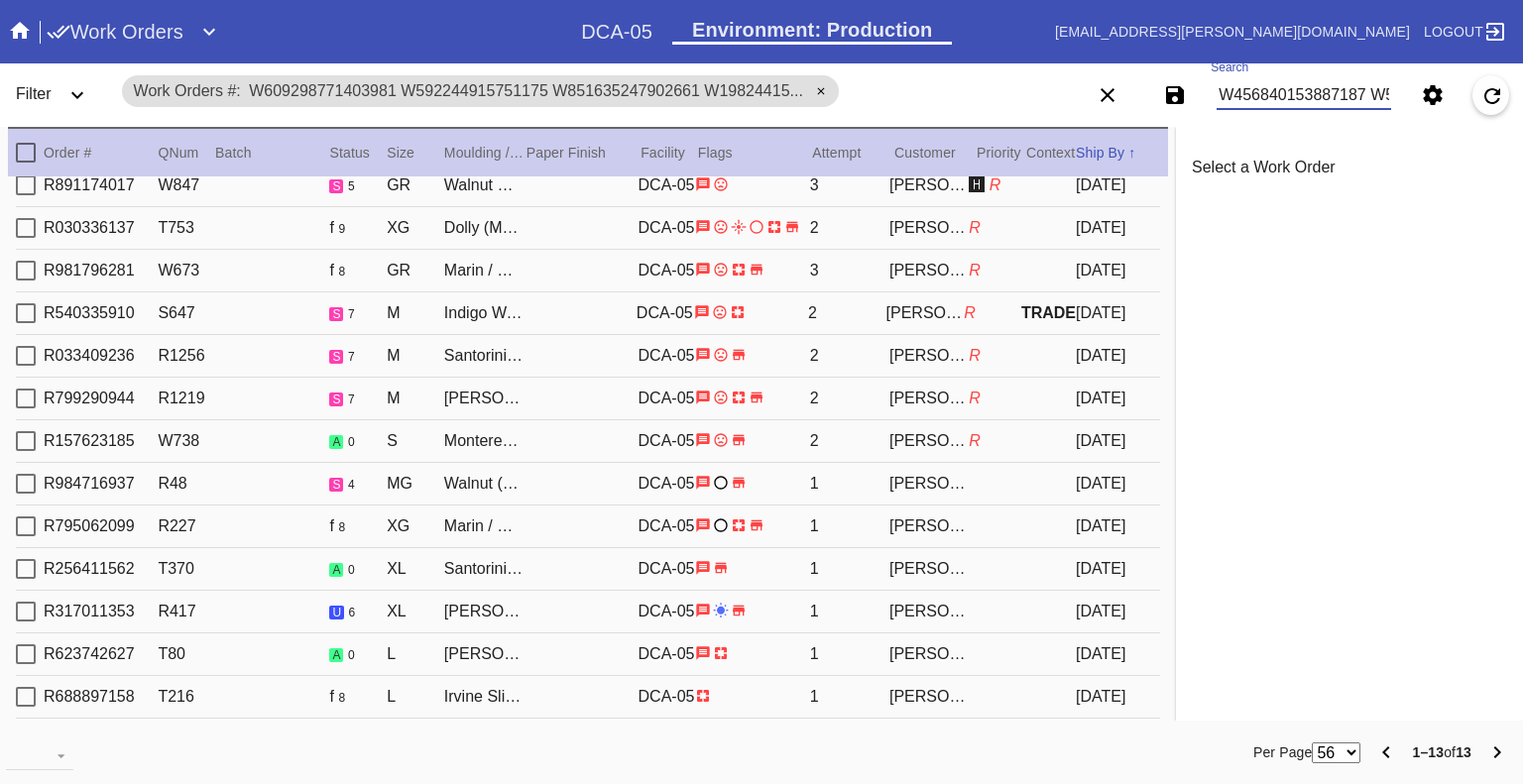 scroll, scrollTop: 0, scrollLeft: 2098, axis: horizontal 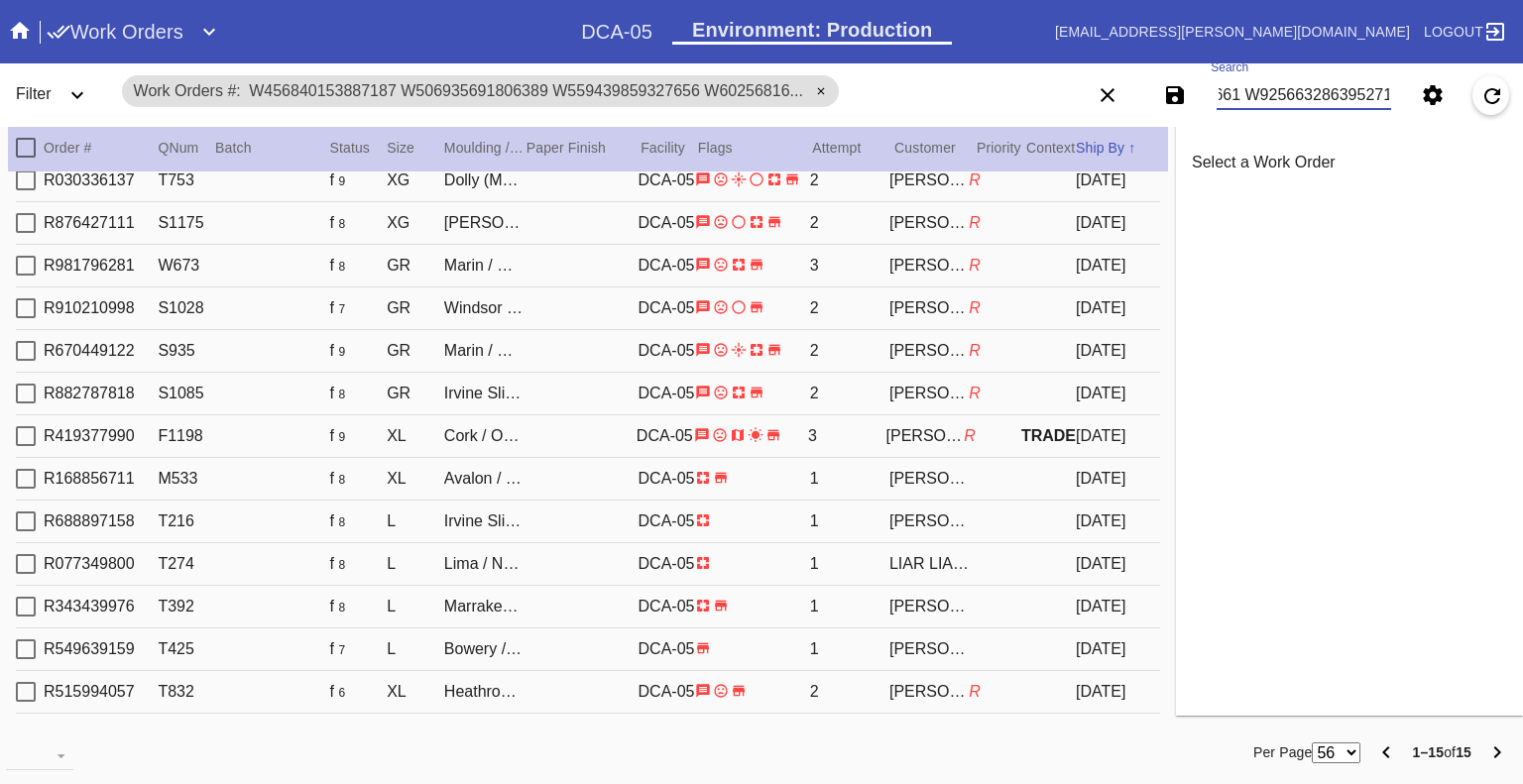 type on "W456840153887187 W506935691806389 W559439859327656 W602568165247623 W104587284484460 W248845451454326 W513268422551284 W526263289275804 W573025861050734 W573081148642229 W592244915751175 W806098427089634 W834927615355029 W851635247902661 W925663286395271" 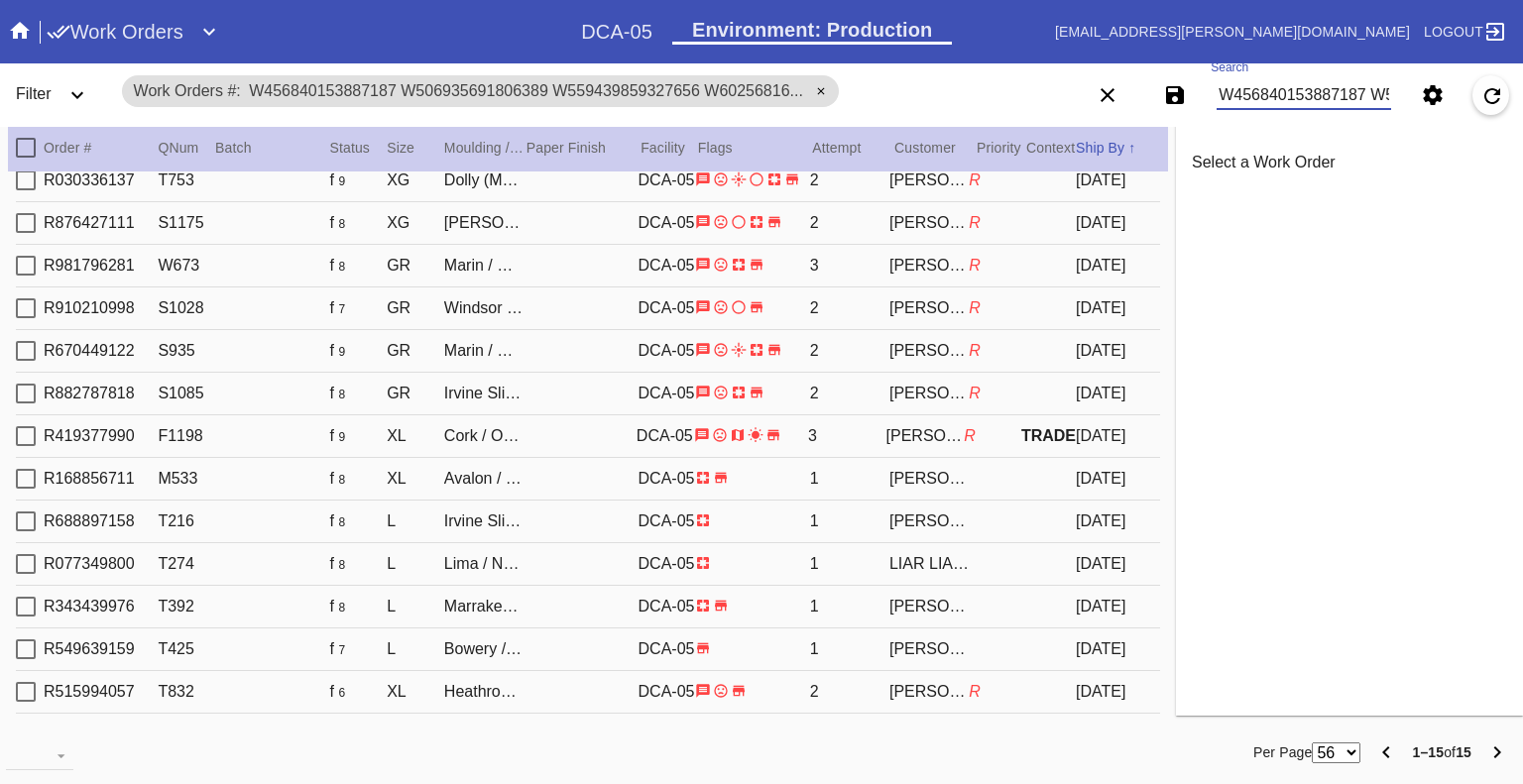 click 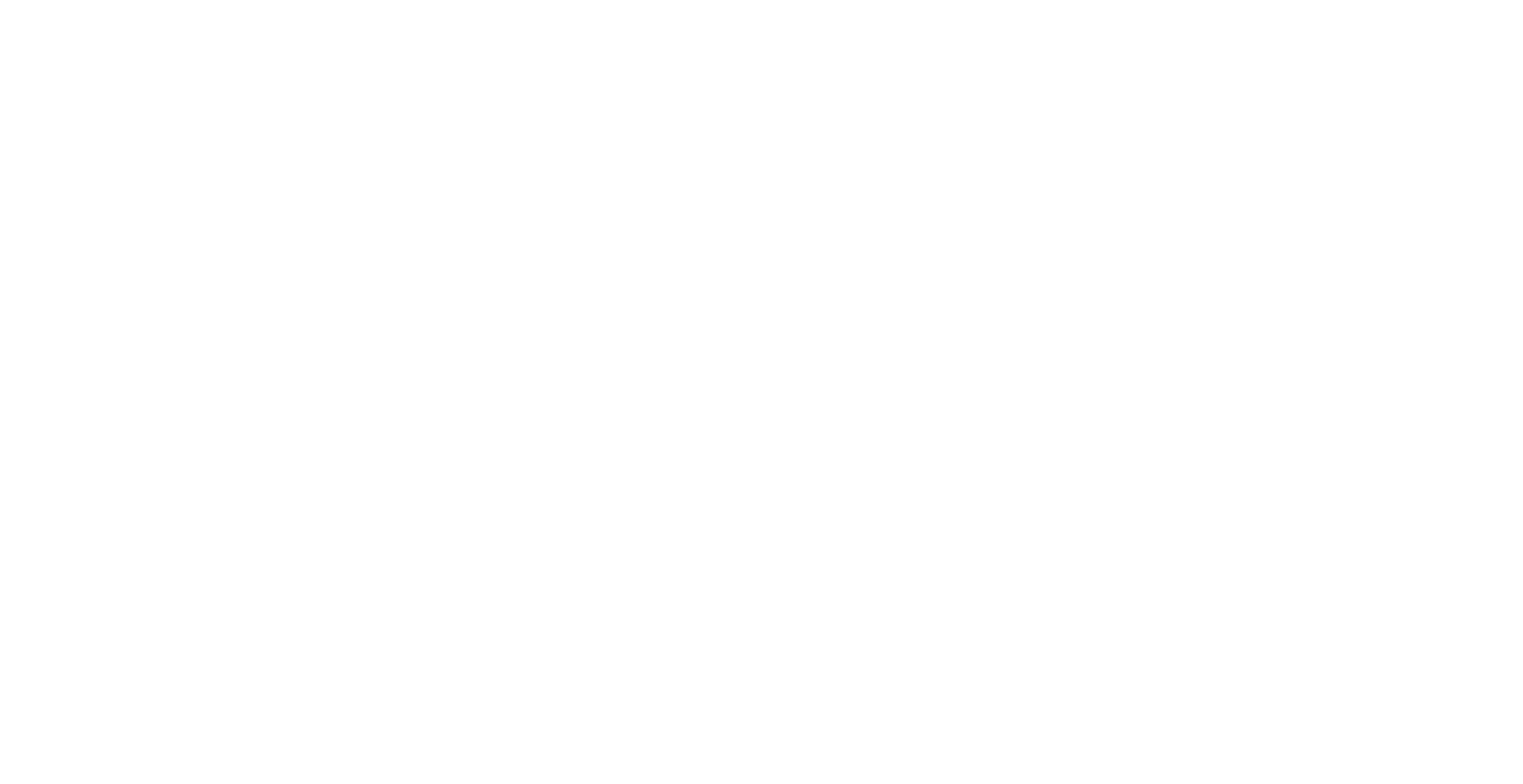 scroll, scrollTop: 0, scrollLeft: 0, axis: both 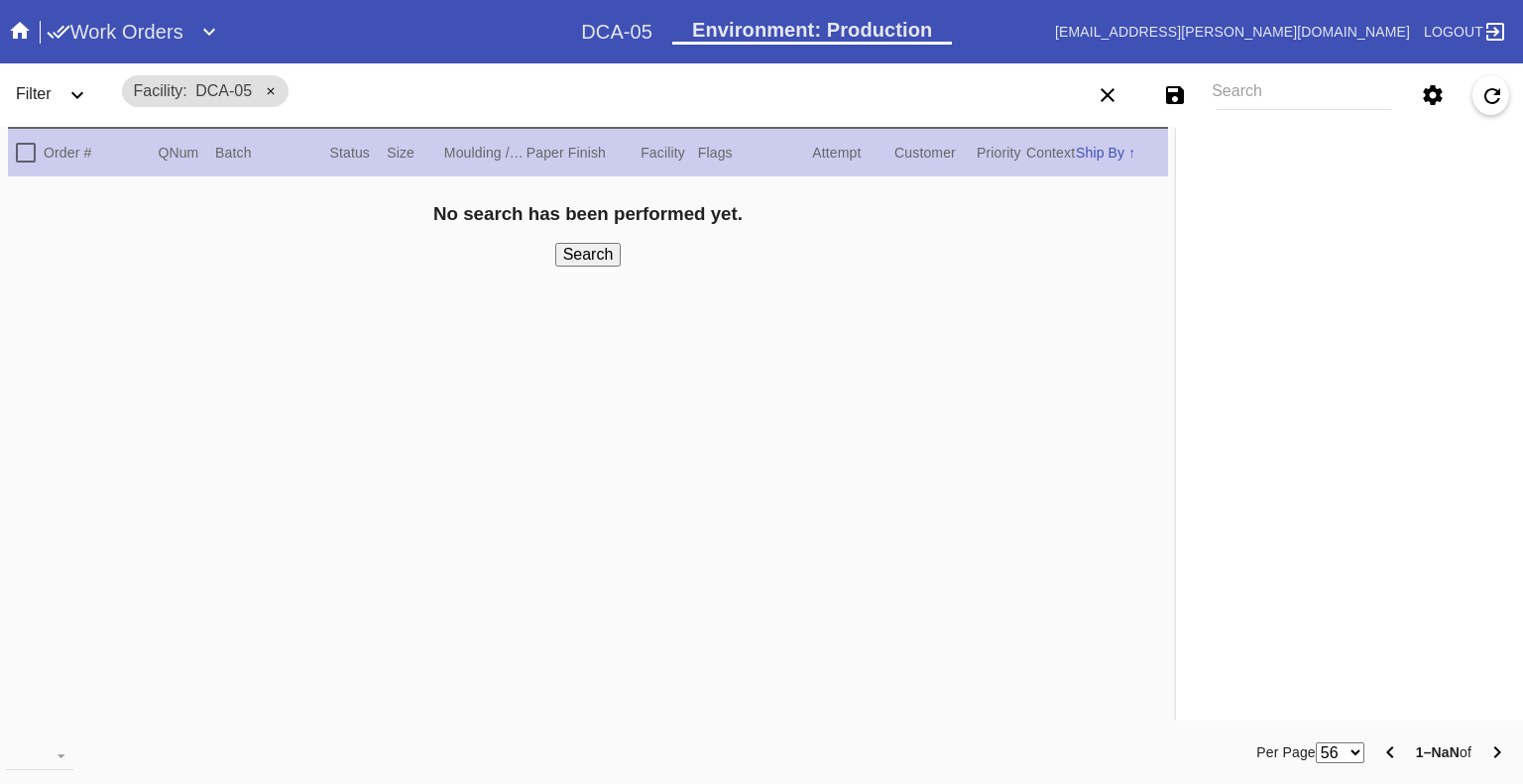 click on "Search" at bounding box center (1304, 95) 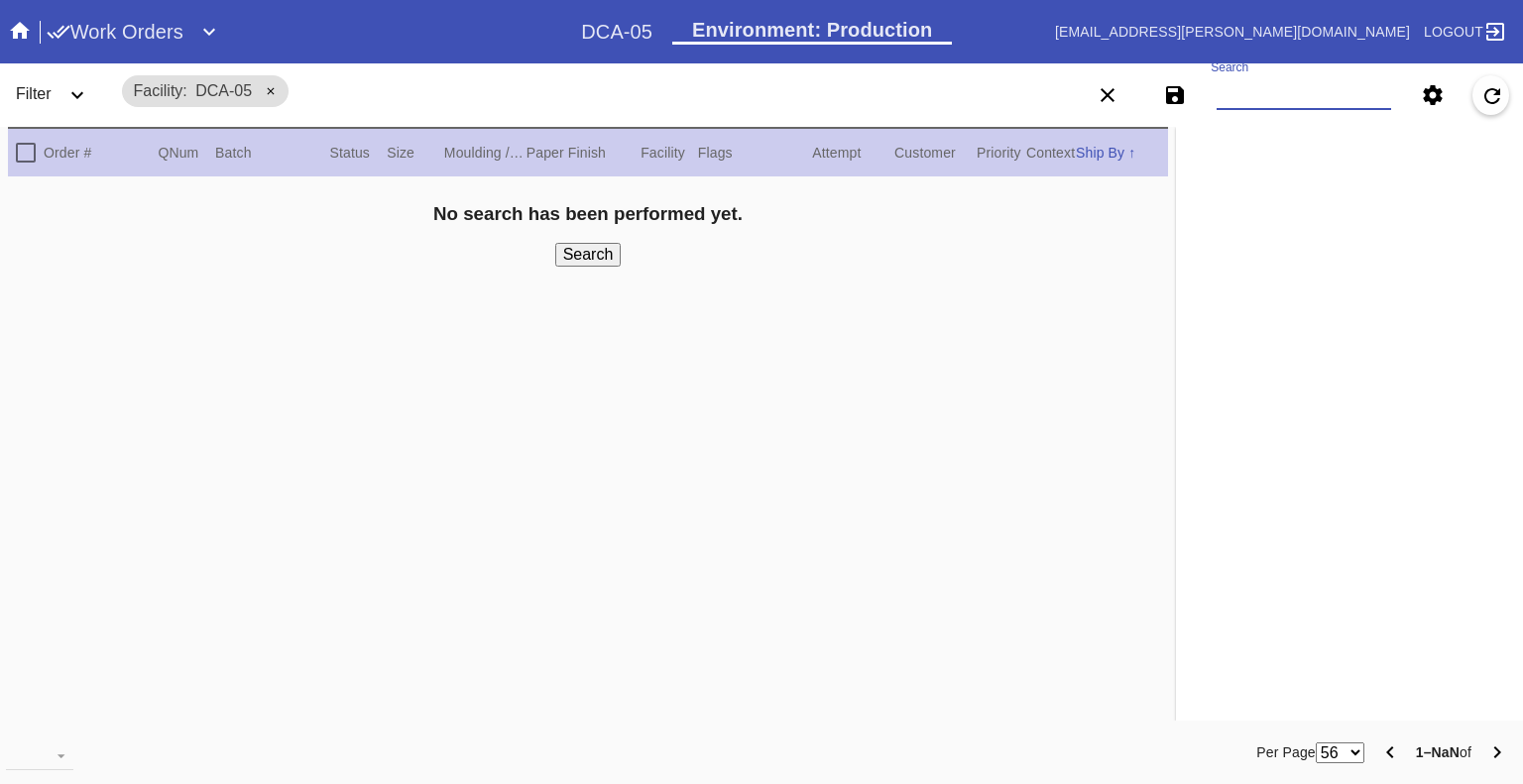 paste on "W456840153887187 W506935691806389 W559439859327656 W602568165247623 W104587284484460 W248845451454326 W513268422551284 W526263289275804 W573025861050734 W573081148642229 W592244915751175 W806098427089634 W834927615355029 W851635247902661 W925663286395271" 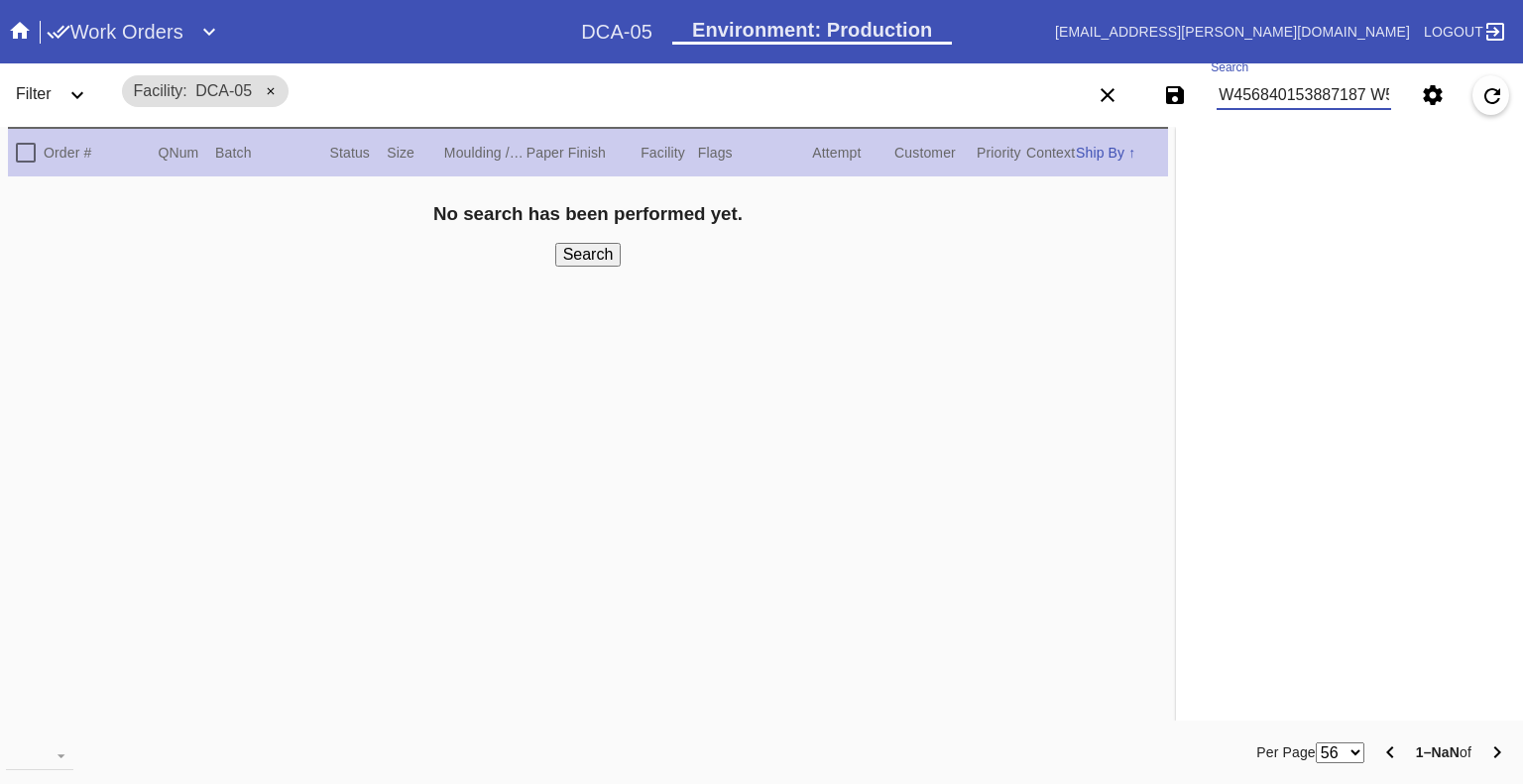 scroll, scrollTop: 0, scrollLeft: 2098, axis: horizontal 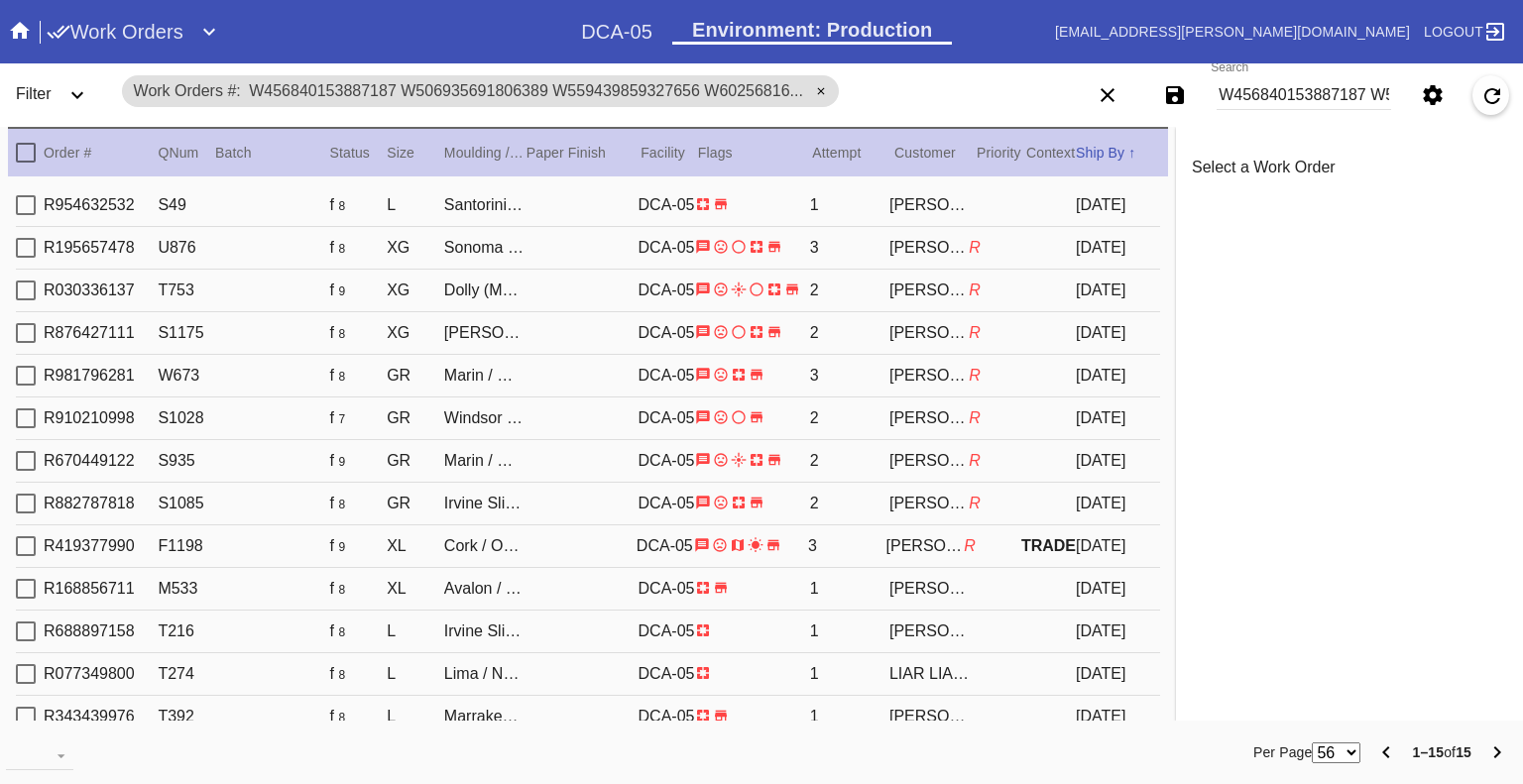 click on "W456840153887187 W506935691806389 W559439859327656 W602568165247623 W104587284484460 W248845451454326 W513268422551284 W526263289275804 W573025861050734 W573081148642229 W592244915751175 W806098427089634 W834927615355029 W851635247902661 W925663286395271" at bounding box center [1304, 95] 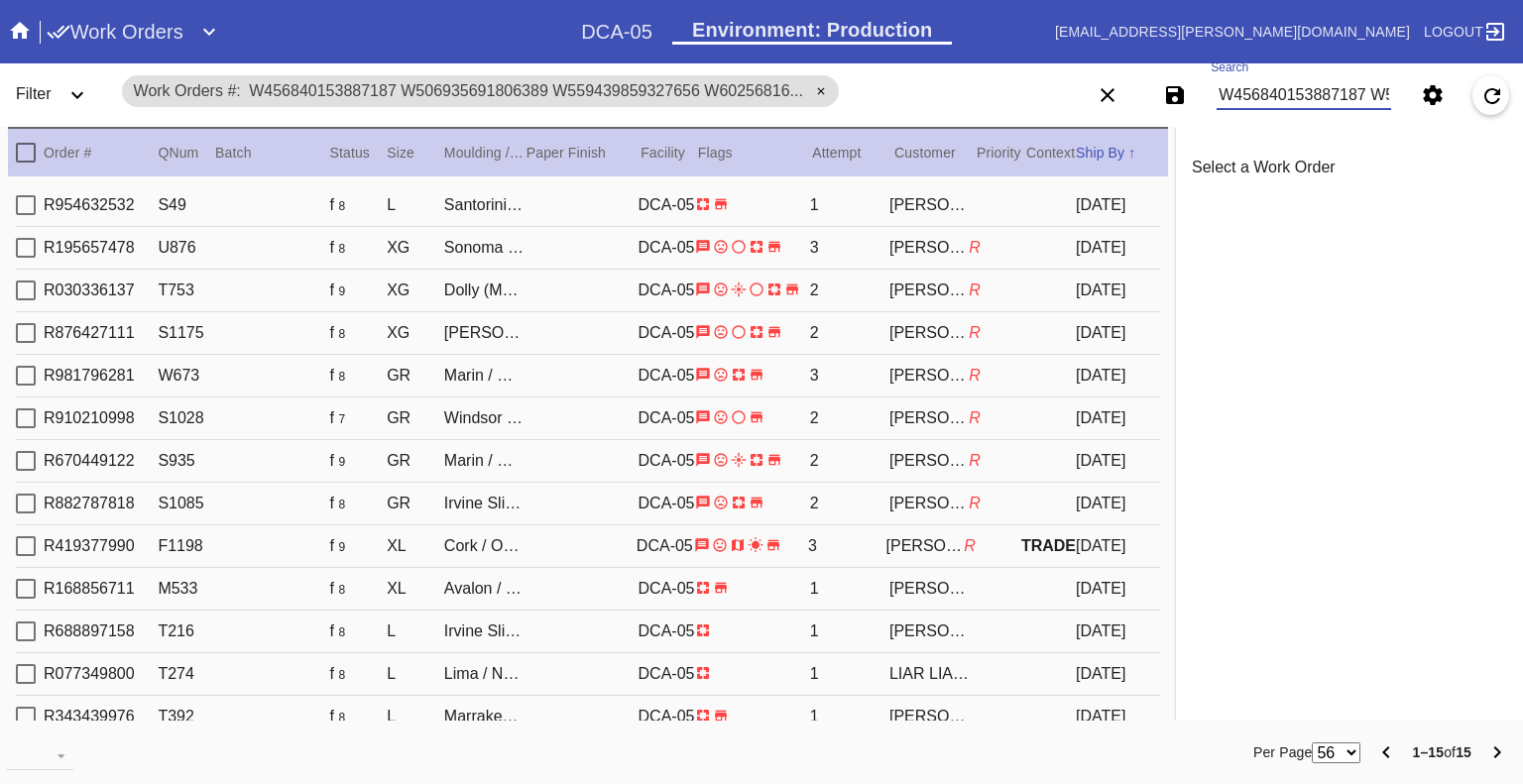 click on "W456840153887187 W506935691806389 W559439859327656 W602568165247623 W104587284484460 W248845451454326 W513268422551284 W526263289275804 W573025861050734 W573081148642229 W592244915751175 W806098427089634 W834927615355029 W851635247902661 W925663286395271" at bounding box center [1304, 95] 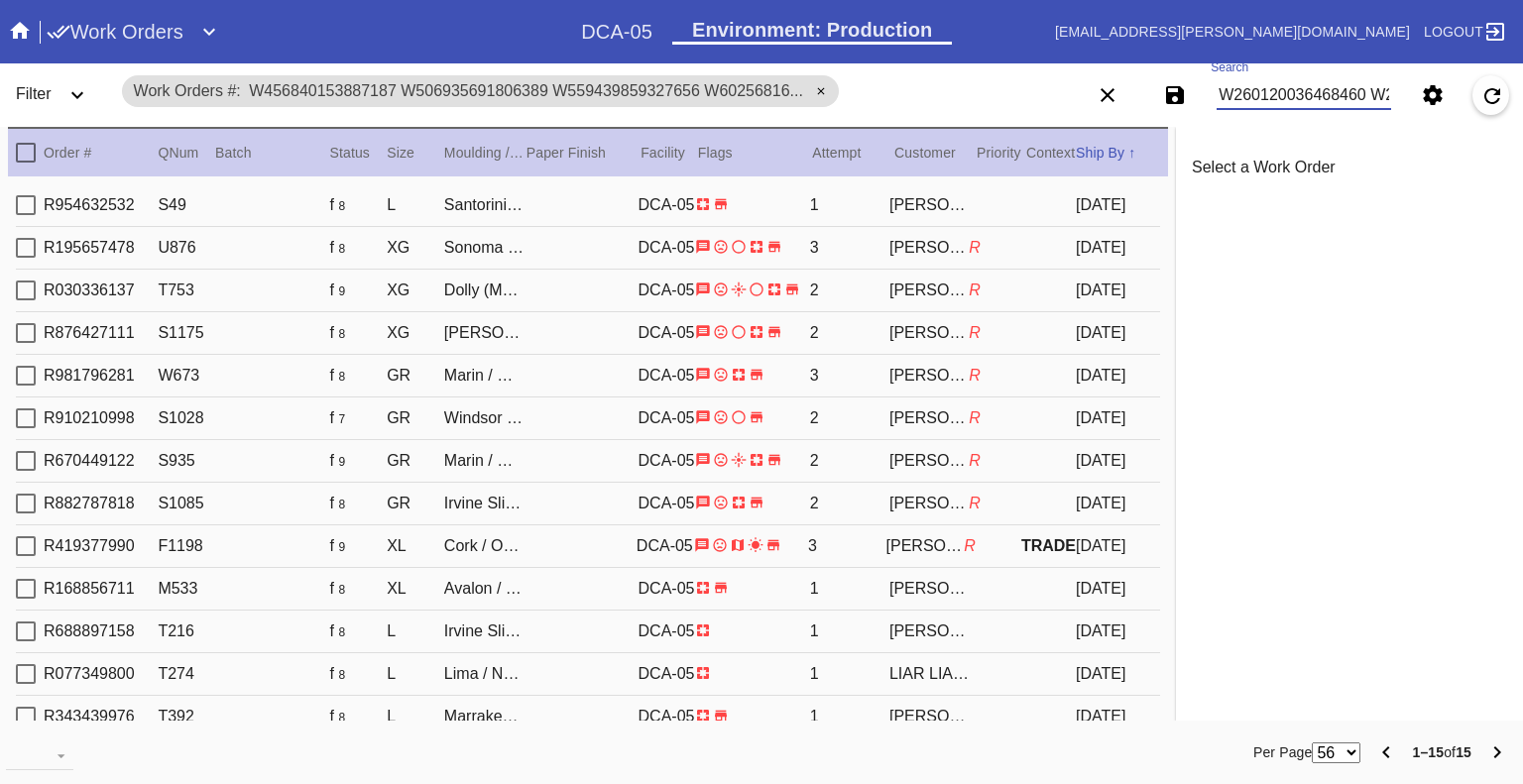 scroll, scrollTop: 0, scrollLeft: 4219, axis: horizontal 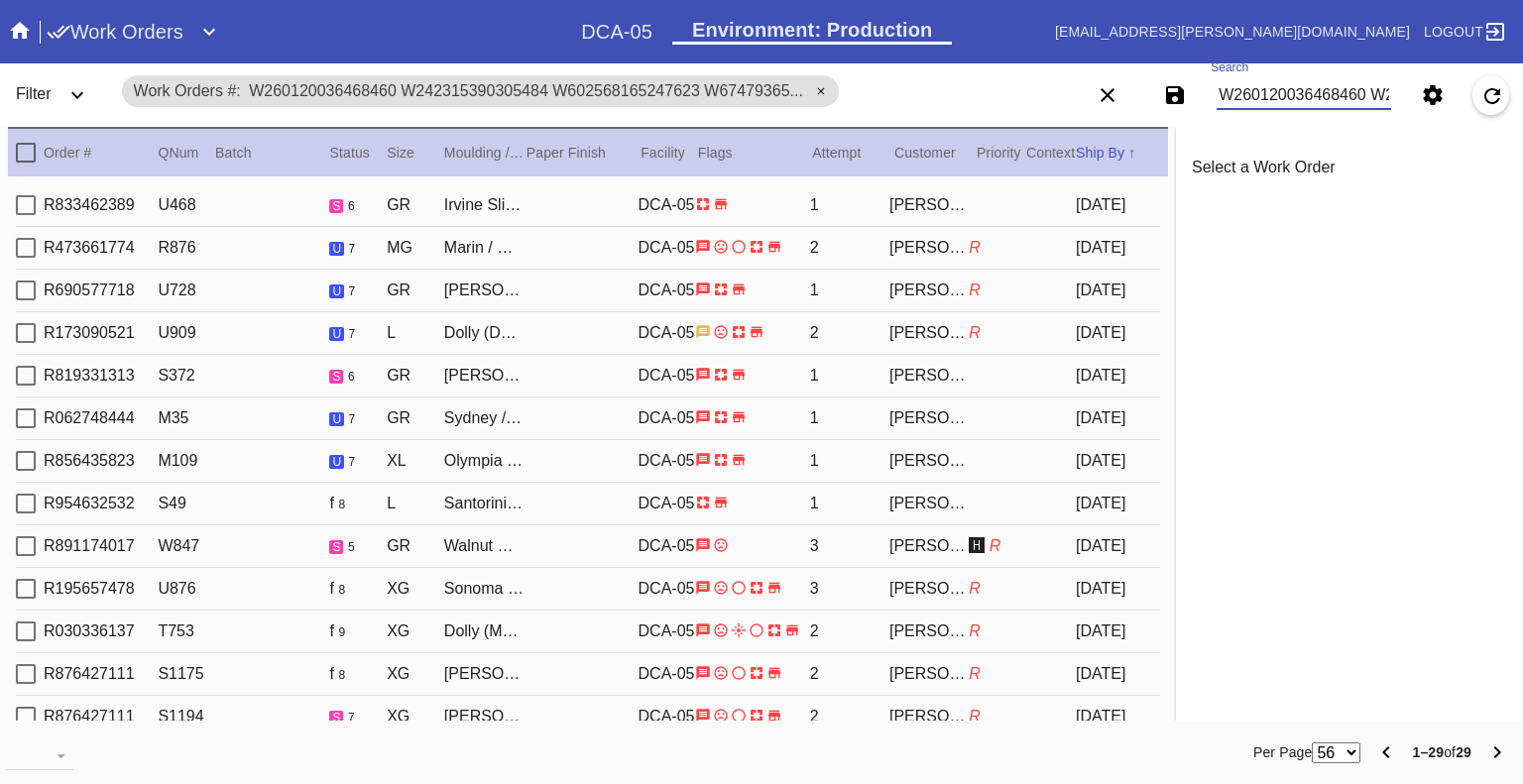 click on "W260120036468460 W242315390305484 W602568165247623 W674793651169373 W364412599233174 W334065914446007 W178988662390611 W939177897463117 W309801233264830 W467069986407546 W573025861050734 W925663286395271 W506935691806389 W834927615355029 W513268422551284 W979059697676268 W456840153887187 W519021406224339 W559439859327656 W592244915751175 W851635247902661 W806098427089634 W683662682407926 W513465315582484 W343461131933591 W946078818252772 W380205559268361 W145277900904500 W302817820578909" at bounding box center (1304, 95) 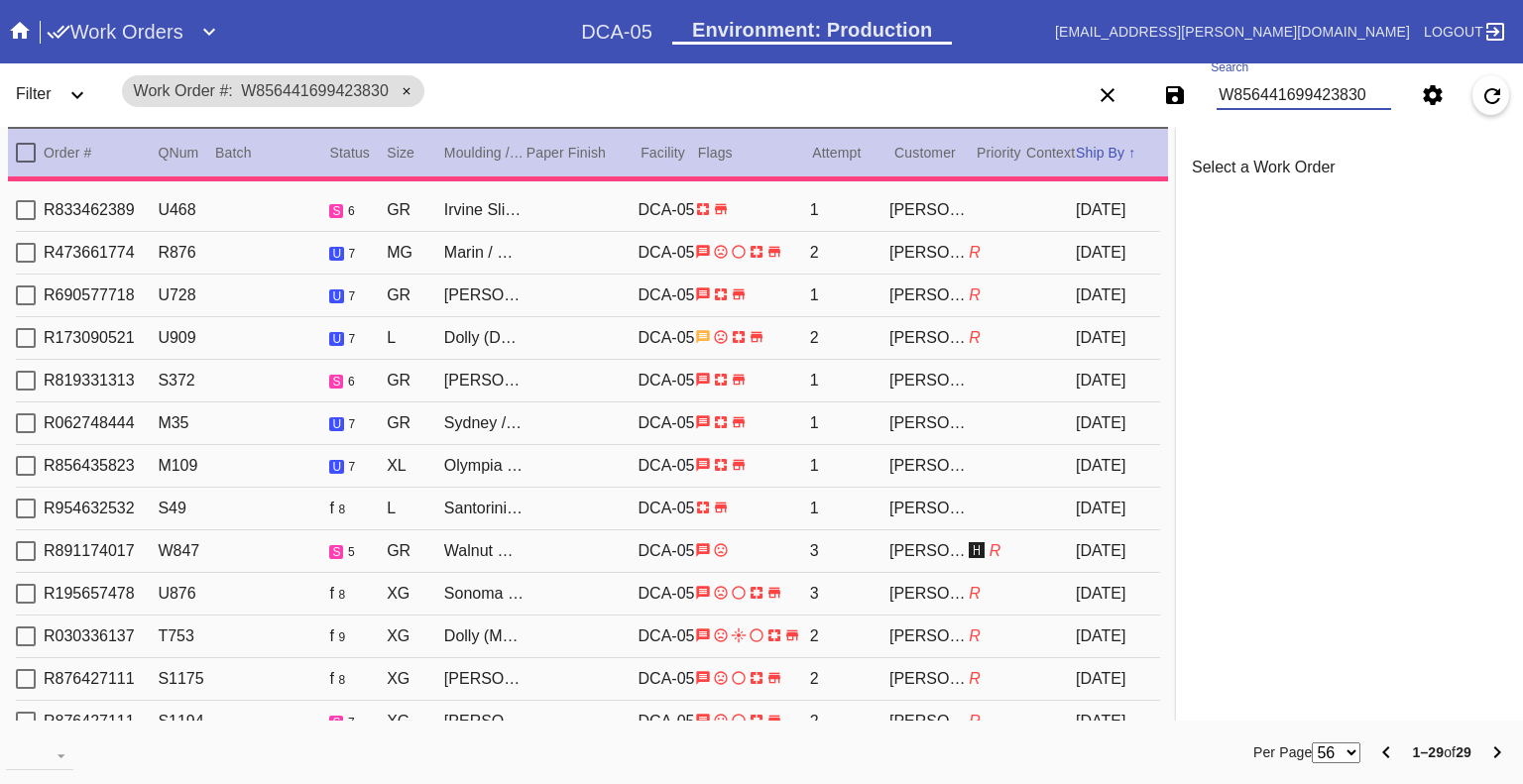 type on "0.0" 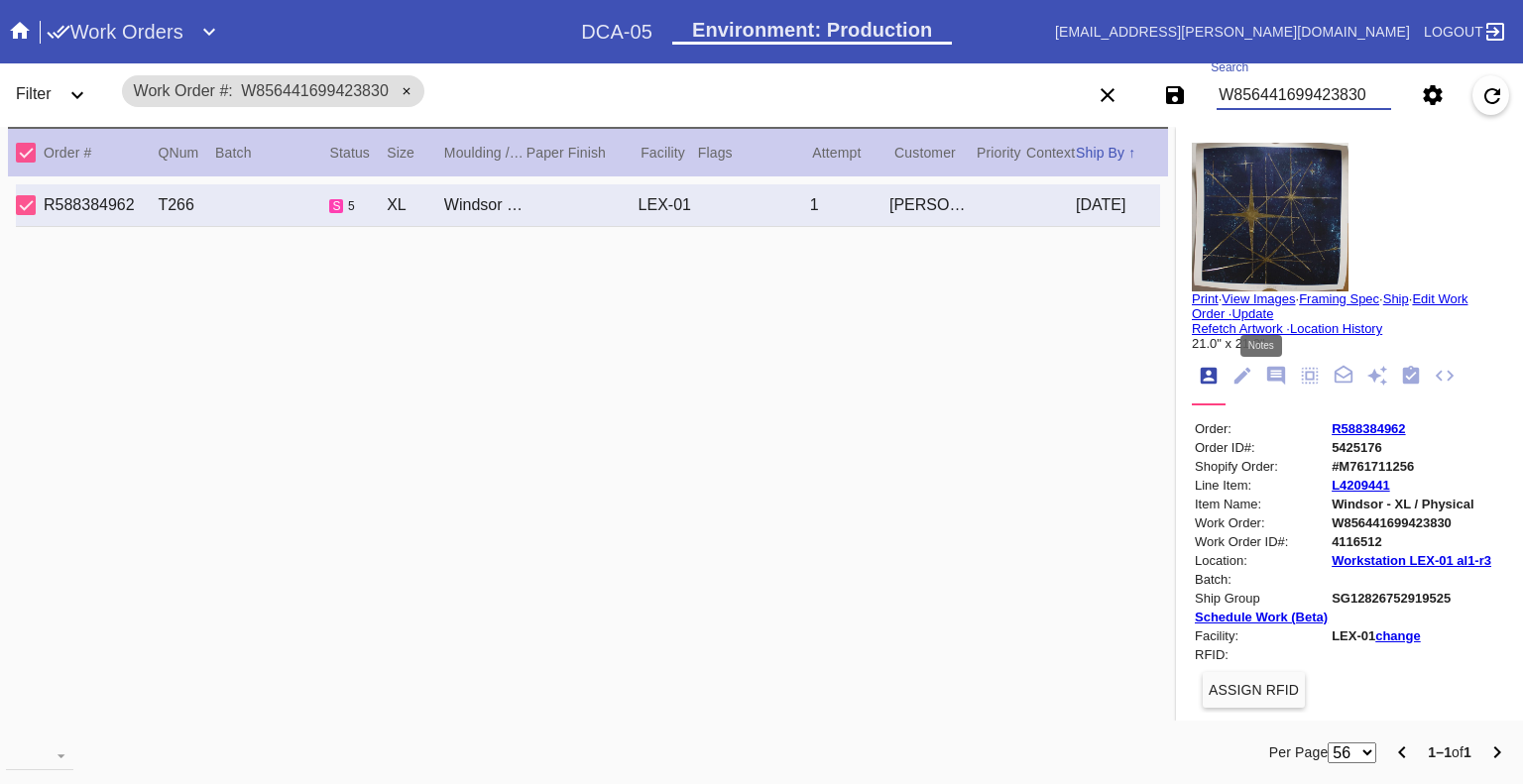 click 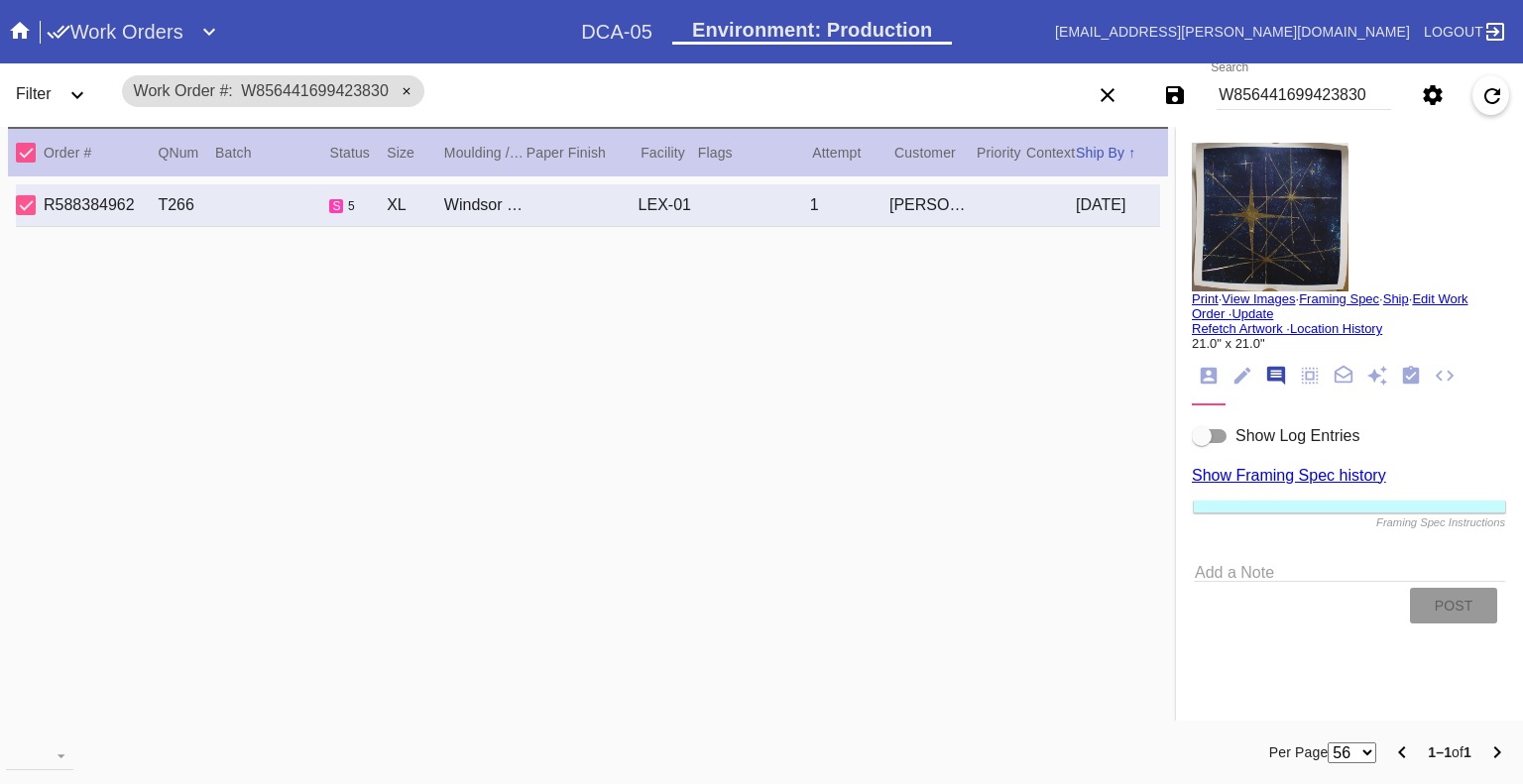 scroll, scrollTop: 122, scrollLeft: 0, axis: vertical 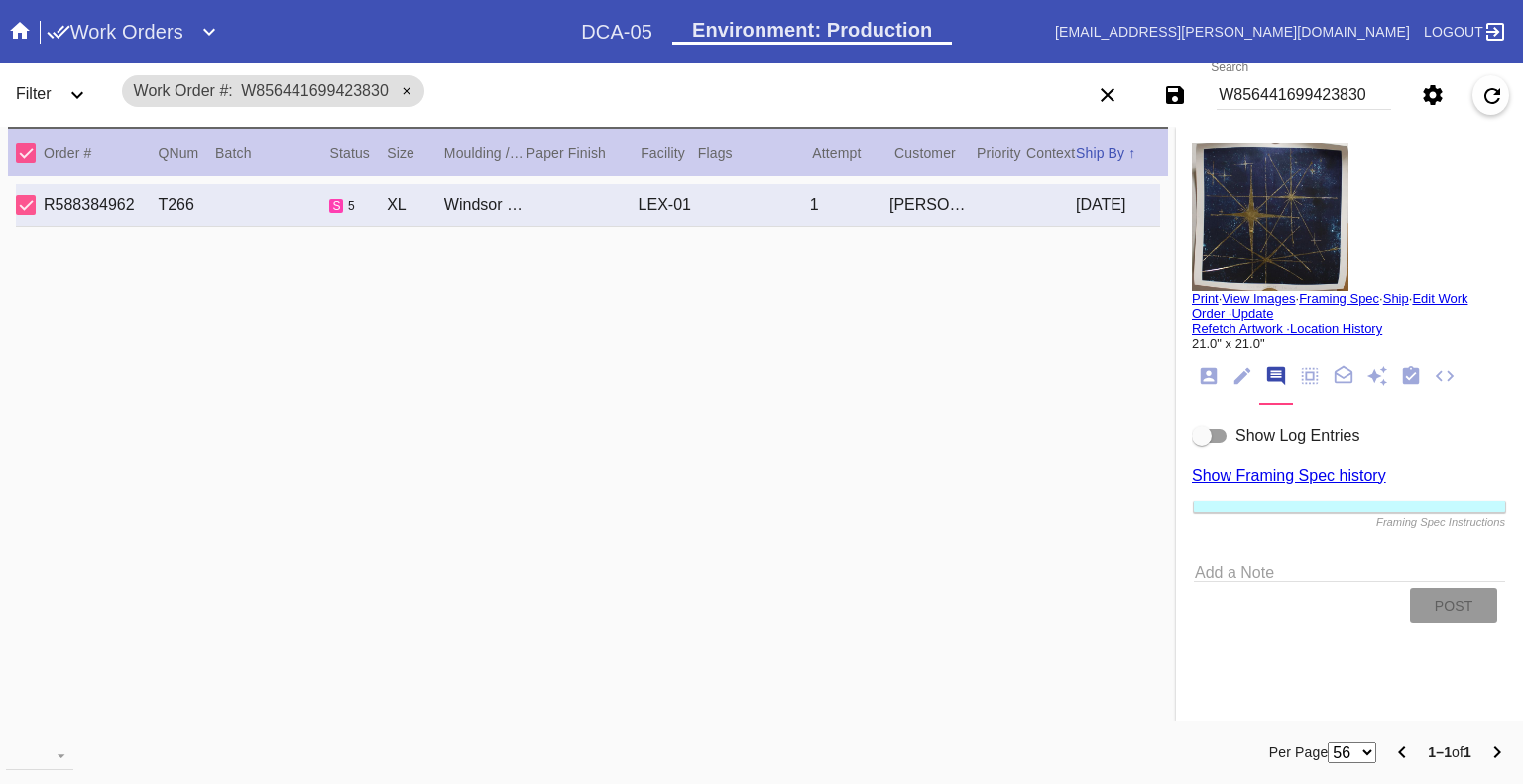click at bounding box center [1202, 436] 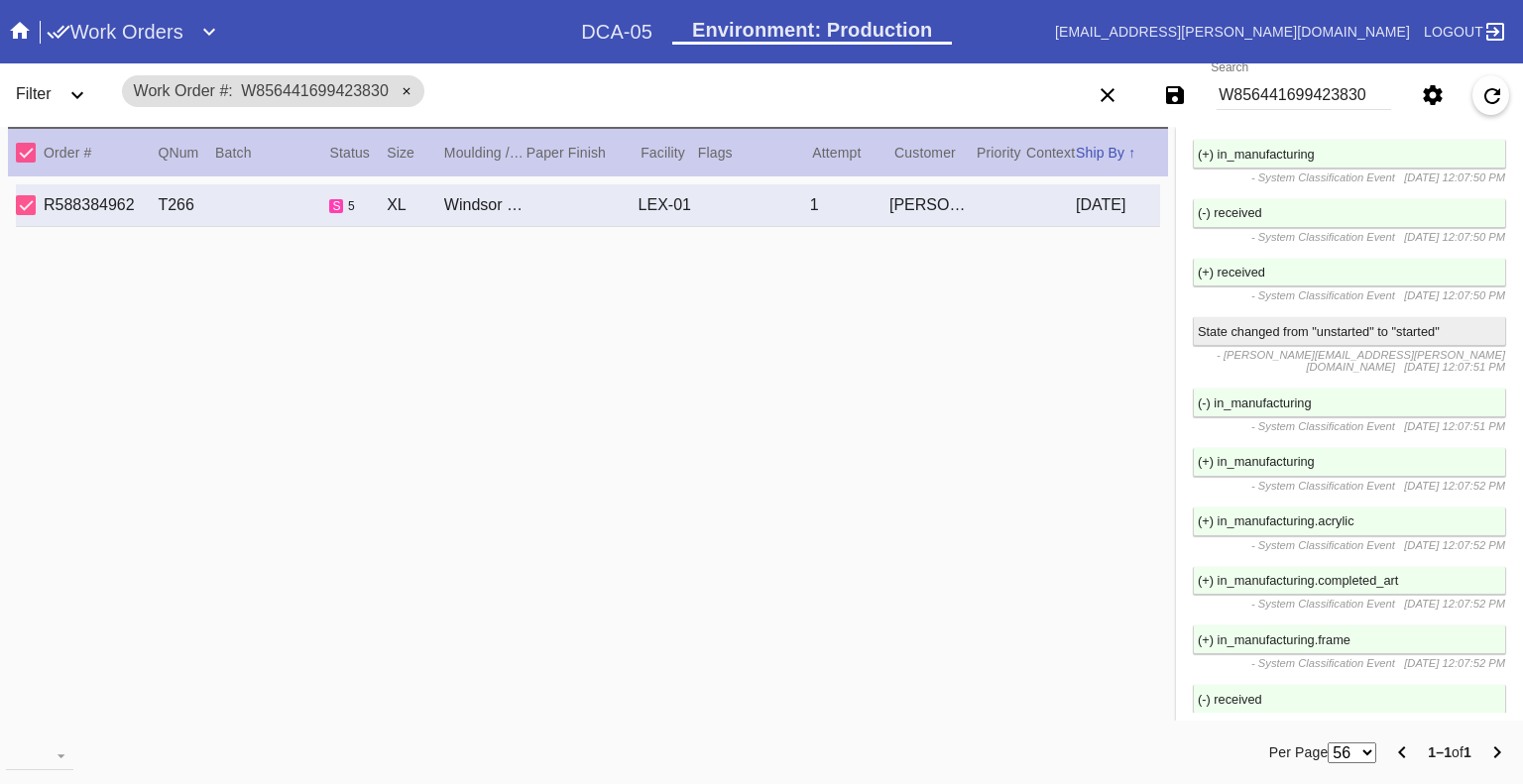 scroll, scrollTop: 1585, scrollLeft: 0, axis: vertical 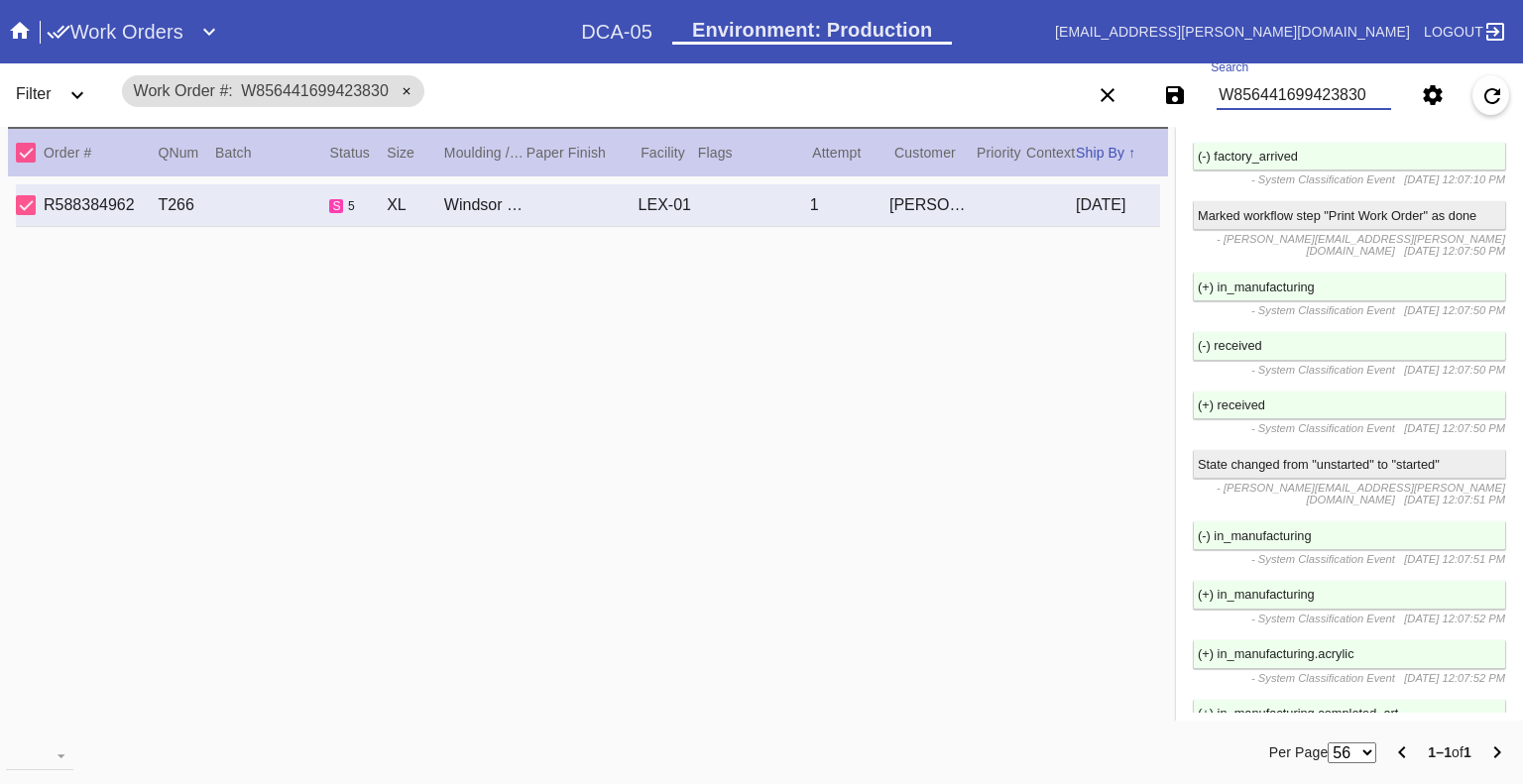 click on "W856441699423830" at bounding box center [1304, 95] 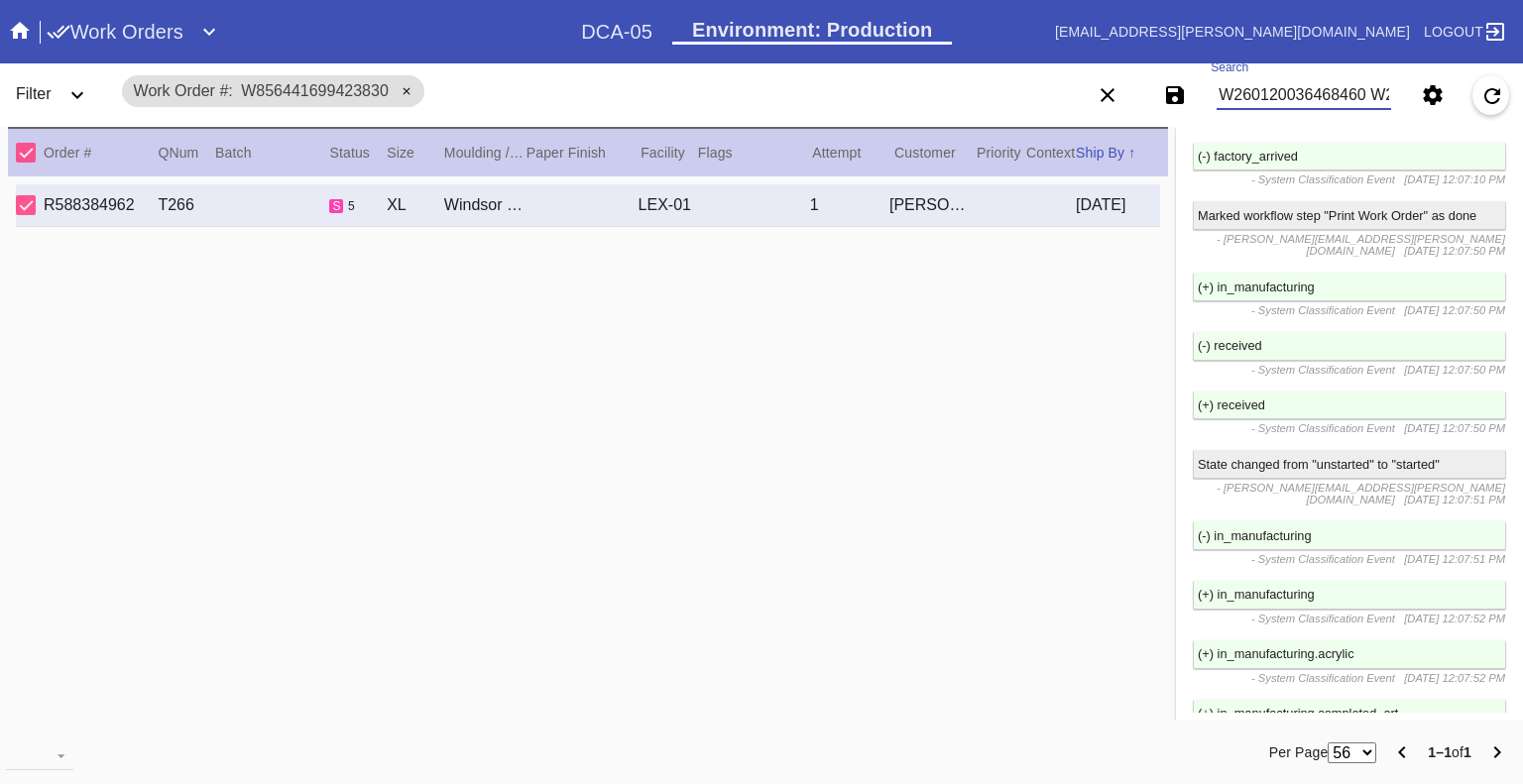 scroll, scrollTop: 0, scrollLeft: 2855, axis: horizontal 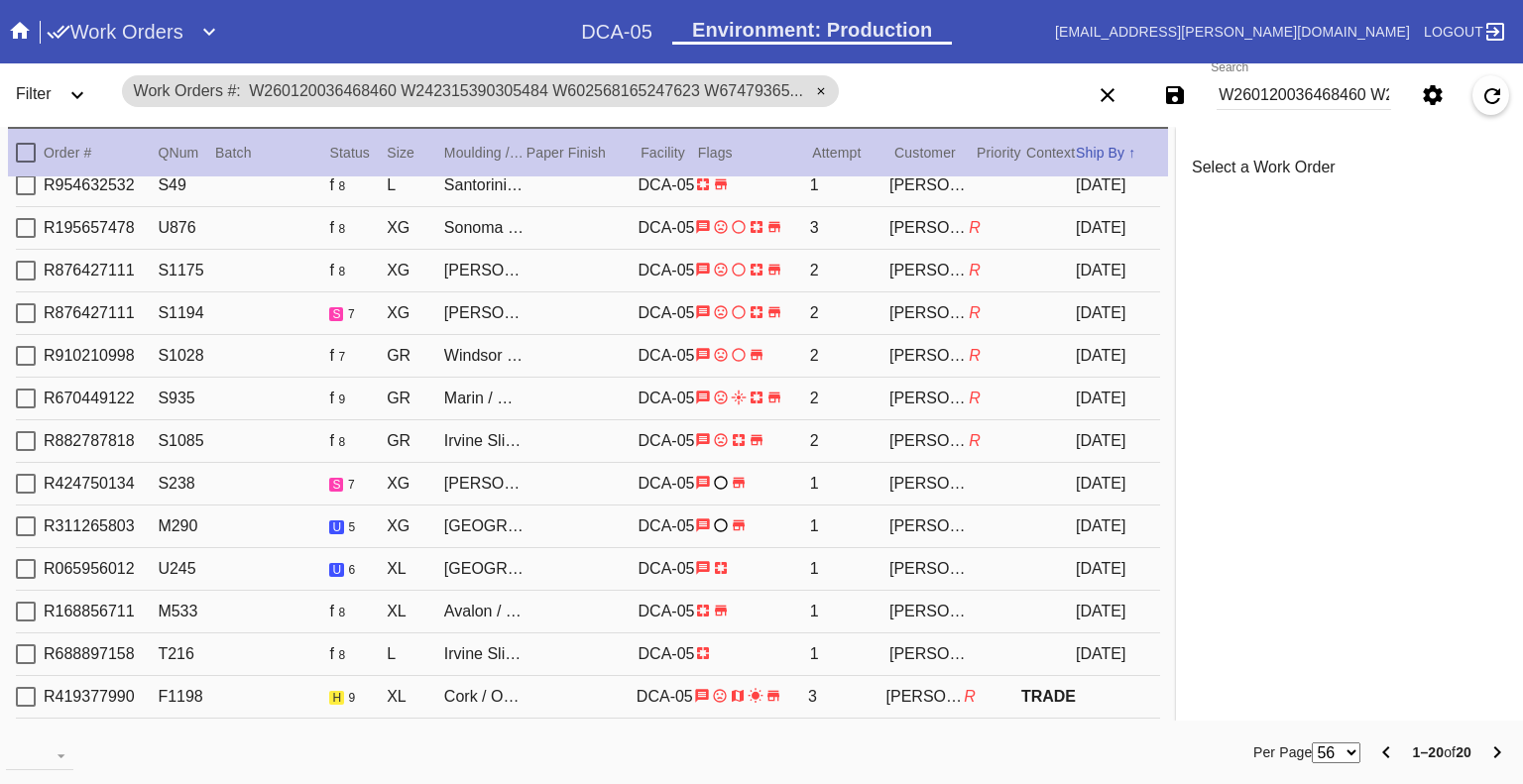 click on "W260120036468460 W242315390305484 W602568165247623 W674793651169373 W364412599233174 W334065914446007 W178988662390611 W939177897463117 W309801233264830 W467069986407546 W573025861050734 W925663286395271 W506935691806389 W834927615355029 W513268422551284 W979059697676268 W456840153887187 W519021406224339 W559439859327656 W592244915751175" at bounding box center [1304, 95] 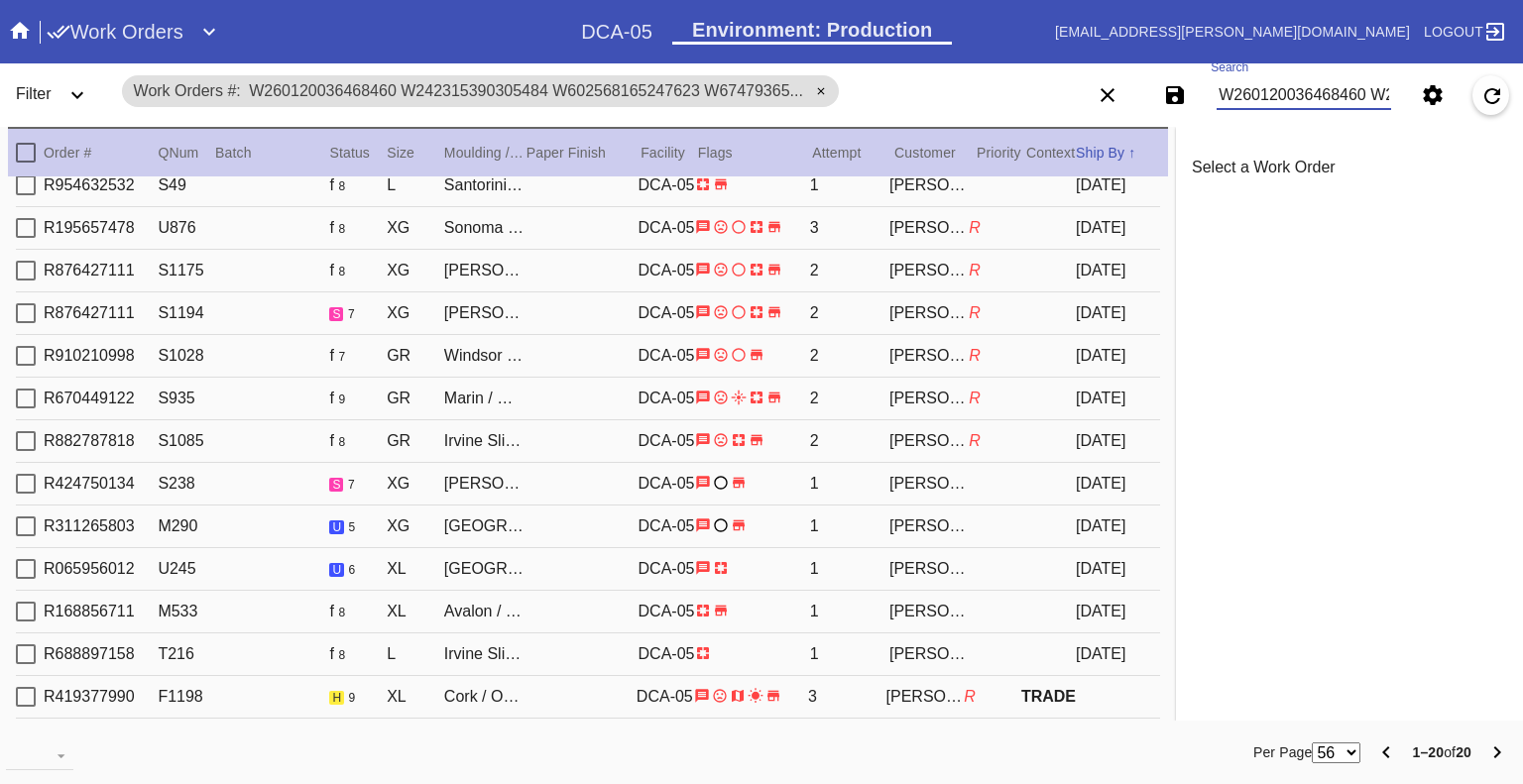 click on "W260120036468460 W242315390305484 W602568165247623 W674793651169373 W364412599233174 W334065914446007 W178988662390611 W939177897463117 W309801233264830 W467069986407546 W573025861050734 W925663286395271 W506935691806389 W834927615355029 W513268422551284 W979059697676268 W456840153887187 W519021406224339 W559439859327656 W592244915751175" at bounding box center (1304, 95) 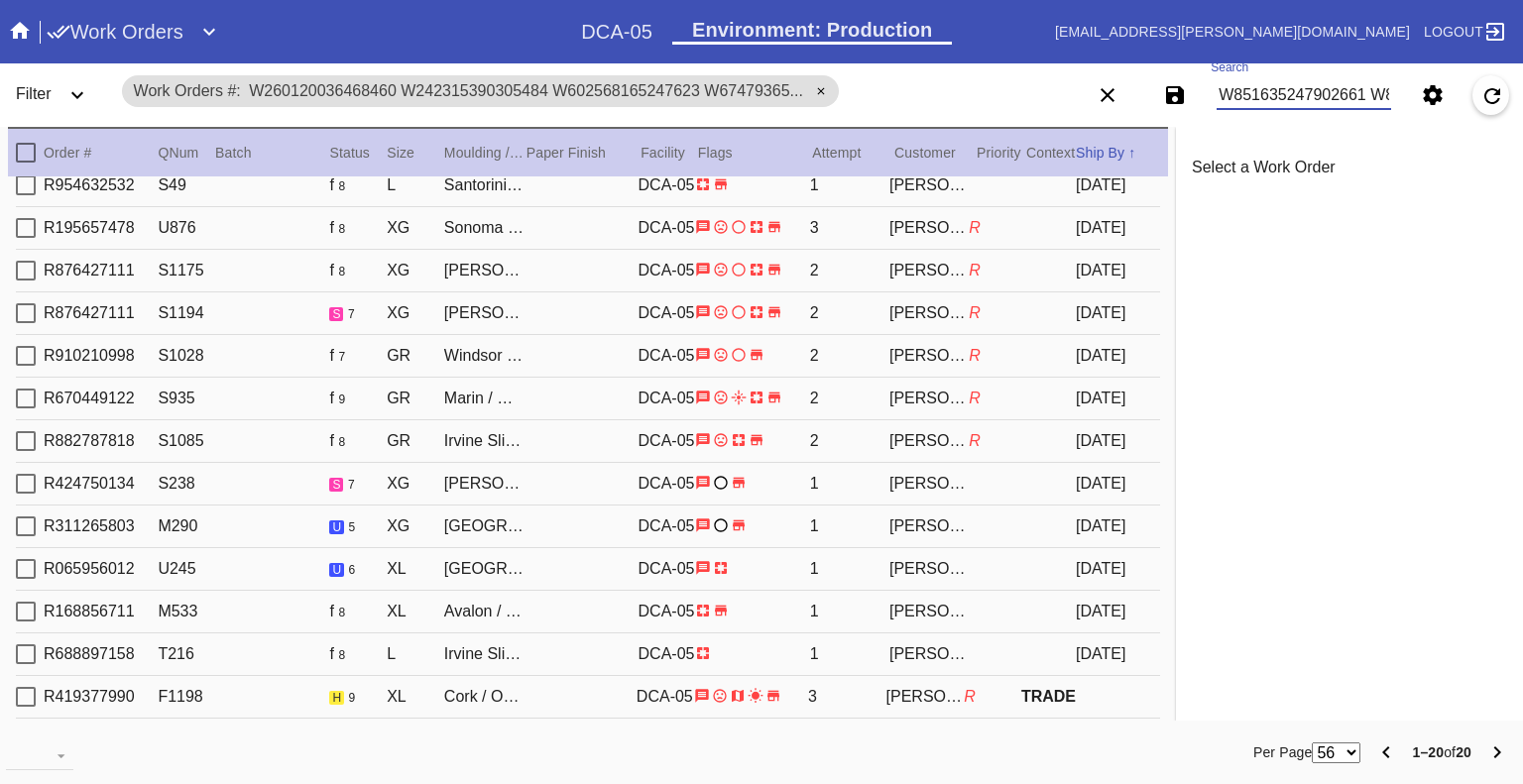 scroll, scrollTop: 0, scrollLeft: 1037, axis: horizontal 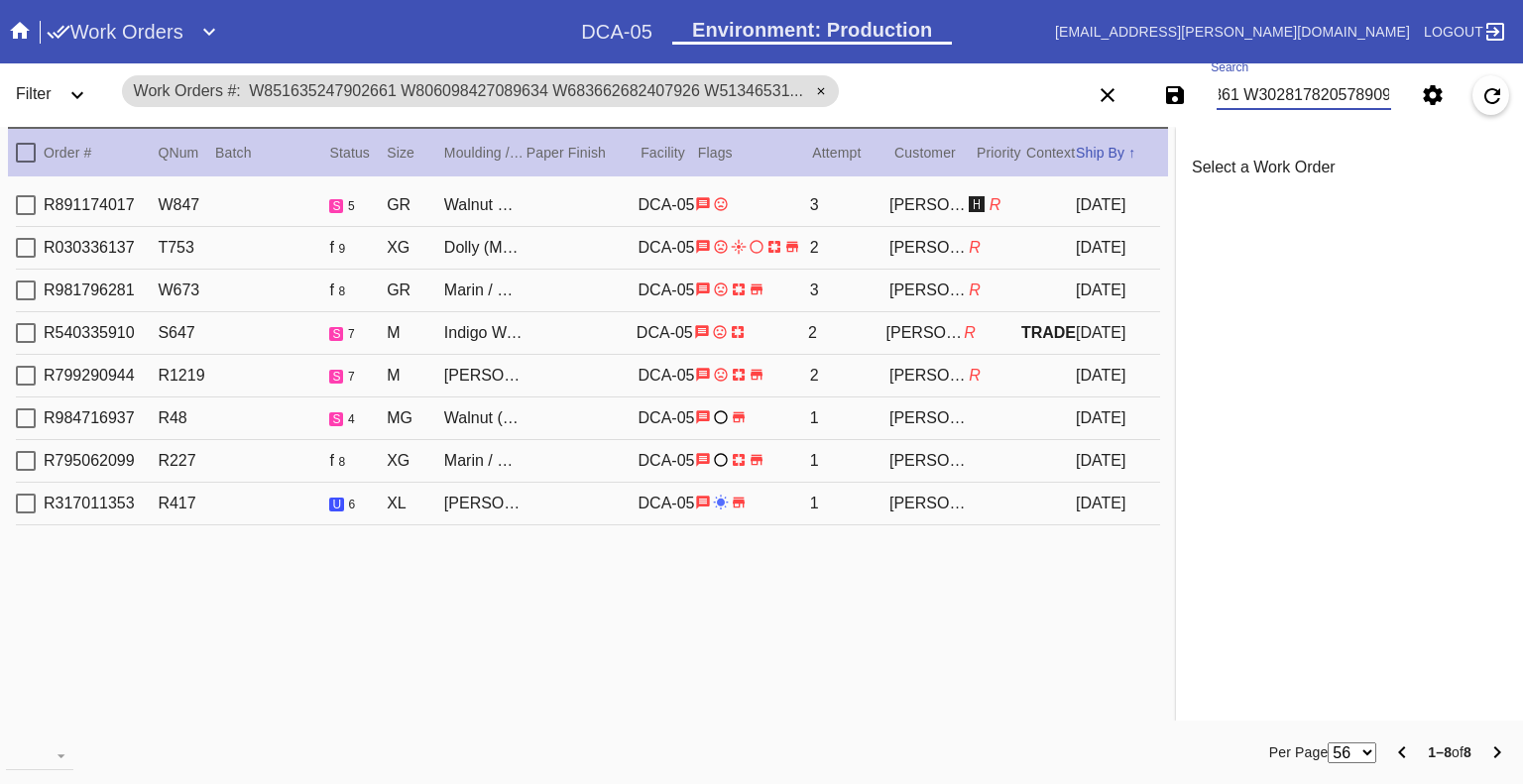 type on "W851635247902661 W806098427089634 W683662682407926 W513465315582484 W343461131933591 W946078818252772 W380205559268361 W302817820578909" 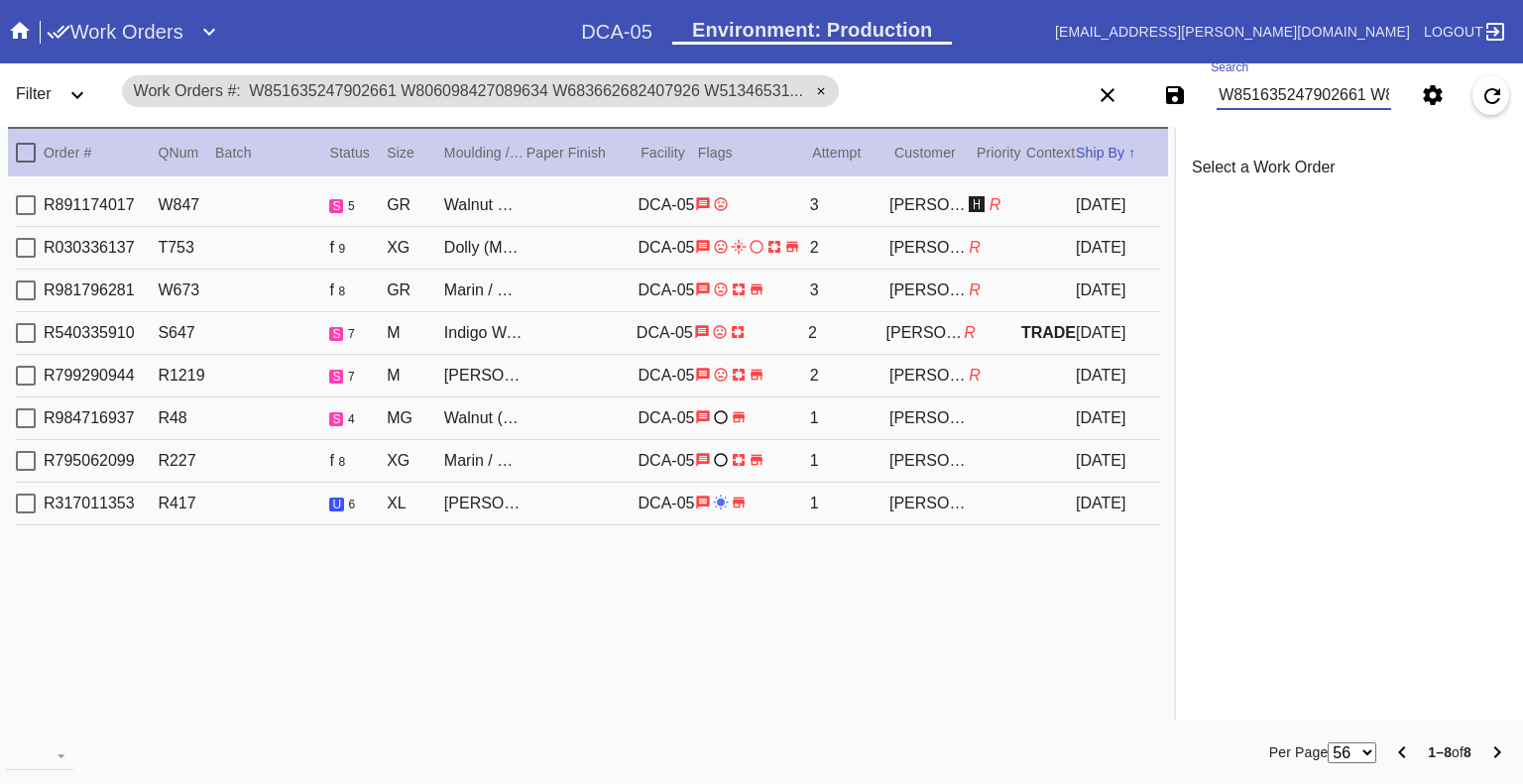 click 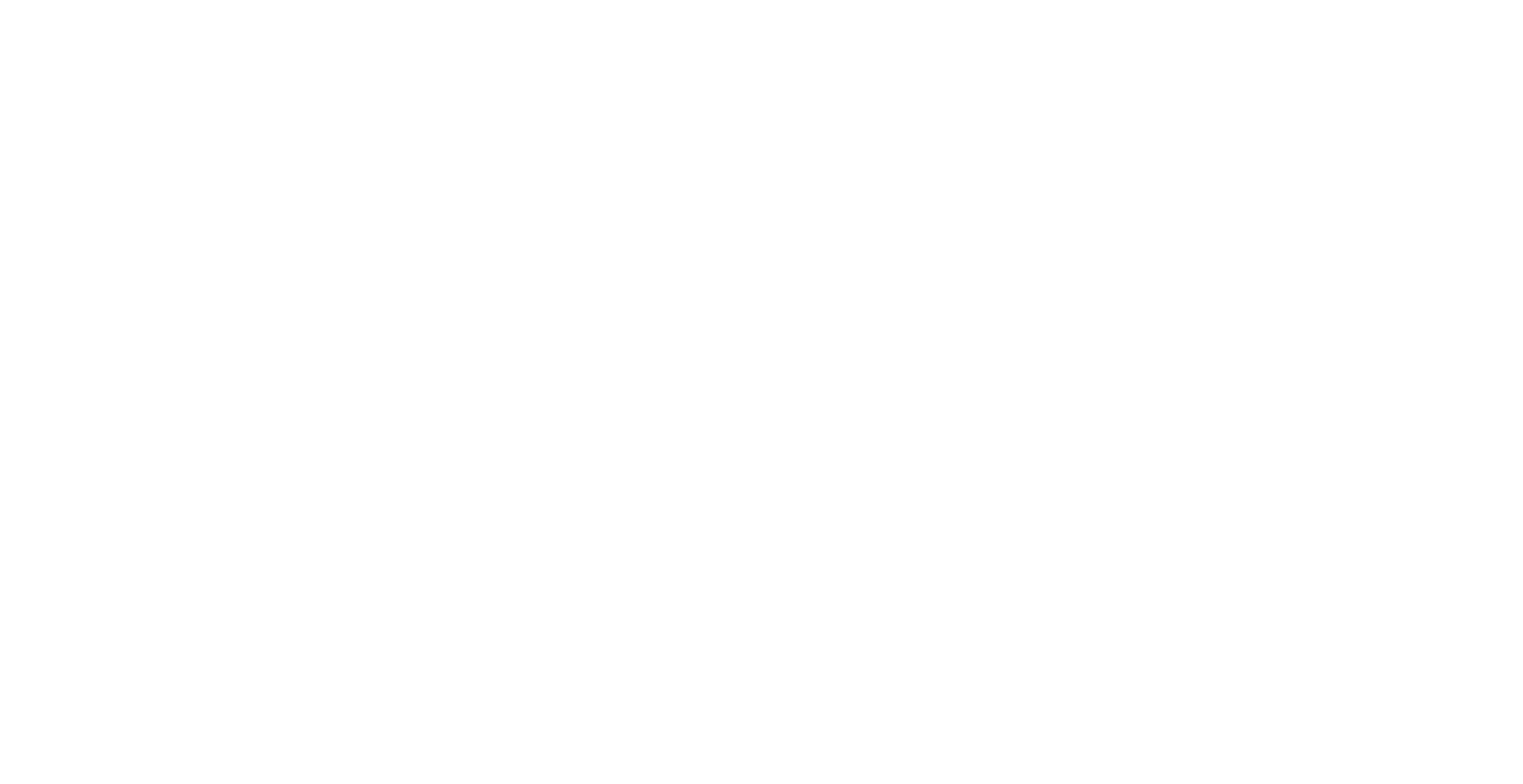 scroll, scrollTop: 0, scrollLeft: 0, axis: both 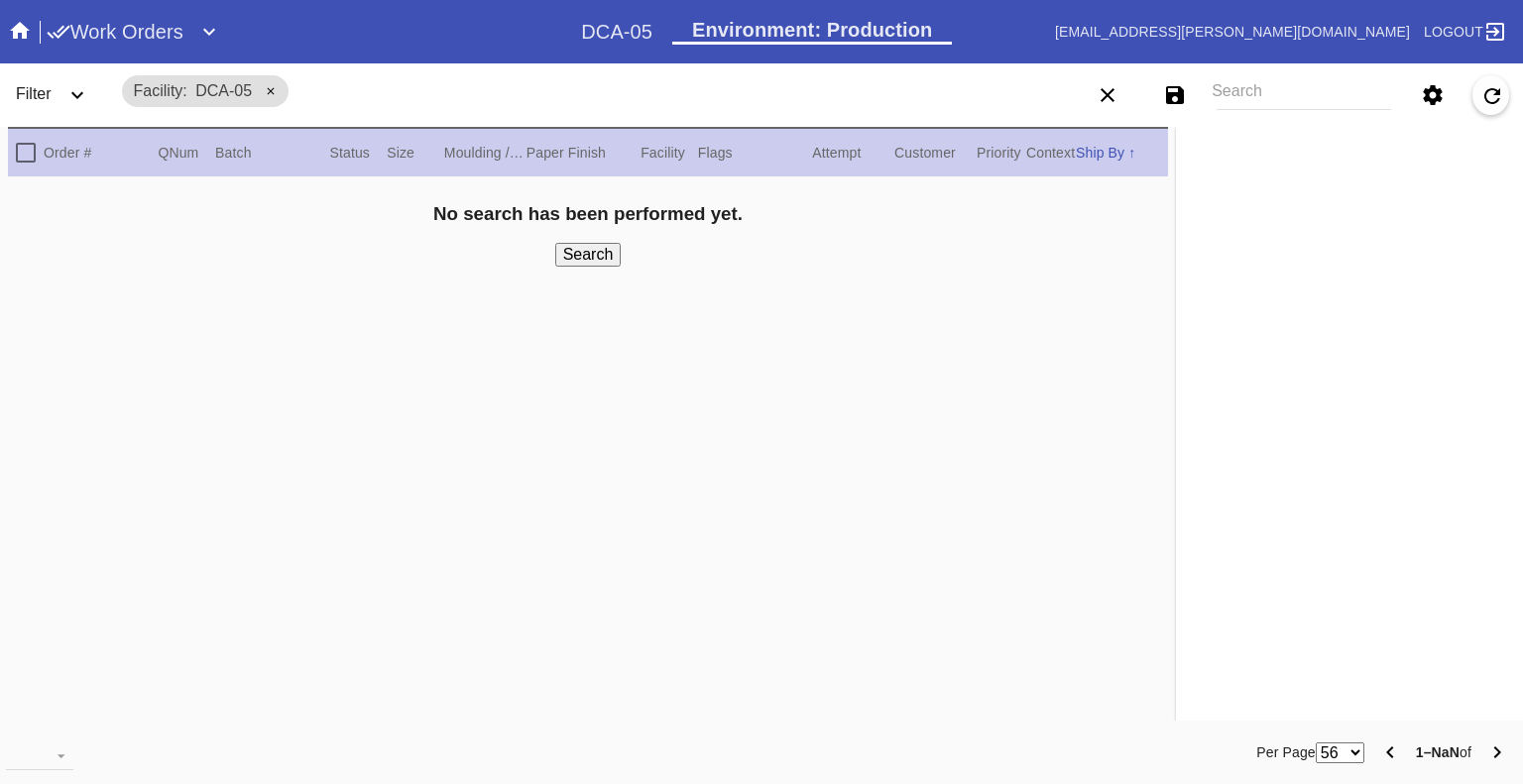 click on "Search" at bounding box center (1304, 95) 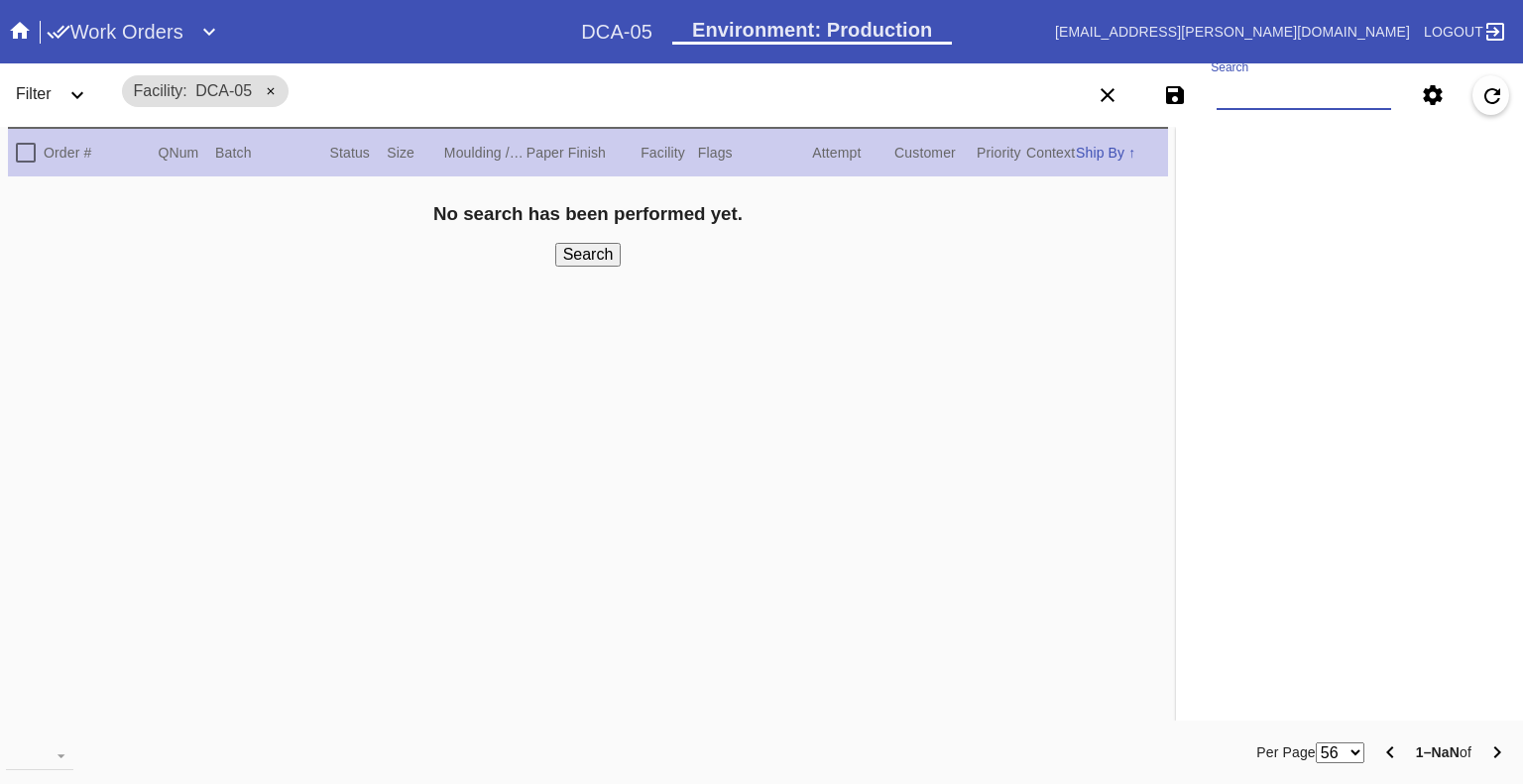 paste on "W260120036468460 W242315390305484 W602568165247623 W674793651169373 W364412599233174 W334065914446007 W178988662390611 W939177897463117 W309801233264830 W467069986407546 W925663286395271 W506935691806389 W834927615355029 W513268422551284 W979059697676268 W456840153887187 W519021406224339 W559439859327656 W592244915751175 W851635247902661" 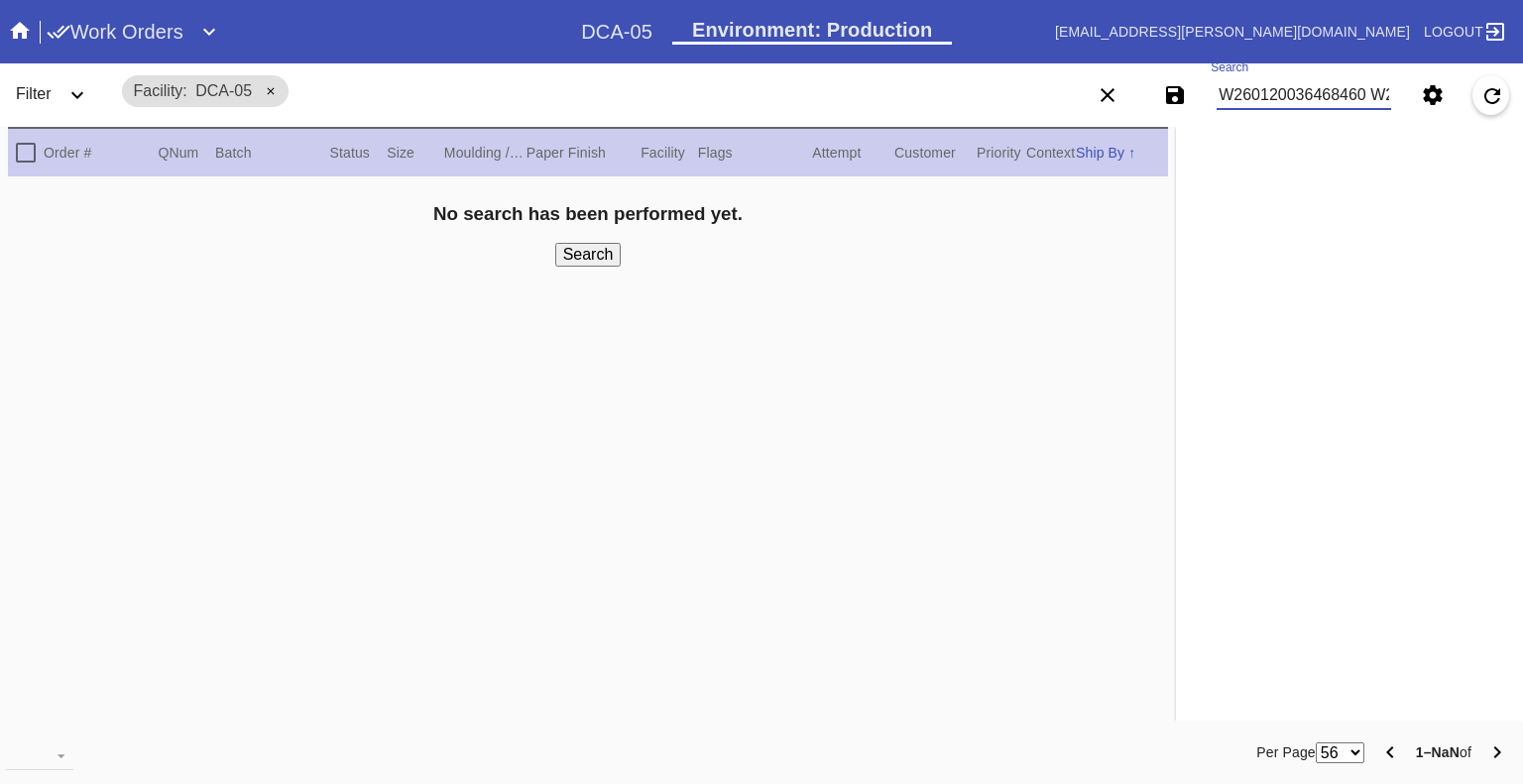 scroll, scrollTop: 0, scrollLeft: 2855, axis: horizontal 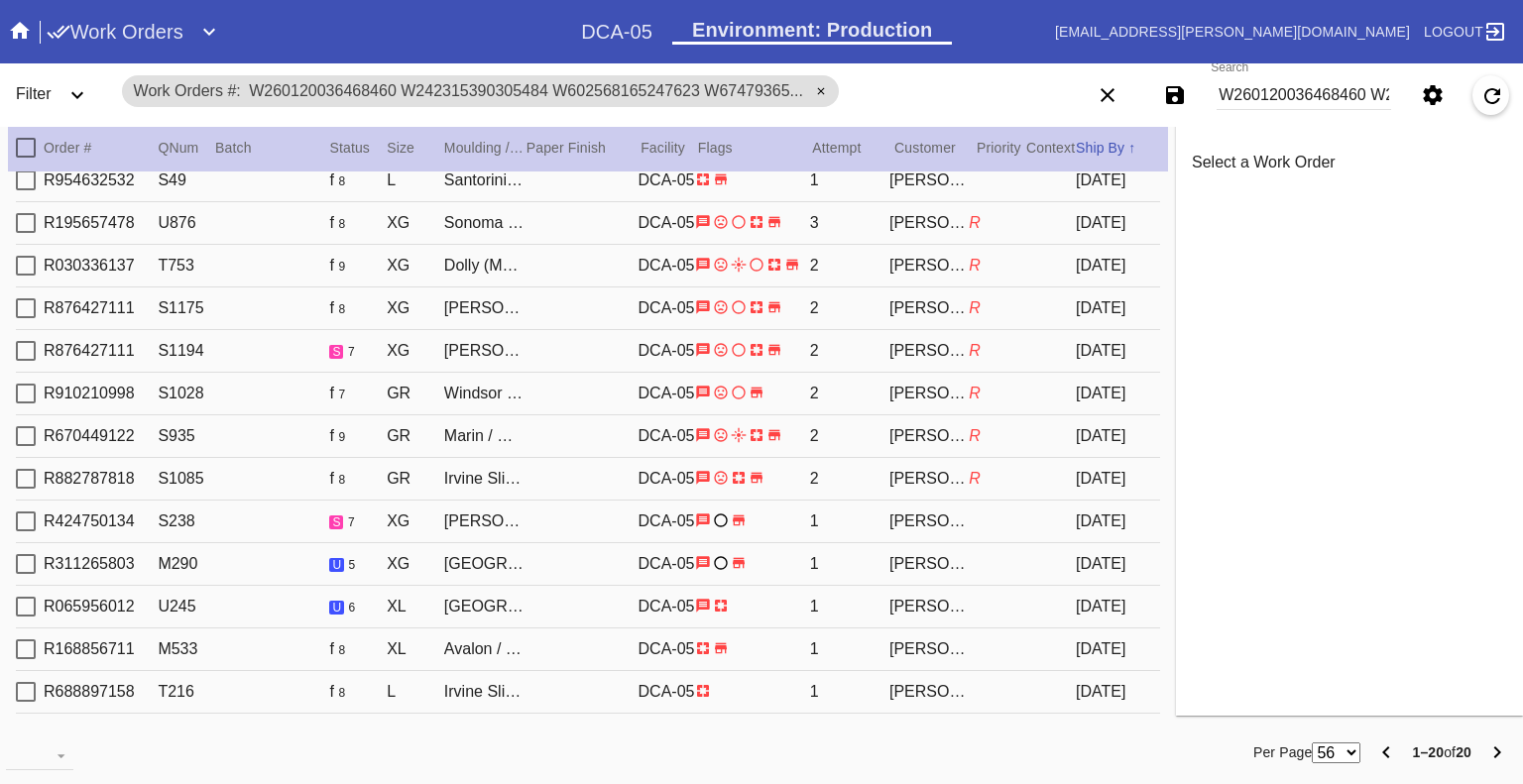 click on "W260120036468460 W242315390305484 W602568165247623 W674793651169373 W364412599233174 W334065914446007 W178988662390611 W939177897463117 W309801233264830 W467069986407546 W925663286395271 W506935691806389 W834927615355029 W513268422551284 W979059697676268 W456840153887187 W519021406224339 W559439859327656 W592244915751175 W851635247902661" at bounding box center (1304, 95) 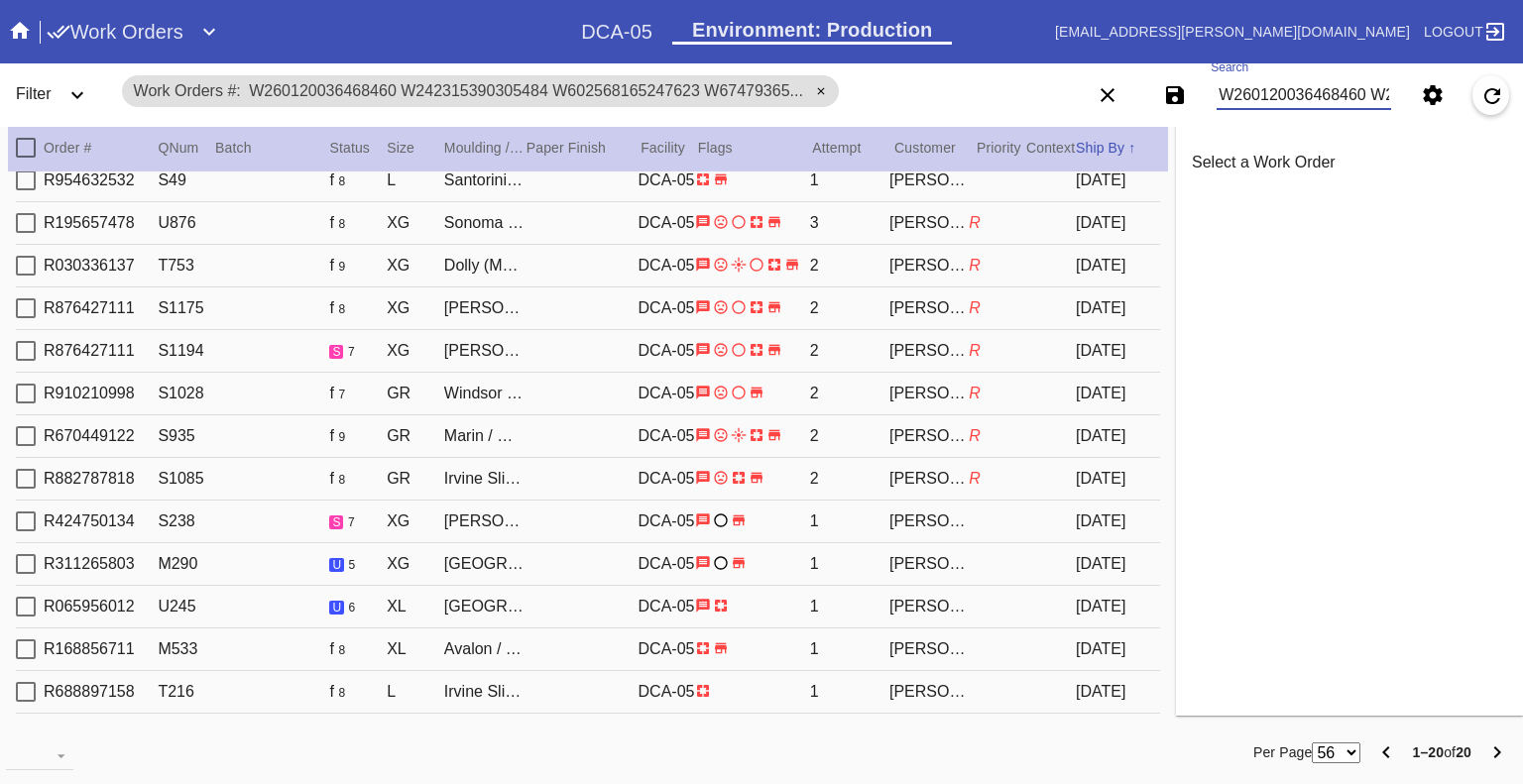 click on "W260120036468460 W242315390305484 W602568165247623 W674793651169373 W364412599233174 W334065914446007 W178988662390611 W939177897463117 W309801233264830 W467069986407546 W925663286395271 W506935691806389 W834927615355029 W513268422551284 W979059697676268 W456840153887187 W519021406224339 W559439859327656 W592244915751175 W851635247902661" at bounding box center [1304, 95] 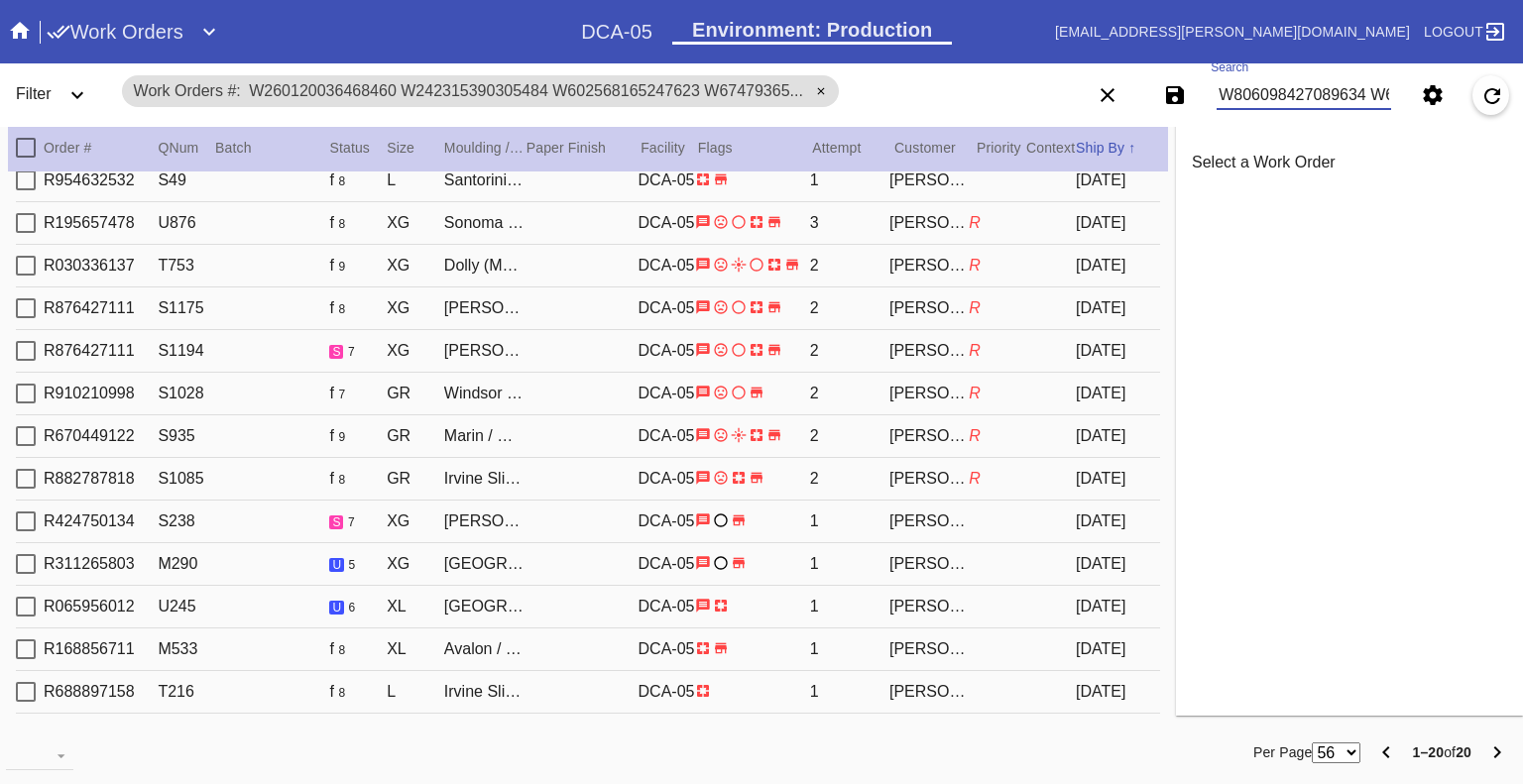 scroll, scrollTop: 0, scrollLeft: 885, axis: horizontal 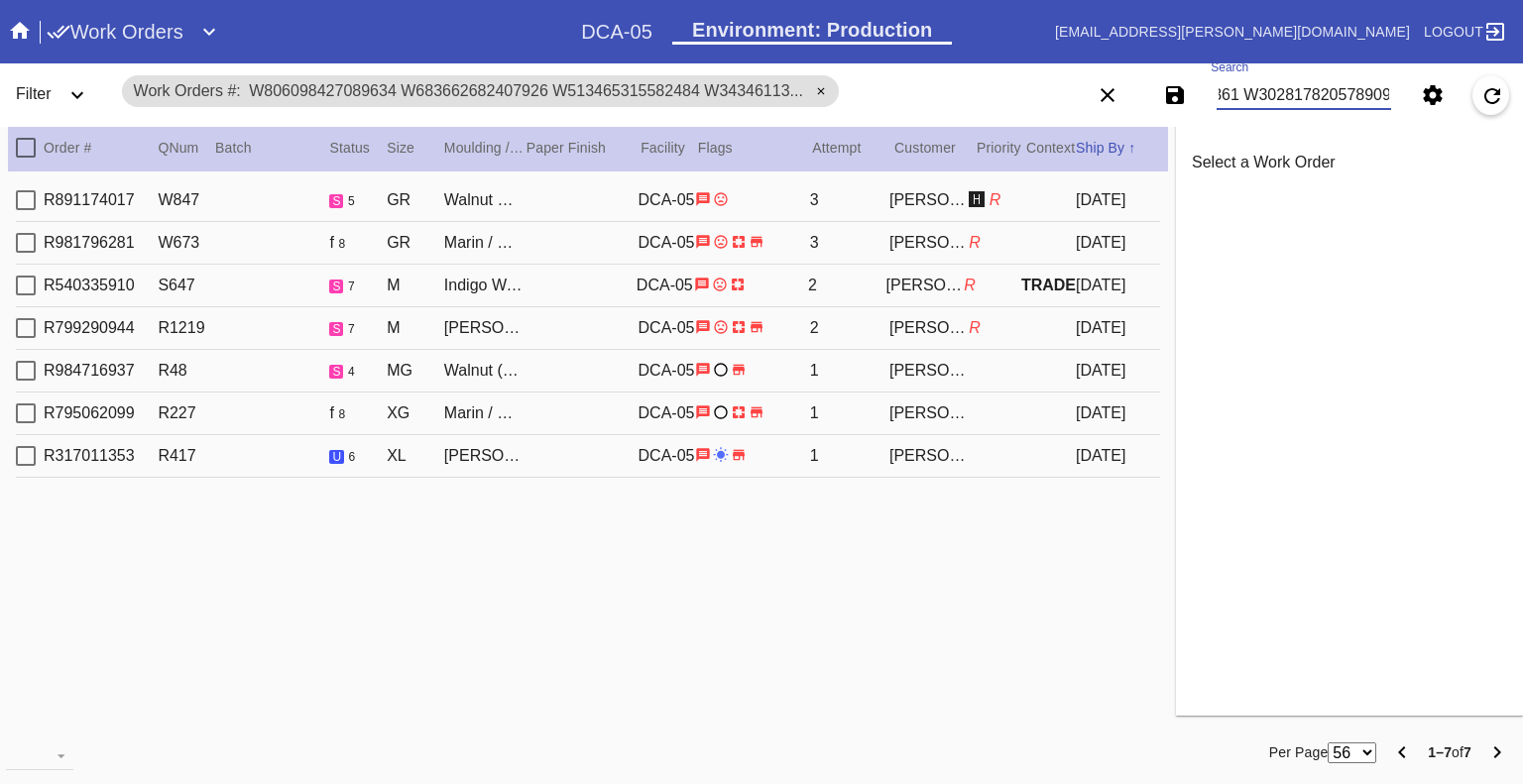 type on "W806098427089634 W683662682407926 W513465315582484 W343461131933591 W946078818252772 W380205559268361 W302817820578909" 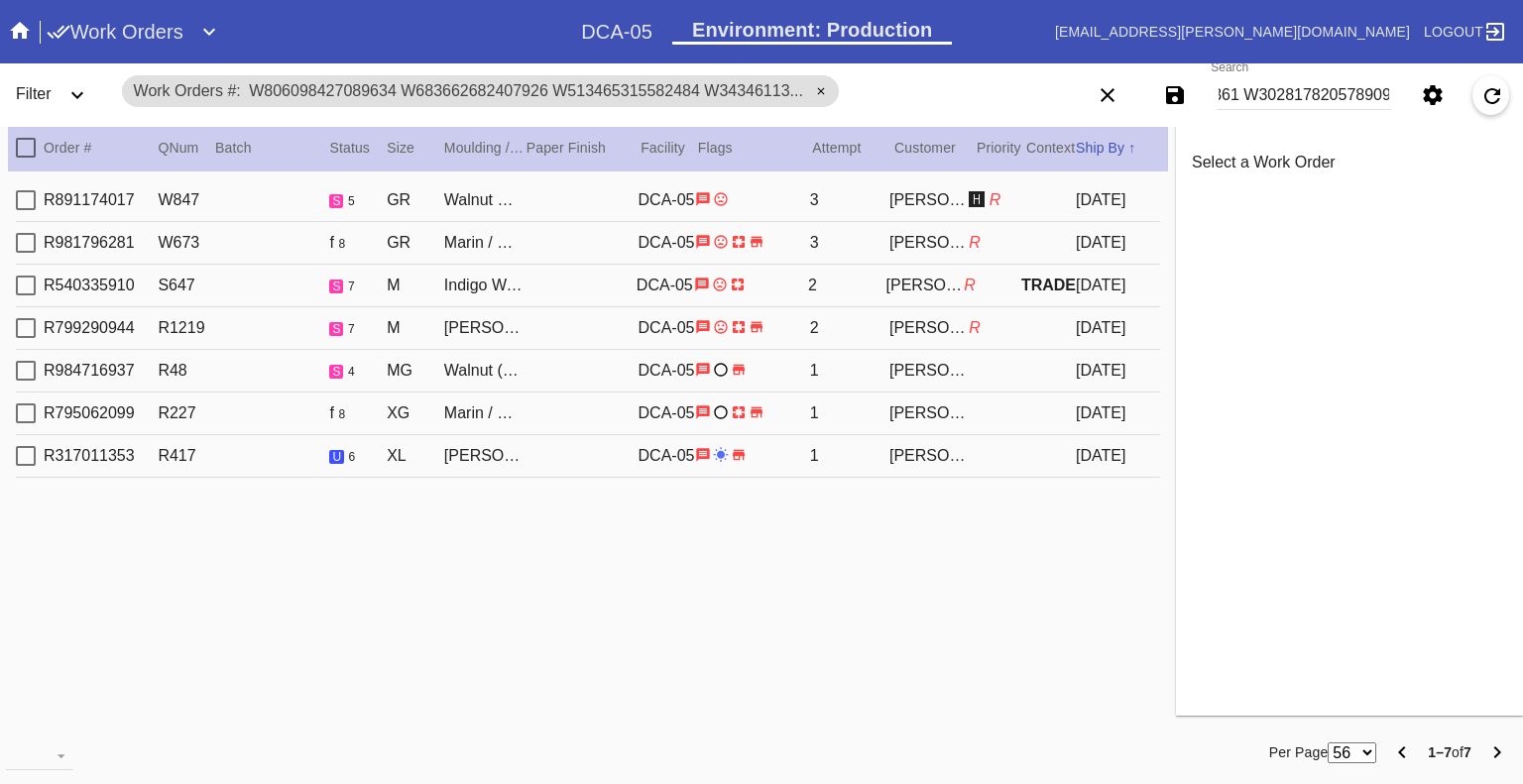 scroll, scrollTop: 0, scrollLeft: 0, axis: both 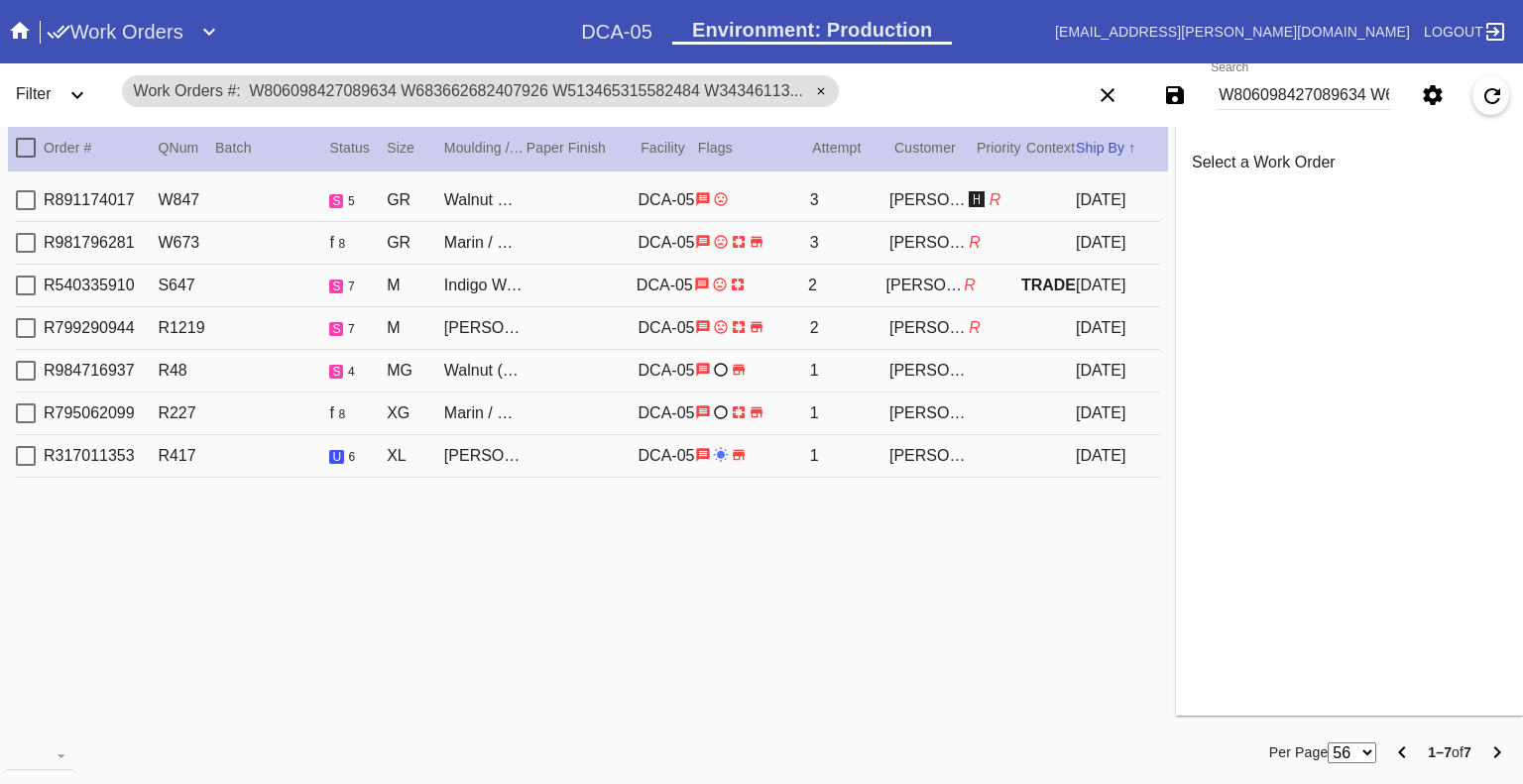 click 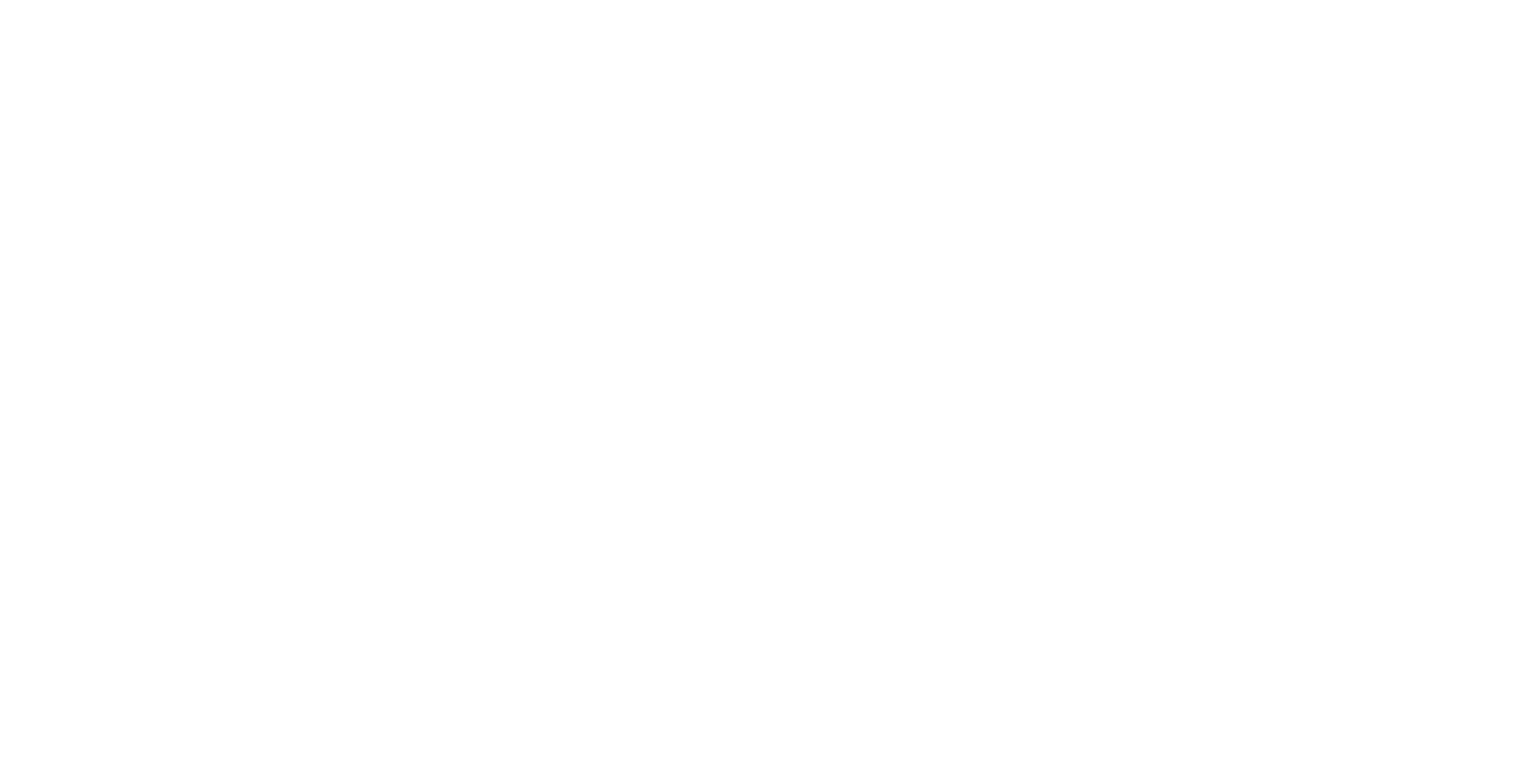 scroll, scrollTop: 0, scrollLeft: 0, axis: both 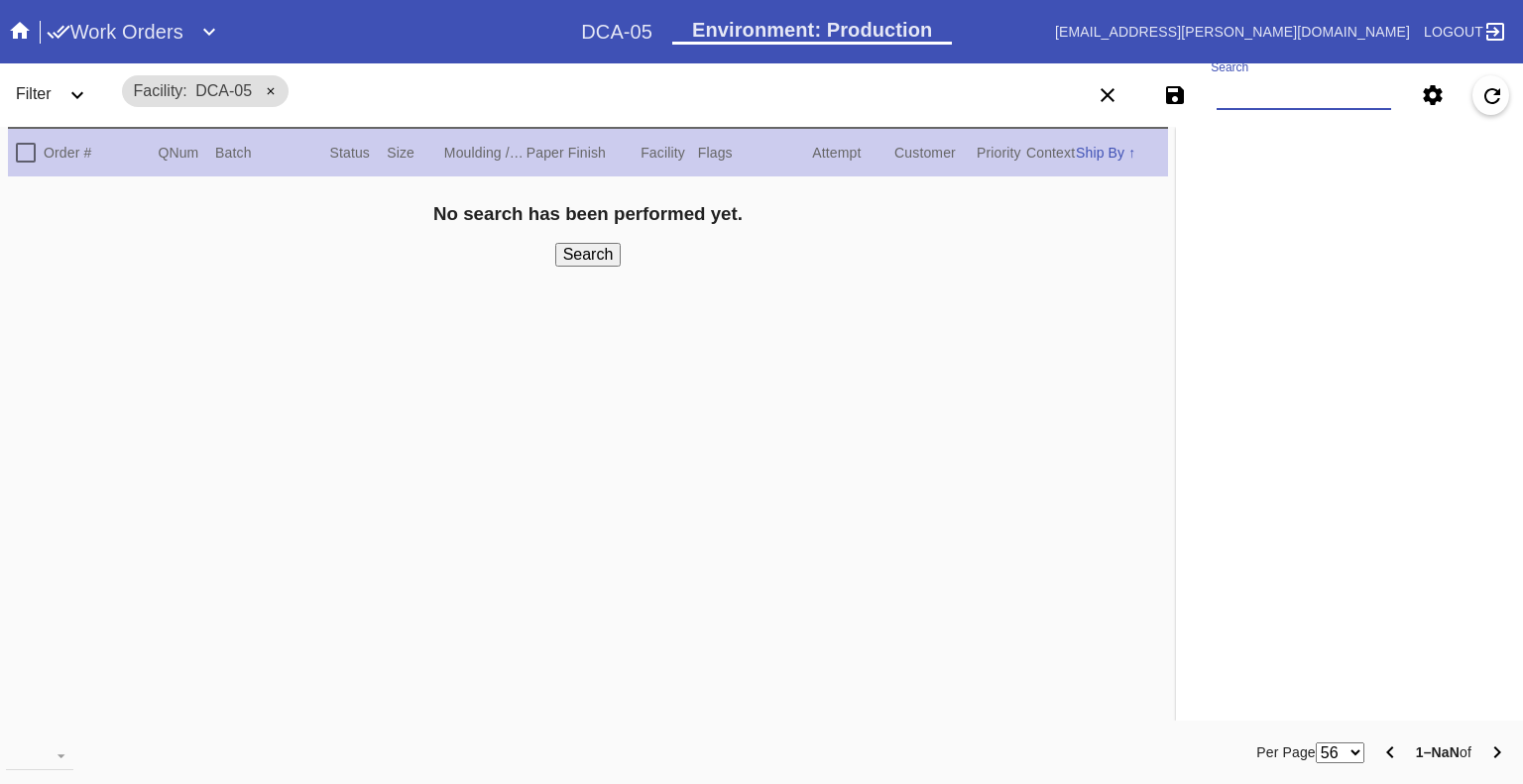 click on "Search" at bounding box center [1304, 95] 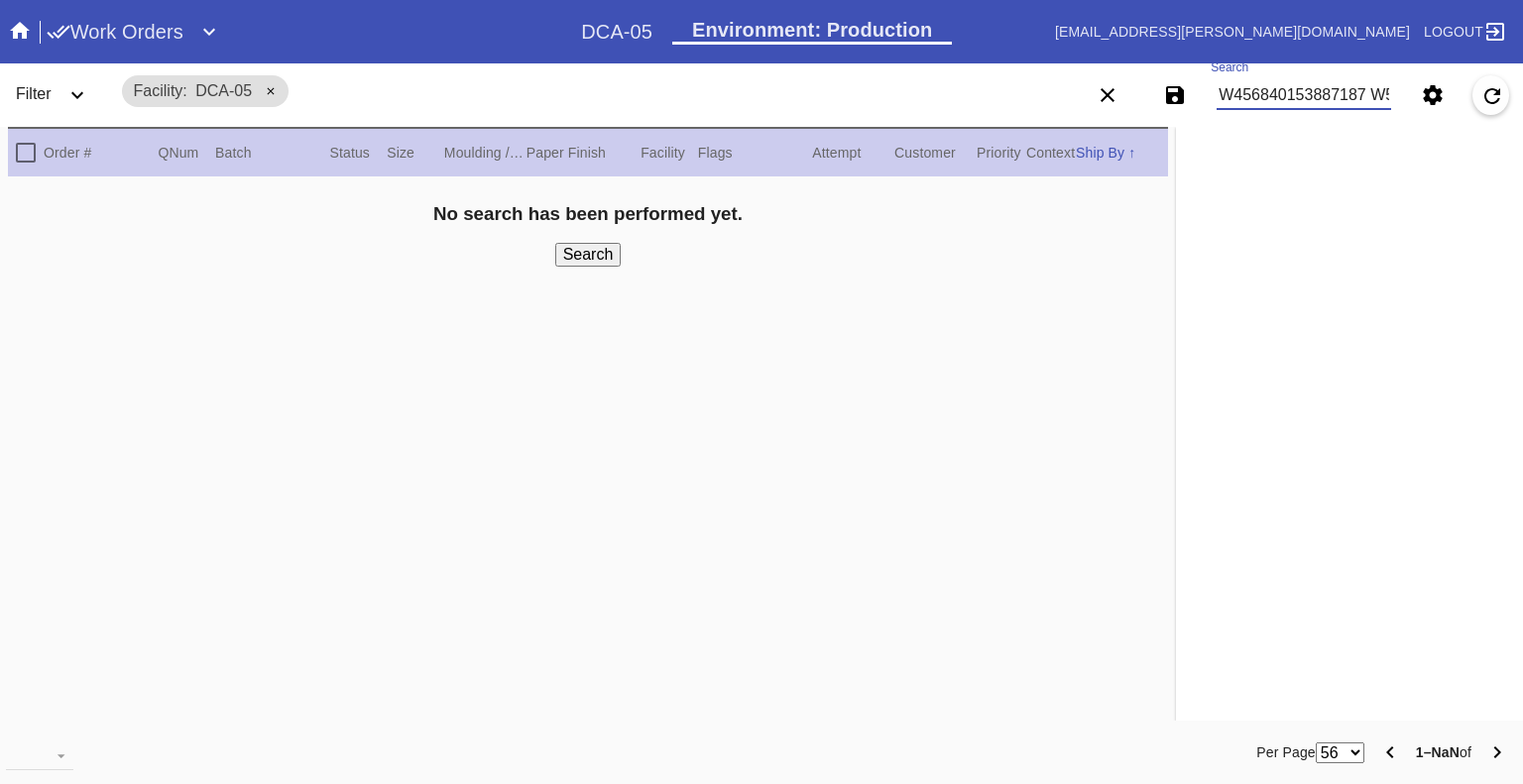 scroll, scrollTop: 0, scrollLeft: 2098, axis: horizontal 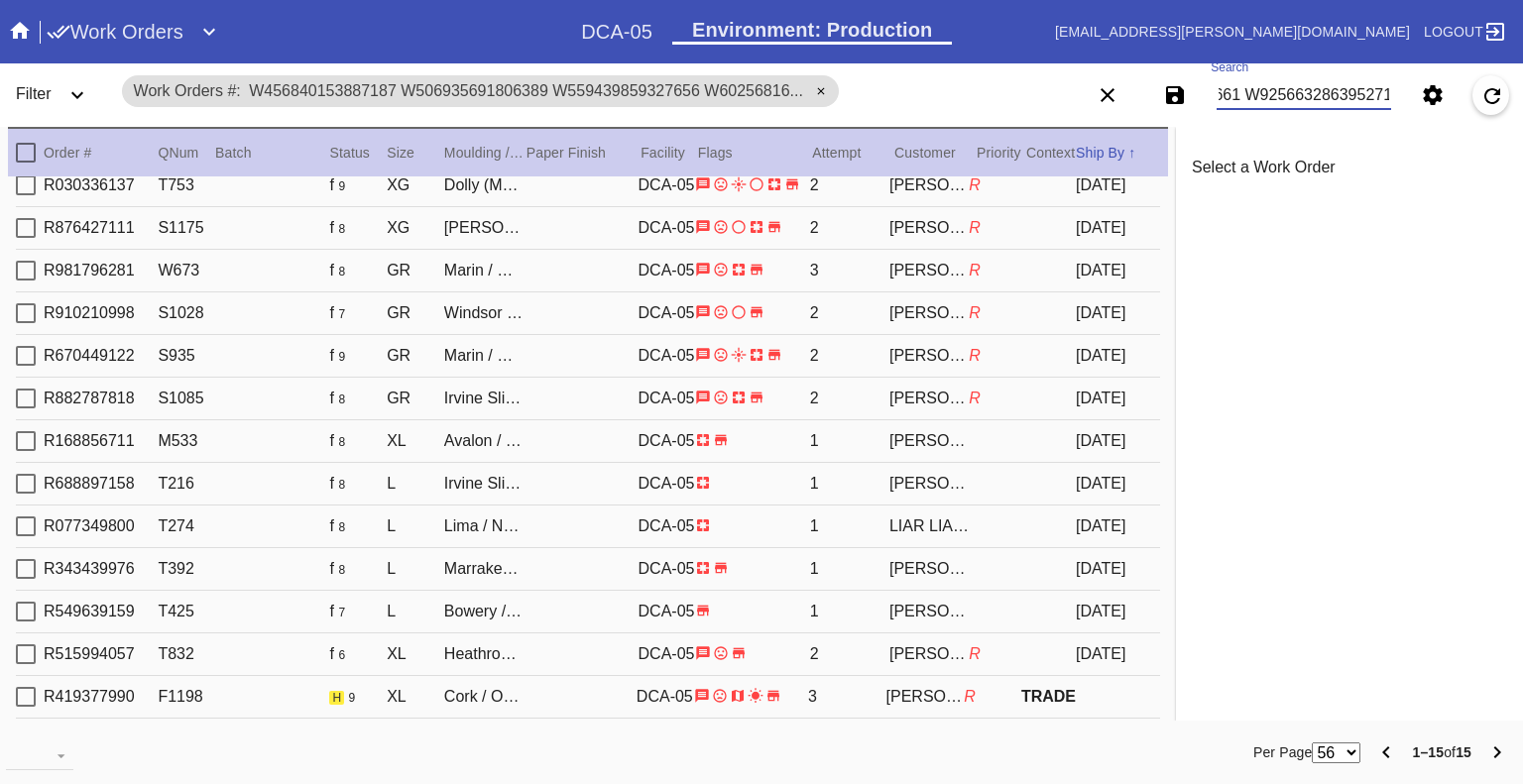 type on "W456840153887187 W506935691806389 W559439859327656 W602568165247623 W104587284484460 W248845451454326 W513268422551284 W526263289275804 W573025861050734 W573081148642229 W592244915751175 W806098427089634 W834927615355029 W851635247902661 W925663286395271" 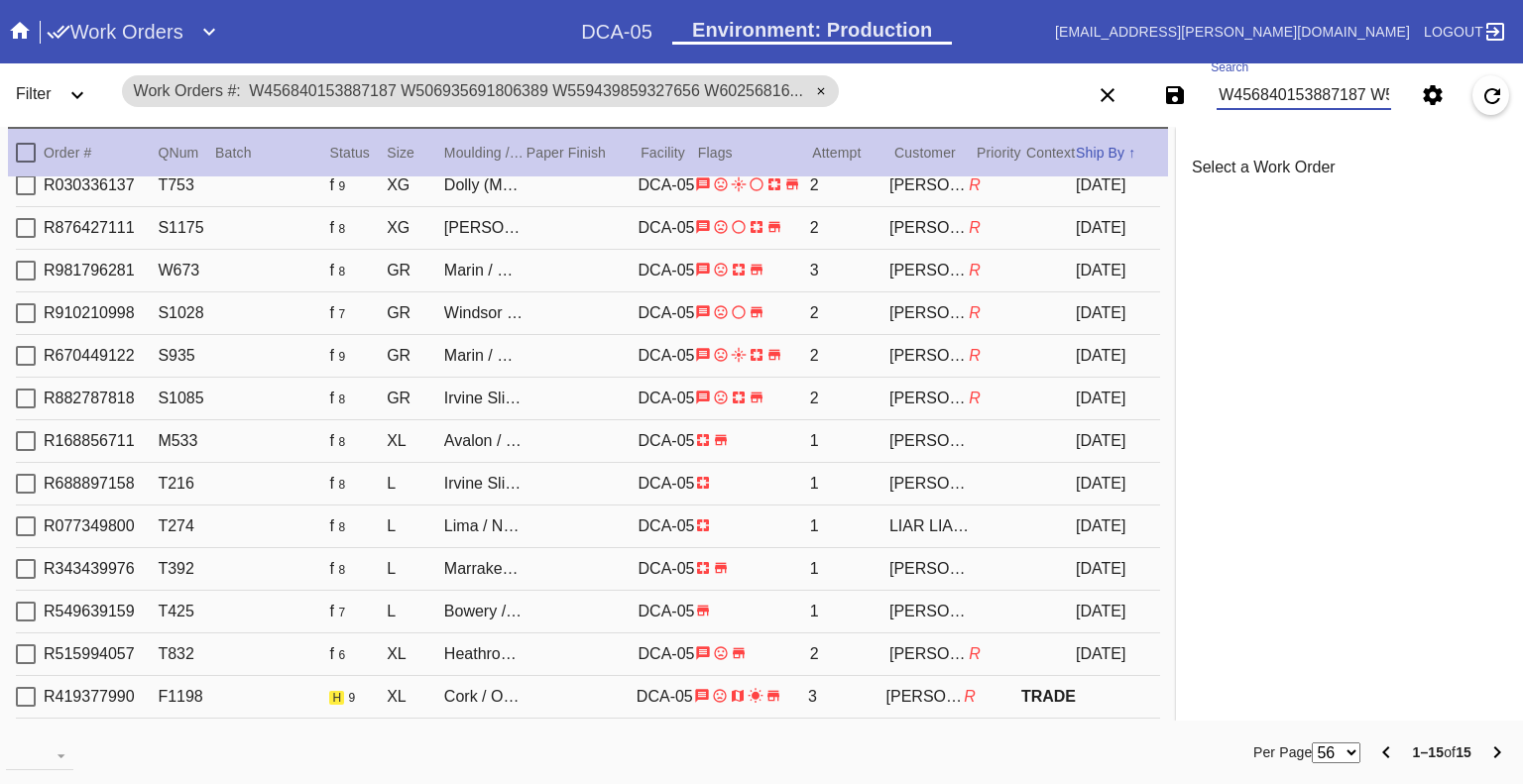 click at bounding box center [26, 697] 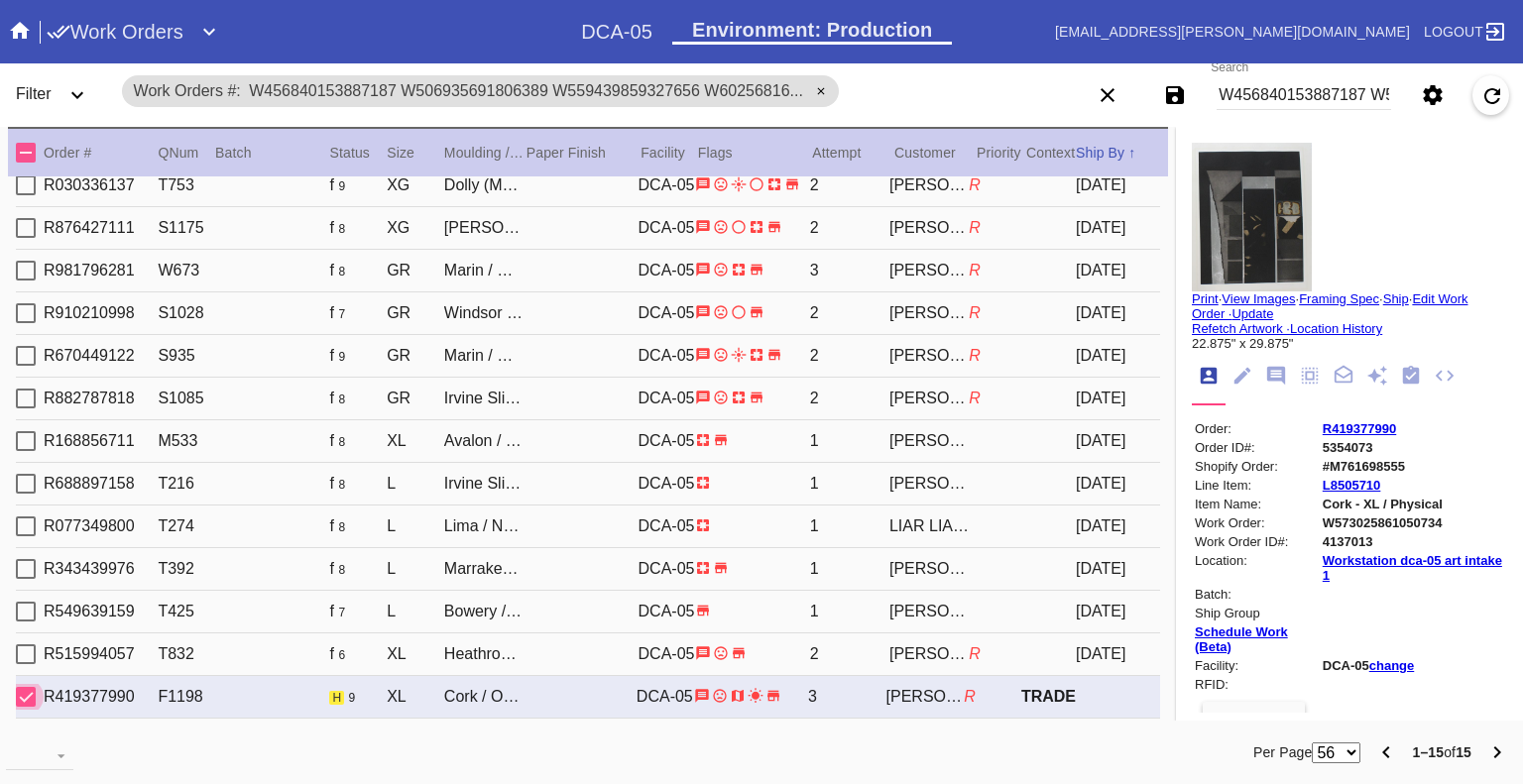 click on "W456840153887187 W506935691806389 W559439859327656 W602568165247623 W104587284484460 W248845451454326 W513268422551284 W526263289275804 W573025861050734 W573081148642229 W592244915751175 W806098427089634 W834927615355029 W851635247902661 W925663286395271" at bounding box center [1304, 95] 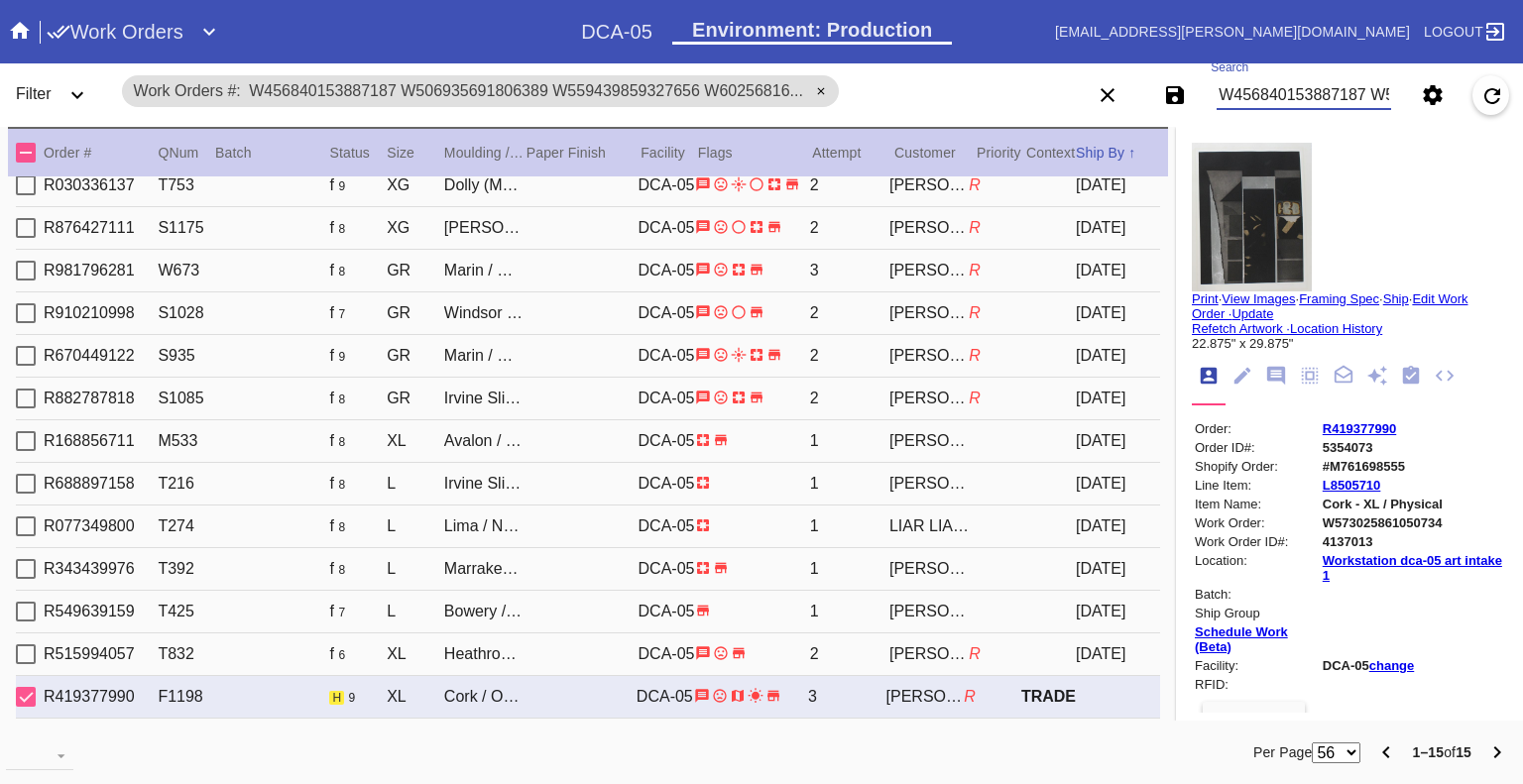 click on "W456840153887187 W506935691806389 W559439859327656 W602568165247623 W104587284484460 W248845451454326 W513268422551284 W526263289275804 W573025861050734 W573081148642229 W592244915751175 W806098427089634 W834927615355029 W851635247902661 W925663286395271" at bounding box center (1304, 95) 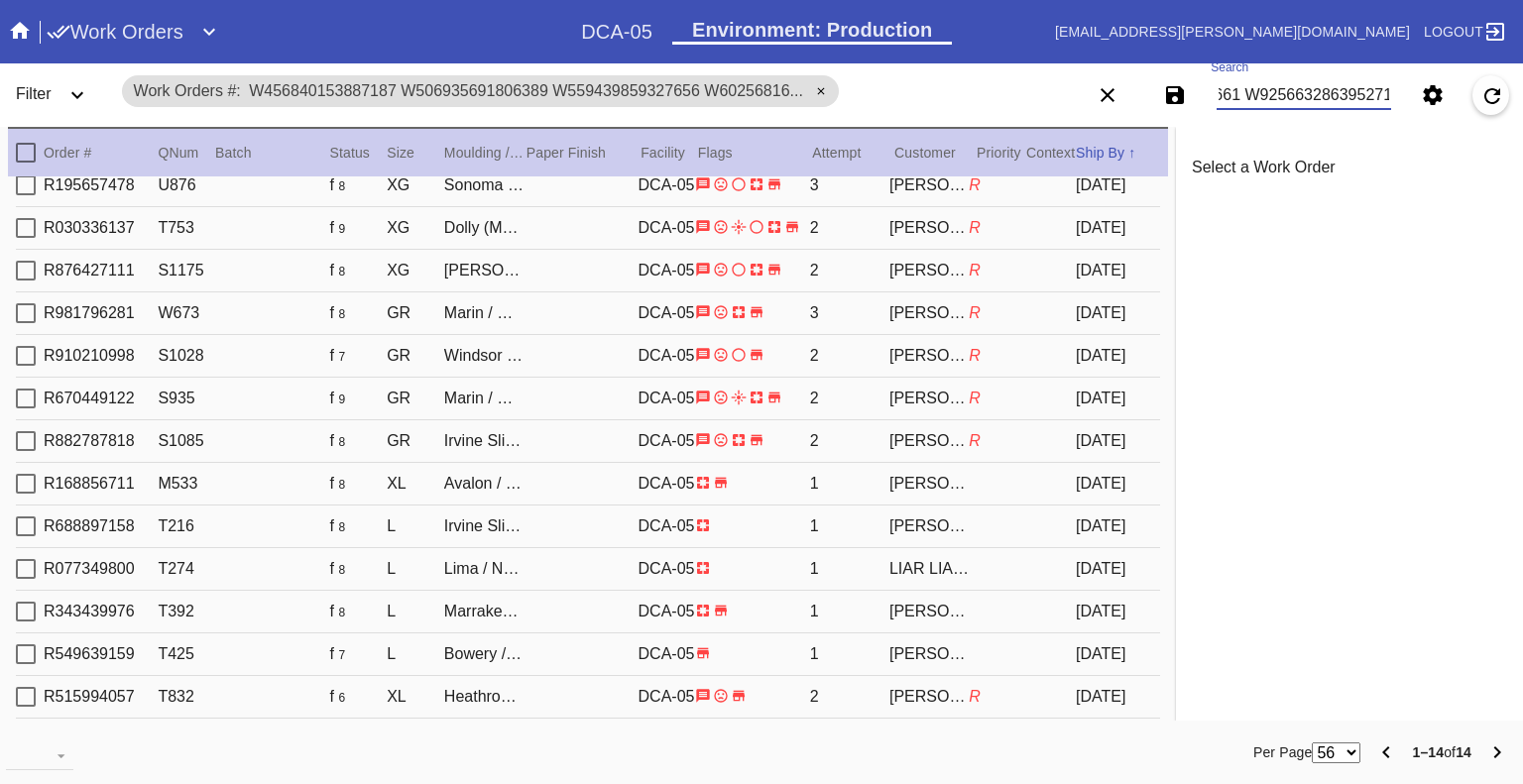 scroll, scrollTop: 64, scrollLeft: 0, axis: vertical 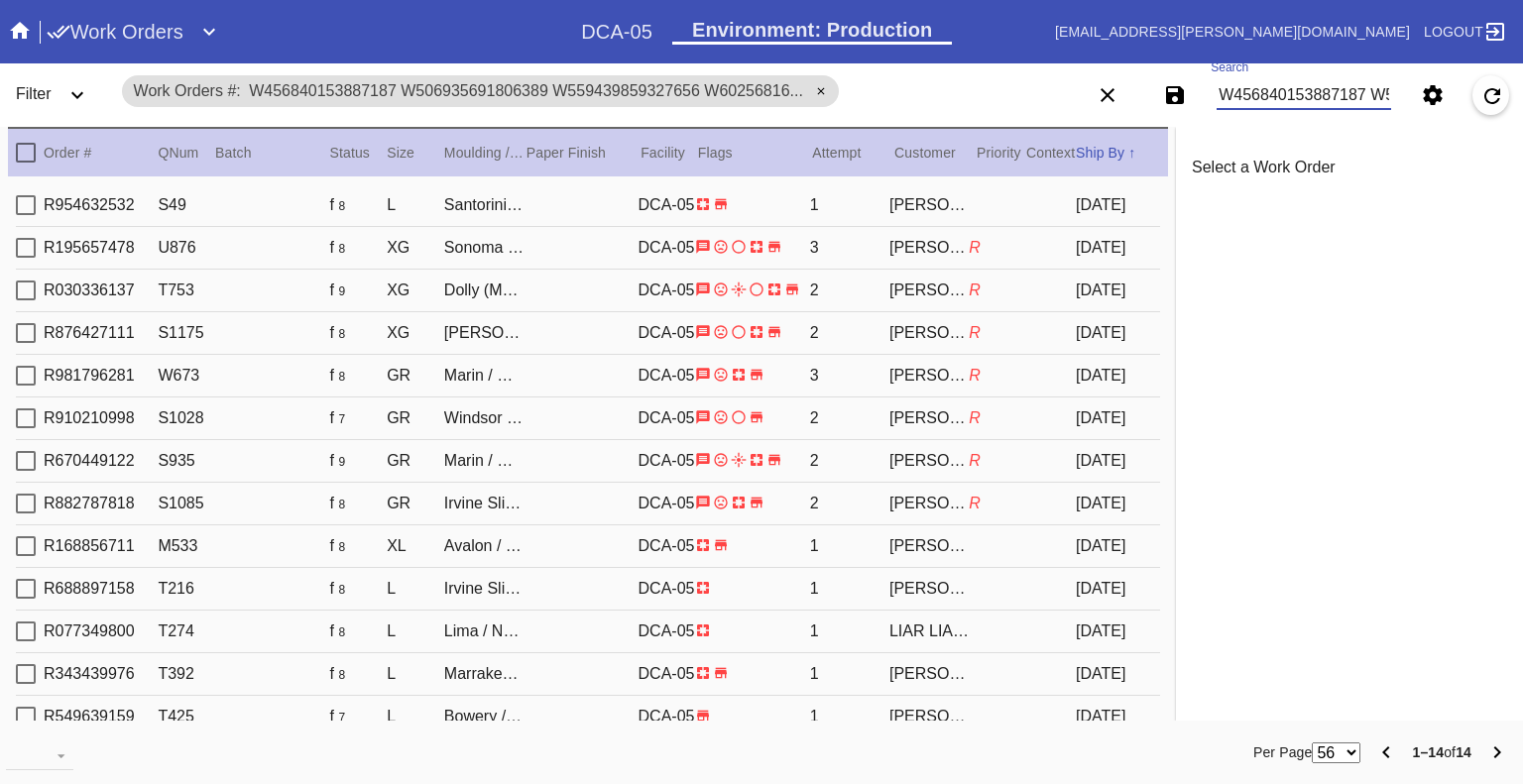 click on "W456840153887187 W506935691806389 W559439859327656 W602568165247623 W104587284484460 W248845451454326 W513268422551284 W526263289275804 W573081148642229 W592244915751175 W806098427089634 W834927615355029 W851635247902661 W925663286395271" at bounding box center (1304, 95) 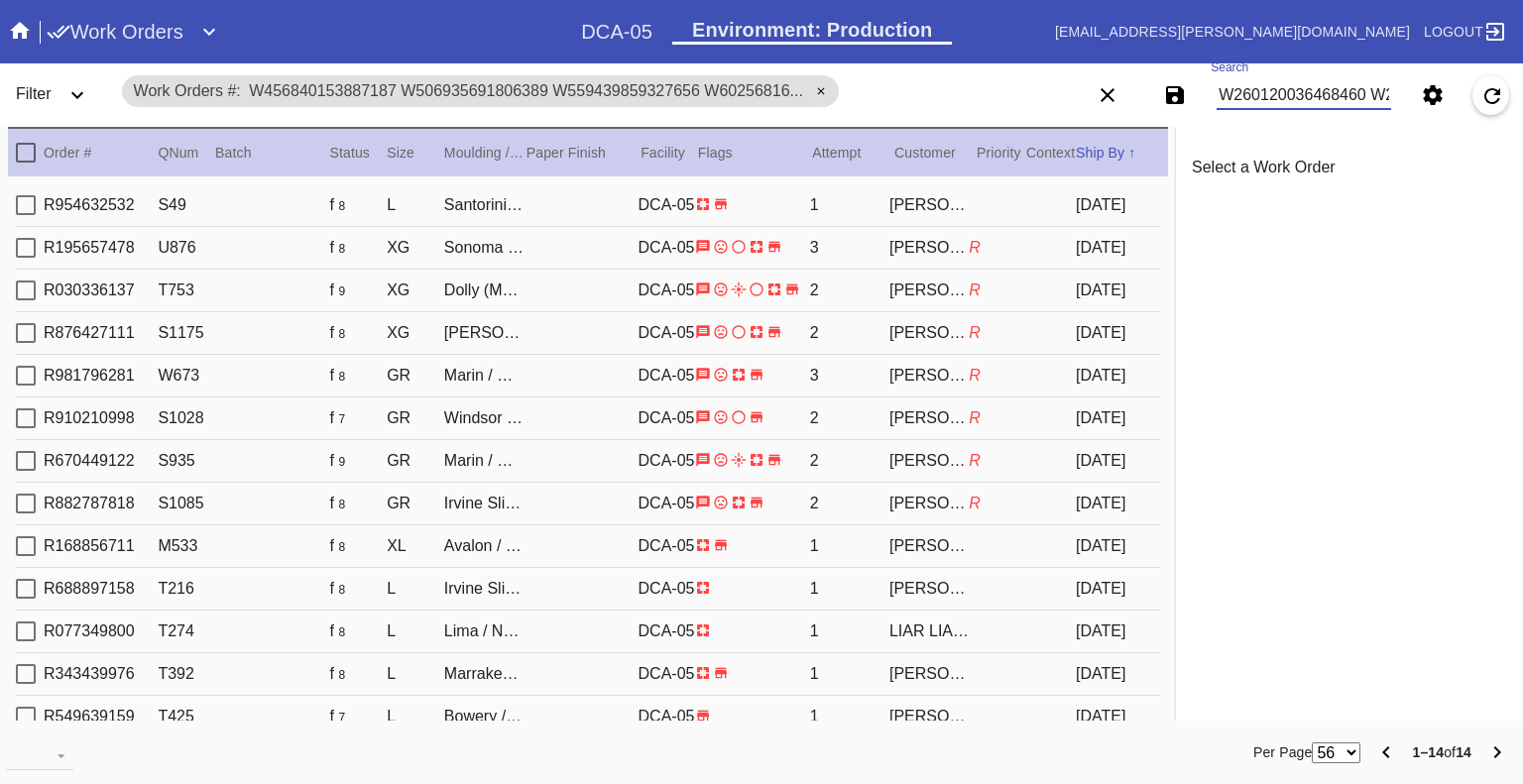 scroll, scrollTop: 0, scrollLeft: 3916, axis: horizontal 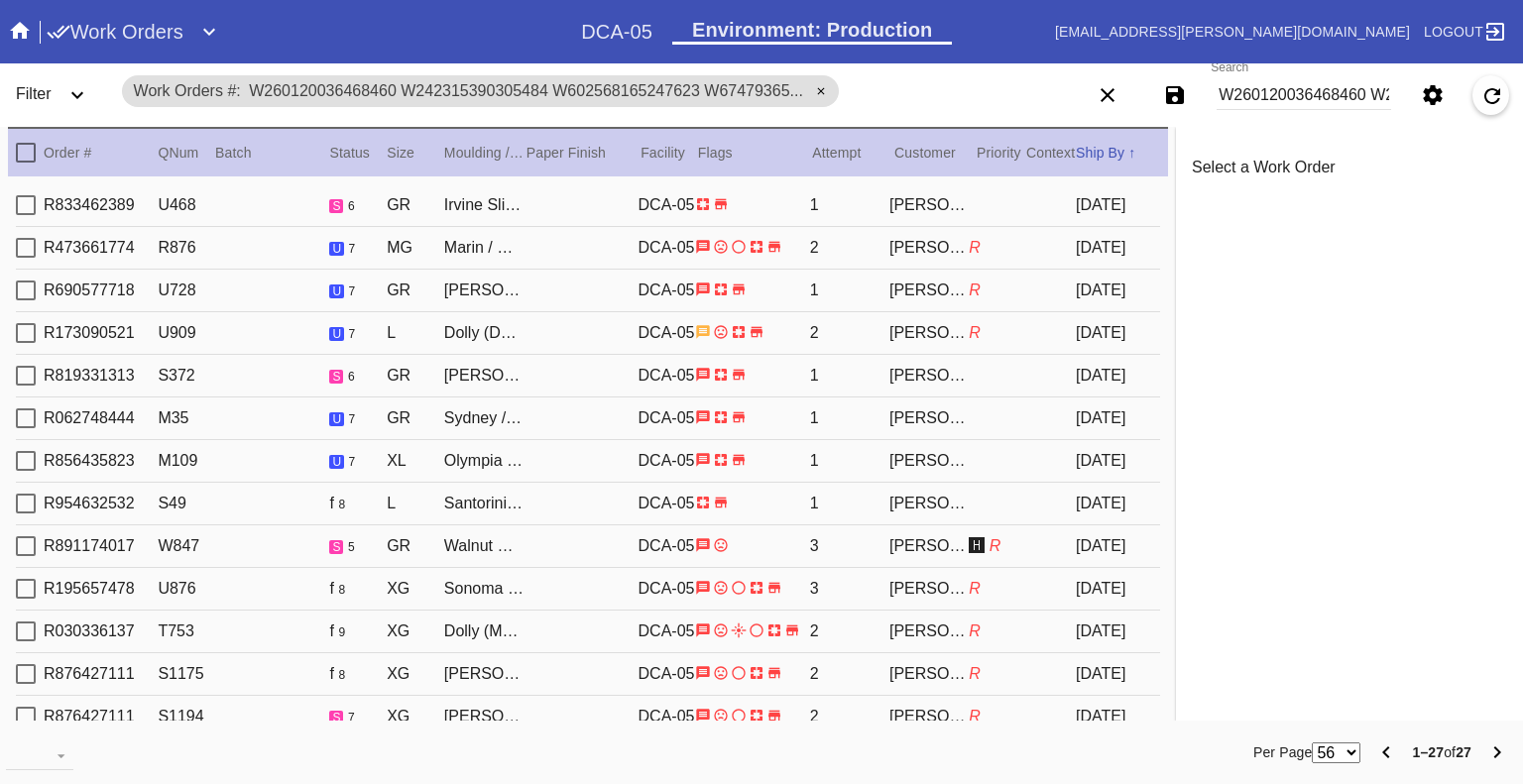 click on "W260120036468460 W242315390305484 W602568165247623 W674793651169373 W364412599233174 W334065914446007 W178988662390611 W939177897463117 W309801233264830 W467069986407546 W925663286395271 W506935691806389 W834927615355029 W513268422551284 W979059697676268 W456840153887187 W519021406224339 W559439859327656 W592244915751175 W851635247902661 W806098427089634 W683662682407926 W513465315582484 W343461131933591 W946078818252772 W380205559268361 W302817820578909" at bounding box center [1304, 95] 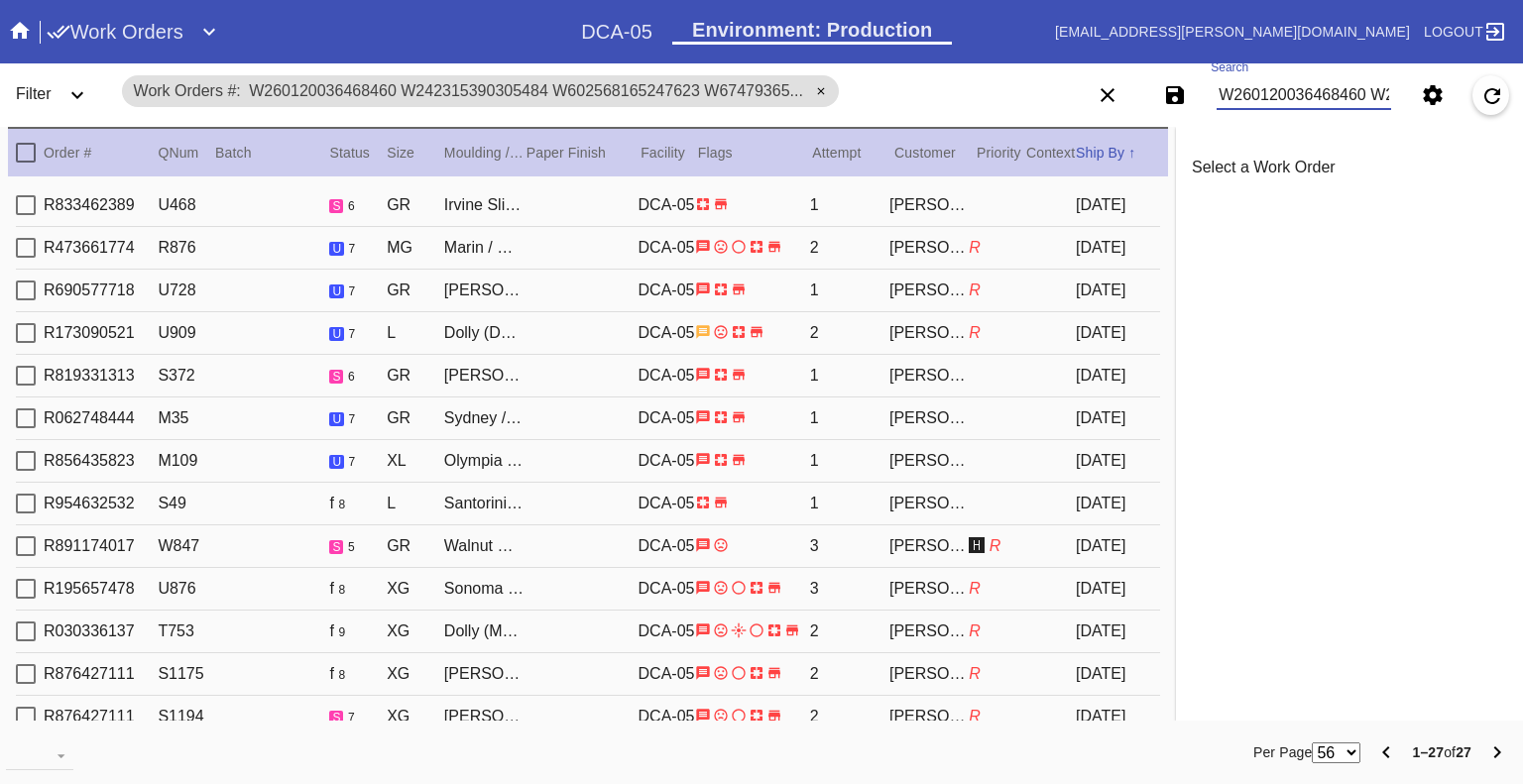 click on "W260120036468460 W242315390305484 W602568165247623 W674793651169373 W364412599233174 W334065914446007 W178988662390611 W939177897463117 W309801233264830 W467069986407546 W925663286395271 W506935691806389 W834927615355029 W513268422551284 W979059697676268 W456840153887187 W519021406224339 W559439859327656 W592244915751175 W851635247902661 W806098427089634 W683662682407926 W513465315582484 W343461131933591 W946078818252772 W380205559268361 W302817820578909" at bounding box center [1304, 95] 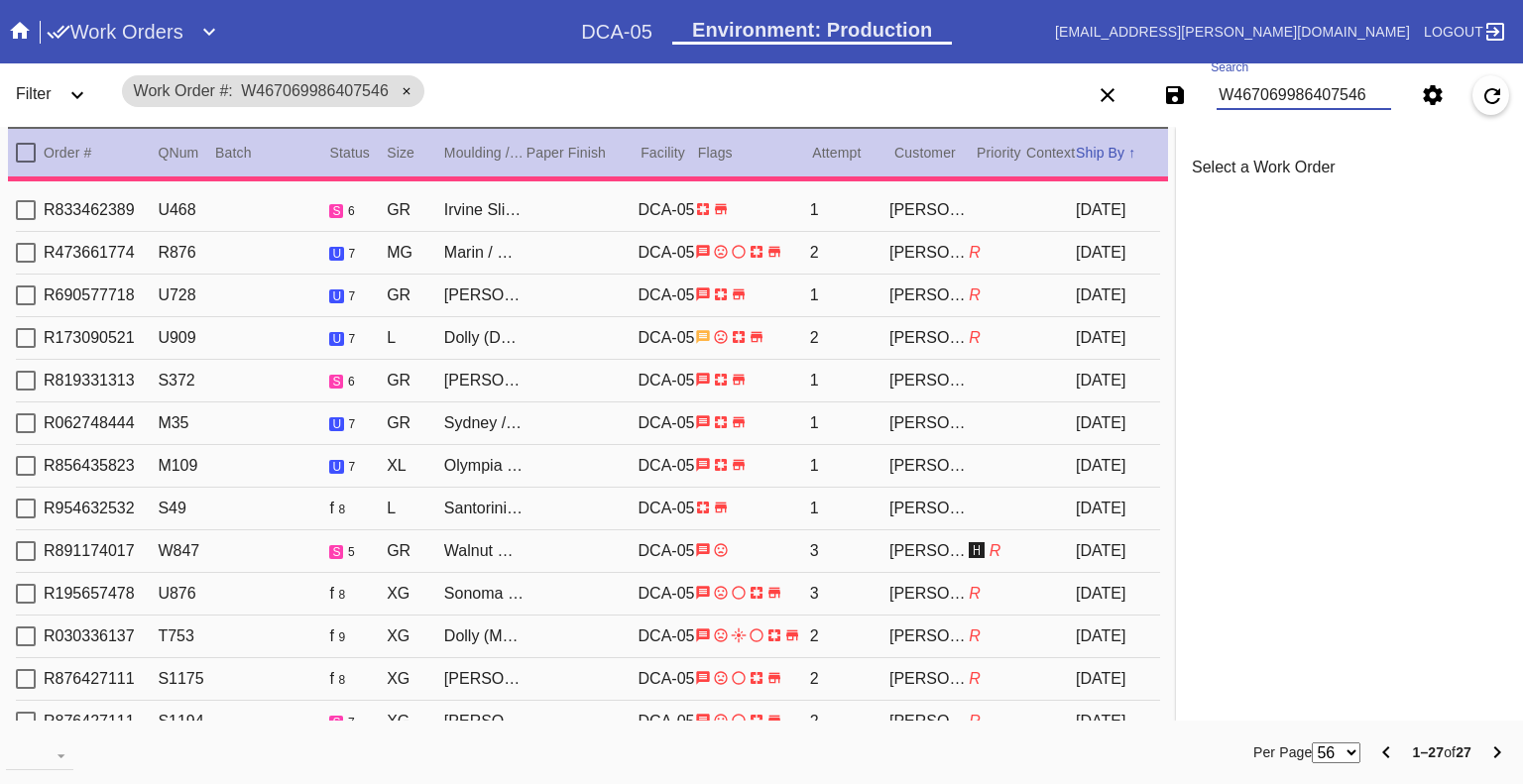 type on "3.0" 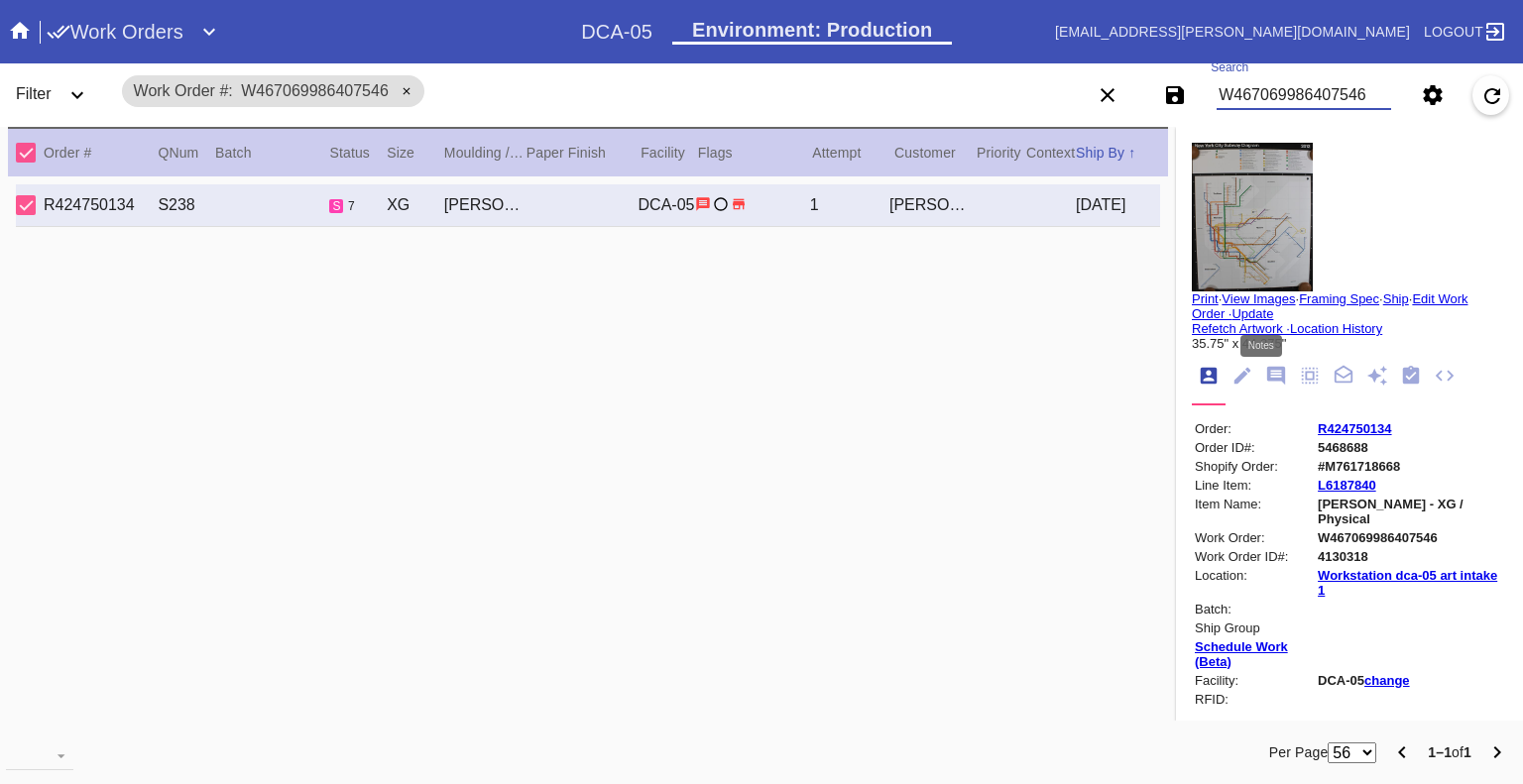 type on "W467069986407546" 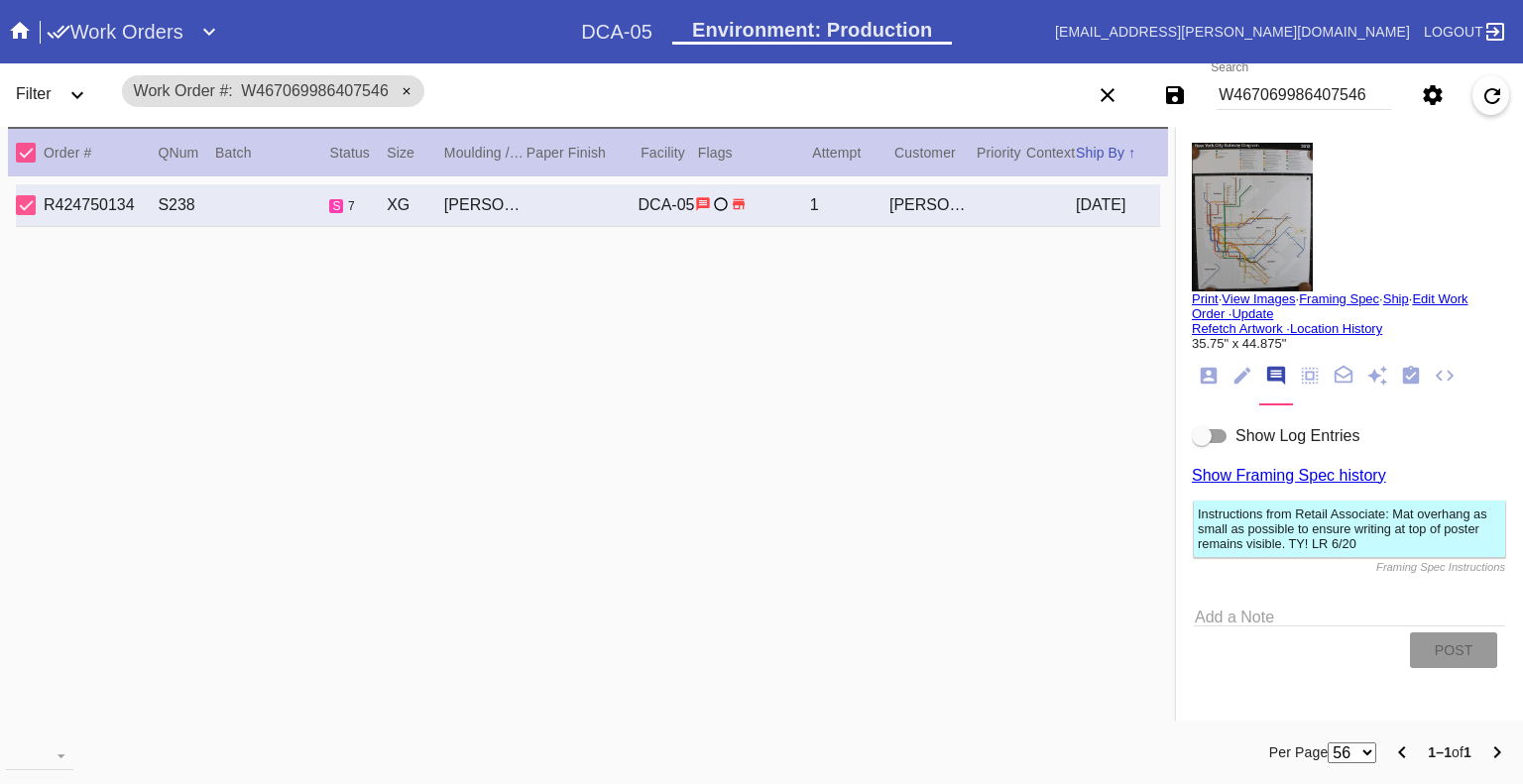 click at bounding box center (1202, 436) 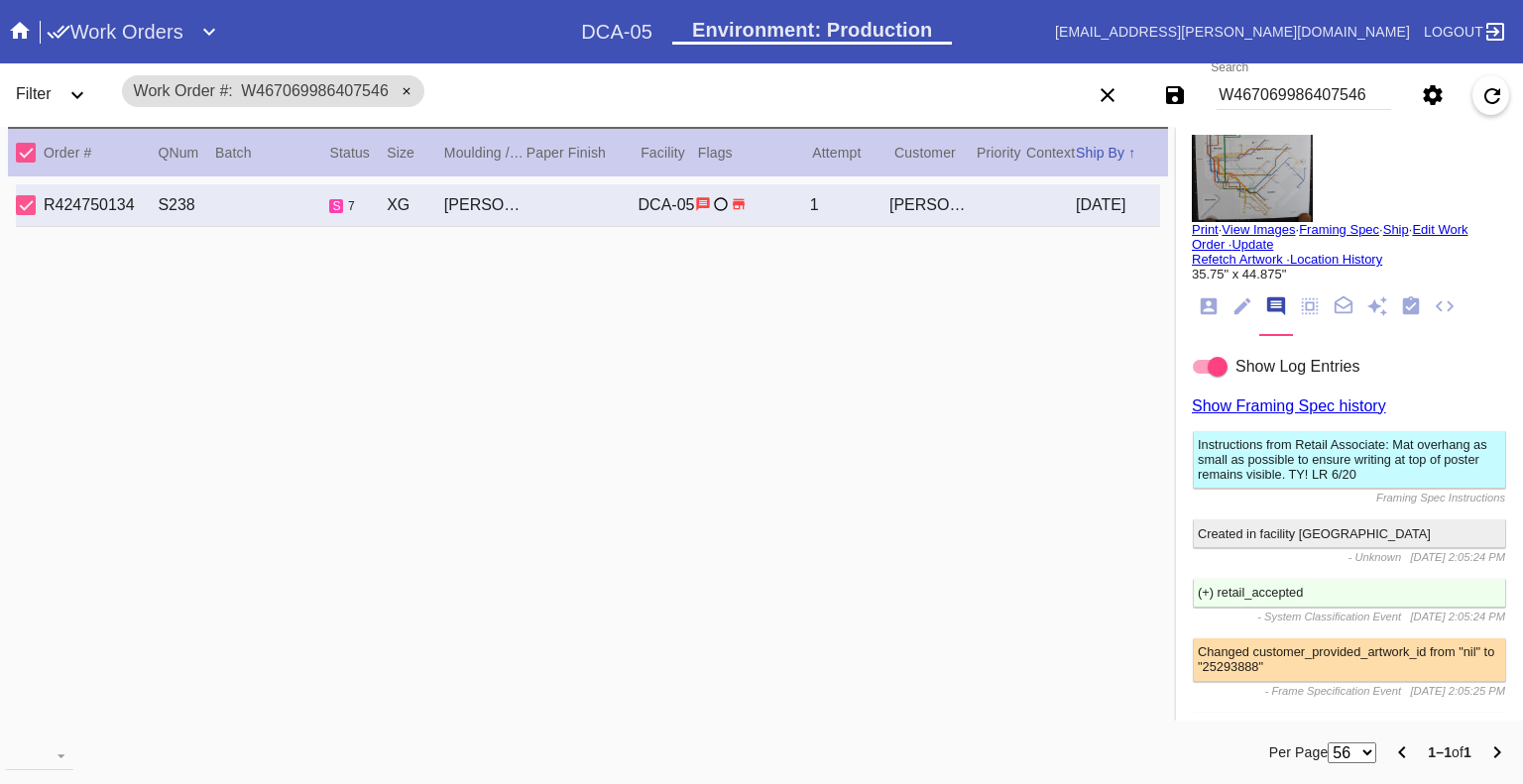 scroll, scrollTop: 0, scrollLeft: 0, axis: both 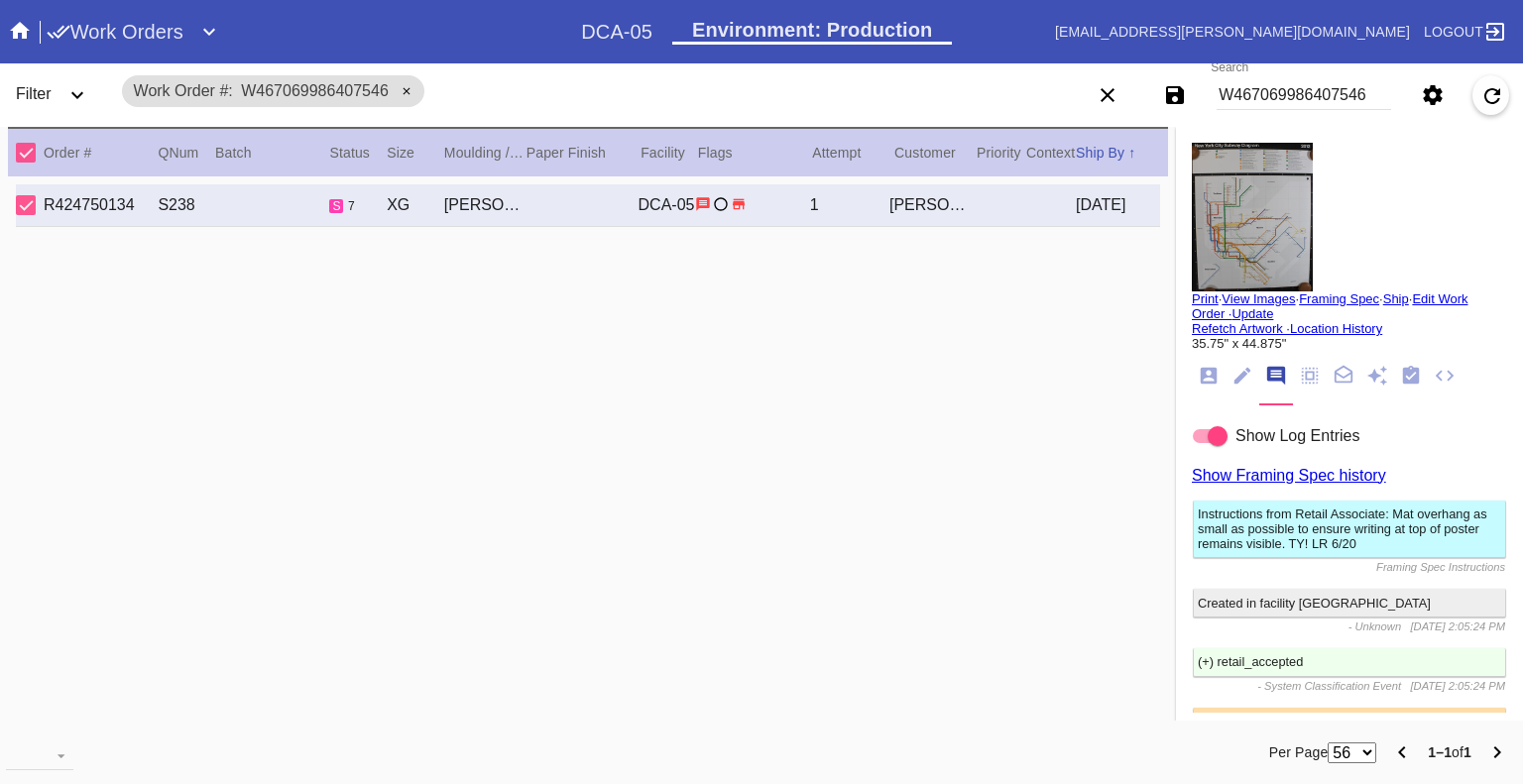 click on "Print" at bounding box center [1205, 298] 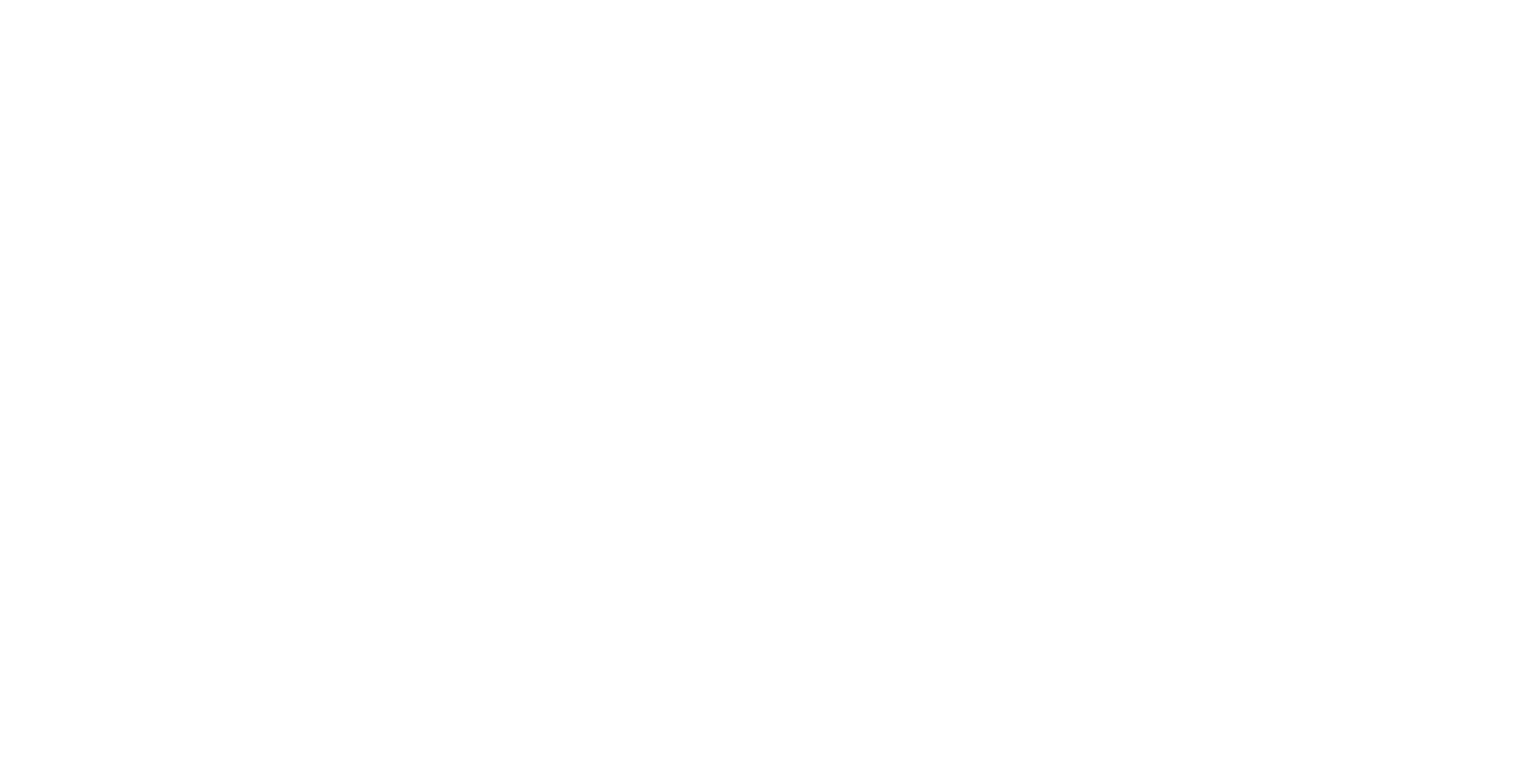 scroll, scrollTop: 0, scrollLeft: 0, axis: both 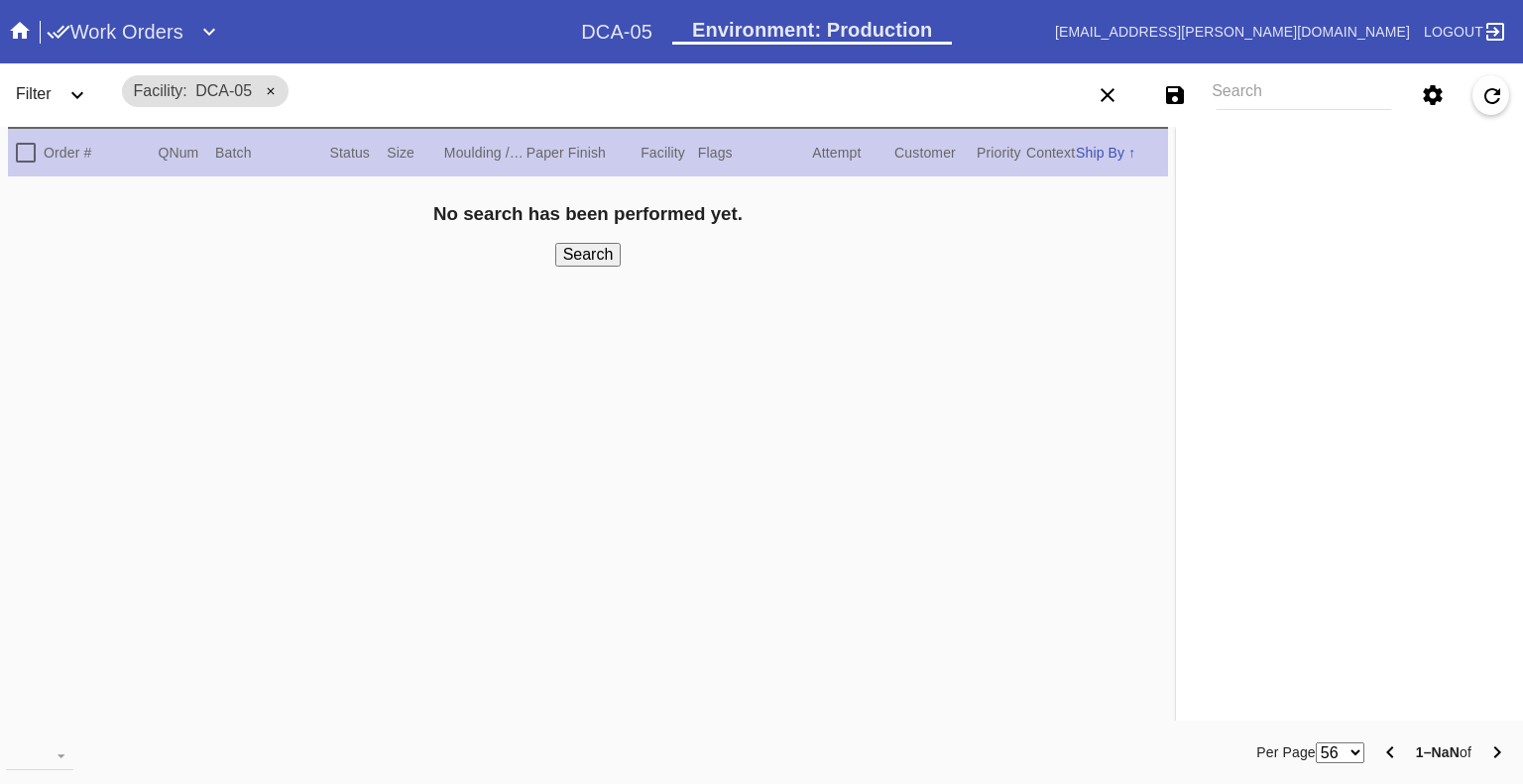 click on "Search" at bounding box center [1304, 95] 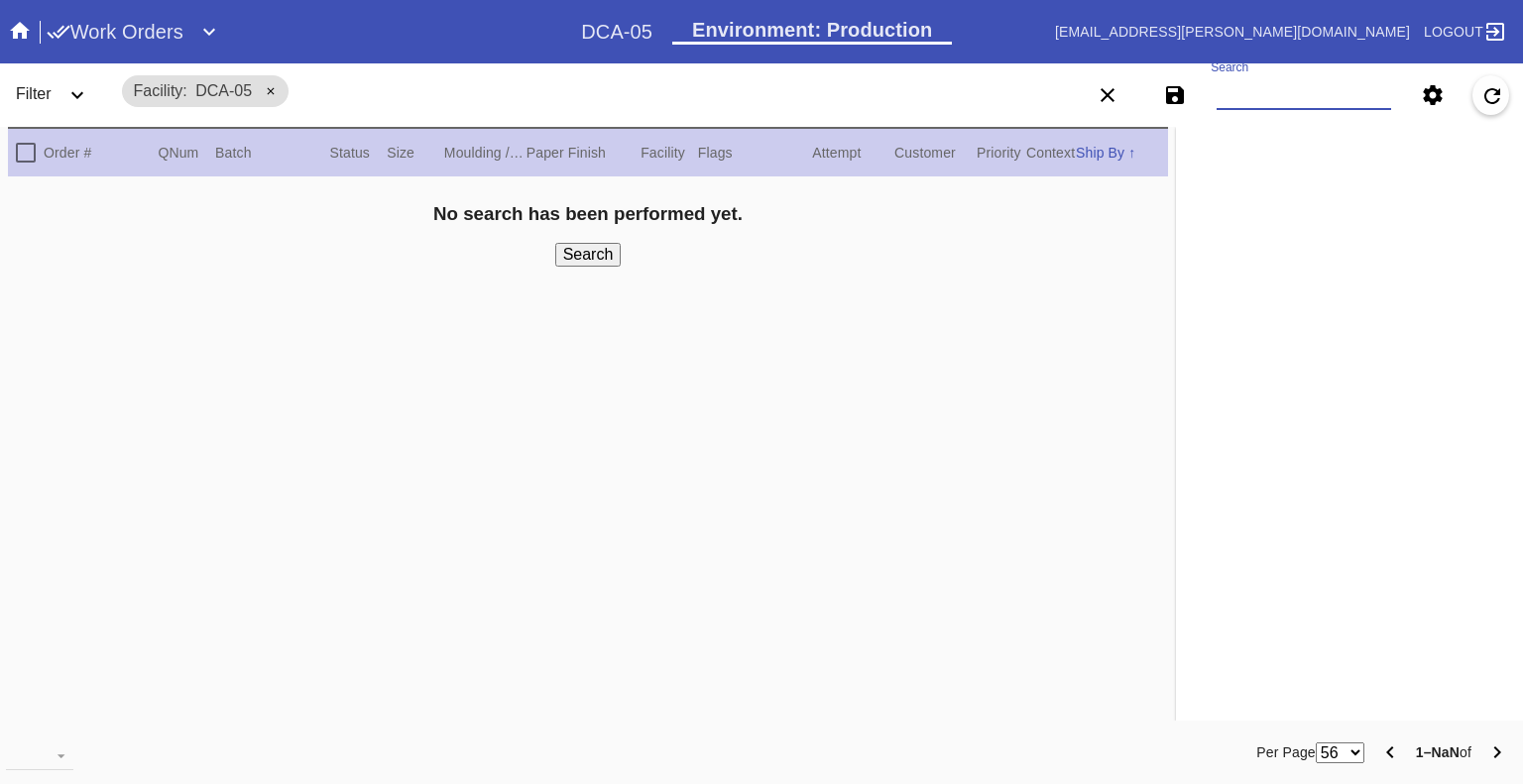 paste on "W456840153887187 W506935691806389 W559439859327656 W602568165247623 W104587284484460 W248845451454326 W513268422551284 W526263289275804 W573081148642229 W592244915751175 W806098427089634 W834927615355029 W851635247902661 W925663286395271" 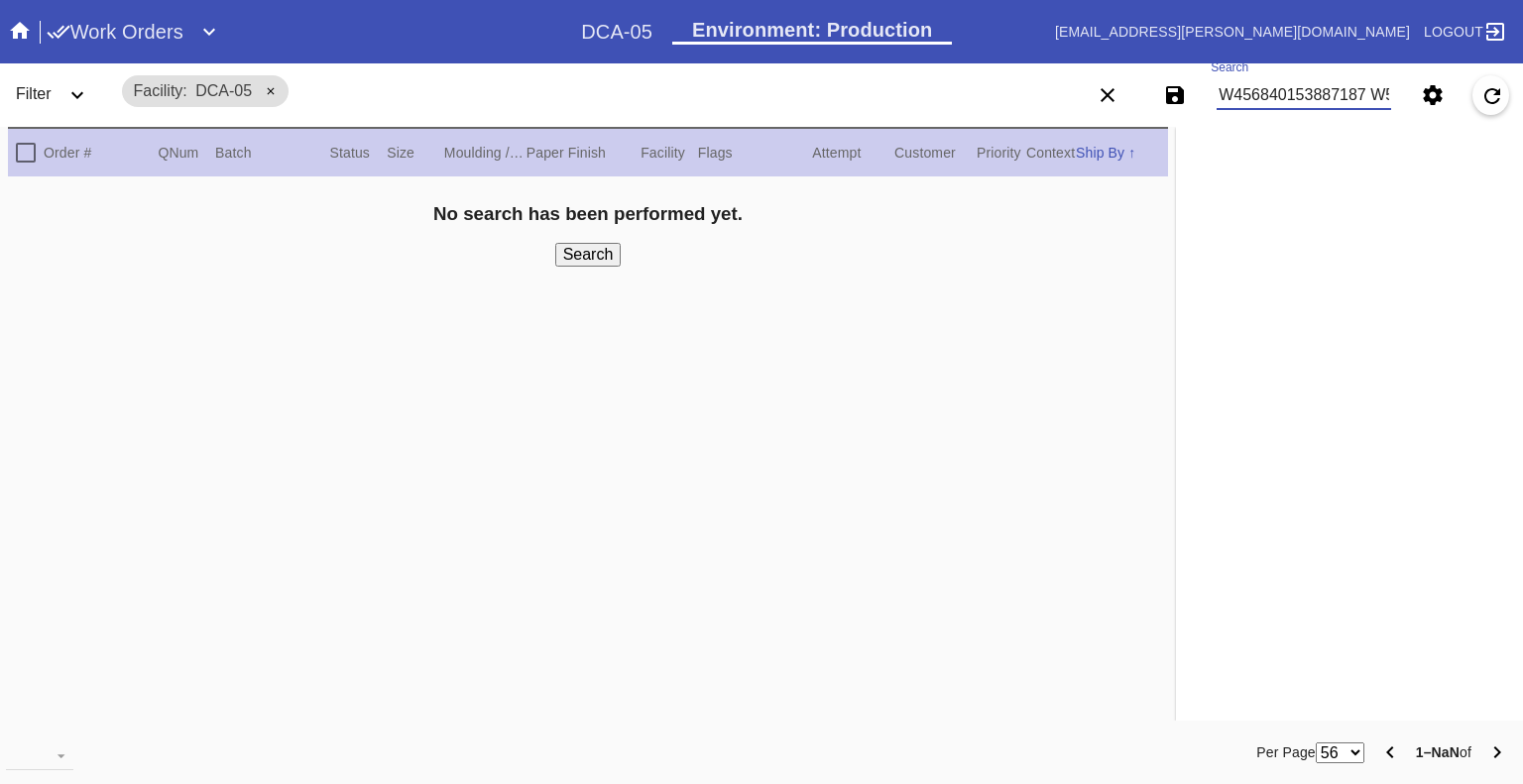 scroll, scrollTop: 0, scrollLeft: 1946, axis: horizontal 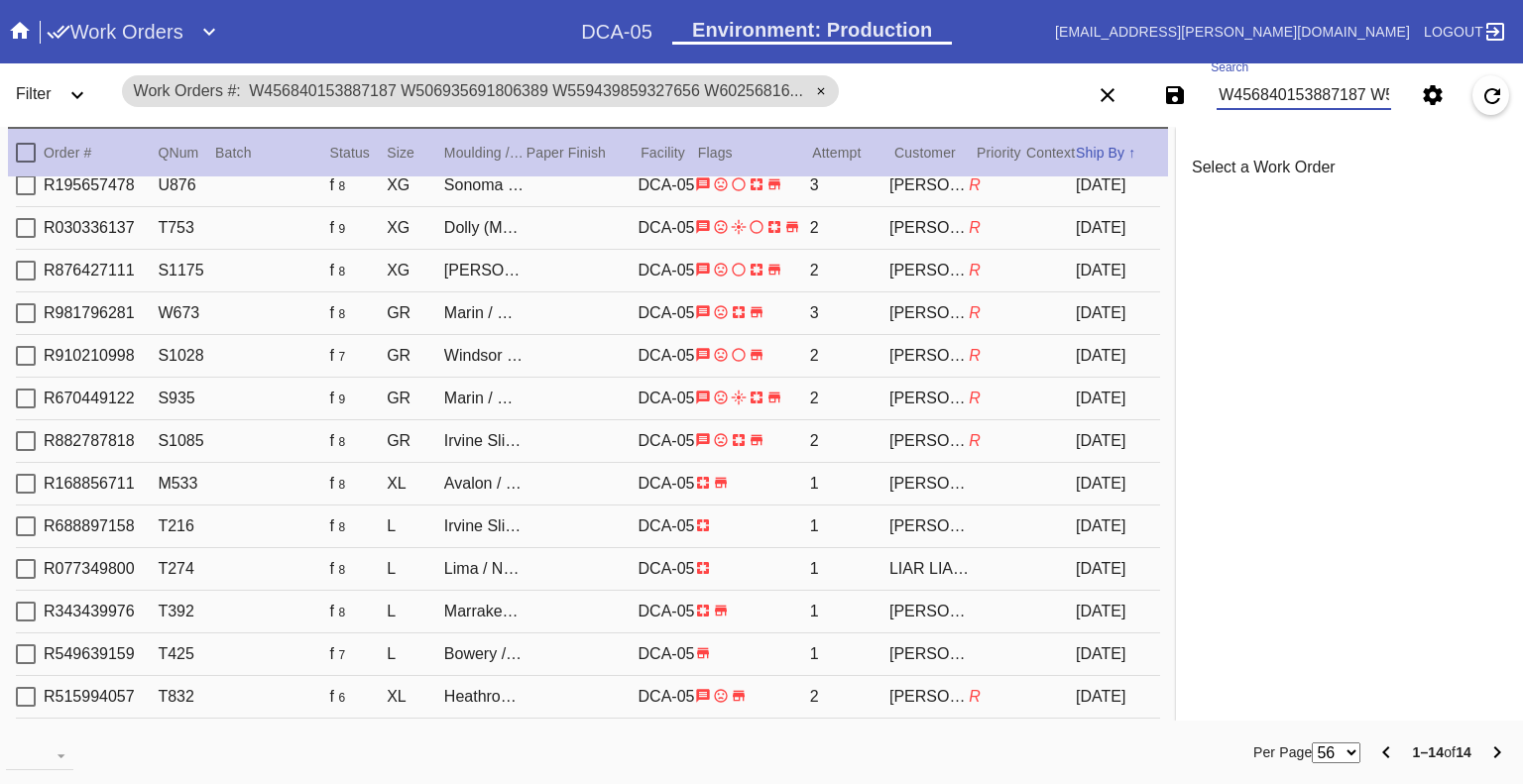 click on "W456840153887187 W506935691806389 W559439859327656 W602568165247623 W104587284484460 W248845451454326 W513268422551284 W526263289275804 W573081148642229 W592244915751175 W806098427089634 W834927615355029 W851635247902661 W925663286395271" at bounding box center (1304, 95) 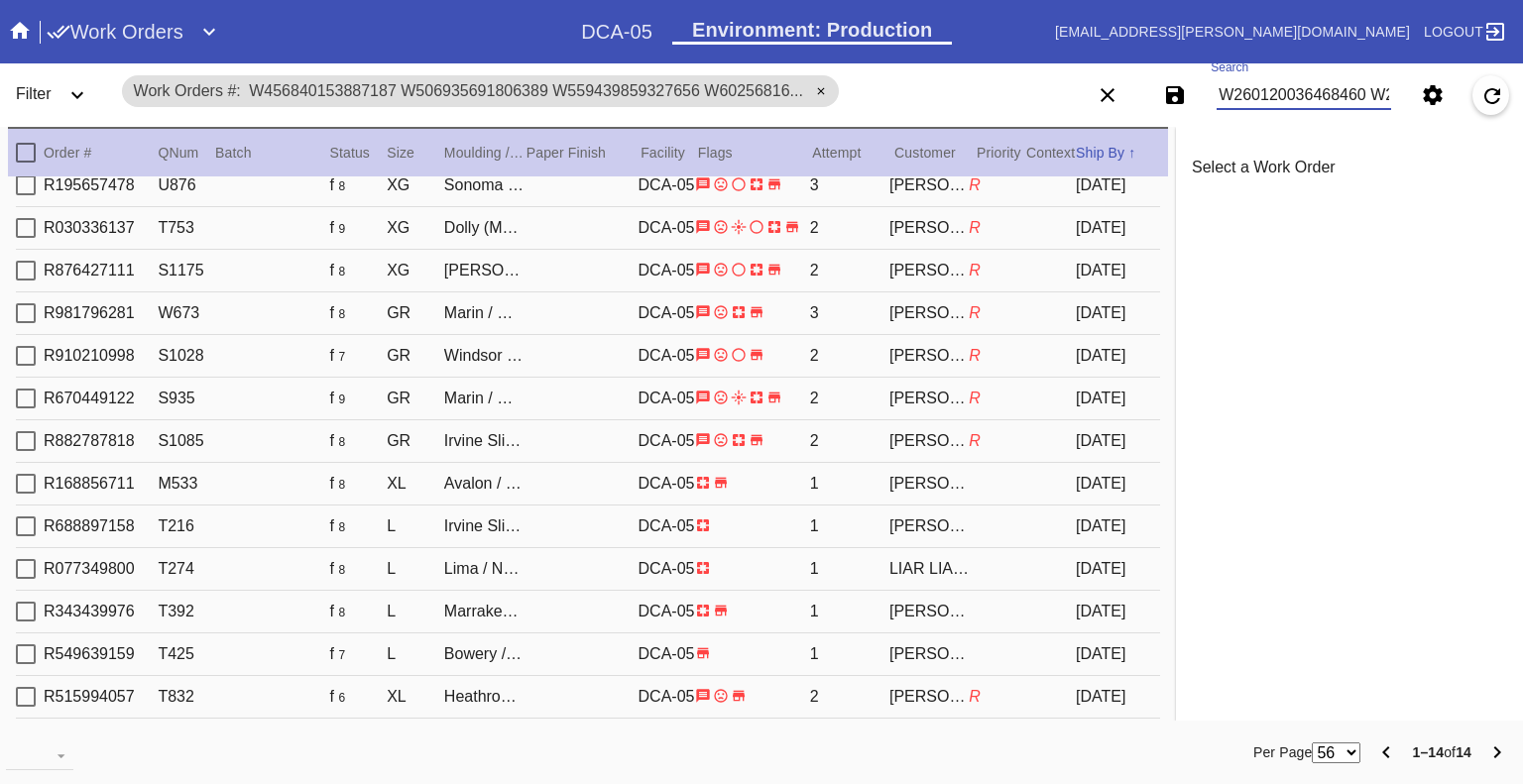 scroll, scrollTop: 0, scrollLeft: 3916, axis: horizontal 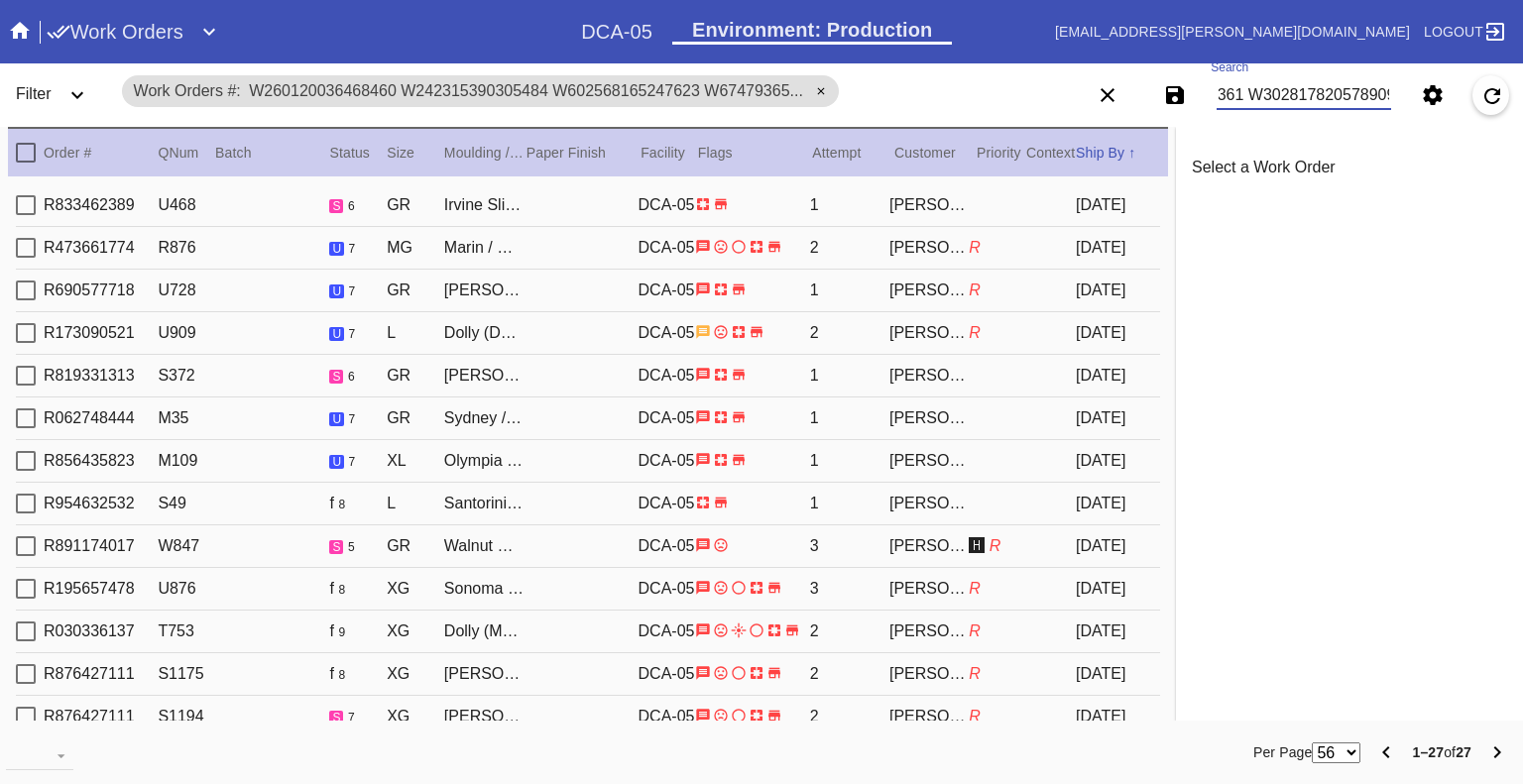 type on "W260120036468460 W242315390305484 W602568165247623 W674793651169373 W364412599233174 W334065914446007 W178988662390611 W939177897463117 W309801233264830 W467069986407546 W925663286395271 W506935691806389 W834927615355029 W513268422551284 W979059697676268 W456840153887187 W519021406224339 W559439859327656 W592244915751175 W851635247902661 W806098427089634 W683662682407926 W513465315582484 W343461131933591 W946078818252772 W380205559268361 W302817820578909" 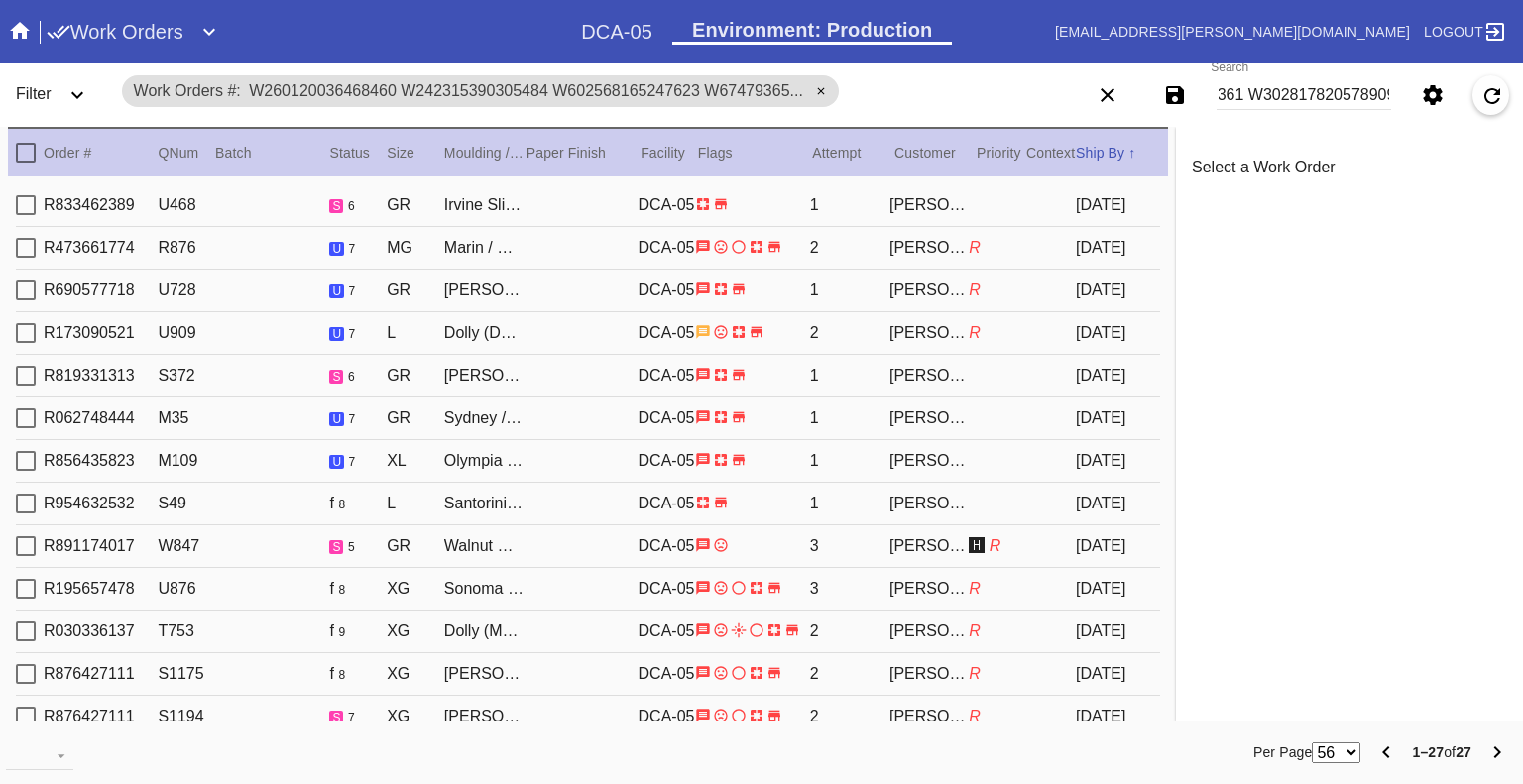 scroll, scrollTop: 0, scrollLeft: 0, axis: both 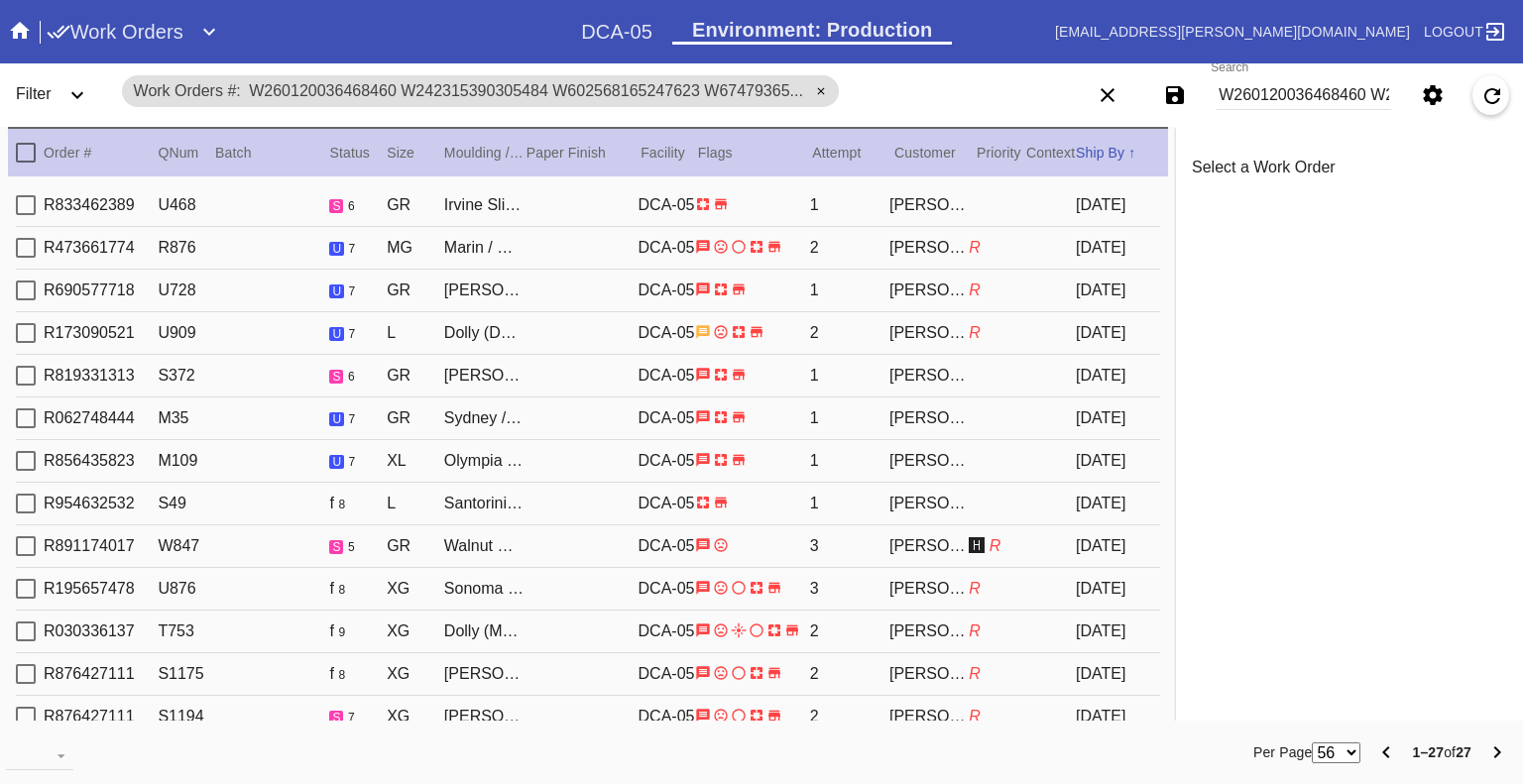 click 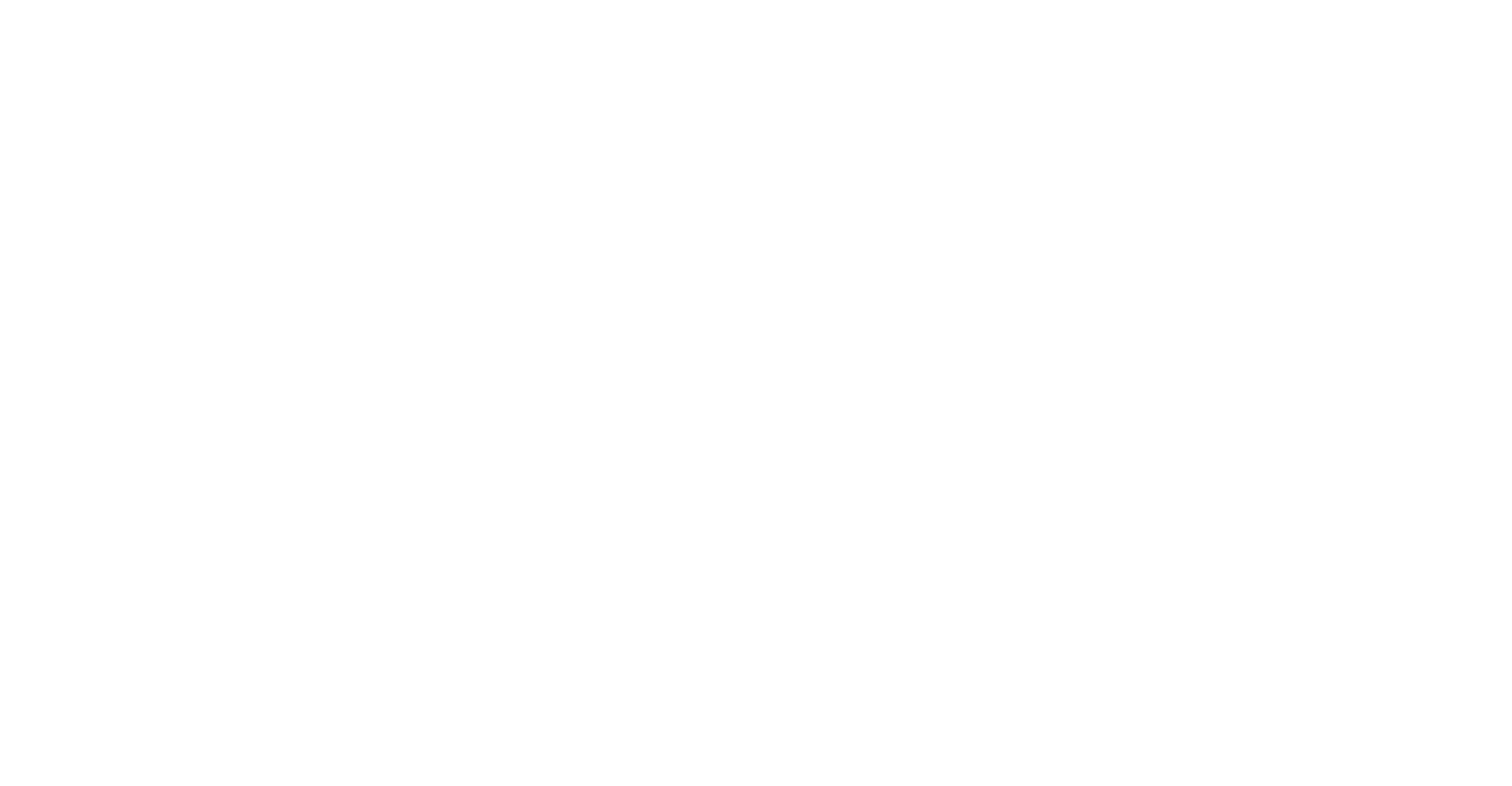 scroll, scrollTop: 0, scrollLeft: 0, axis: both 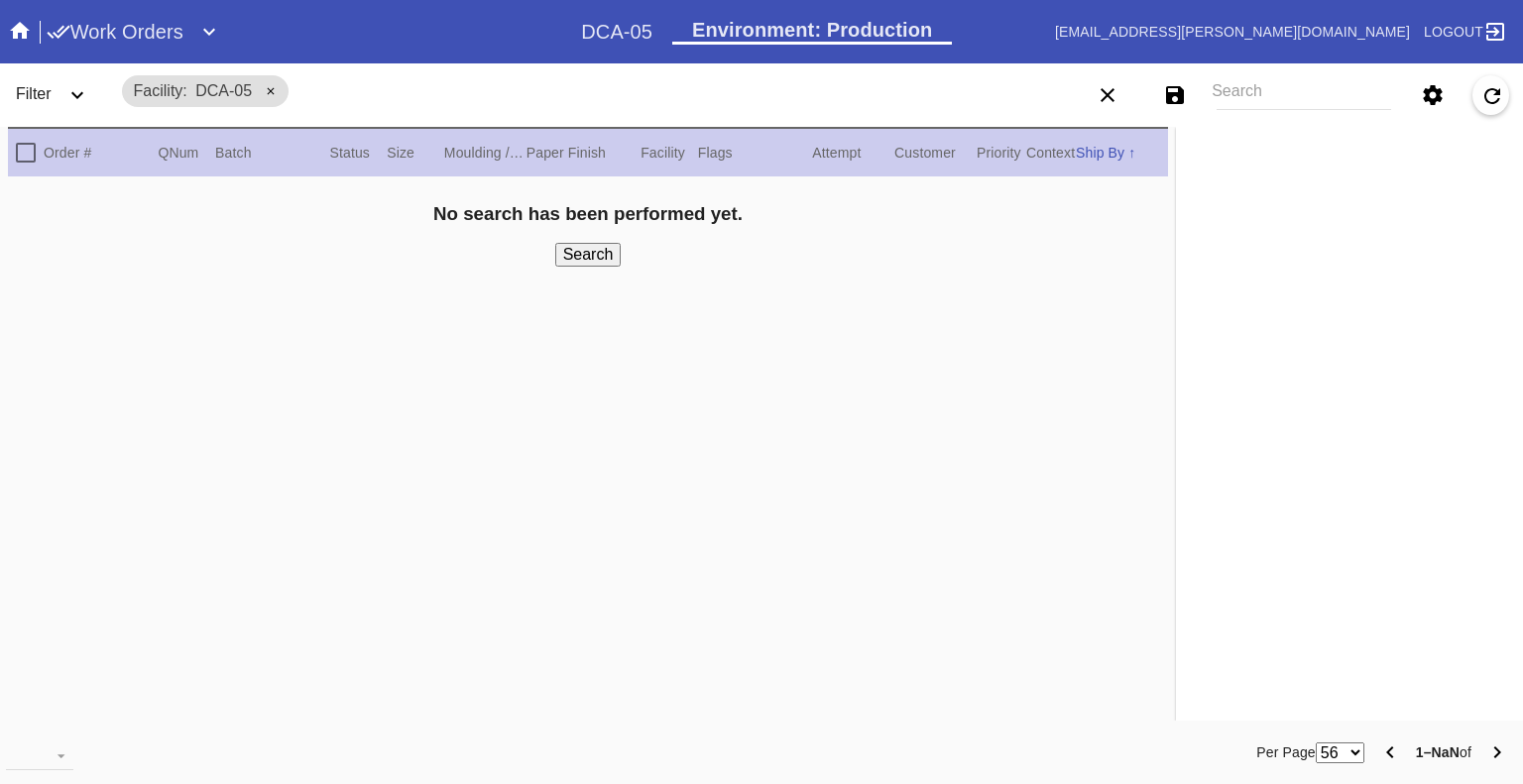 click on "Work Orders" at bounding box center (115, 32) 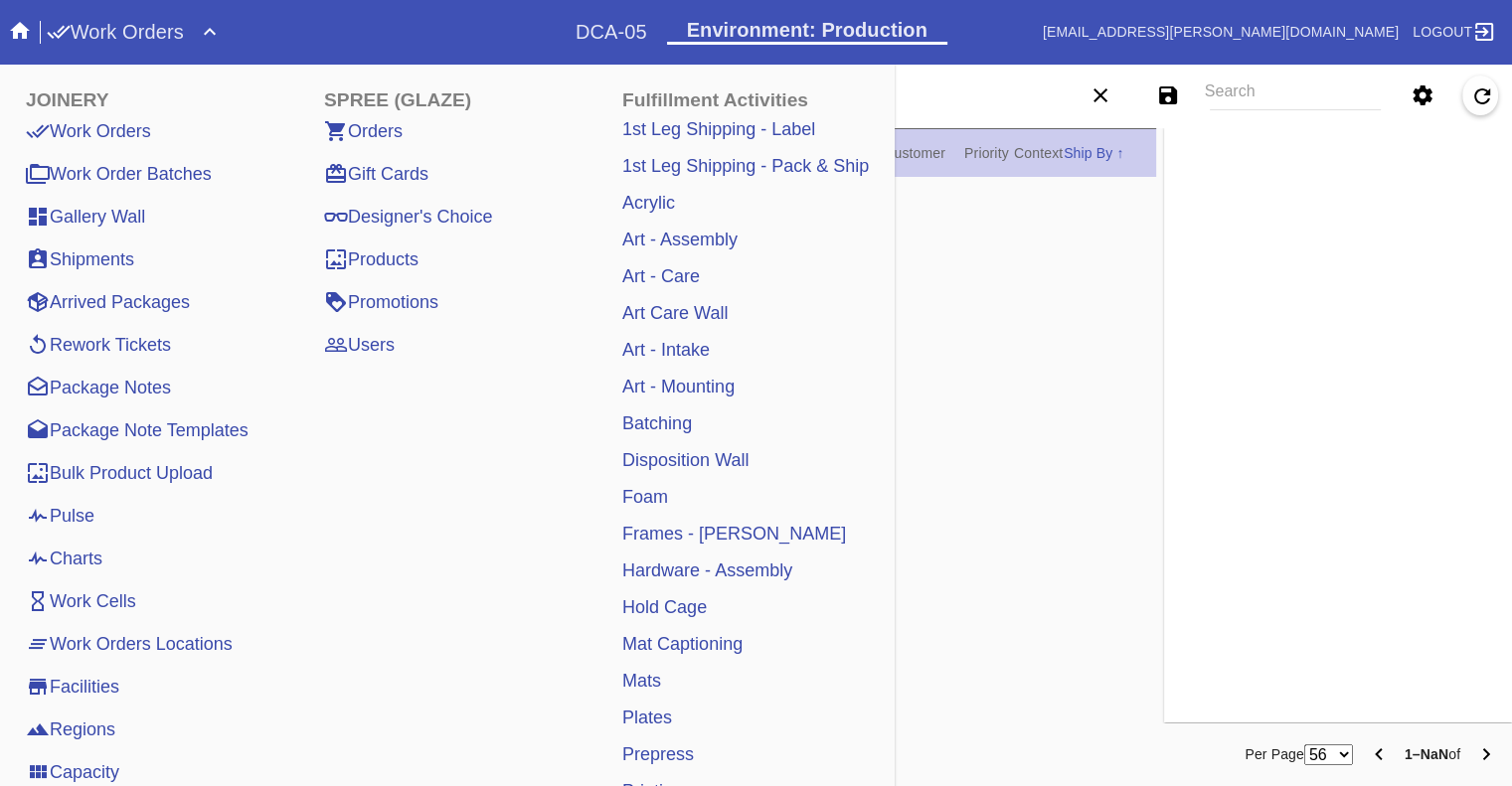 click on "Work Orders" at bounding box center (115, 32) 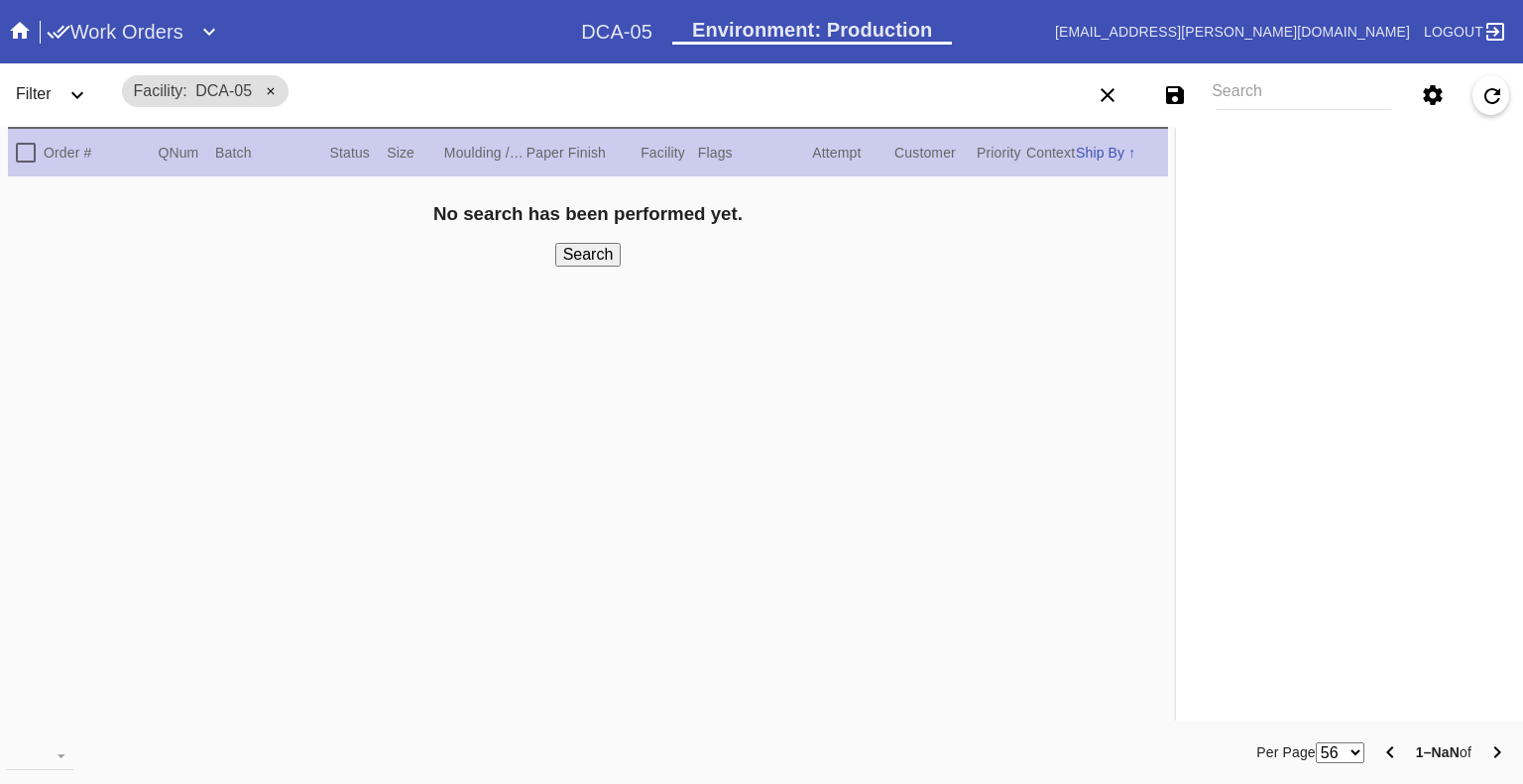 click on "Work Orders" at bounding box center (115, 32) 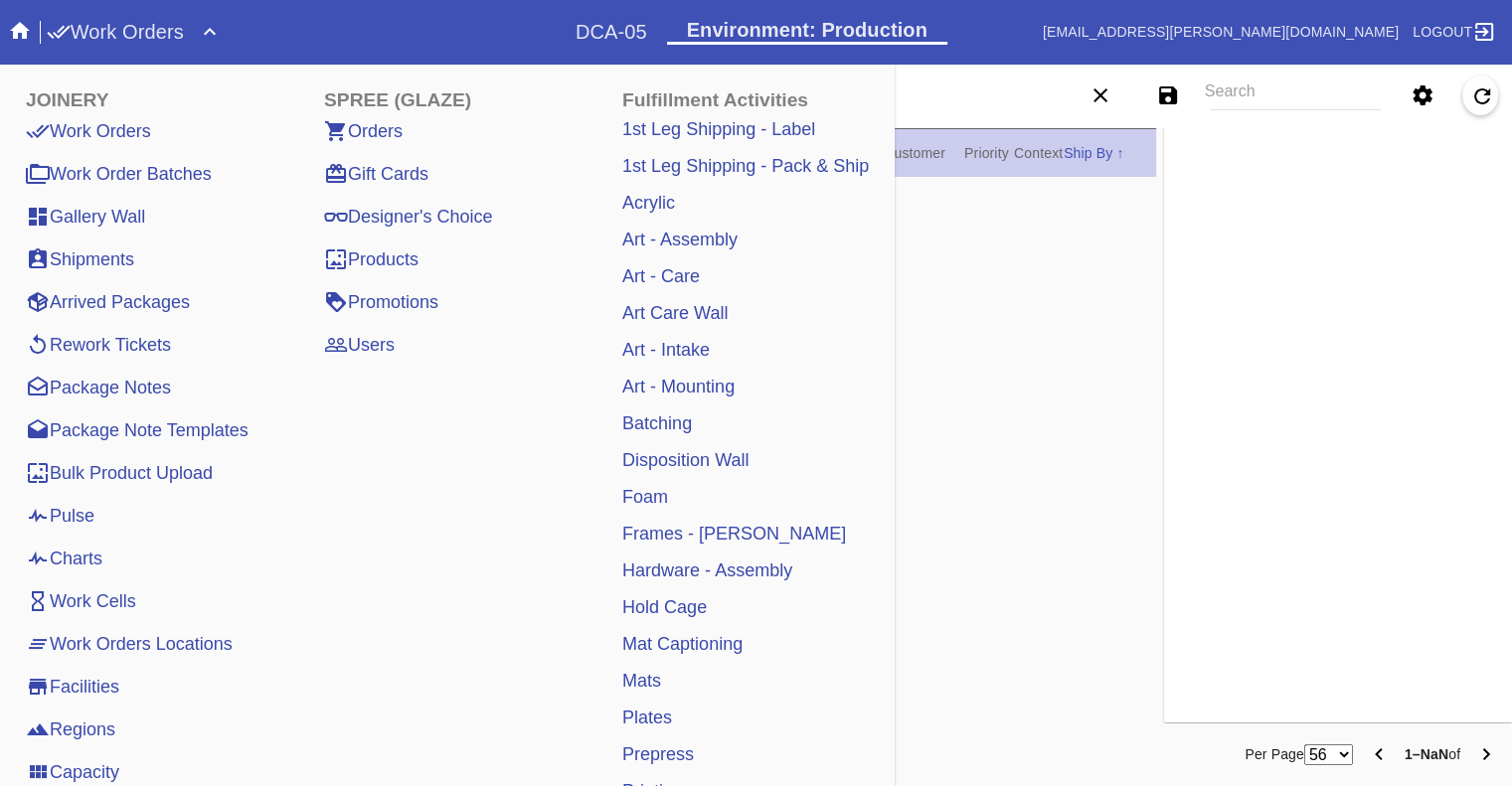 click on "Pulse" at bounding box center (60, 516) 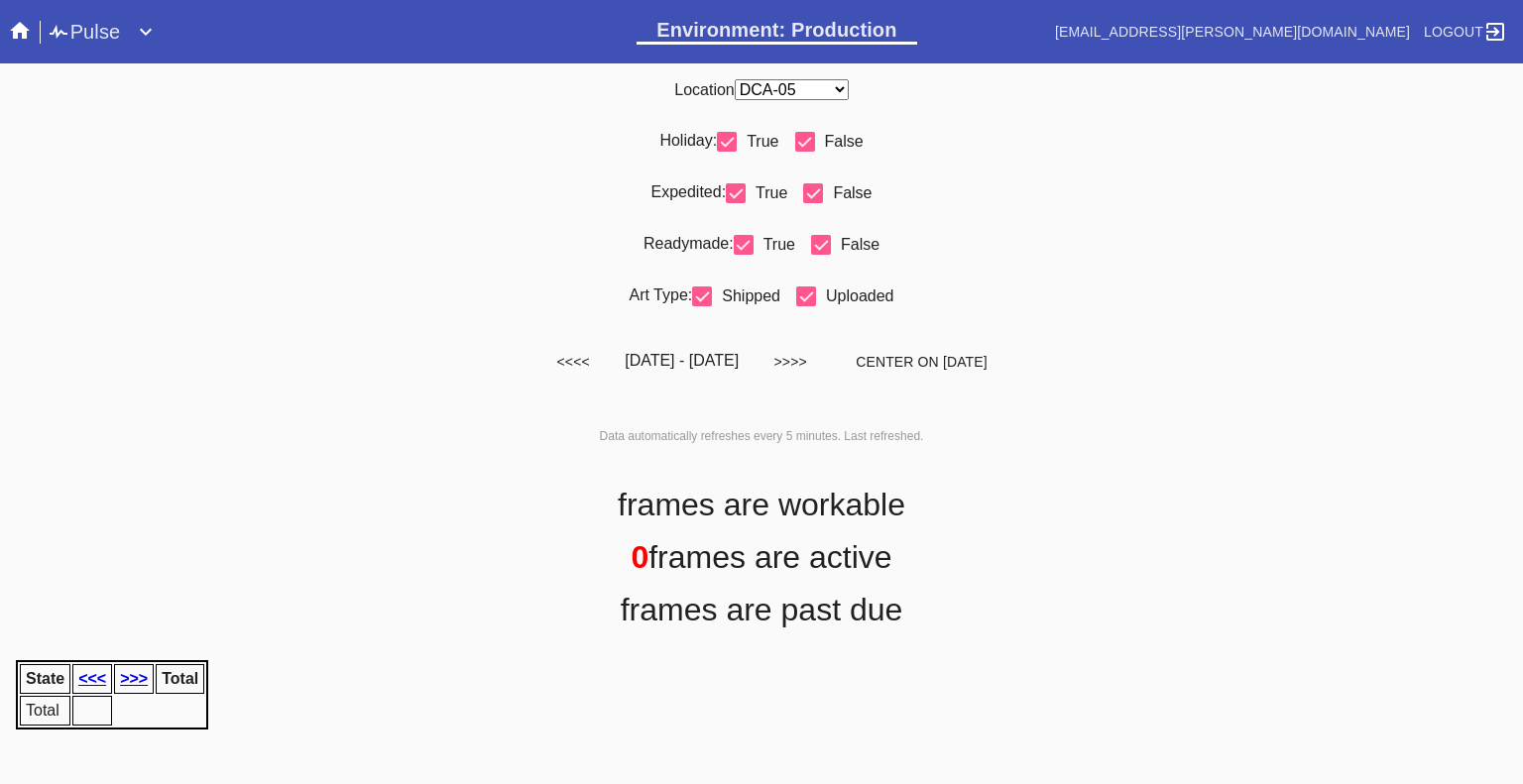 scroll, scrollTop: 0, scrollLeft: 0, axis: both 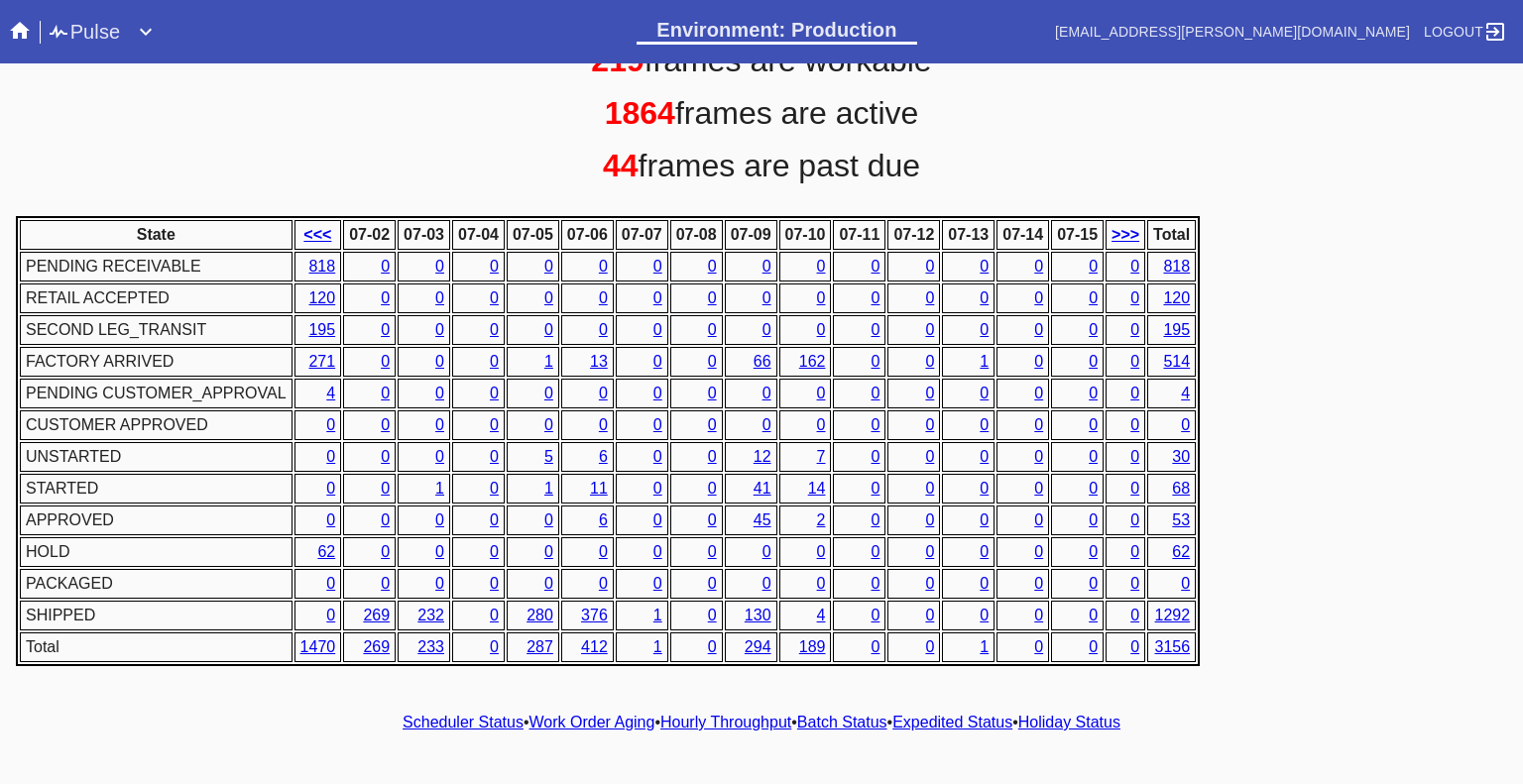 click on "Hourly Throughput" at bounding box center (726, 722) 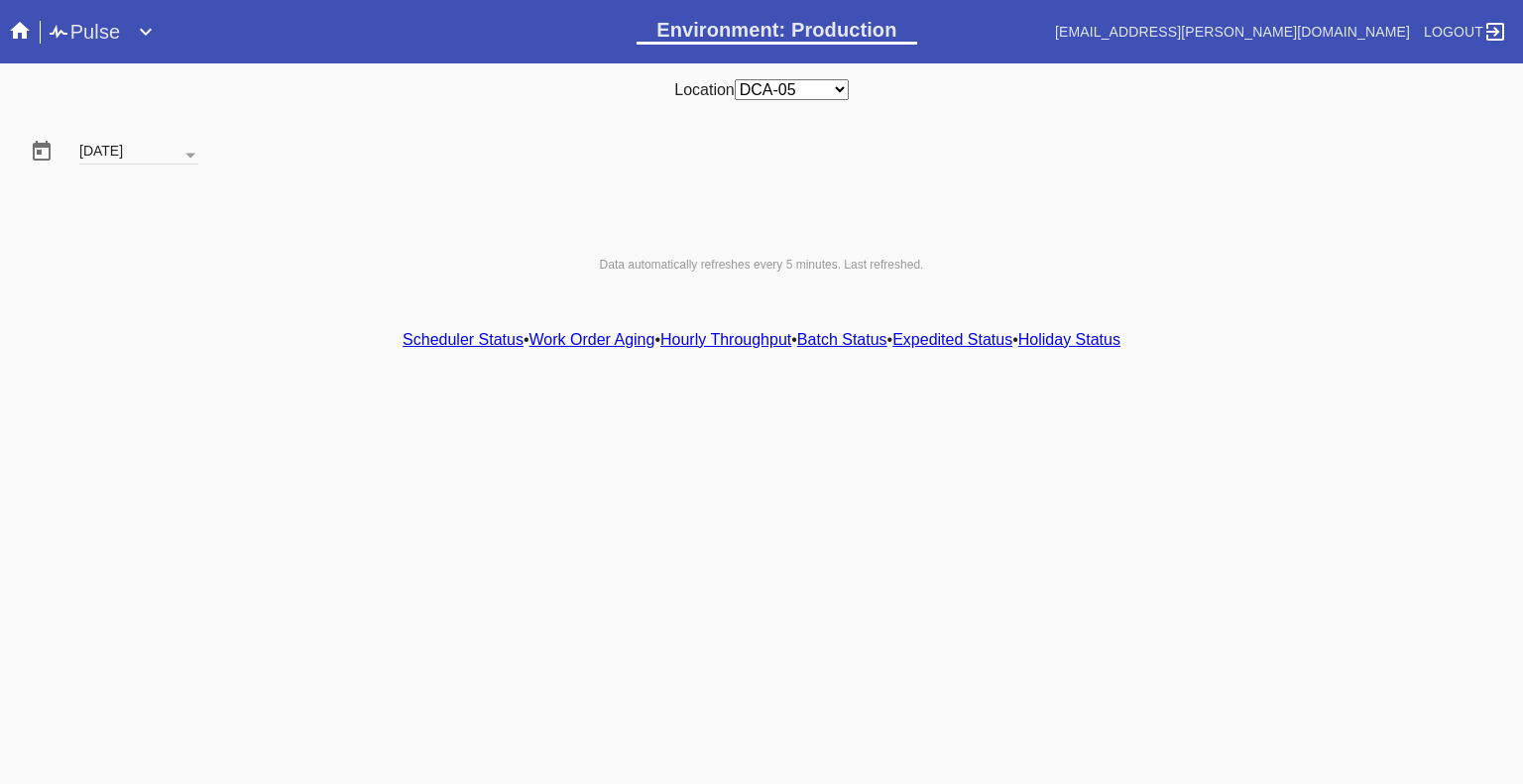 scroll, scrollTop: 0, scrollLeft: 0, axis: both 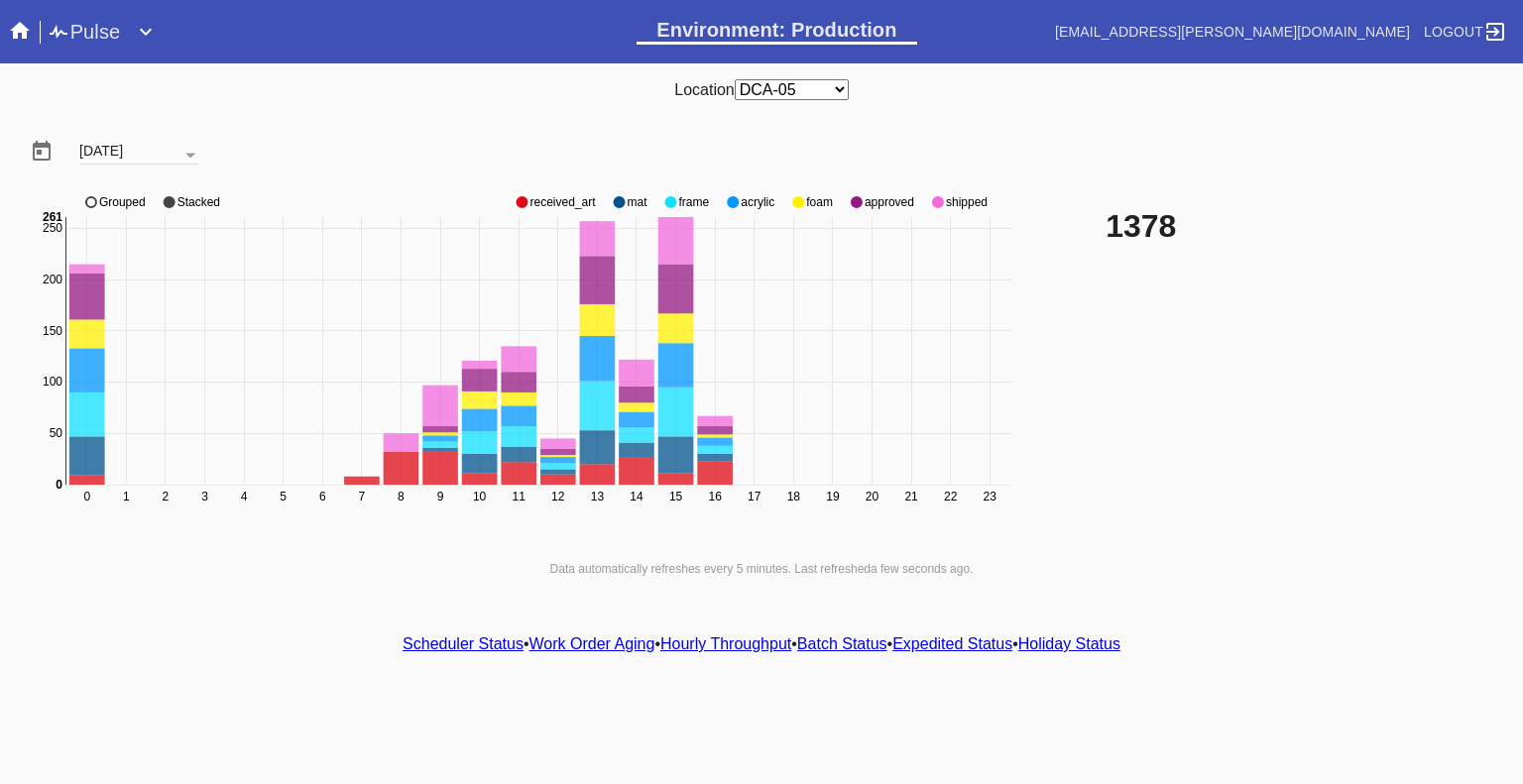 click 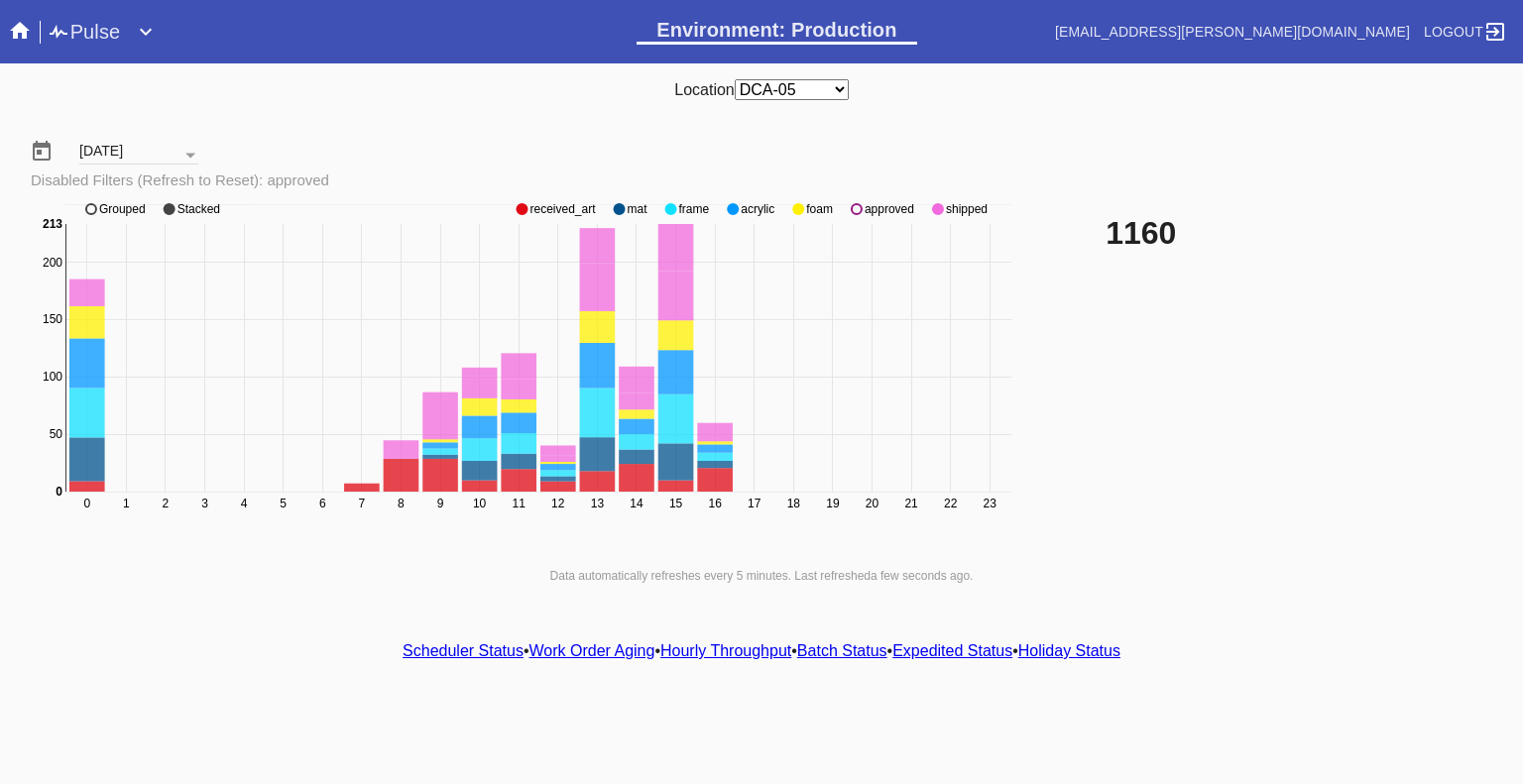 click on "0 1 2 3 4 5 6 7 8 9 10 11 12 13 14 15 16 17 18 19 20 21 22 23 0 50 100 150 200 250 0 213 received_art mat frame acrylic foam approved shipped Grouped Stacked" 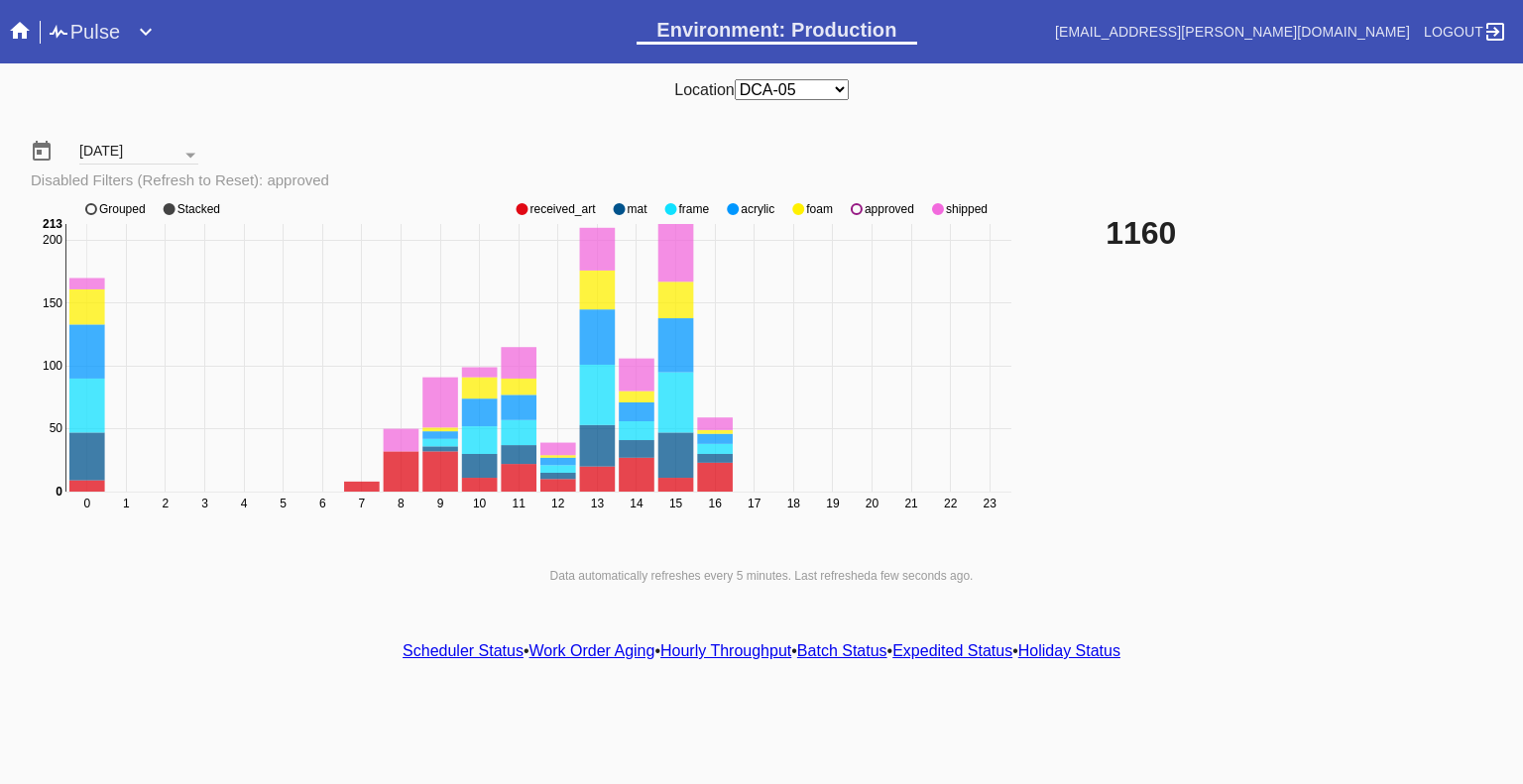 click 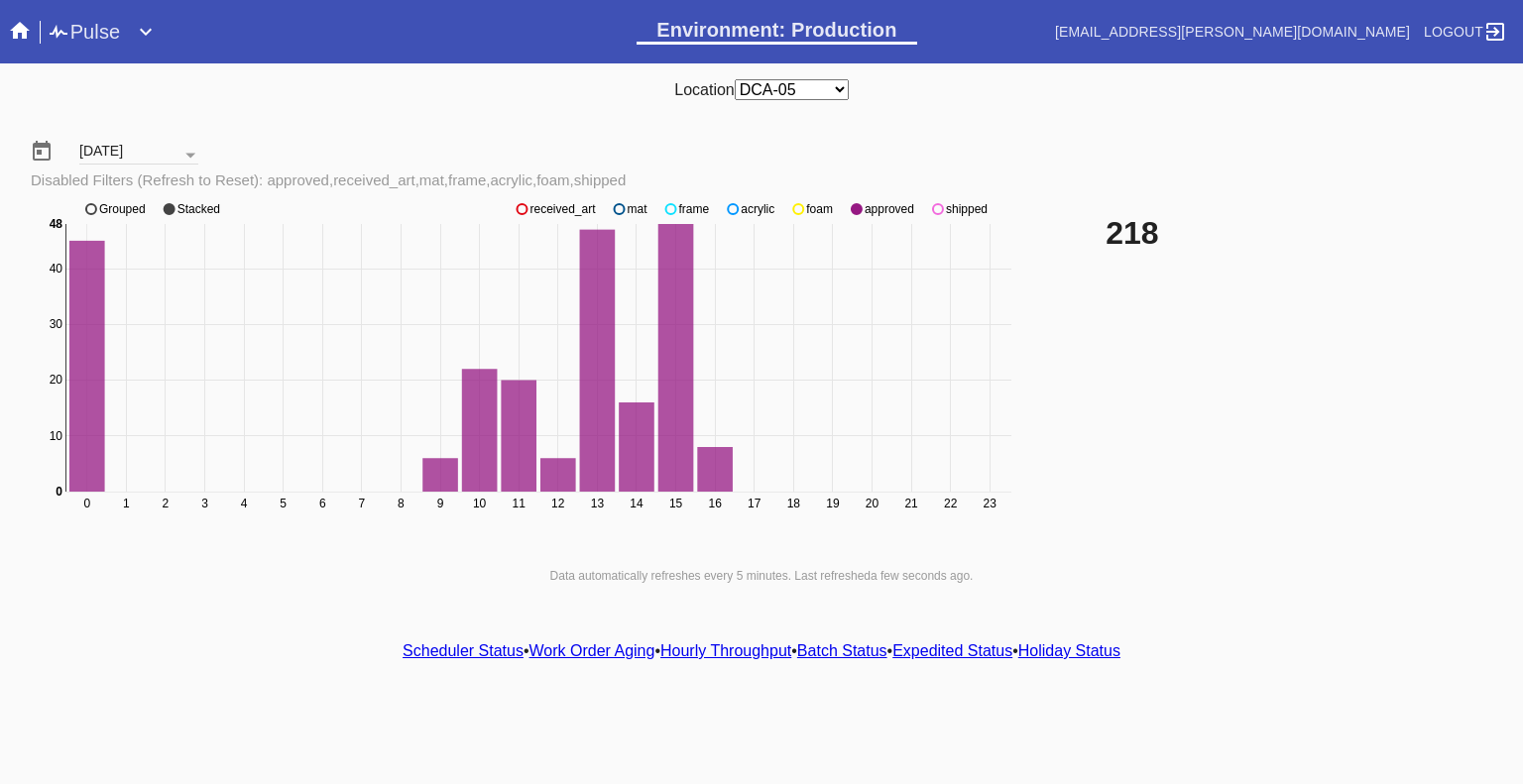 click 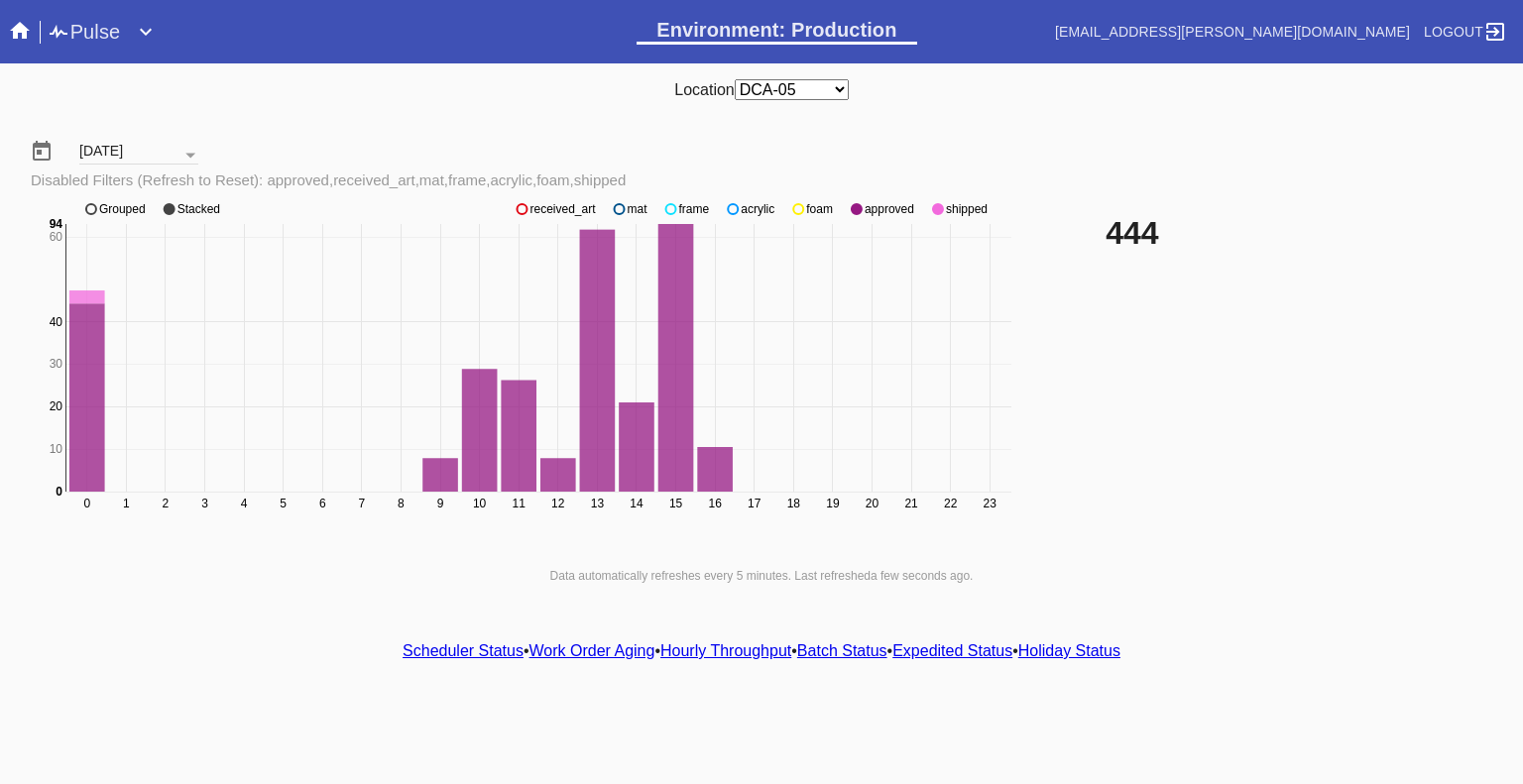 click 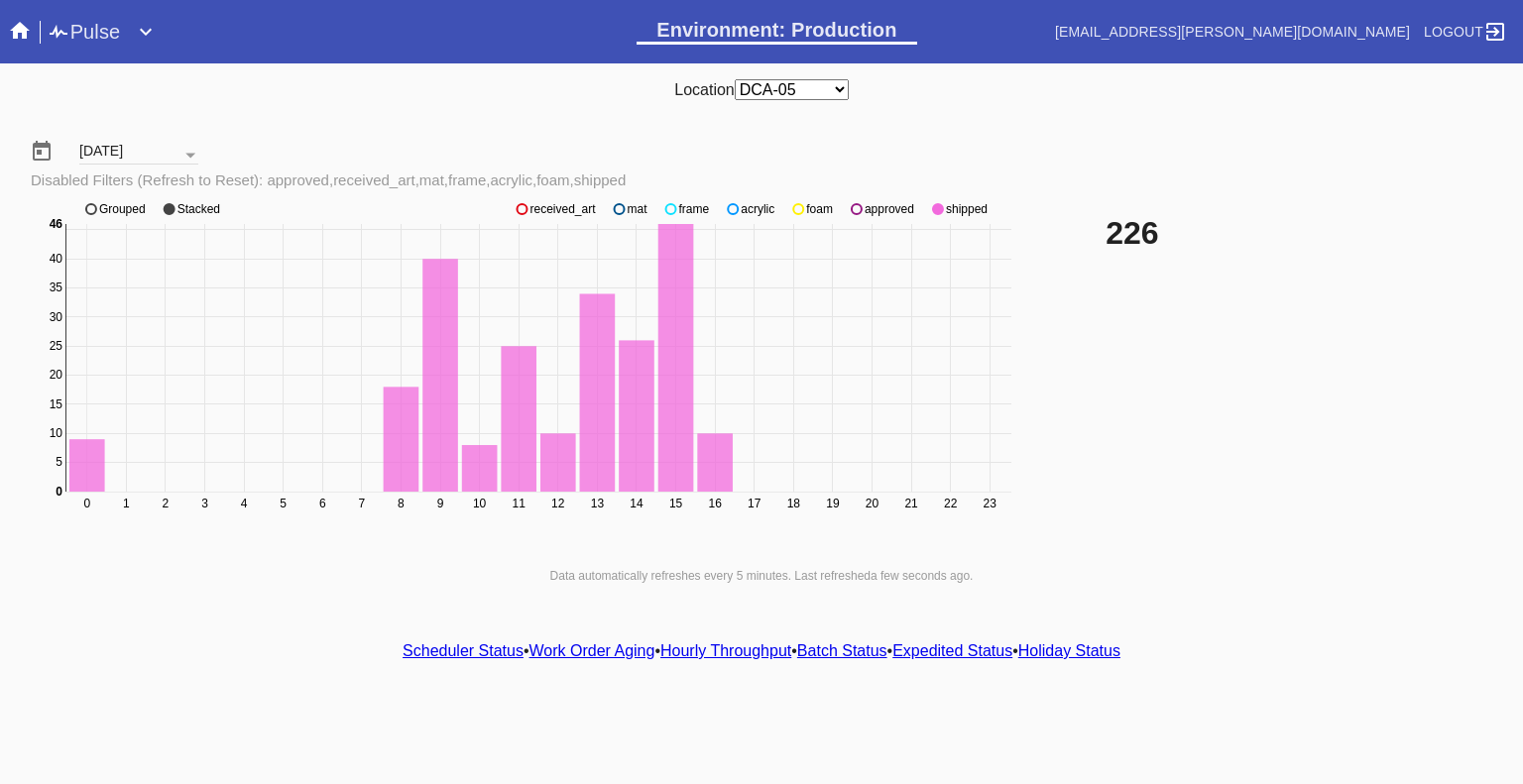 click 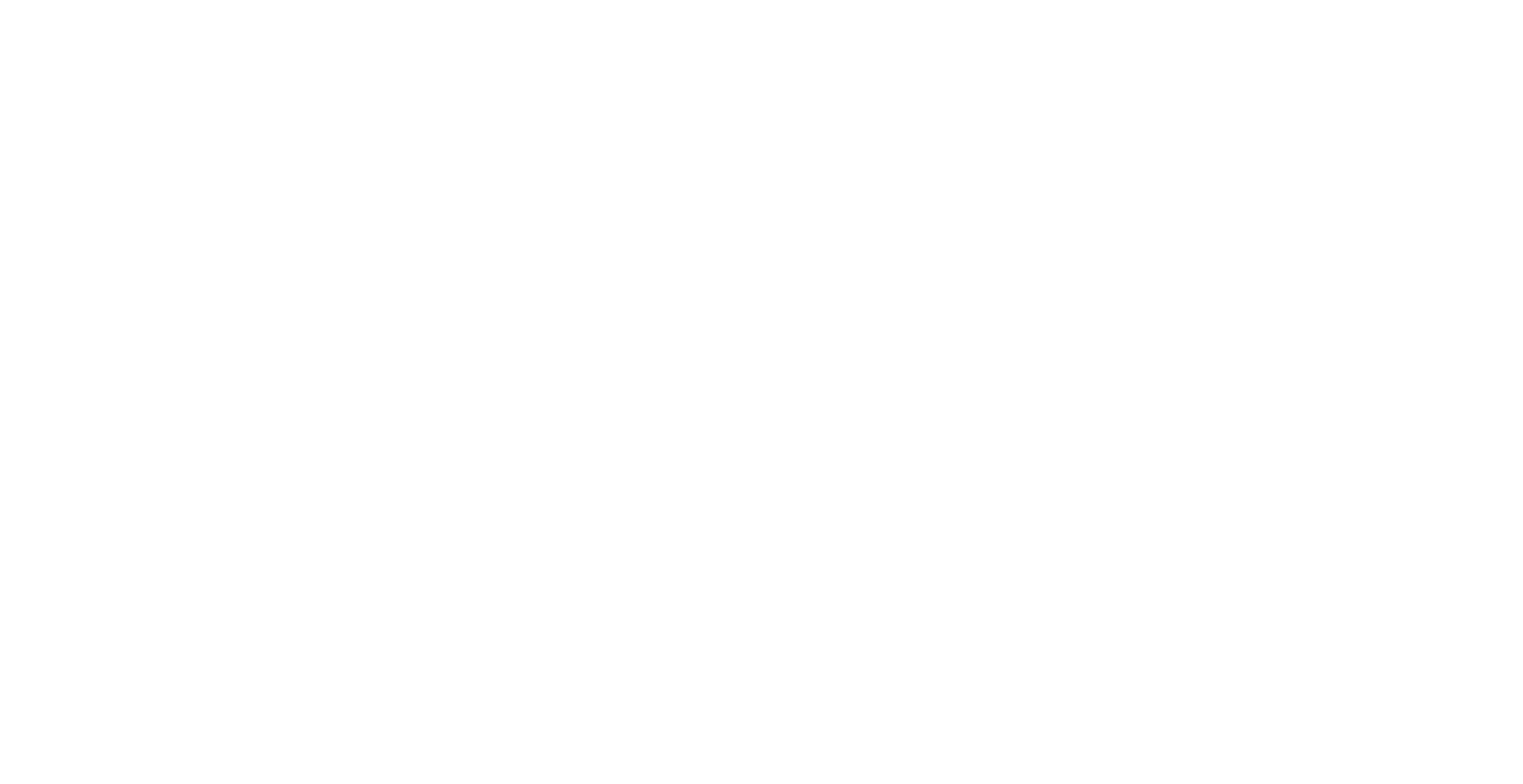 scroll, scrollTop: 0, scrollLeft: 0, axis: both 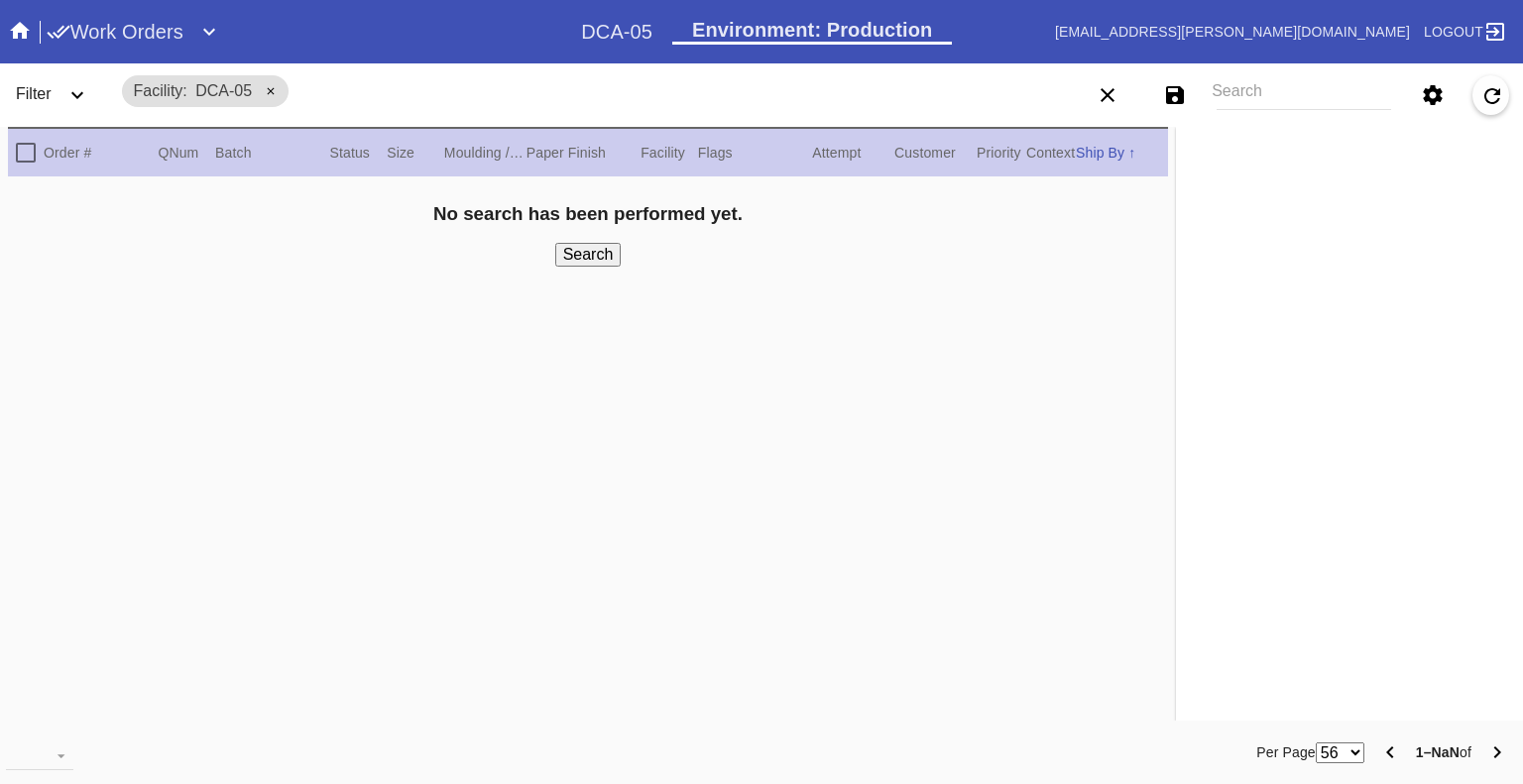 click 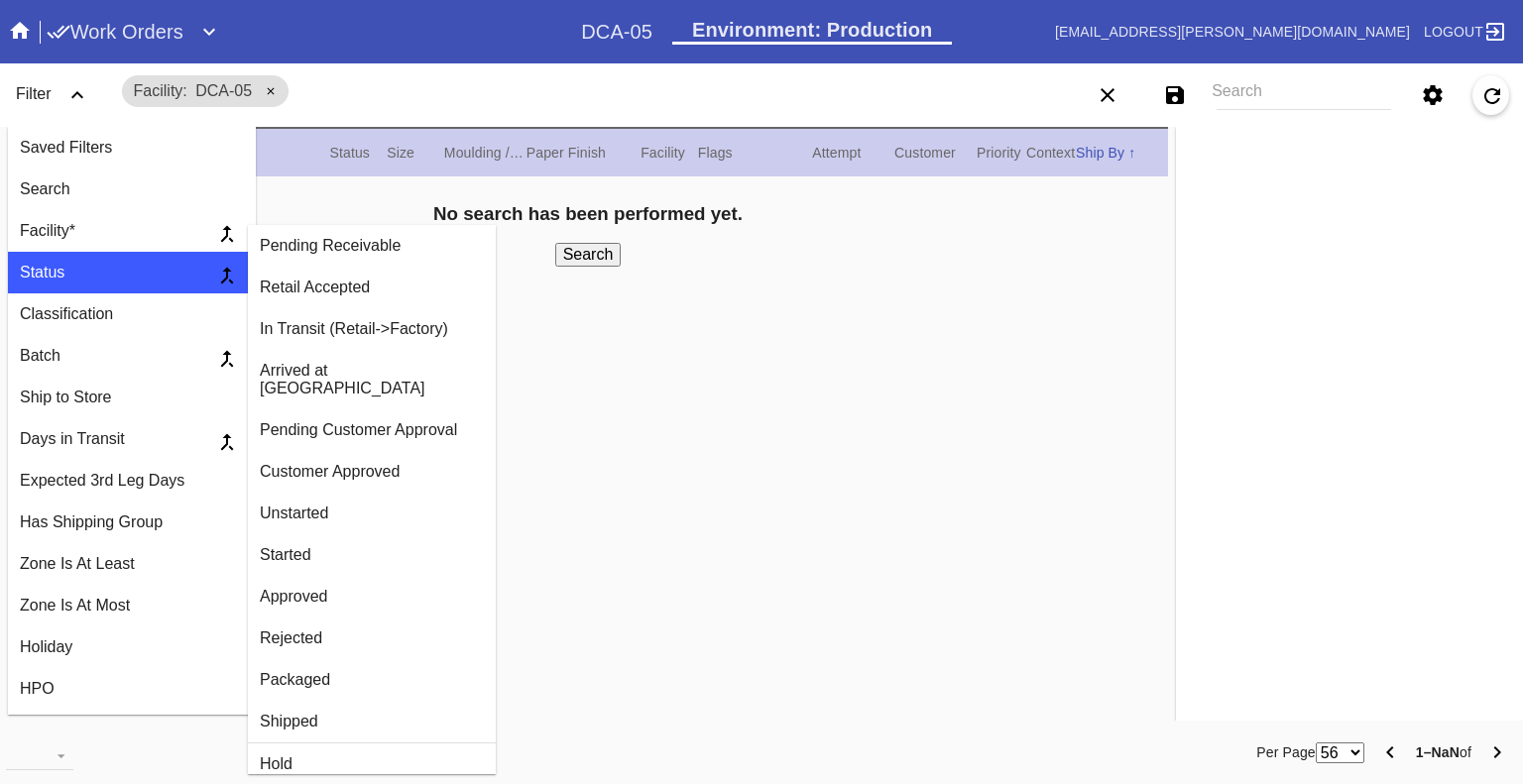 click on "Arrived at [GEOGRAPHIC_DATA]" at bounding box center [372, 380] 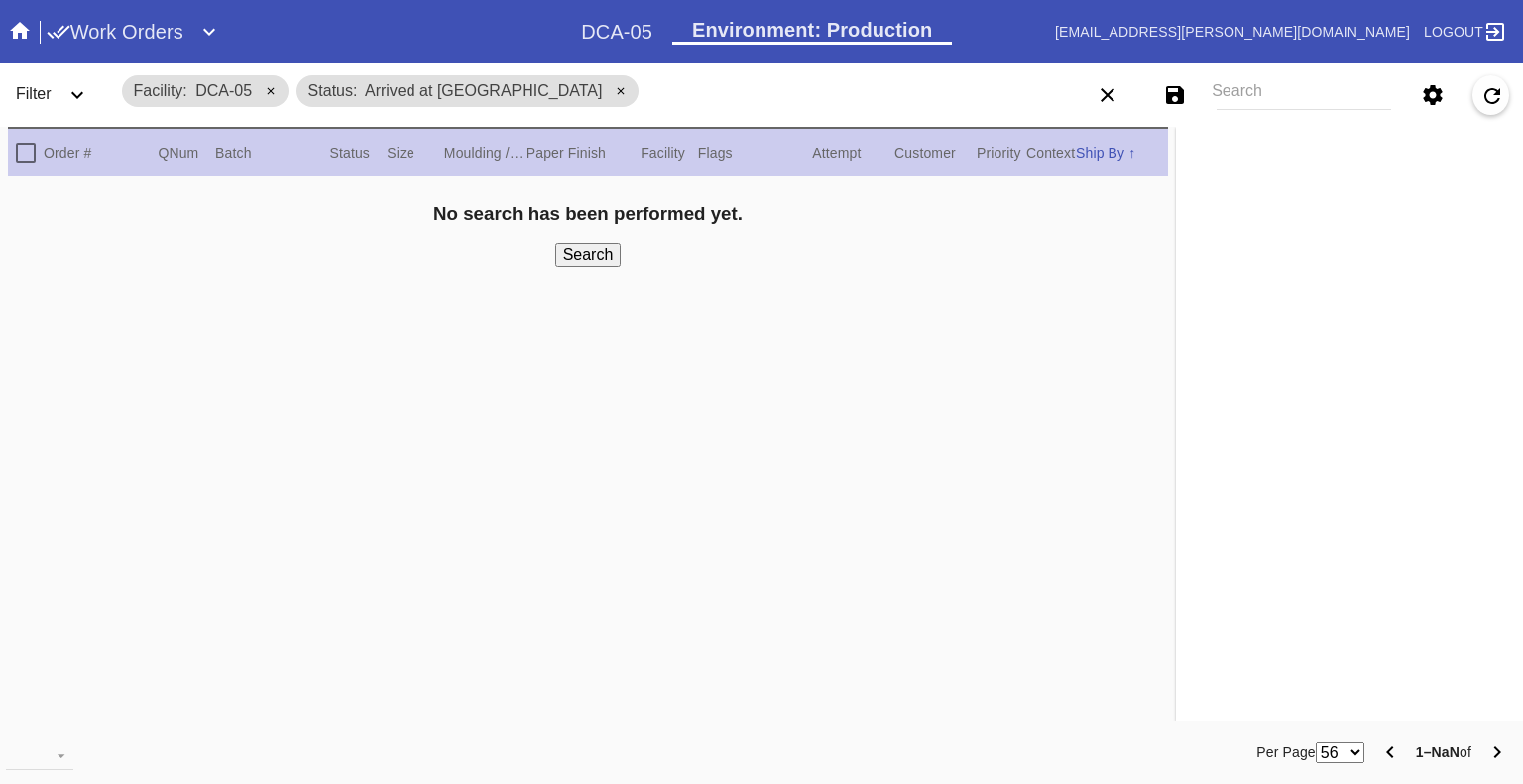 click at bounding box center [77, 95] 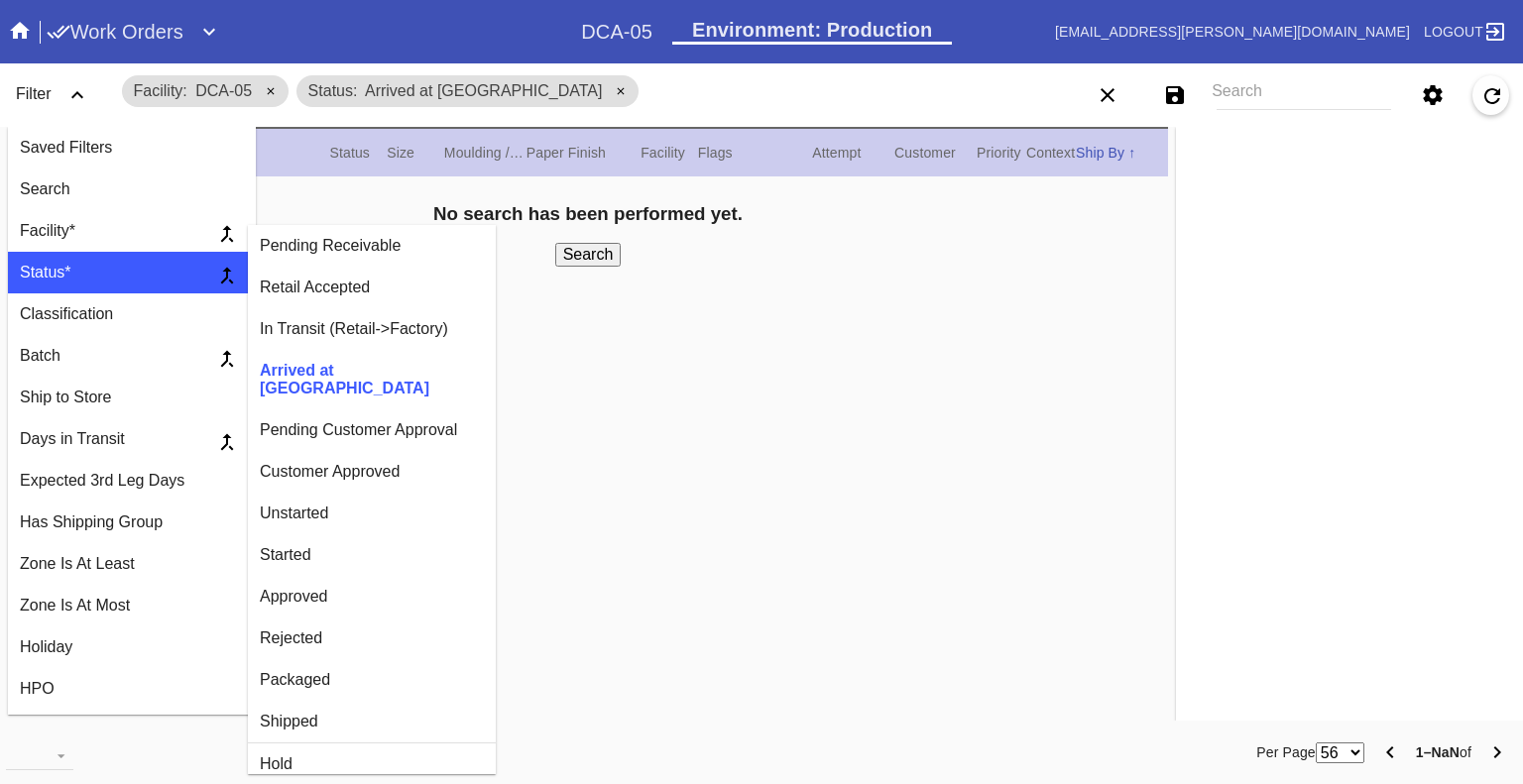 click on "Customer Approved" at bounding box center (372, 472) 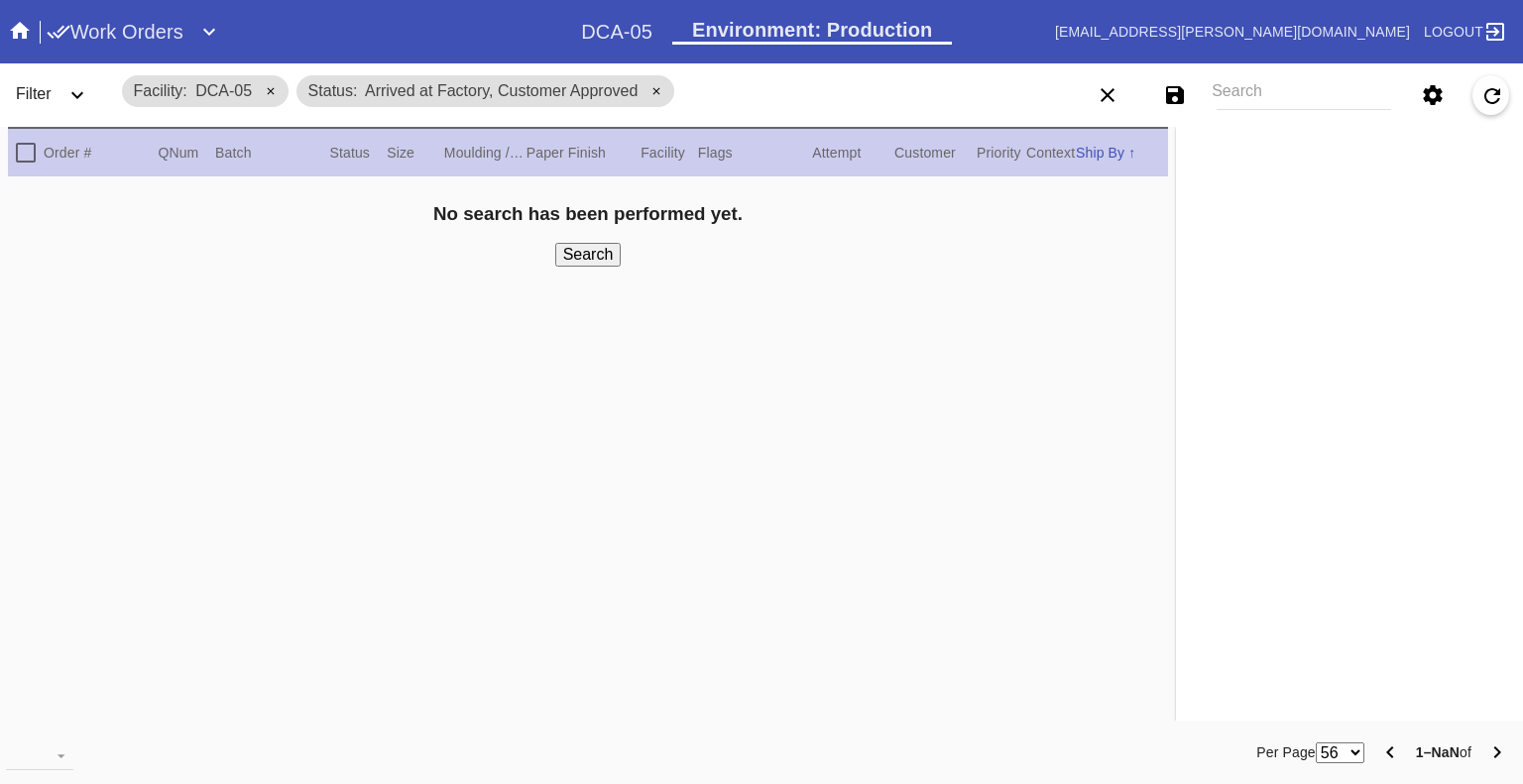 click 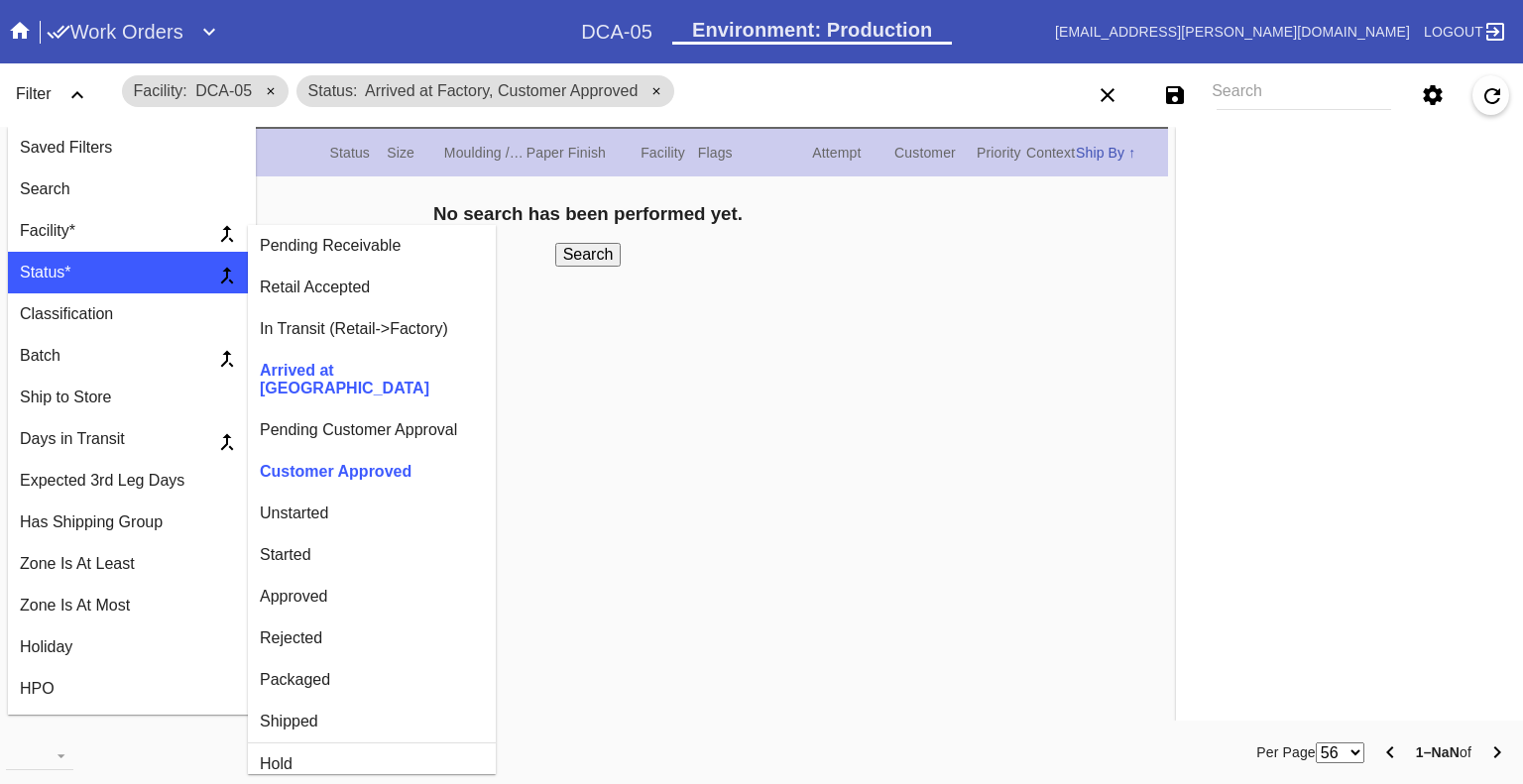 click on "Unstarted" at bounding box center (372, 513) 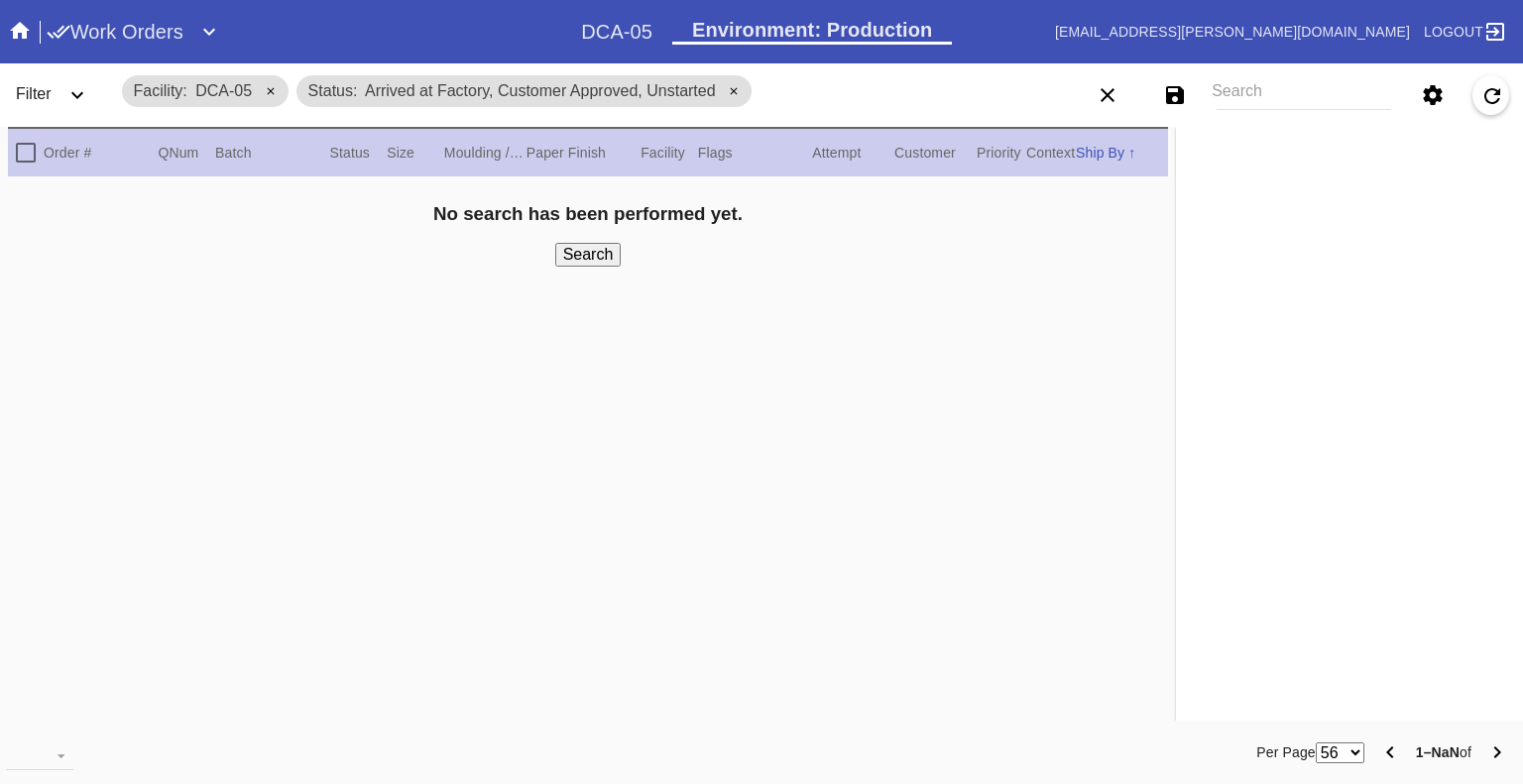 click on "Filter" at bounding box center (34, 93) 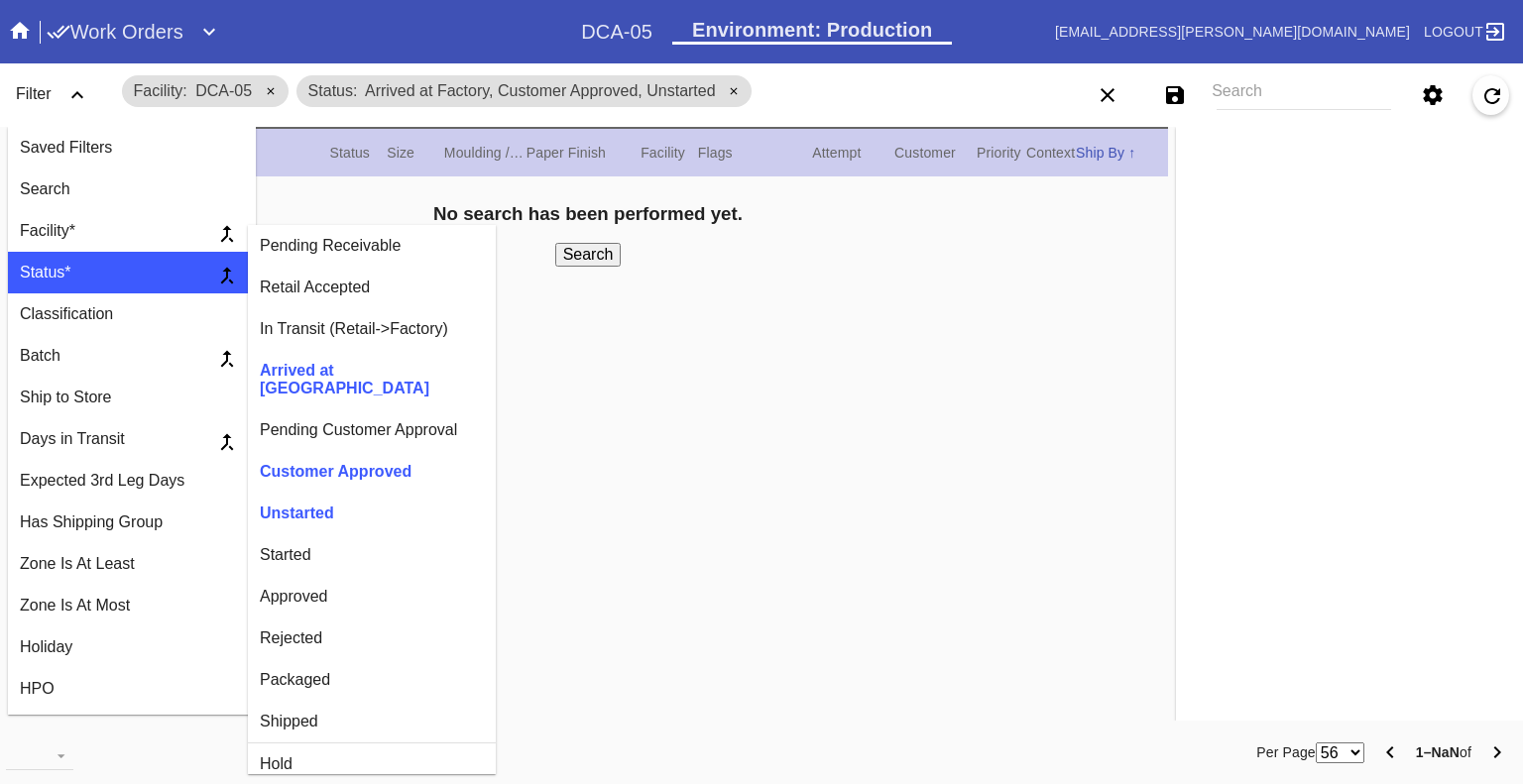 click on "Started" at bounding box center (372, 555) 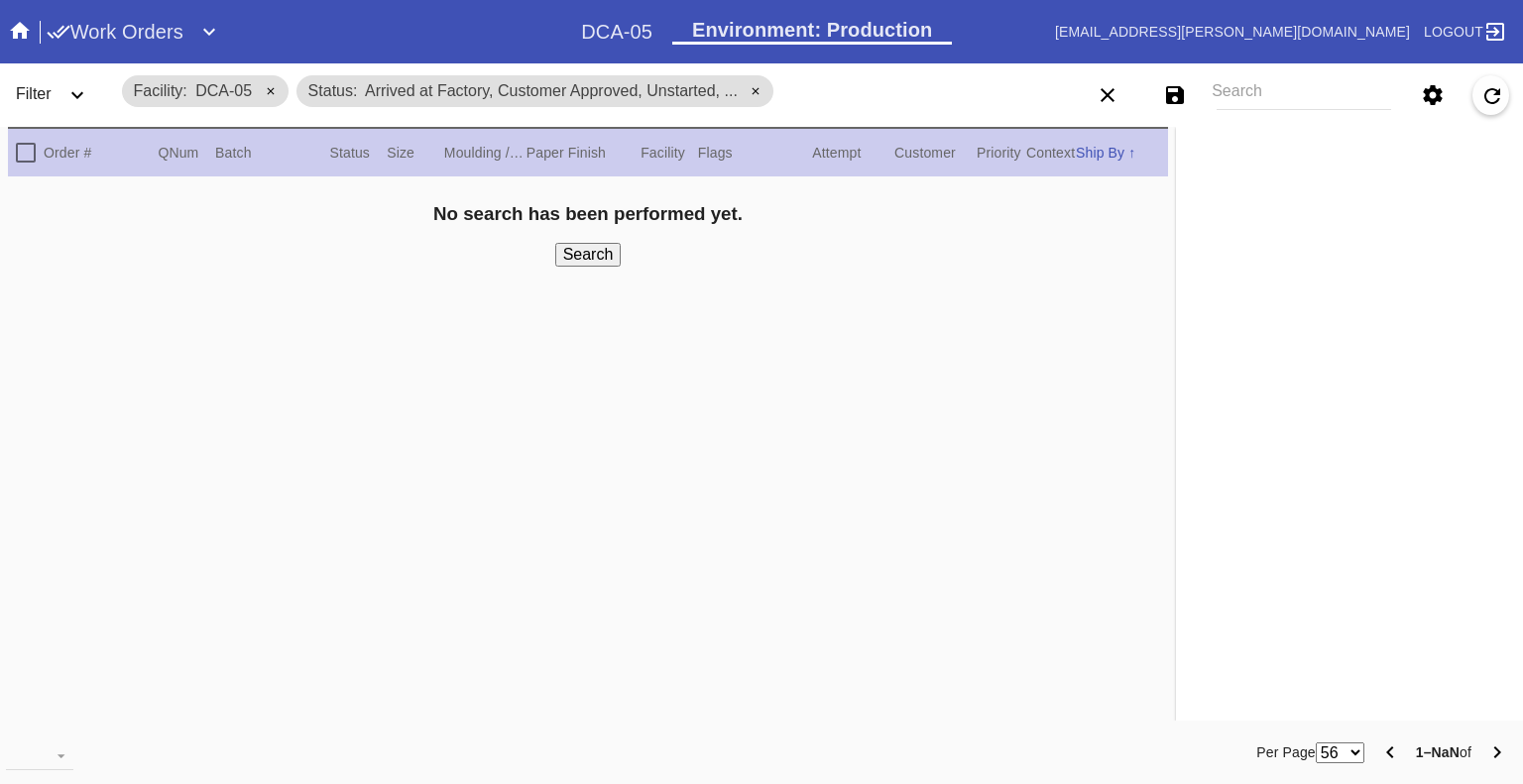 click on "Filter" at bounding box center [34, 93] 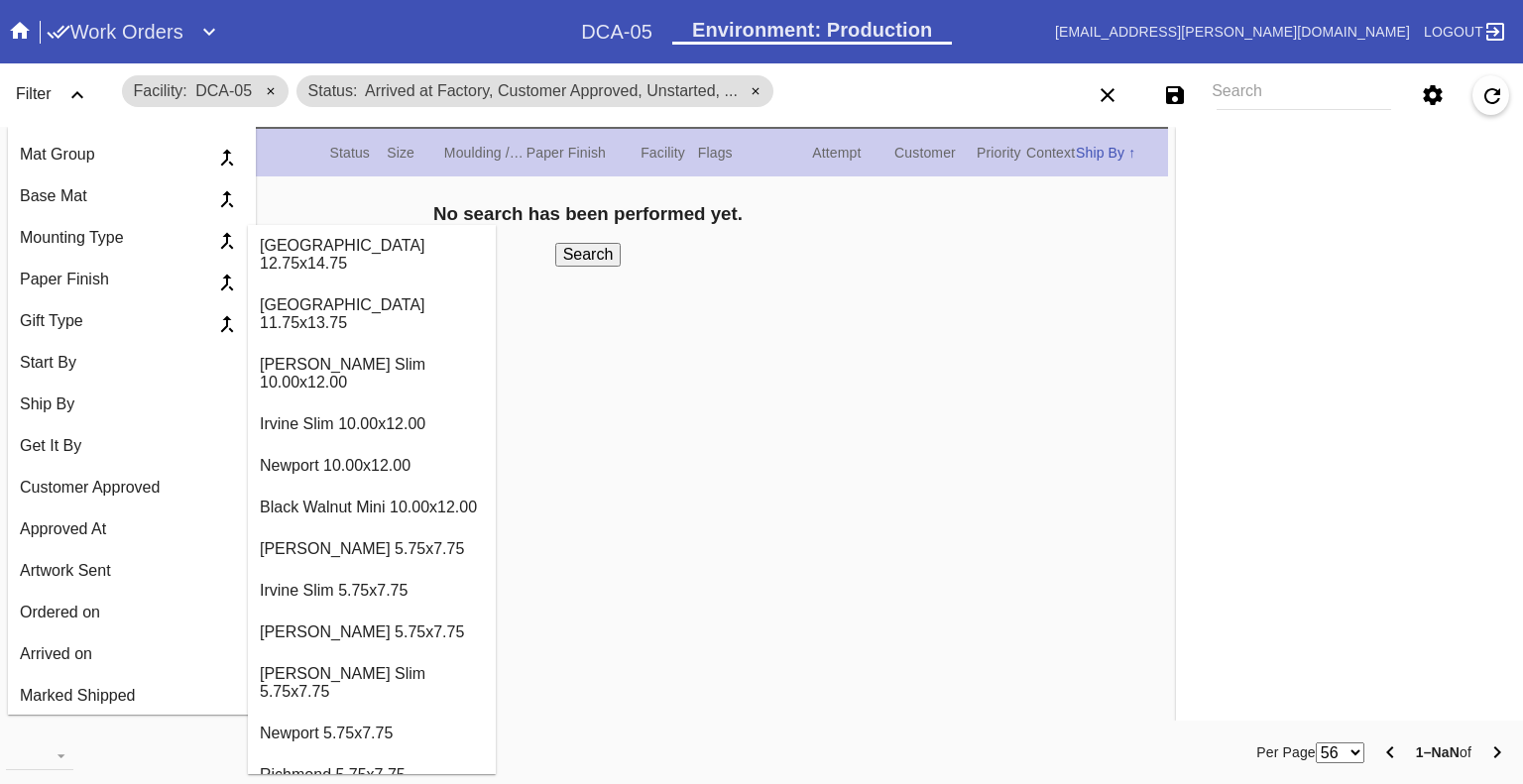 scroll, scrollTop: 1431, scrollLeft: 0, axis: vertical 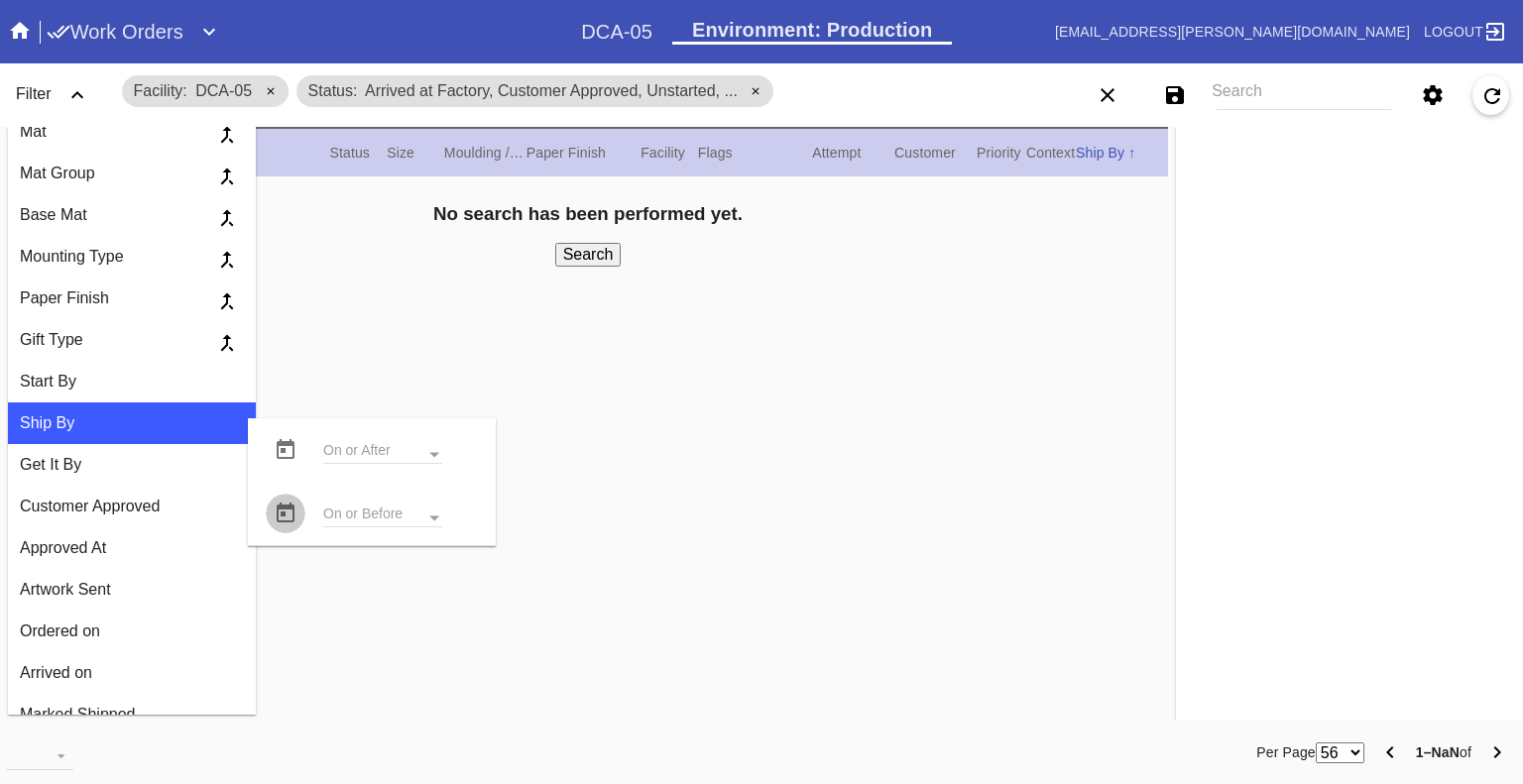click at bounding box center (286, 513) 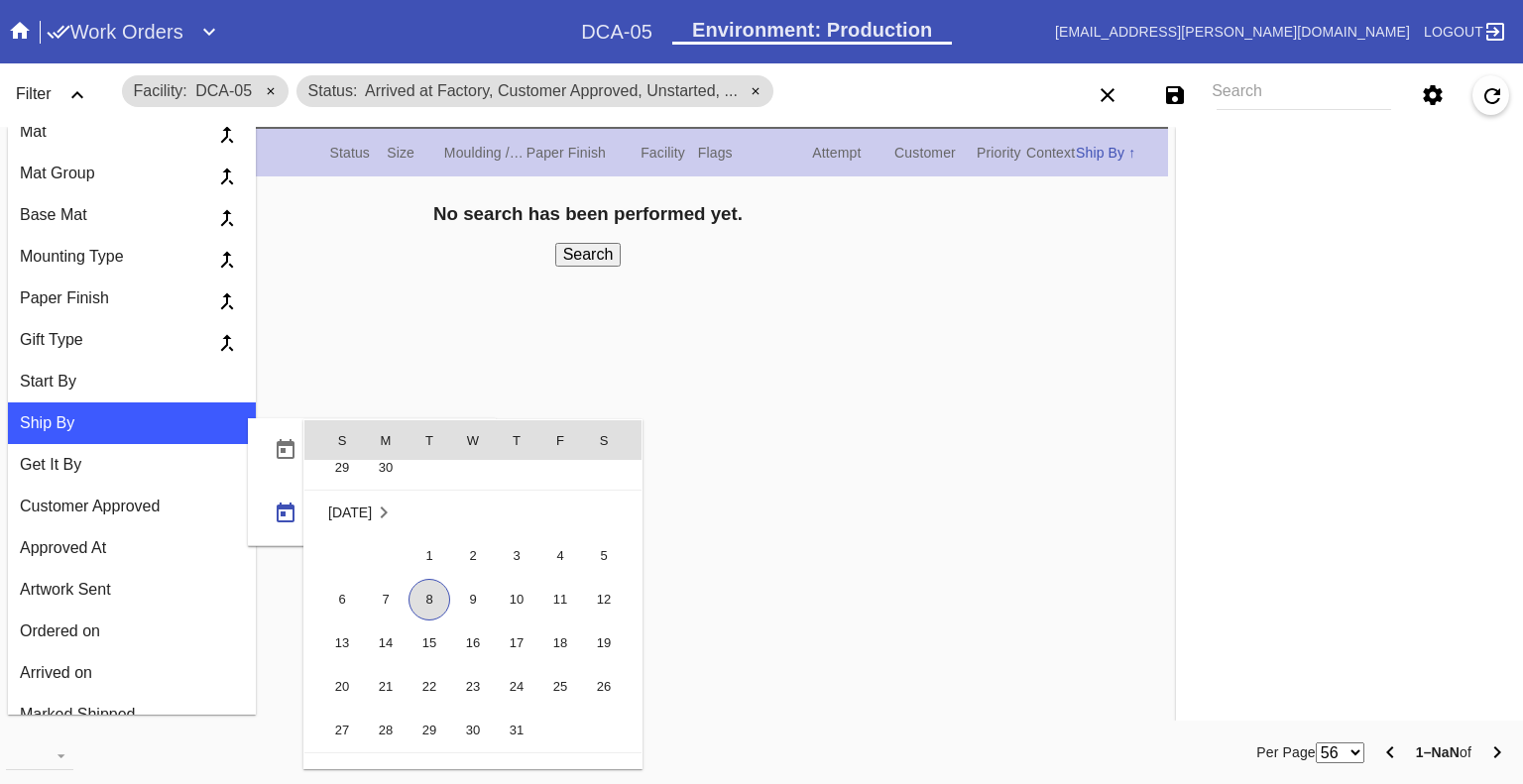 scroll, scrollTop: 458525, scrollLeft: 0, axis: vertical 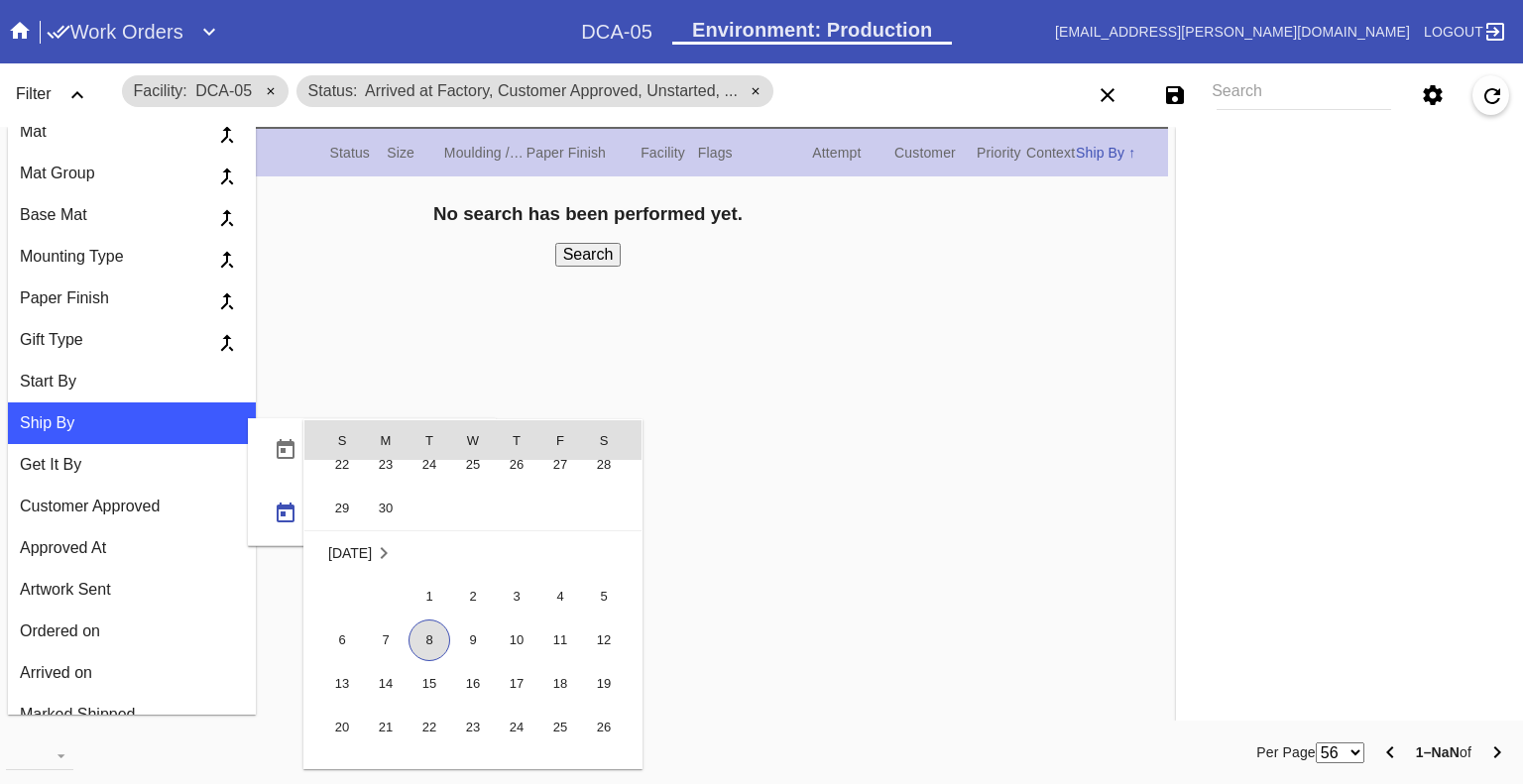 click on "8" at bounding box center (429, 640) 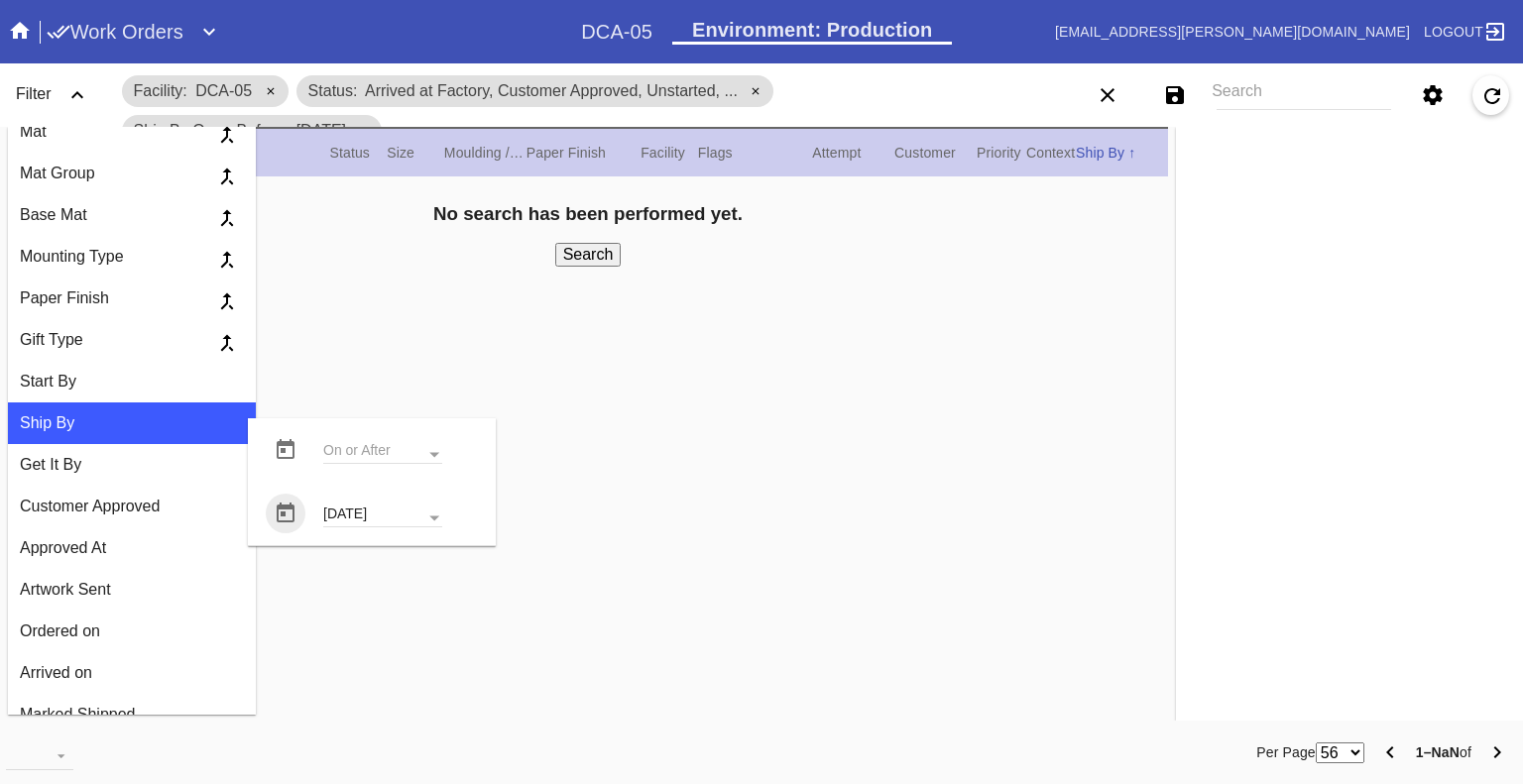 click on "Search" at bounding box center (588, 255) 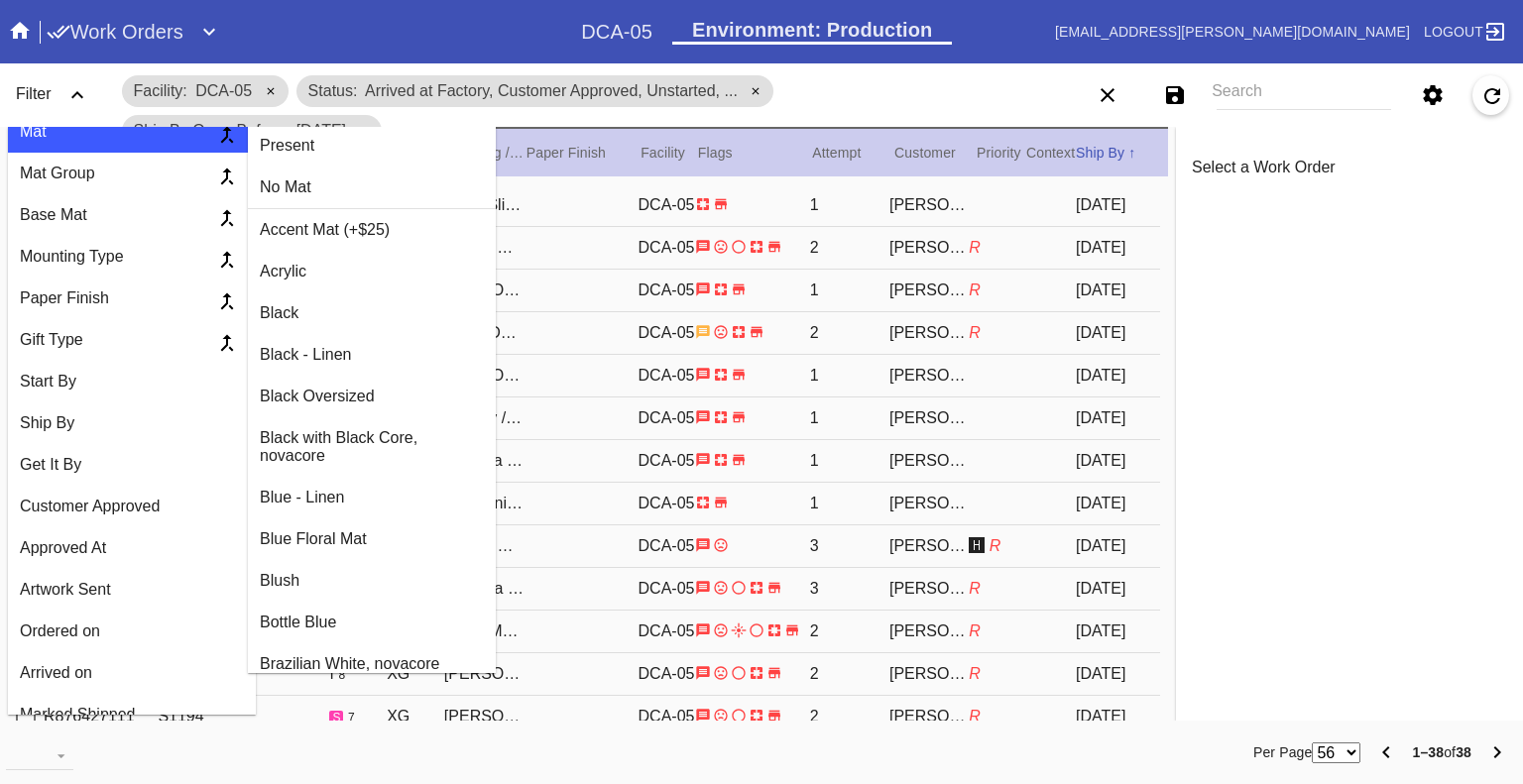 click on "Filter" at bounding box center (59, 95) 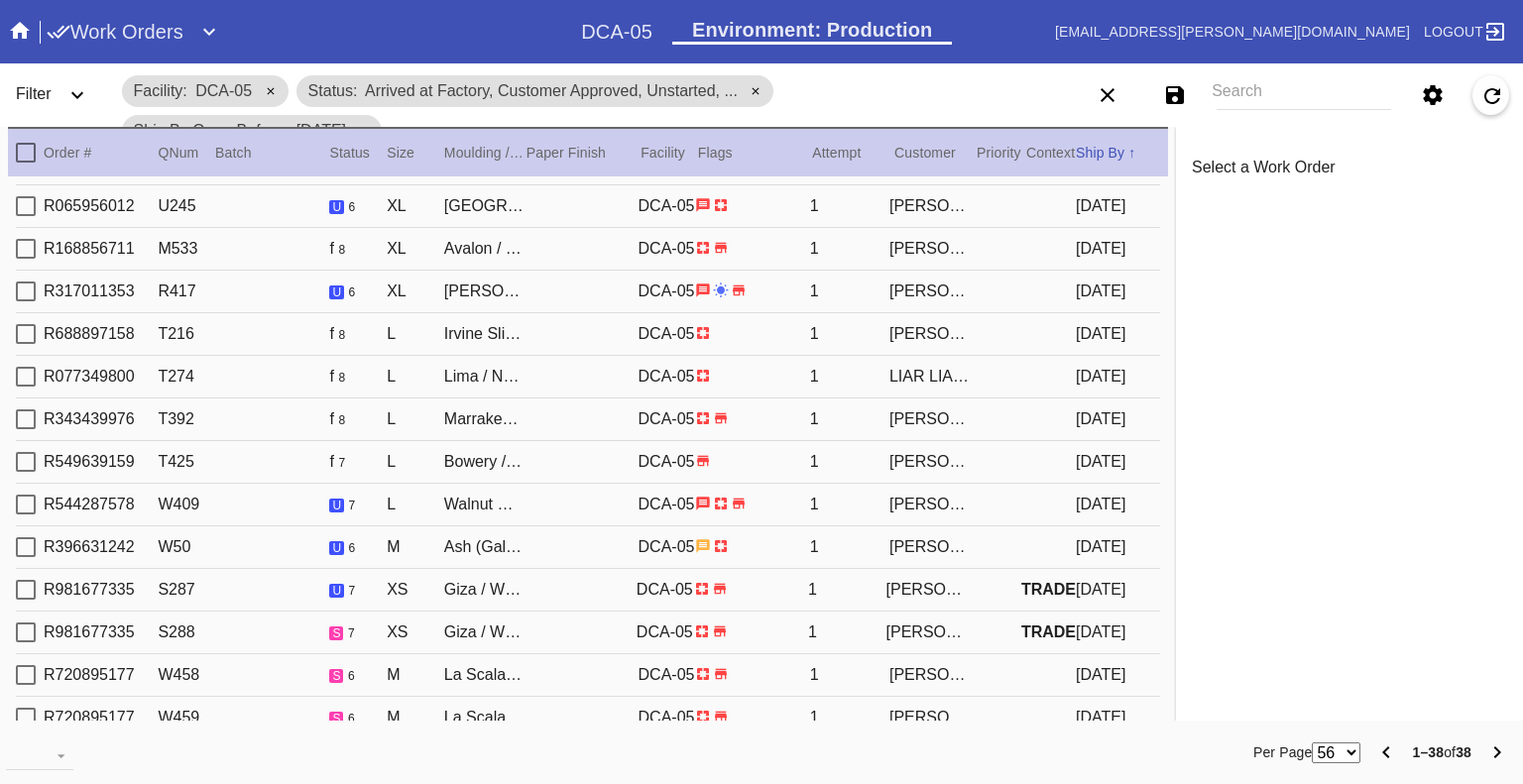 scroll, scrollTop: 1092, scrollLeft: 0, axis: vertical 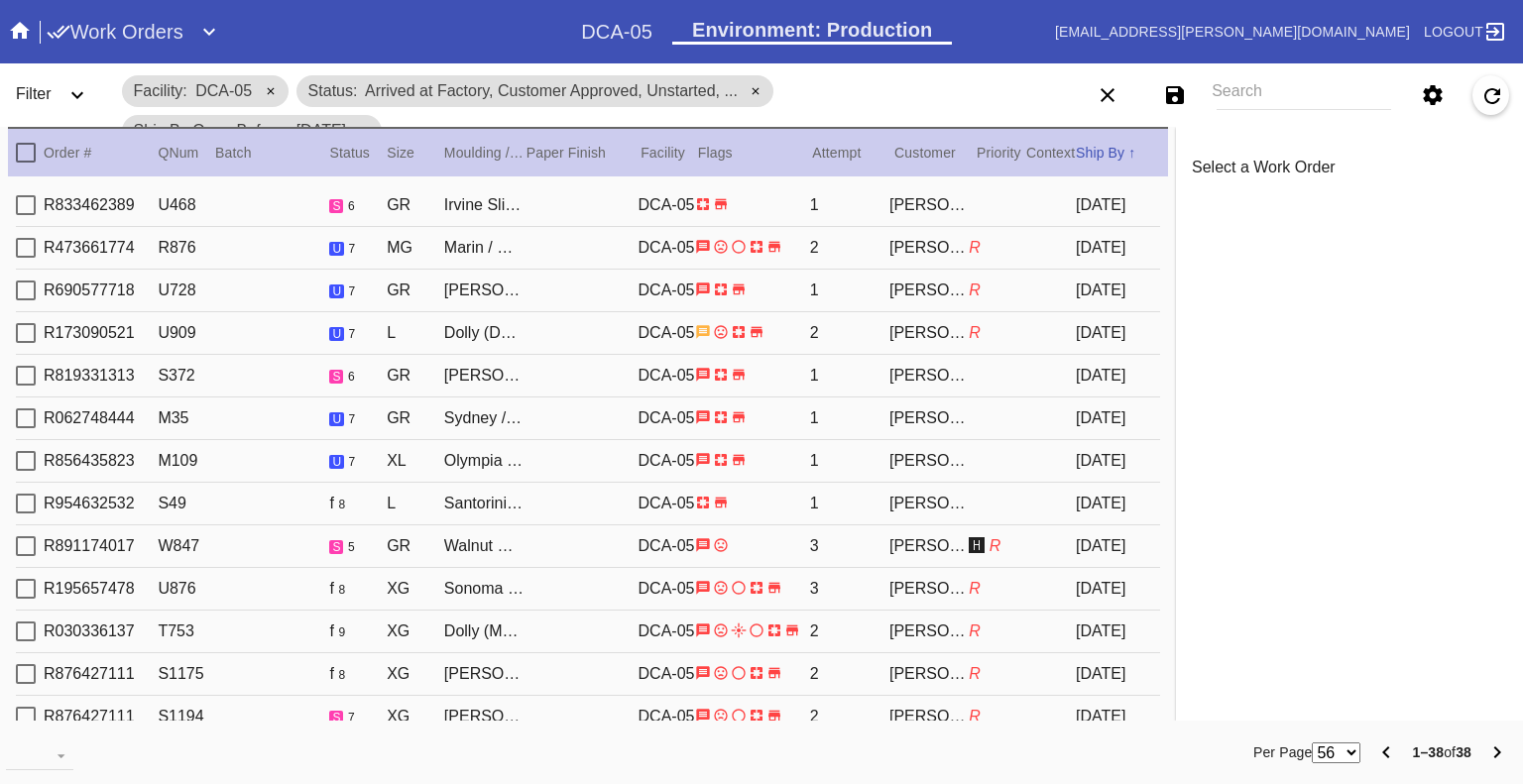 click on "Work Orders" at bounding box center [115, 32] 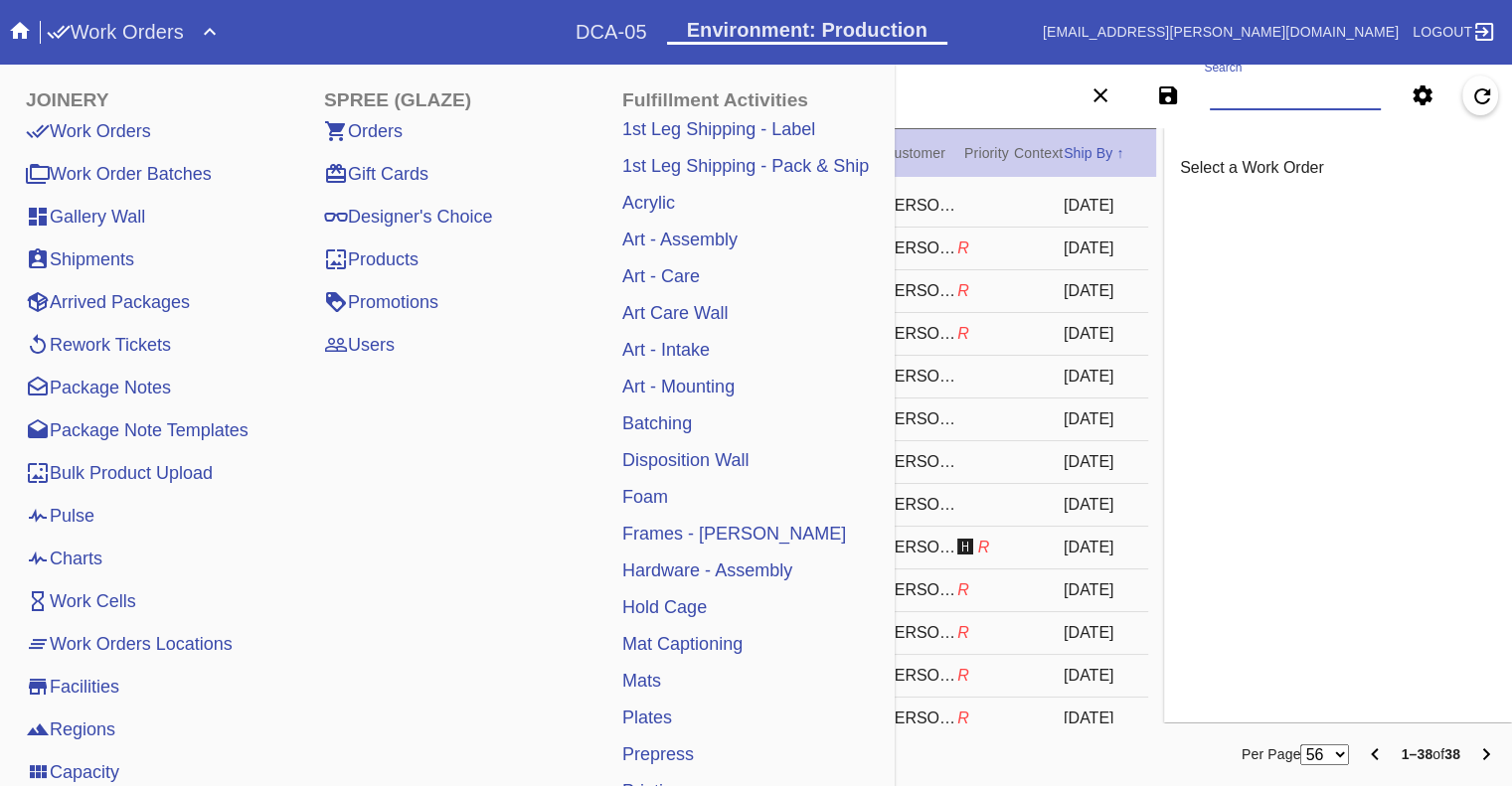 click on "Search" at bounding box center (1295, 95) 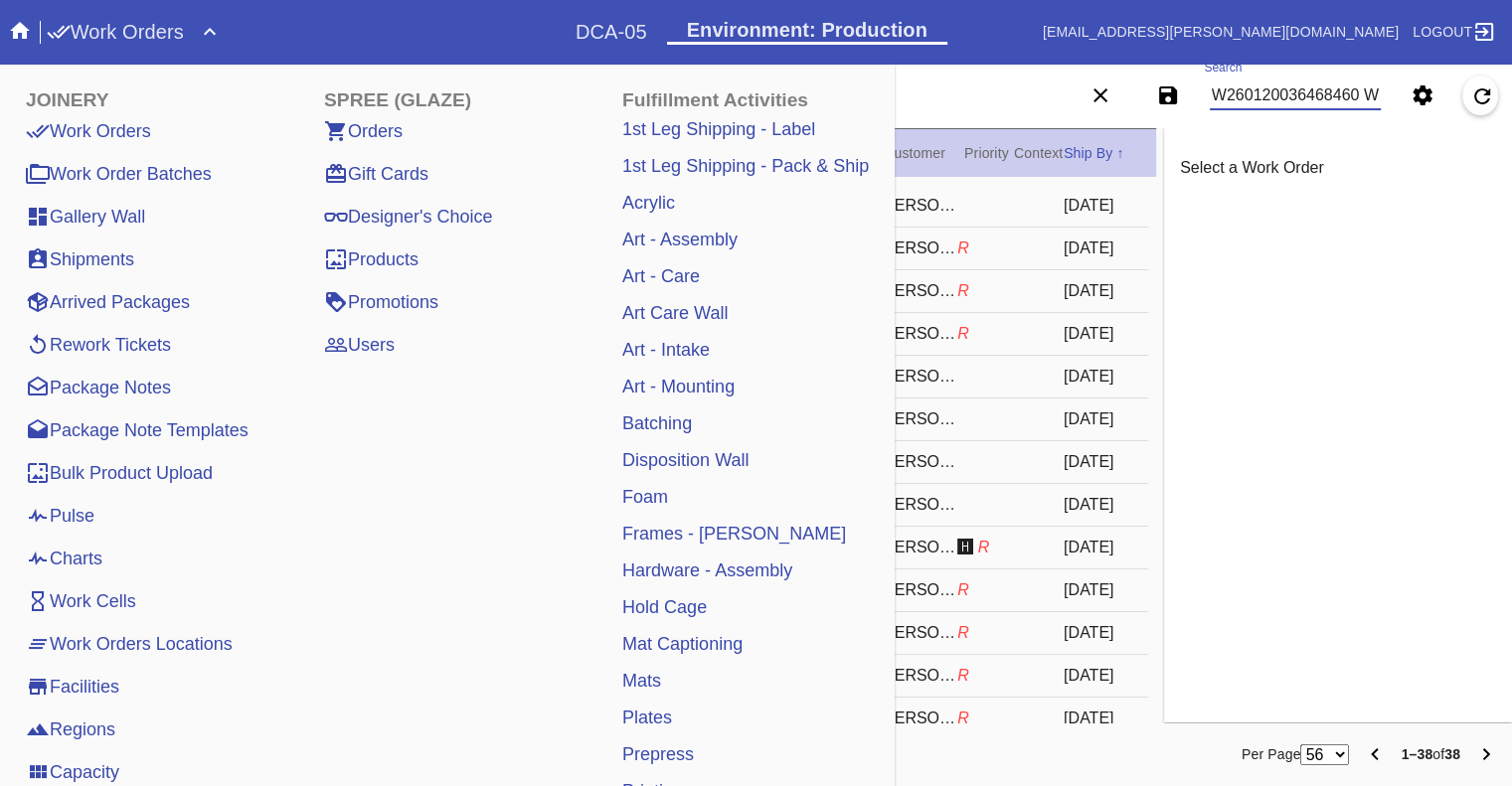 scroll, scrollTop: 0, scrollLeft: 3930, axis: horizontal 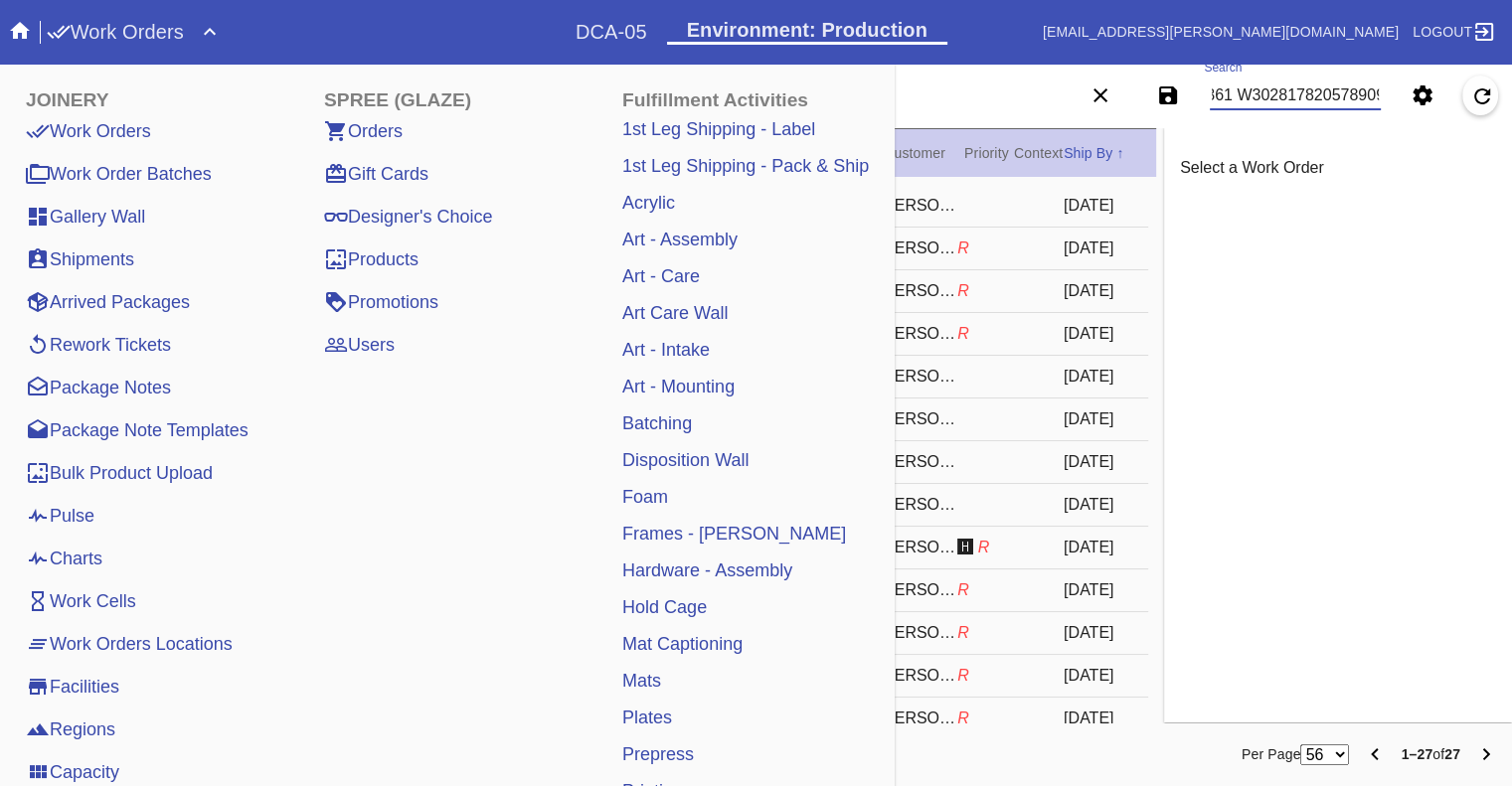 type on "W260120036468460 W242315390305484 W602568165247623 W674793651169373 W364412599233174 W334065914446007 W178988662390611 W939177897463117 W309801233264830 W467069986407546 W925663286395271 W506935691806389 W834927615355029 W513268422551284 W979059697676268 W456840153887187 W519021406224339 W559439859327656 W592244915751175 W851635247902661 W806098427089634 W683662682407926 W513465315582484 W343461131933591 W946078818252772 W380205559268361 W302817820578909" 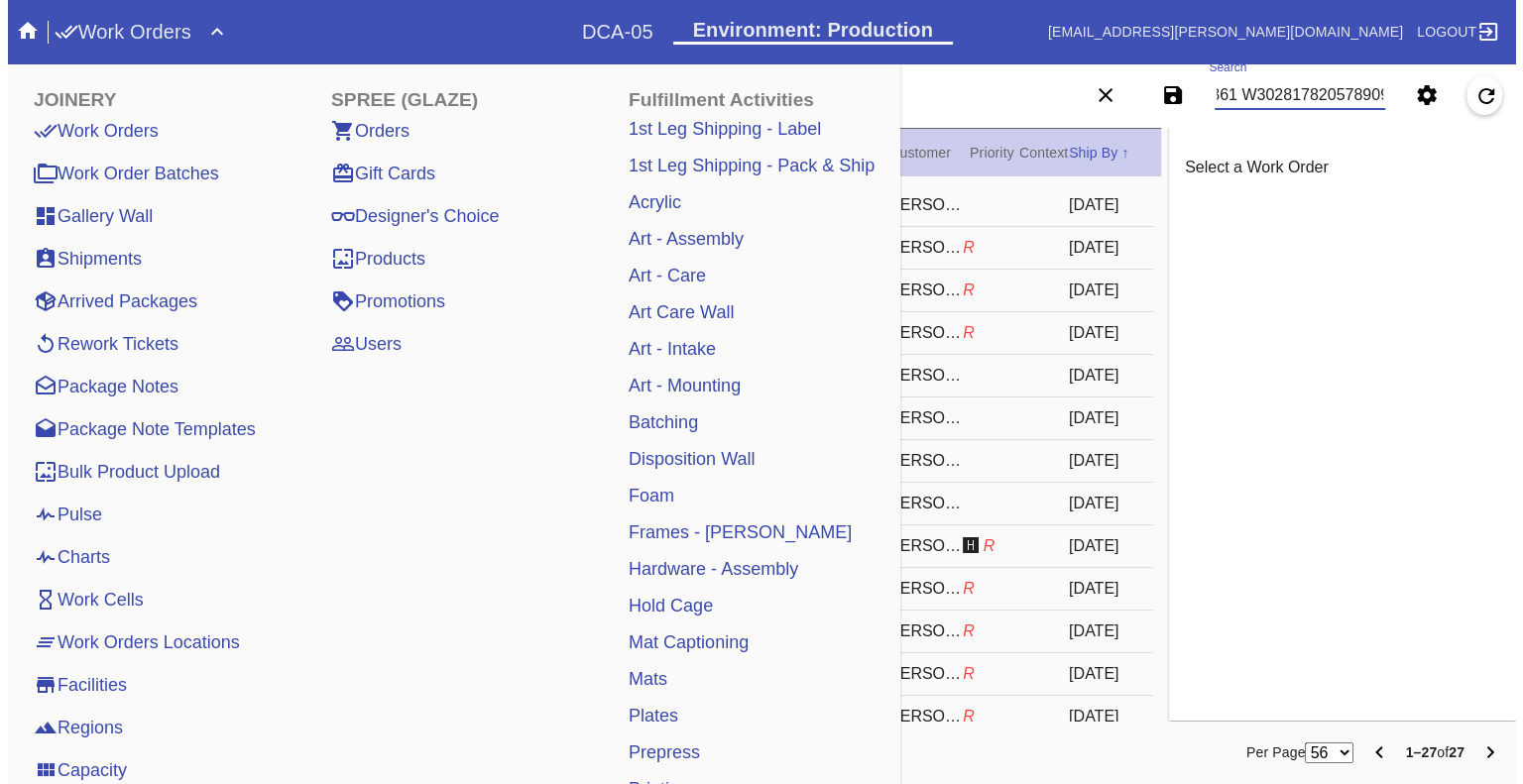 scroll, scrollTop: 0, scrollLeft: 0, axis: both 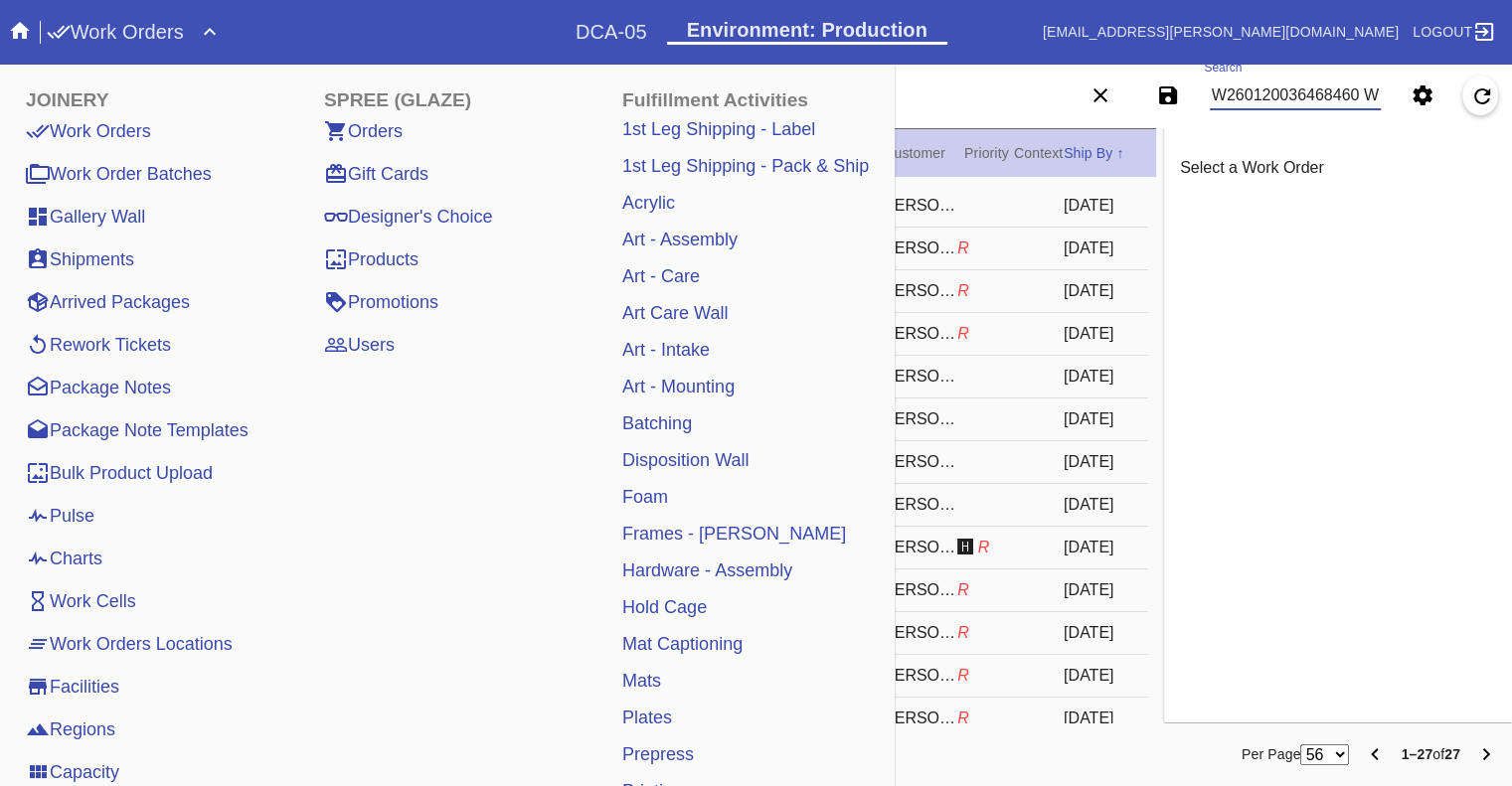 click on "Select a Work Order Print  ·  View Images  ·  Framing Spec  ·  Ship  ·  Update   Refetch Artwork ·  Location History " x "                                 Order: Order ID#: Line Item: Item Name: Work Order: Work Order ID#: Batch: Ship Group Schedule Work (Beta) Facility:   change RFID:
Assign RFID
Batch Batch New Batch Add to Batch Special Instructions on Order: Line Item Instructions: Processing Instructions: Work Order Instructions: Framing Specification Instructions: Ordered: 2nd leg: Art recv'd: Ship by Date: Workable on Date: Get-it-by Date: Ship to Store: No Precedence: Workcell Schedule Shipping:   ,   Billing:   ,   Change Shipping Address You can only change the shipping address before the Work Order is shipped. Shipping Address set on Work Order Override Ship via ITS
Customer Selections Frame / Mat:  /  Width × Height: " × " Frame" at bounding box center [1338, 424] 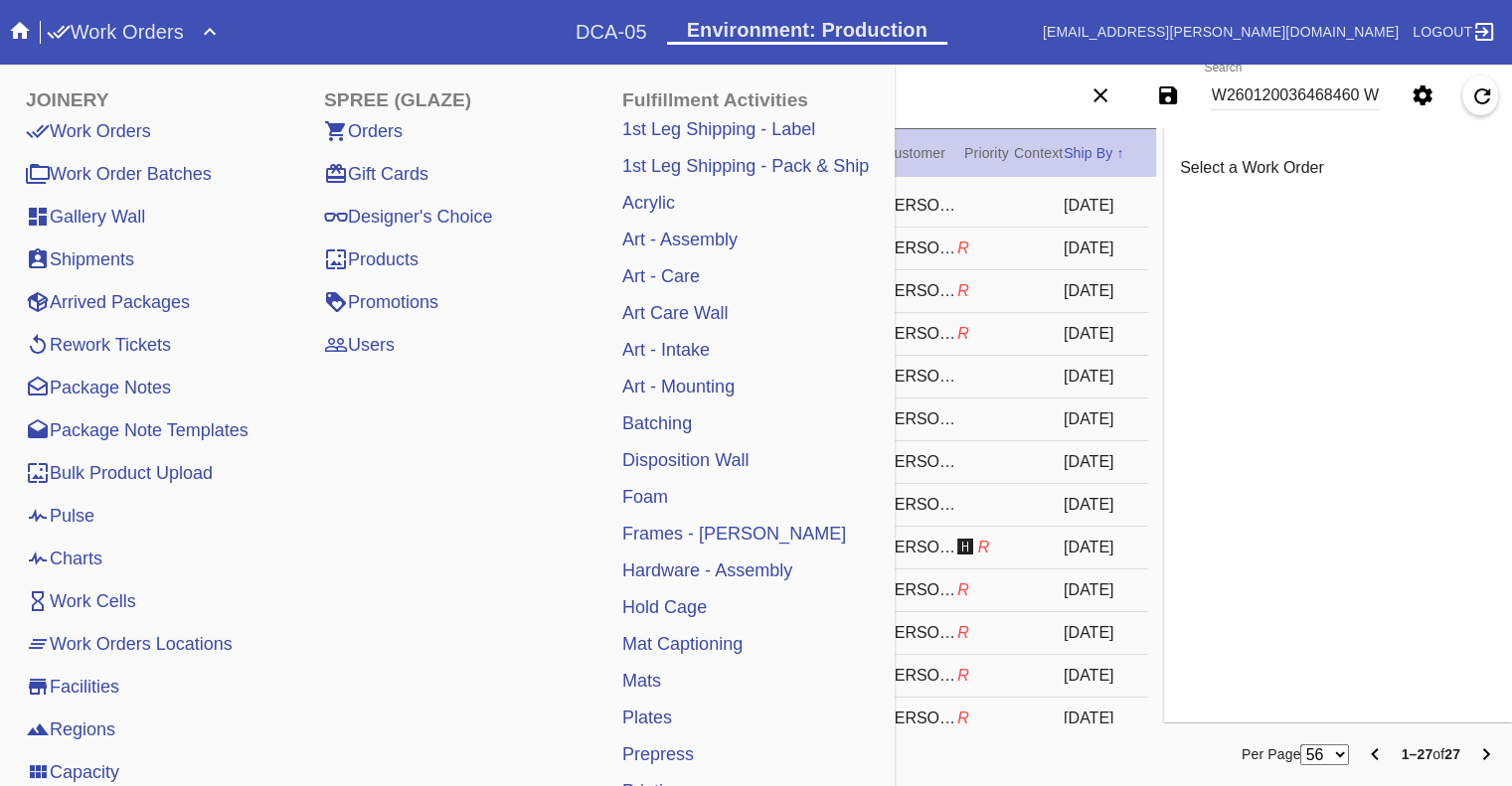 drag, startPoint x: 479, startPoint y: 39, endPoint x: 293, endPoint y: 39, distance: 186 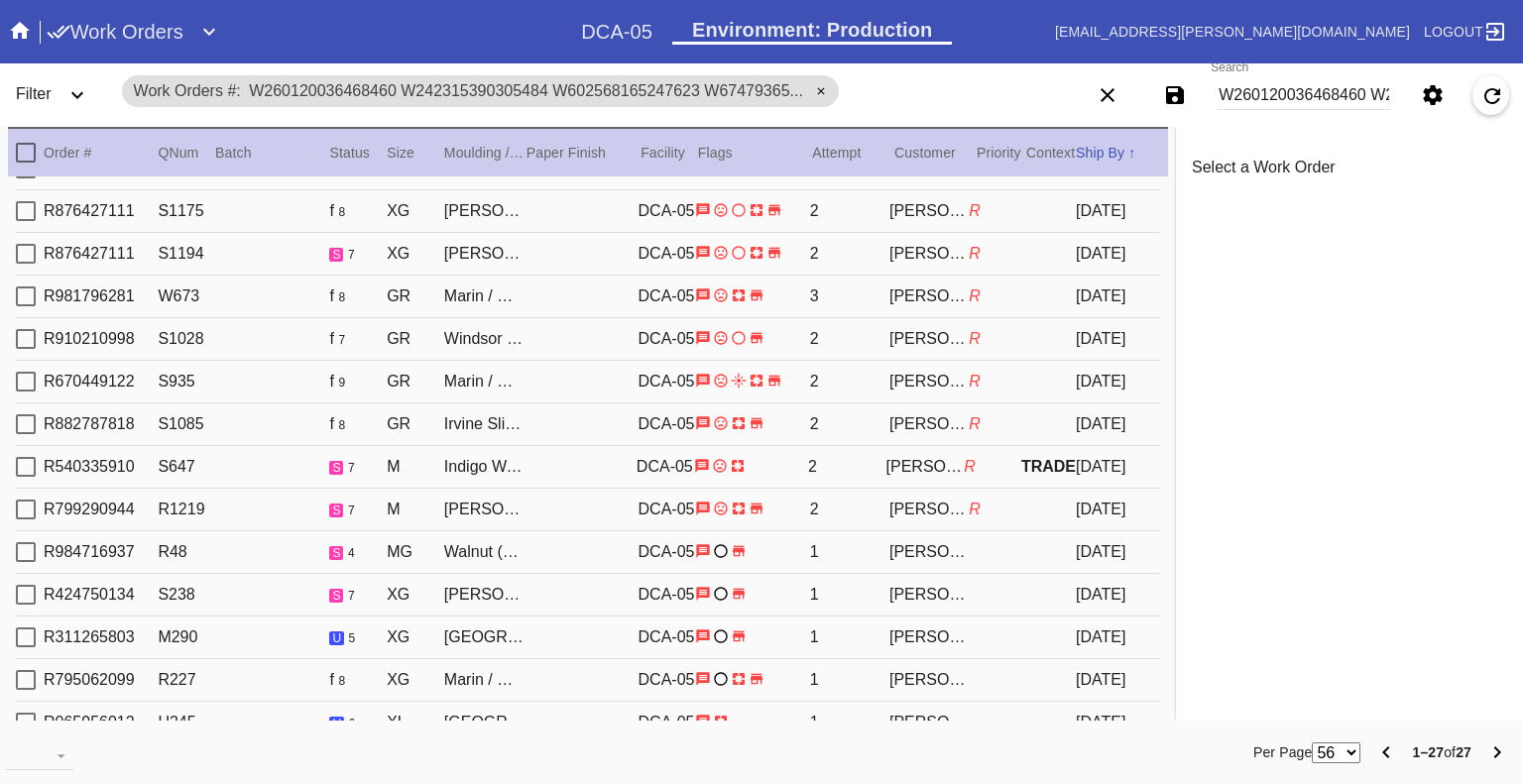 scroll, scrollTop: 621, scrollLeft: 0, axis: vertical 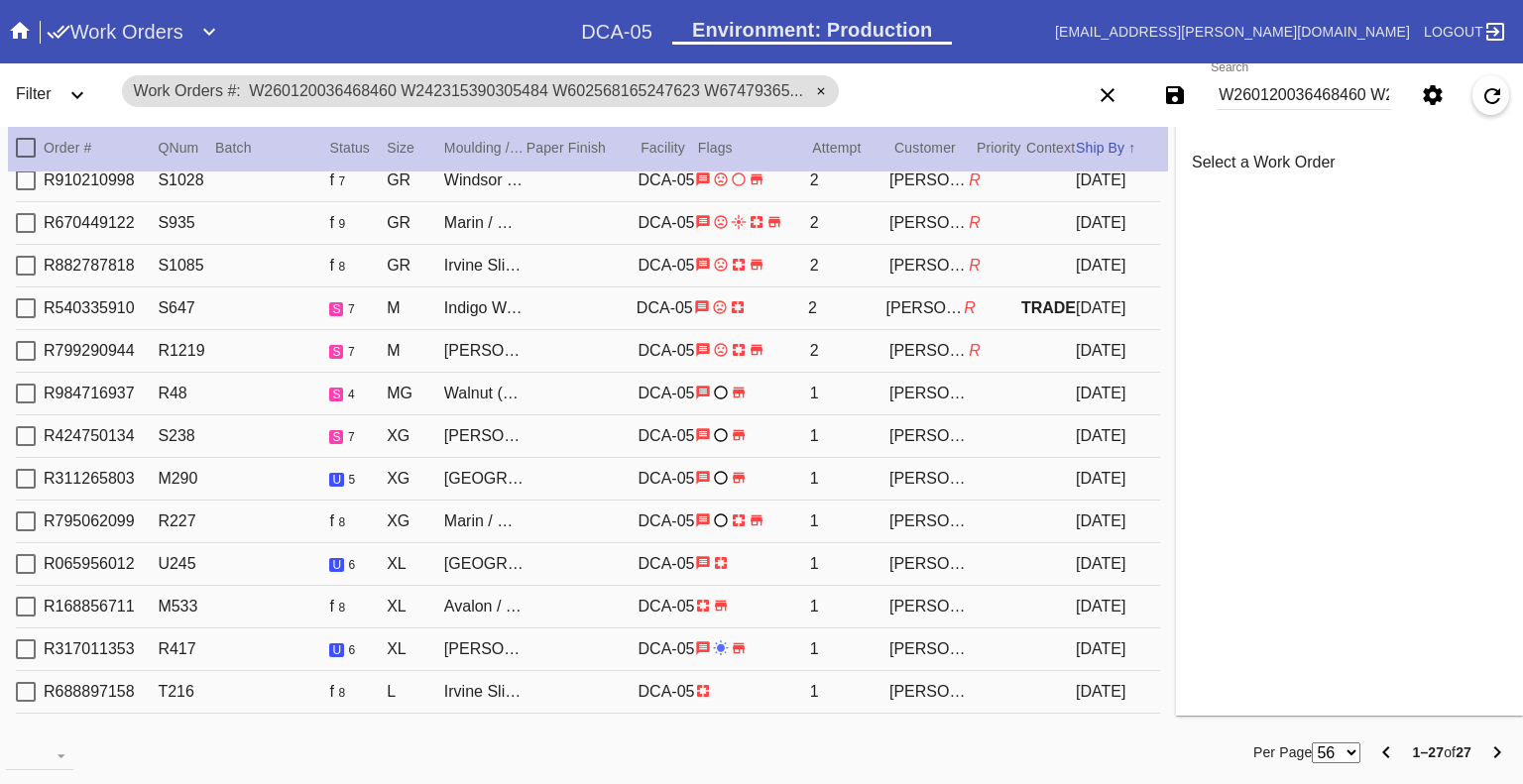 click 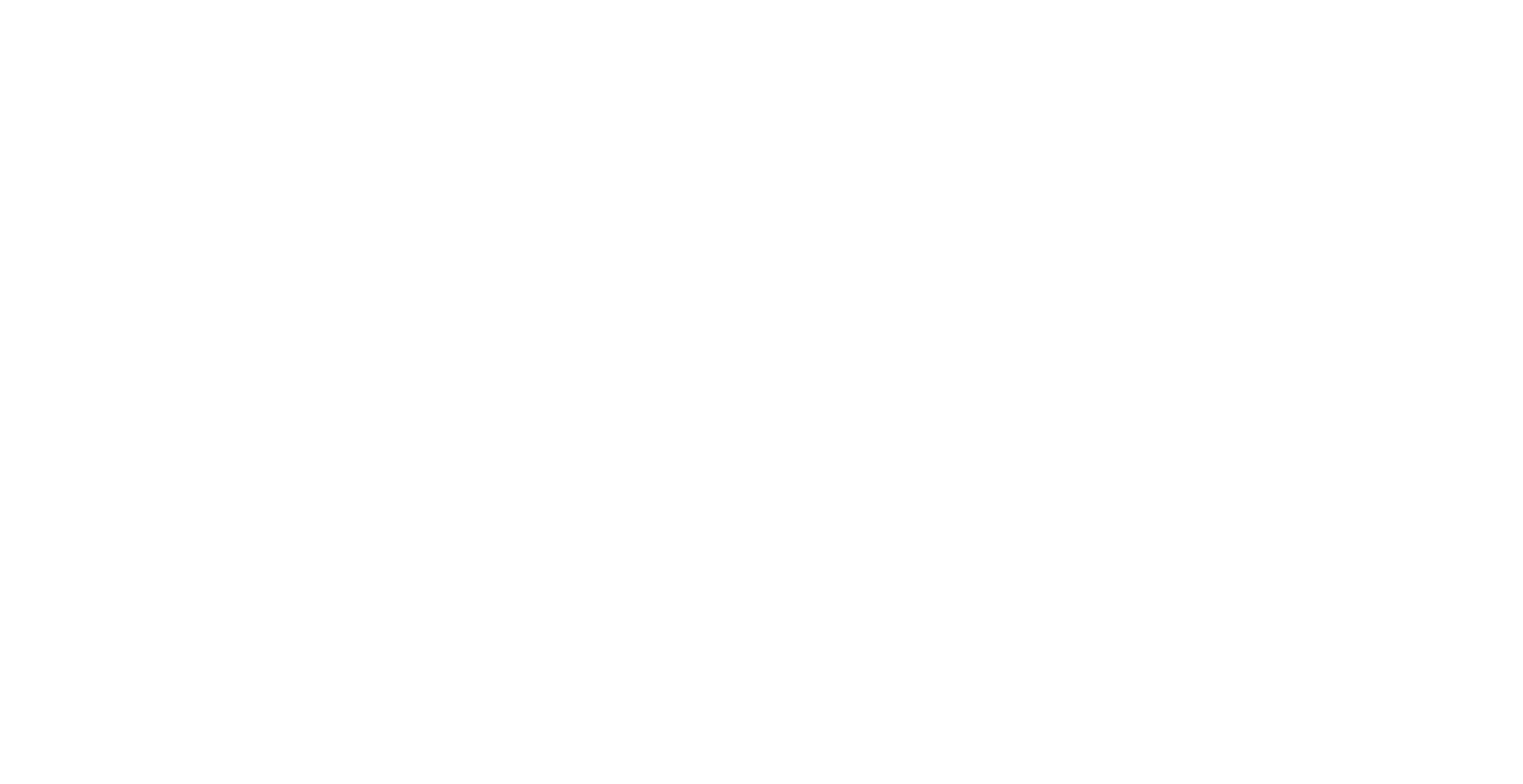 scroll, scrollTop: 0, scrollLeft: 0, axis: both 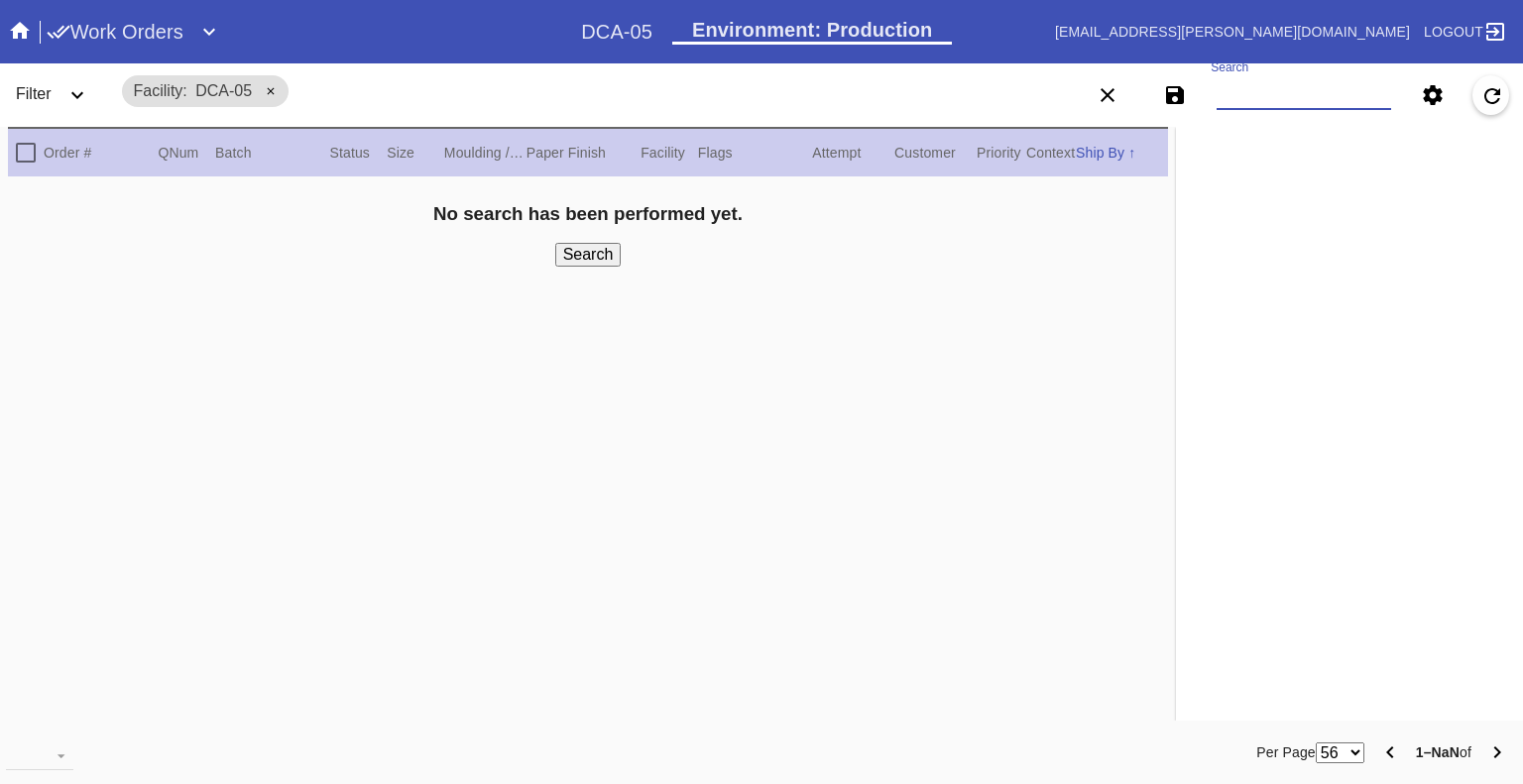 click on "Search" at bounding box center (1304, 95) 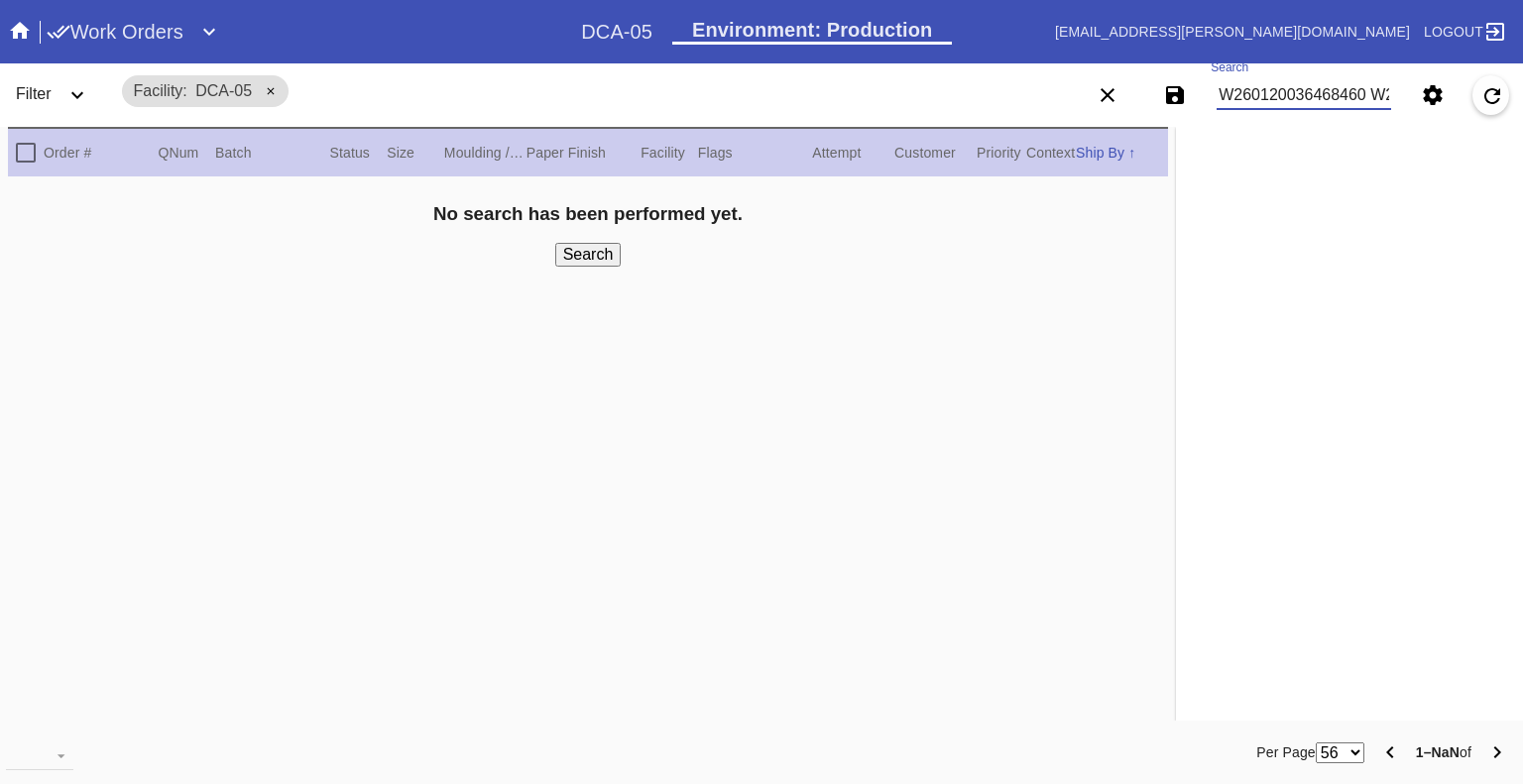 scroll, scrollTop: 0, scrollLeft: 3916, axis: horizontal 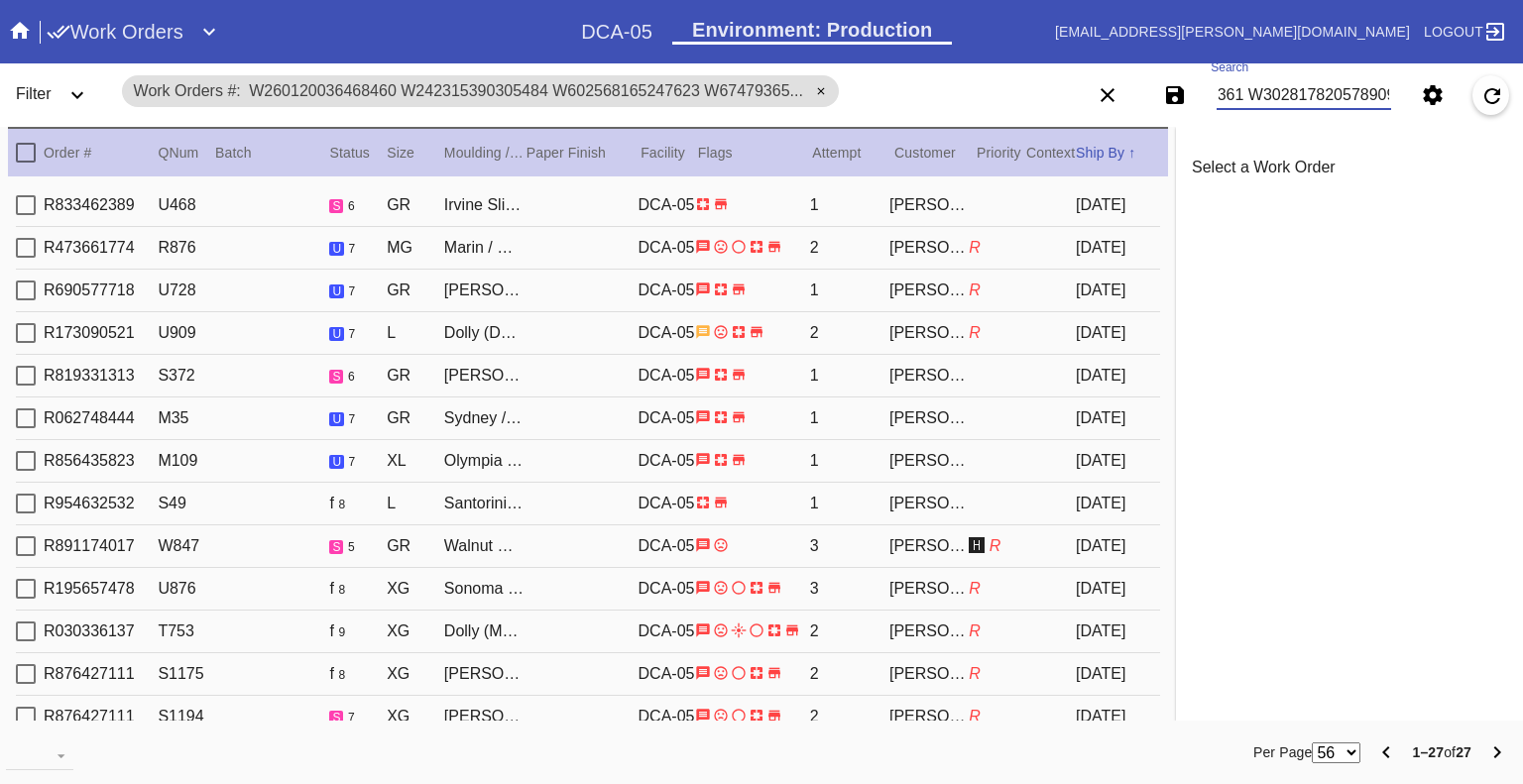 type on "W260120036468460 W242315390305484 W602568165247623 W674793651169373 W364412599233174 W334065914446007 W178988662390611 W939177897463117 W309801233264830 W467069986407546 W925663286395271 W506935691806389 W834927615355029 W513268422551284 W979059697676268 W456840153887187 W519021406224339 W559439859327656 W592244915751175 W851635247902661 W806098427089634 W683662682407926 W513465315582484 W343461131933591 W946078818252772 W380205559268361 W302817820578909" 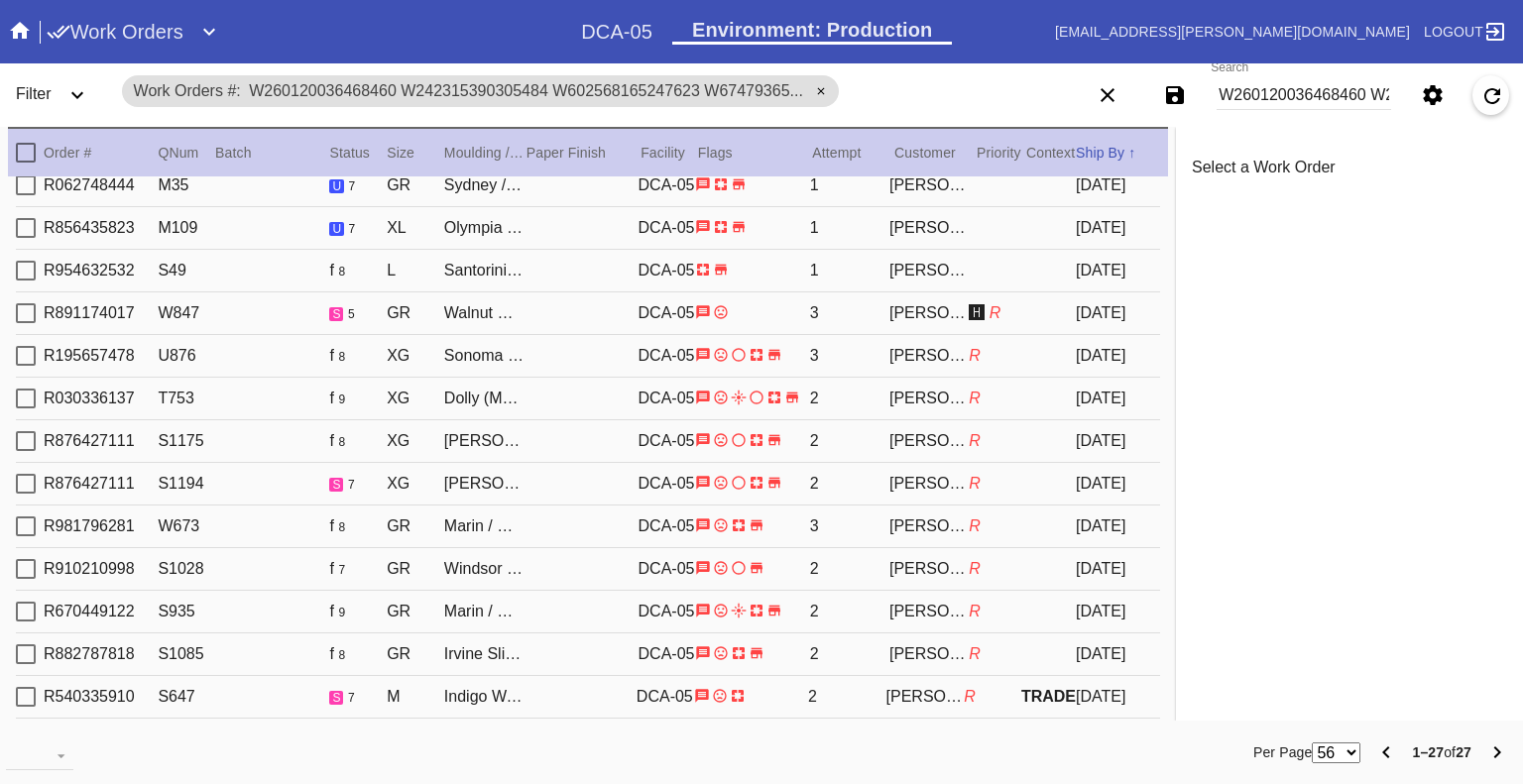 scroll, scrollTop: 0, scrollLeft: 0, axis: both 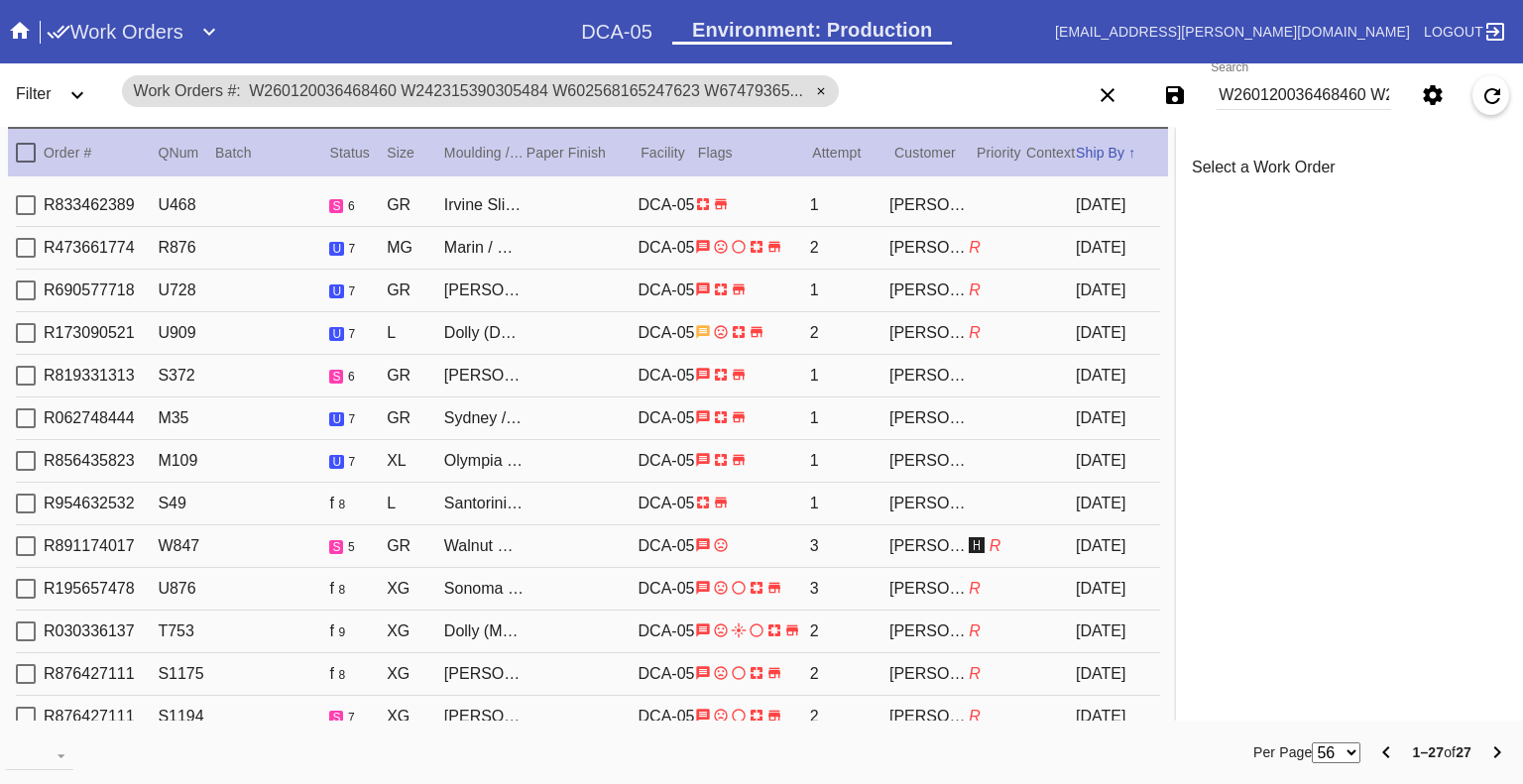 click 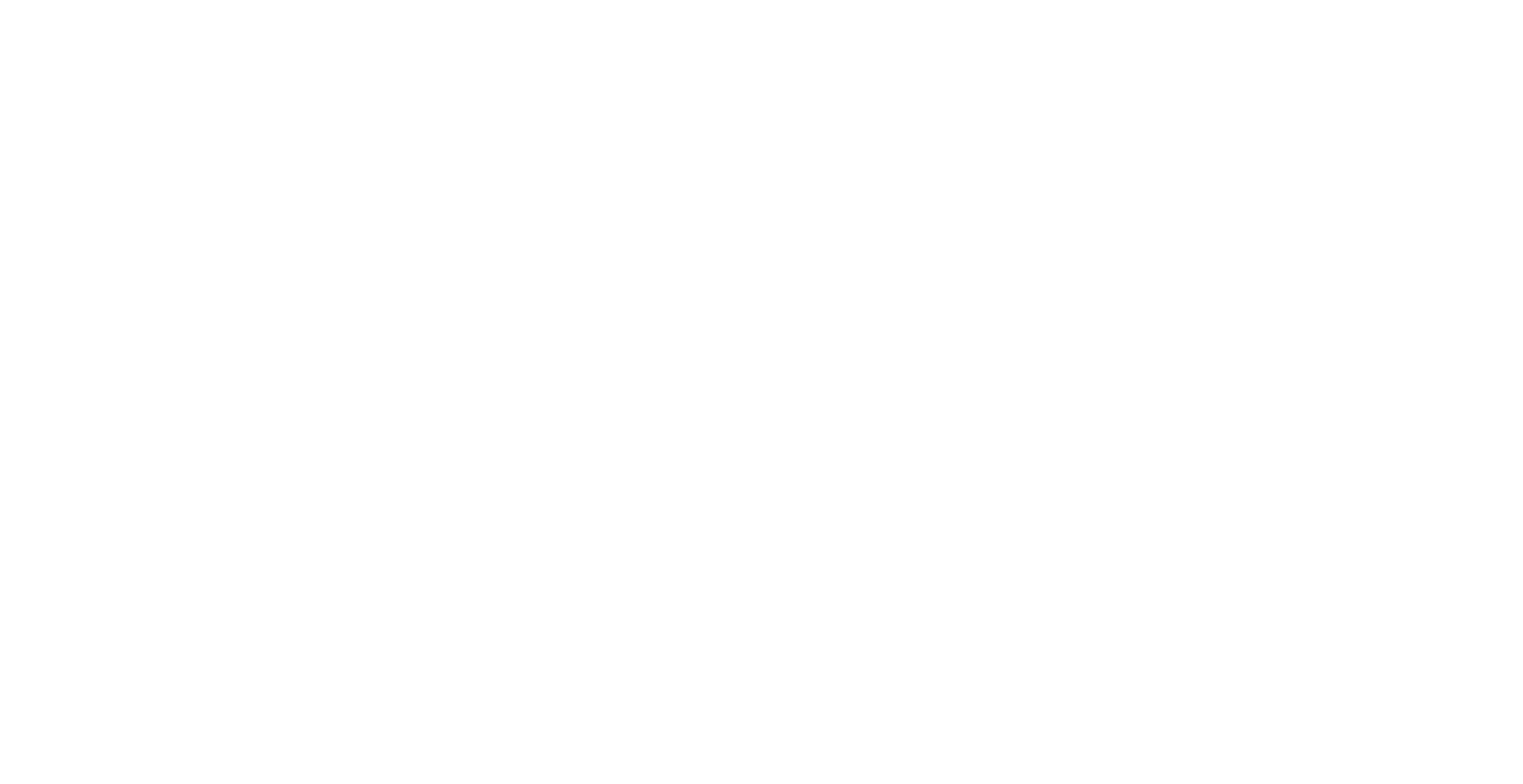 scroll, scrollTop: 0, scrollLeft: 0, axis: both 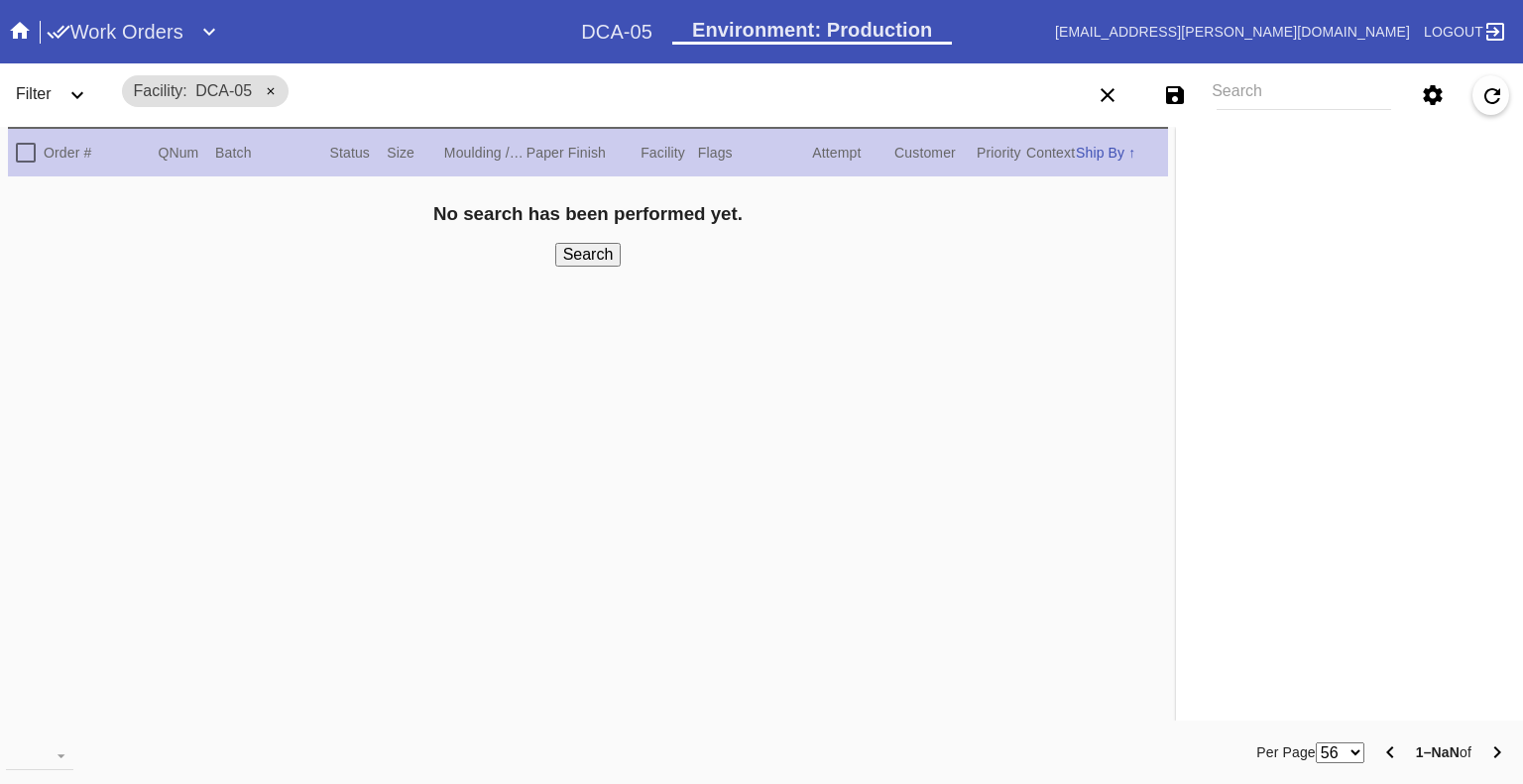 click on "Search" at bounding box center [1304, 95] 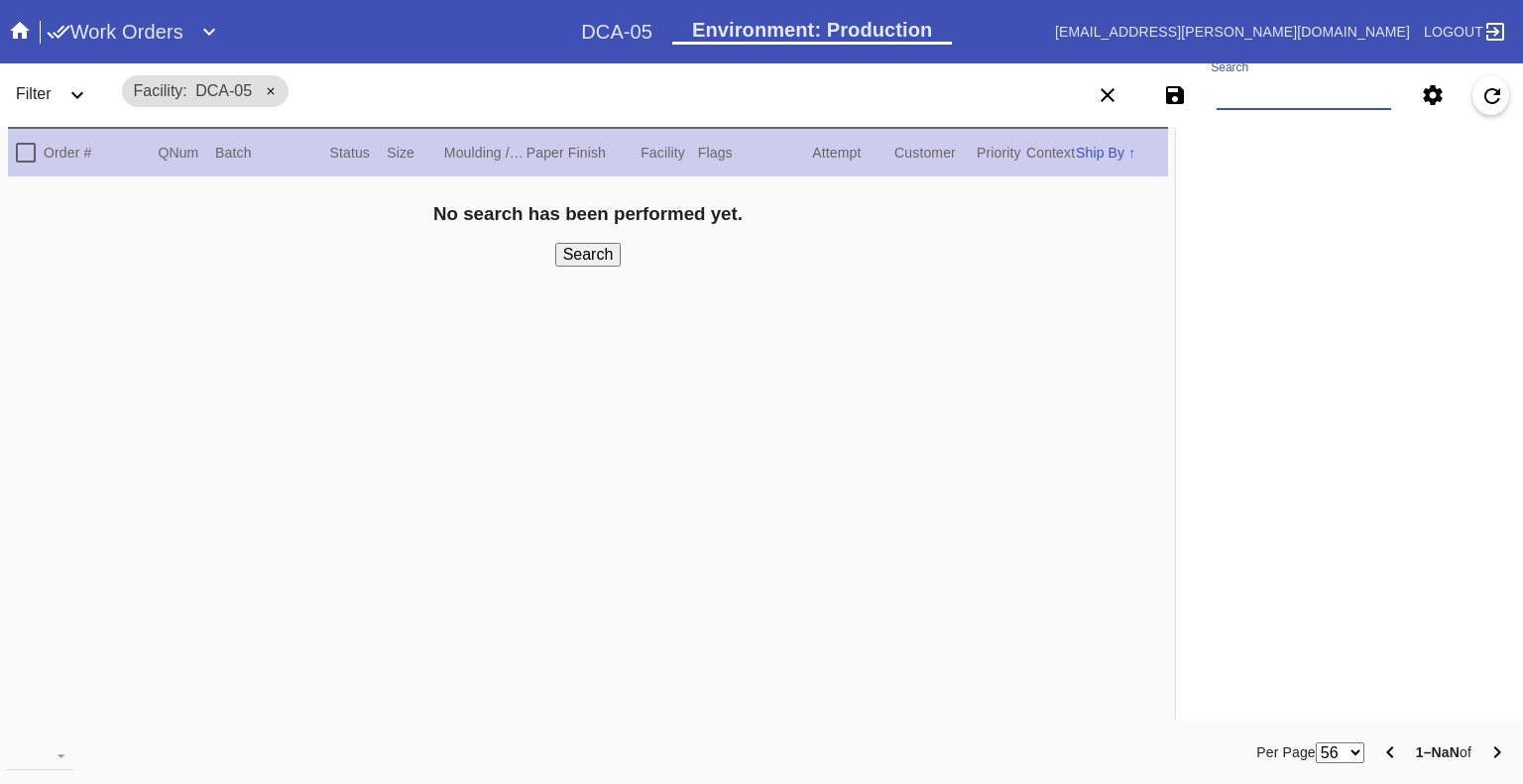 paste on "W744663183352376 W816204724257744 W891029463788973" 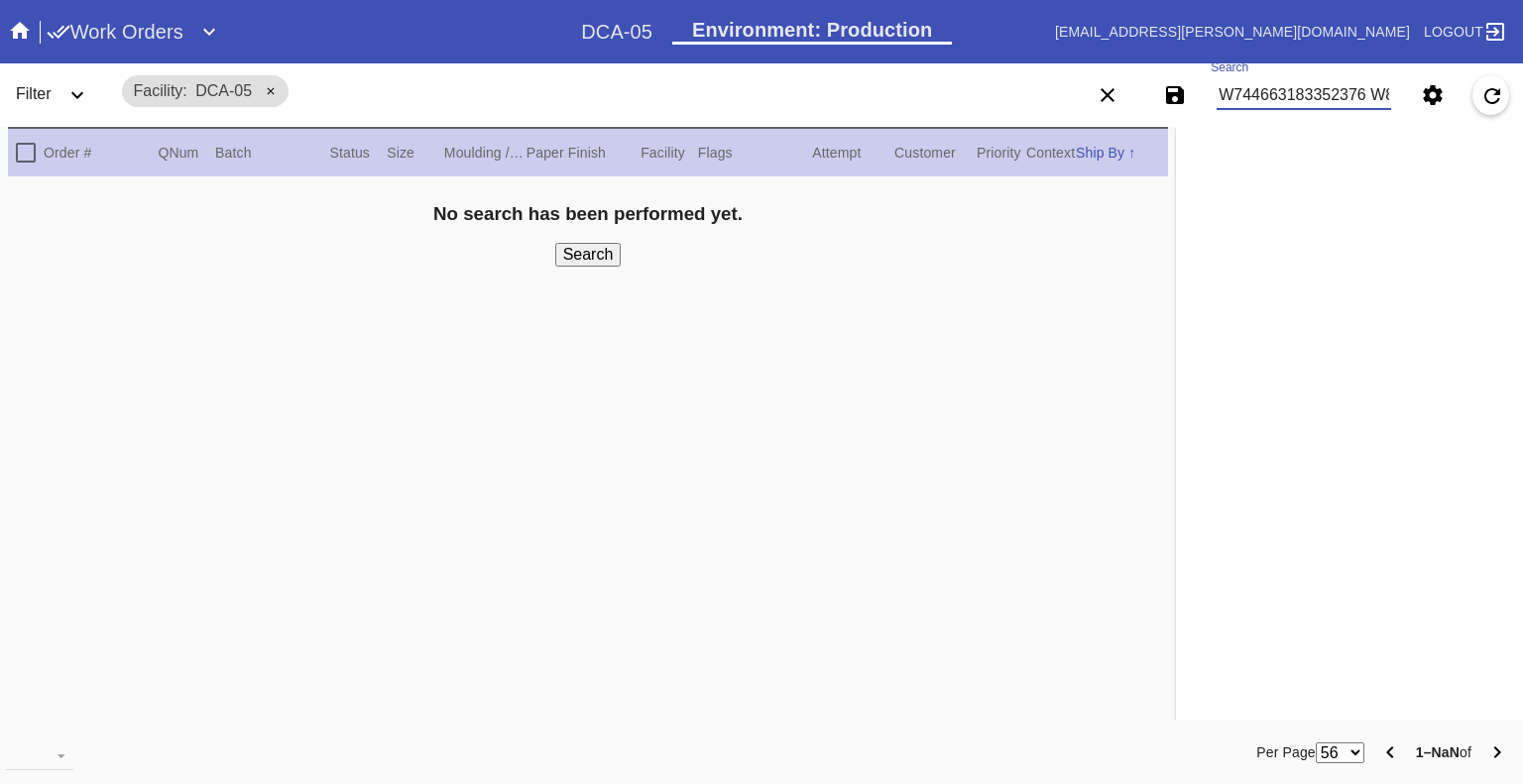 scroll, scrollTop: 0, scrollLeft: 280, axis: horizontal 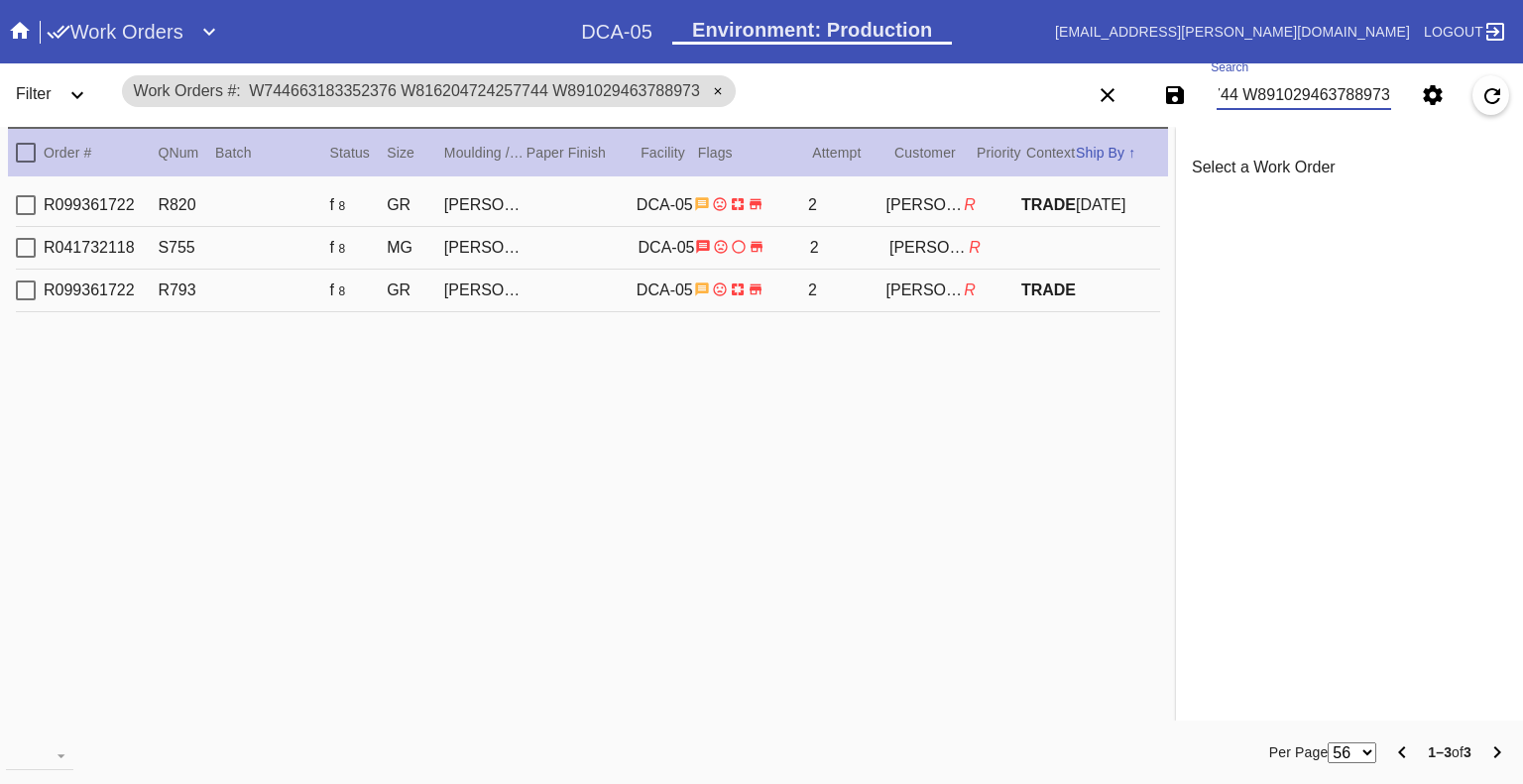 type on "W744663183352376 W816204724257744 W891029463788973" 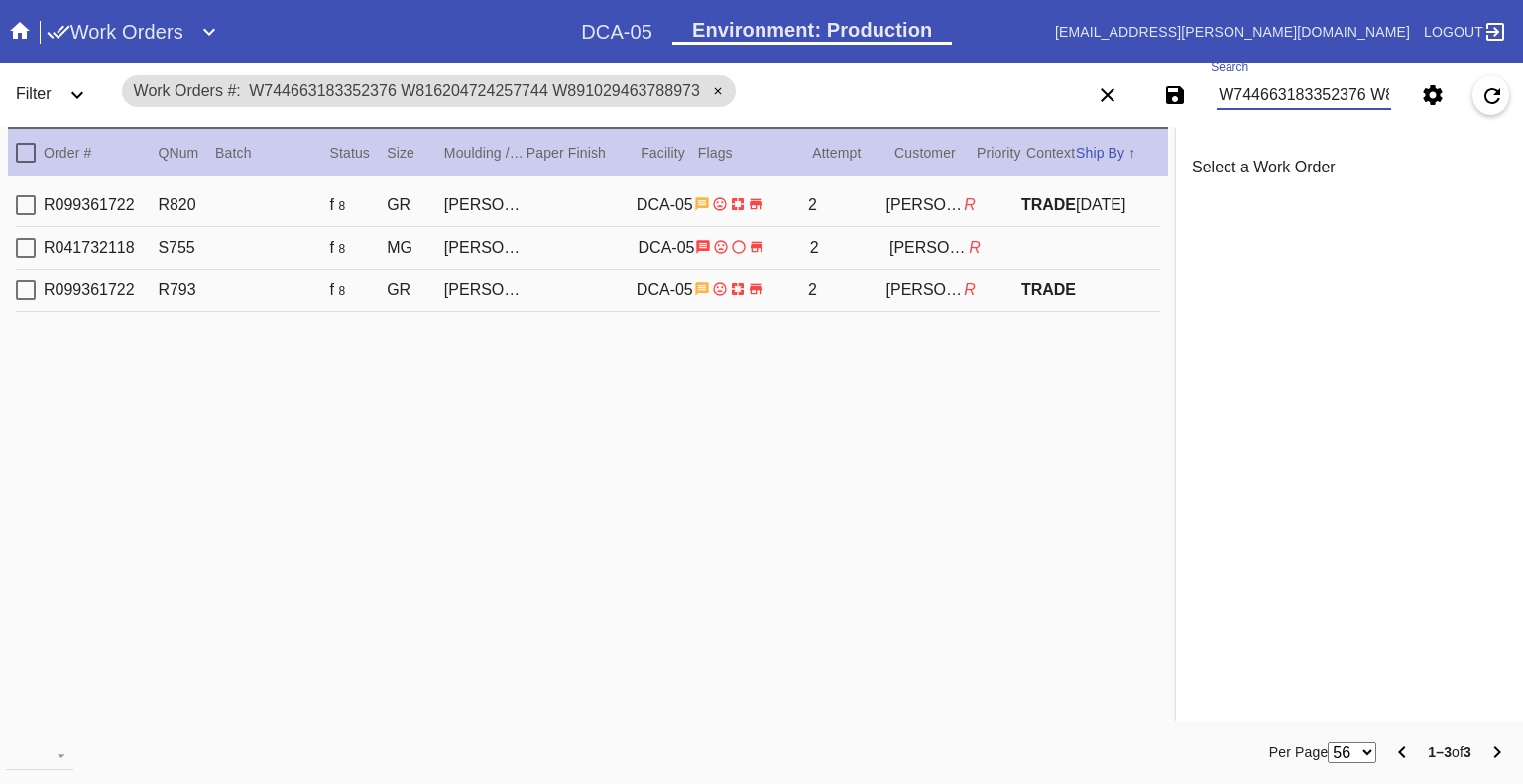 click at bounding box center (26, 205) 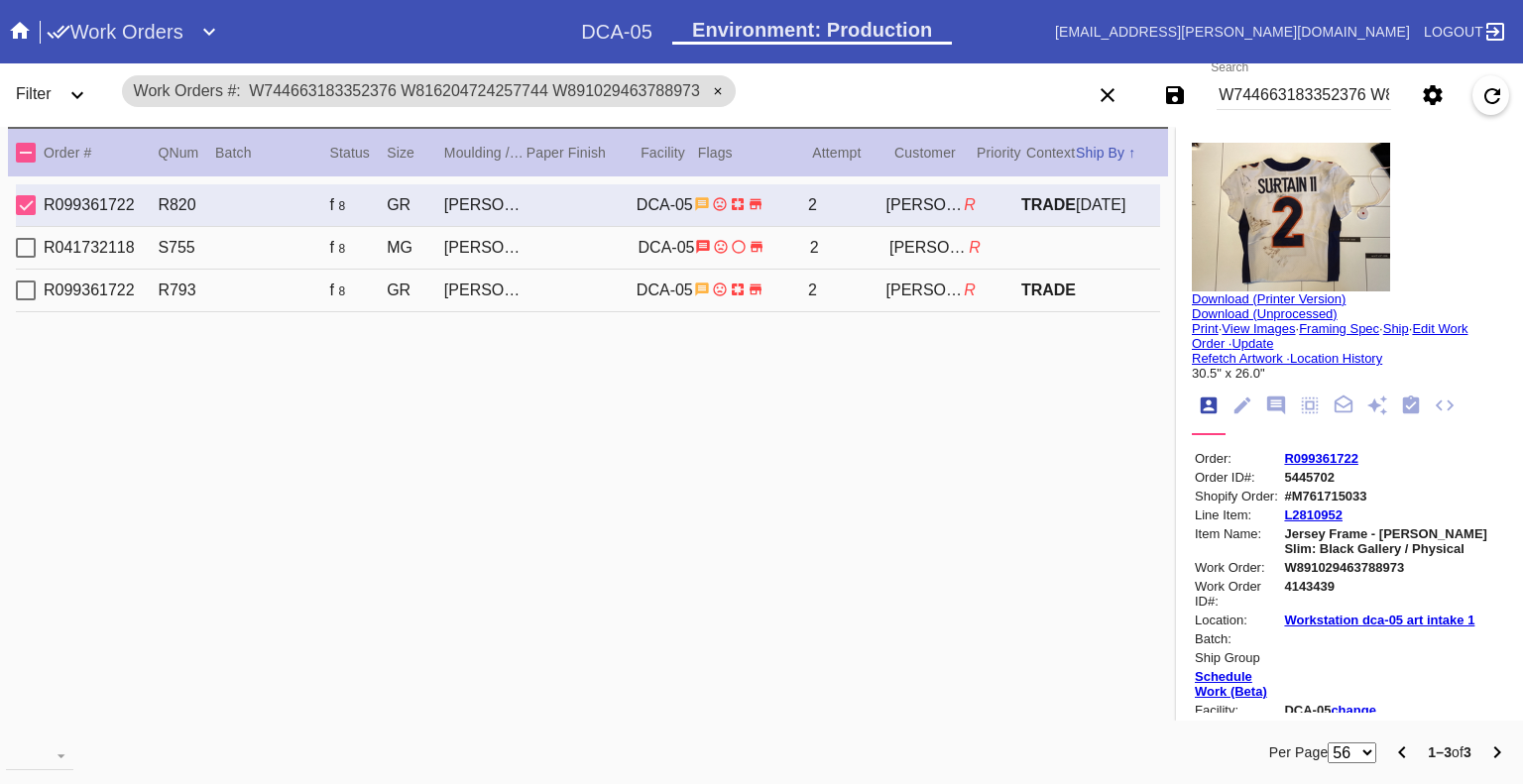 click at bounding box center [26, 205] 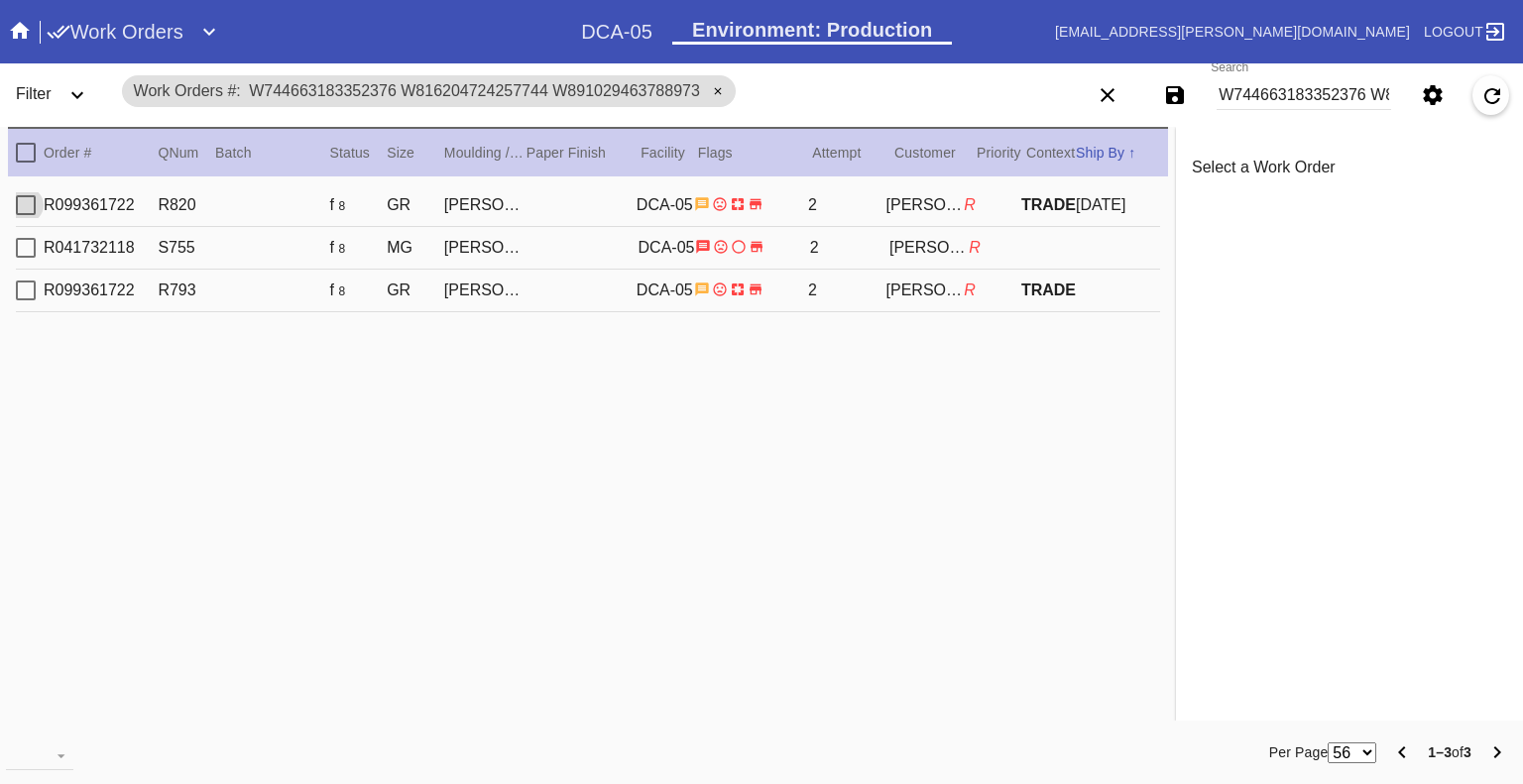 click at bounding box center (26, 248) 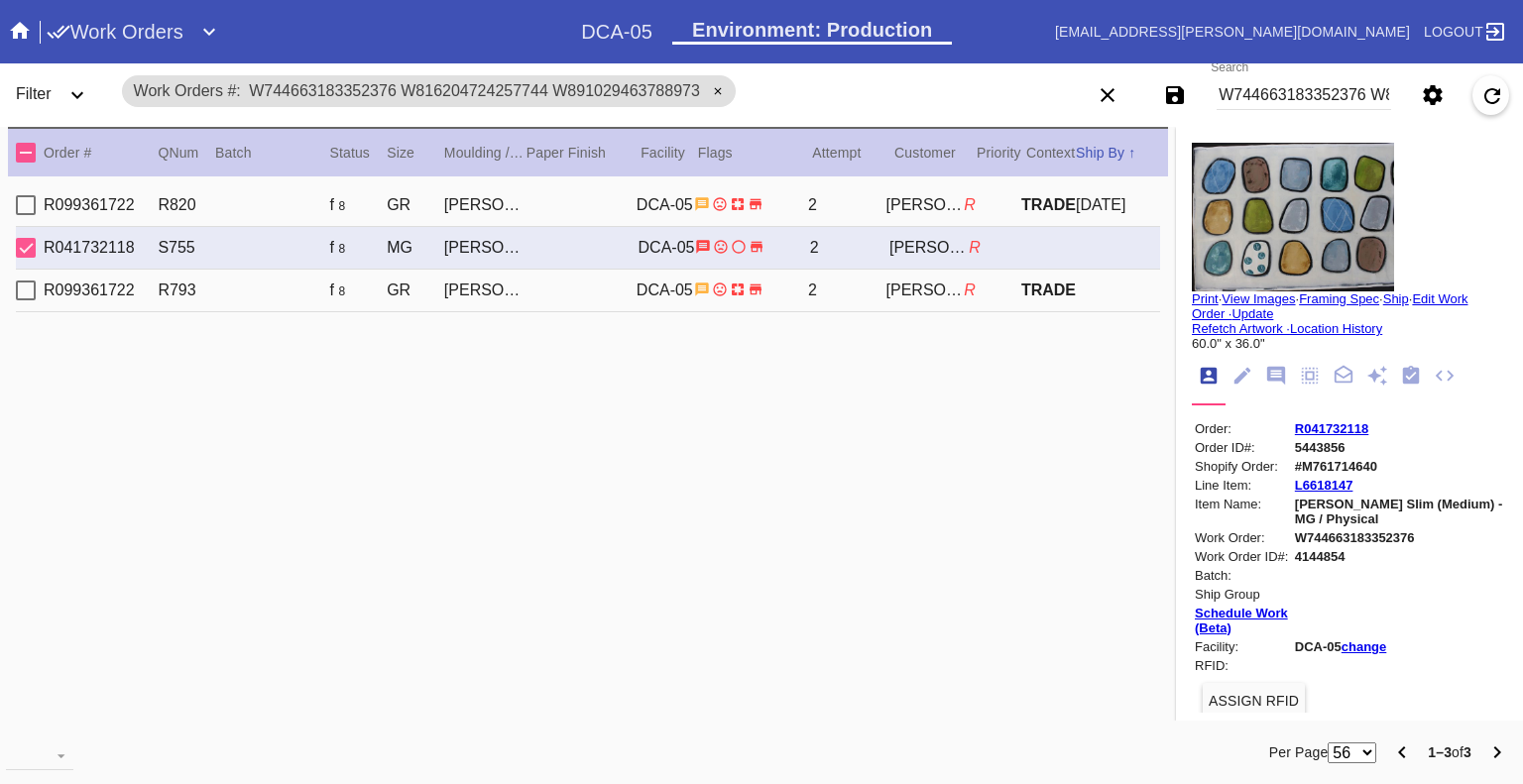 click at bounding box center [26, 248] 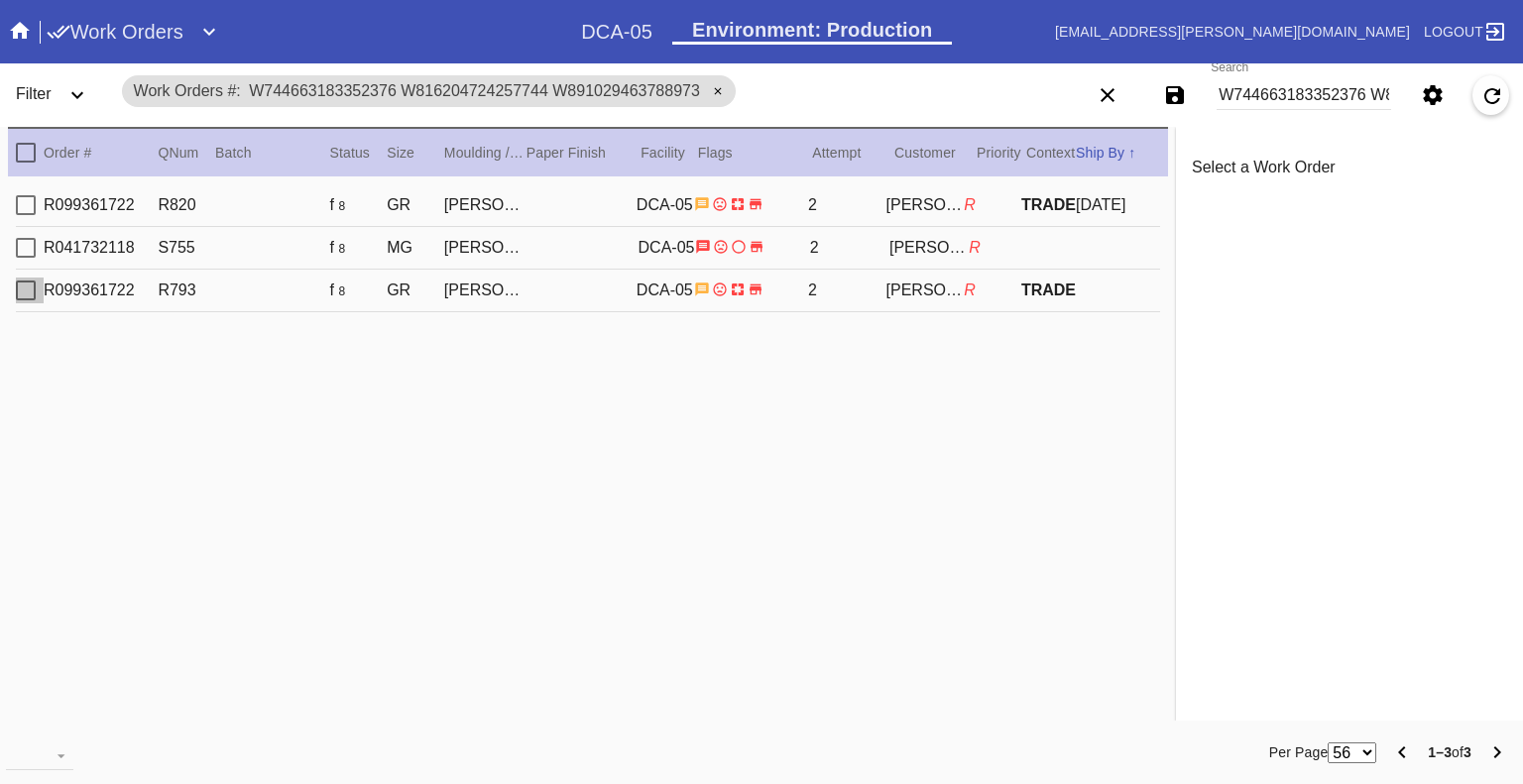 click at bounding box center (26, 290) 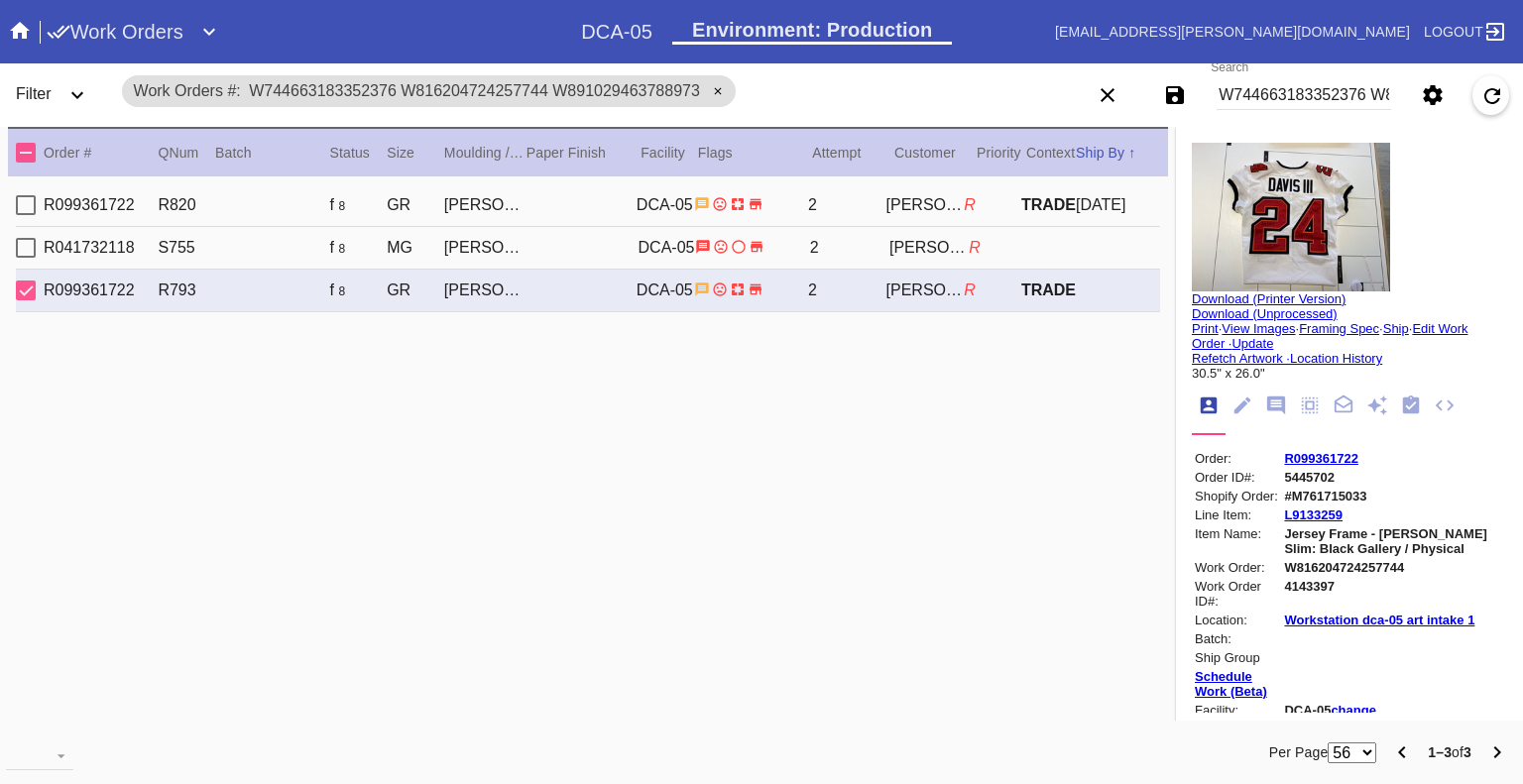 click at bounding box center [26, 290] 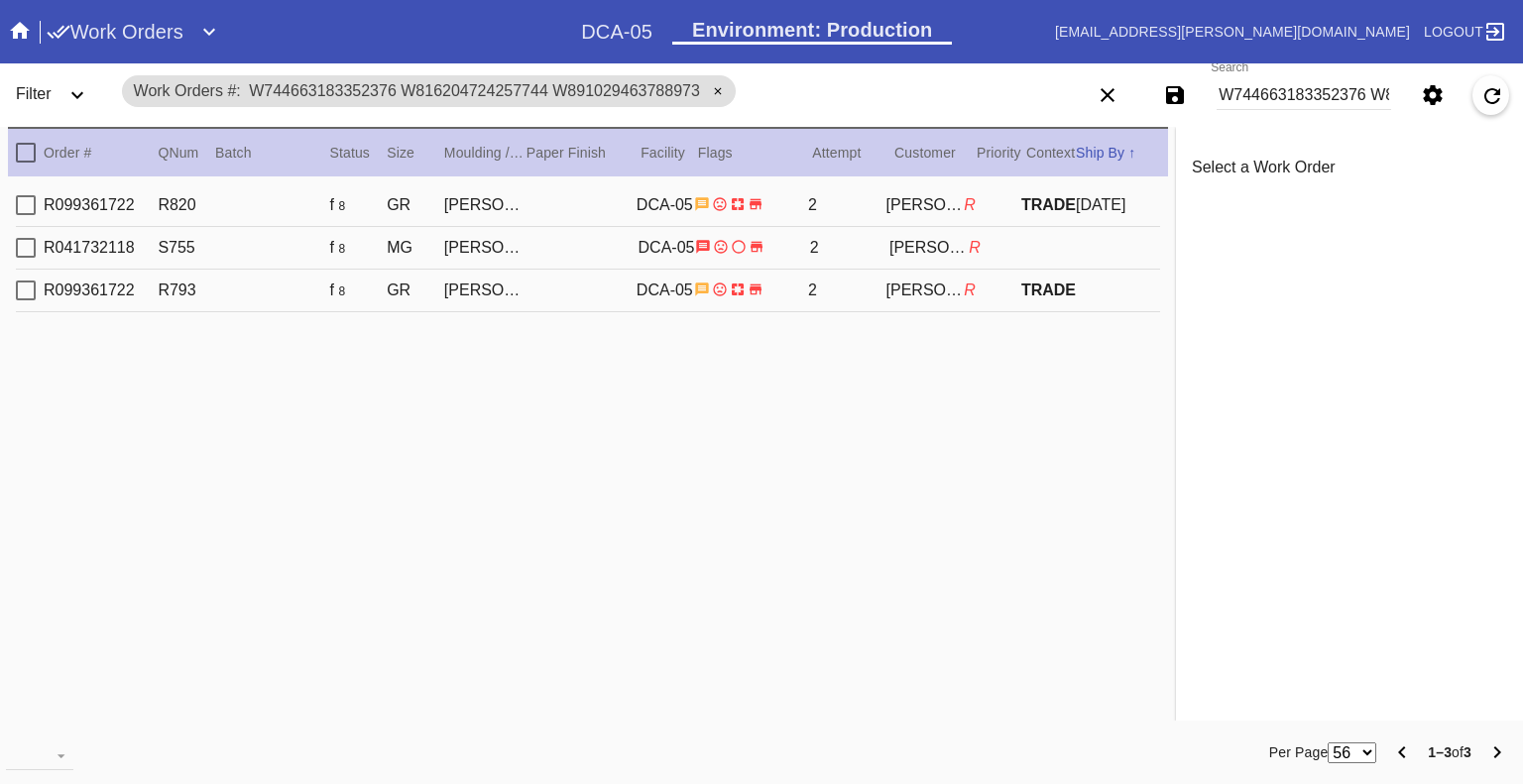 click at bounding box center (26, 248) 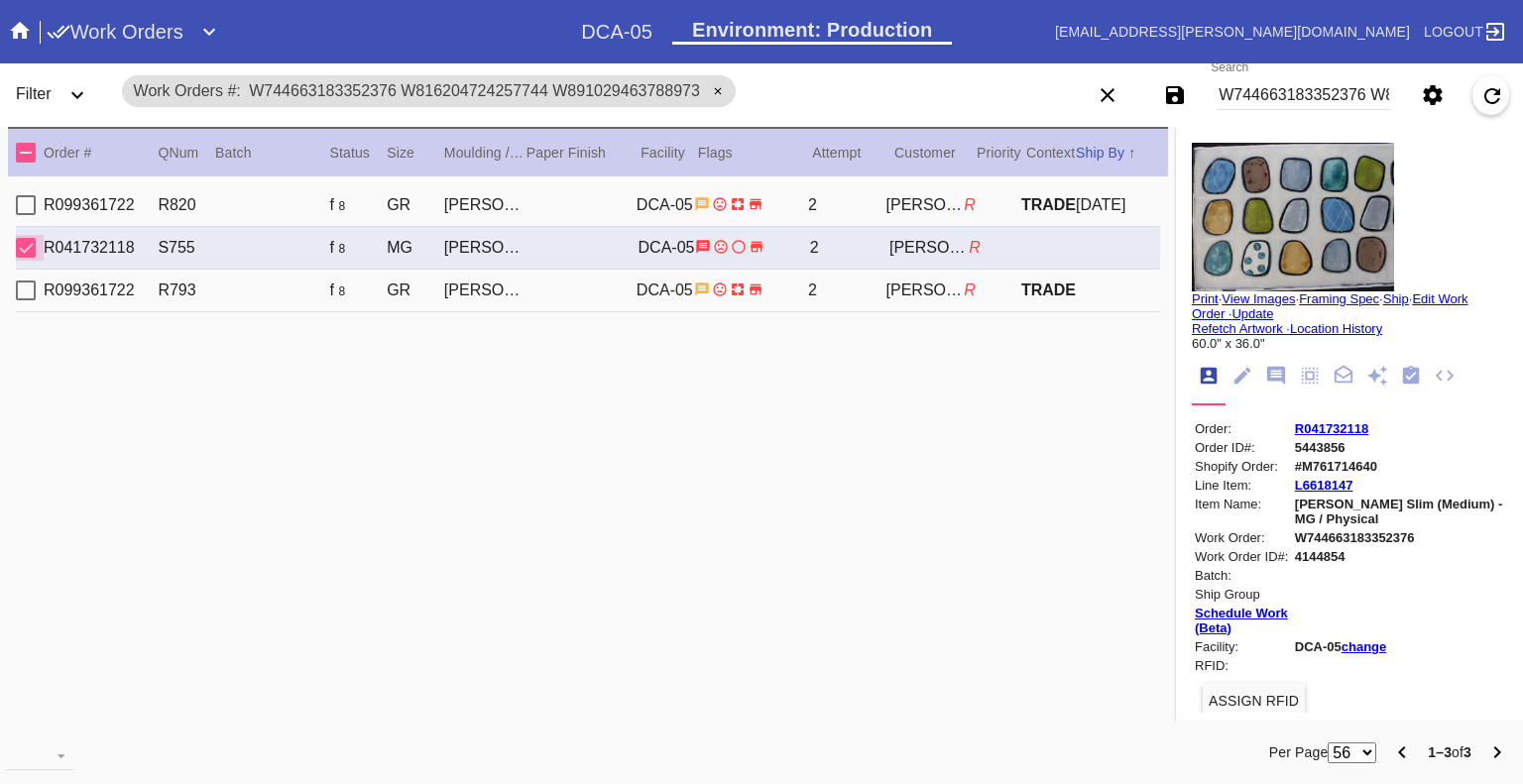 click at bounding box center [26, 248] 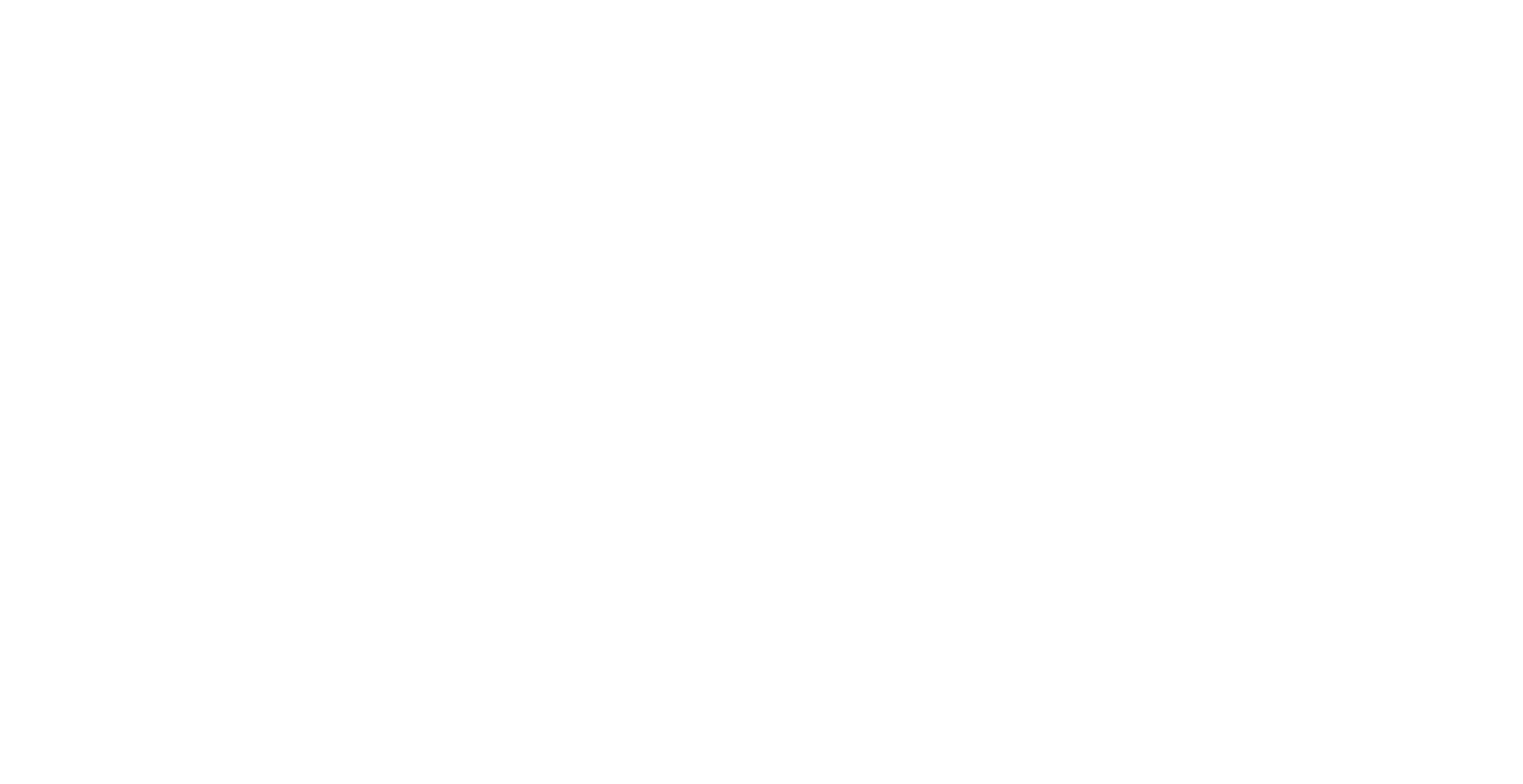 scroll, scrollTop: 0, scrollLeft: 0, axis: both 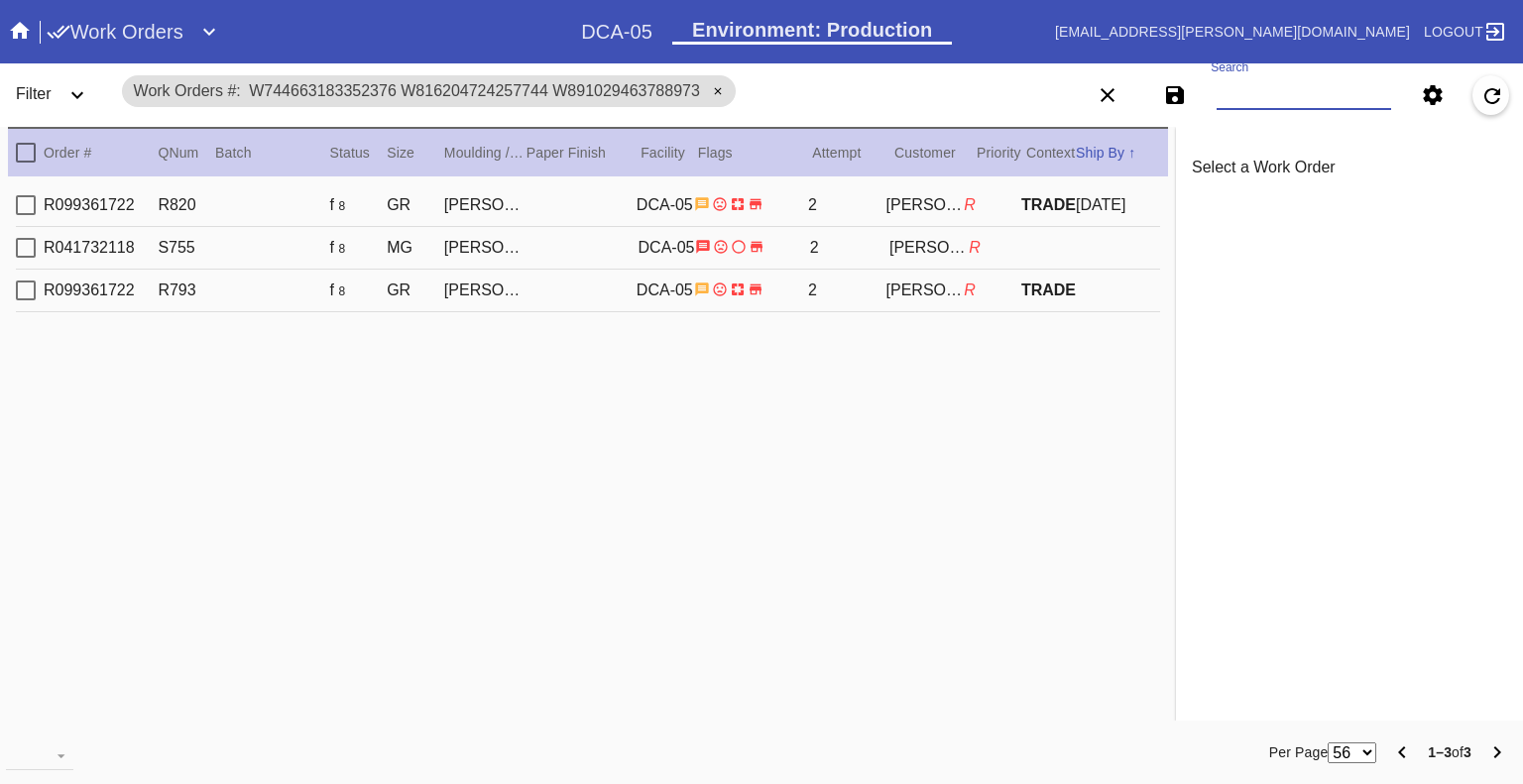 click on "Search" at bounding box center [1304, 95] 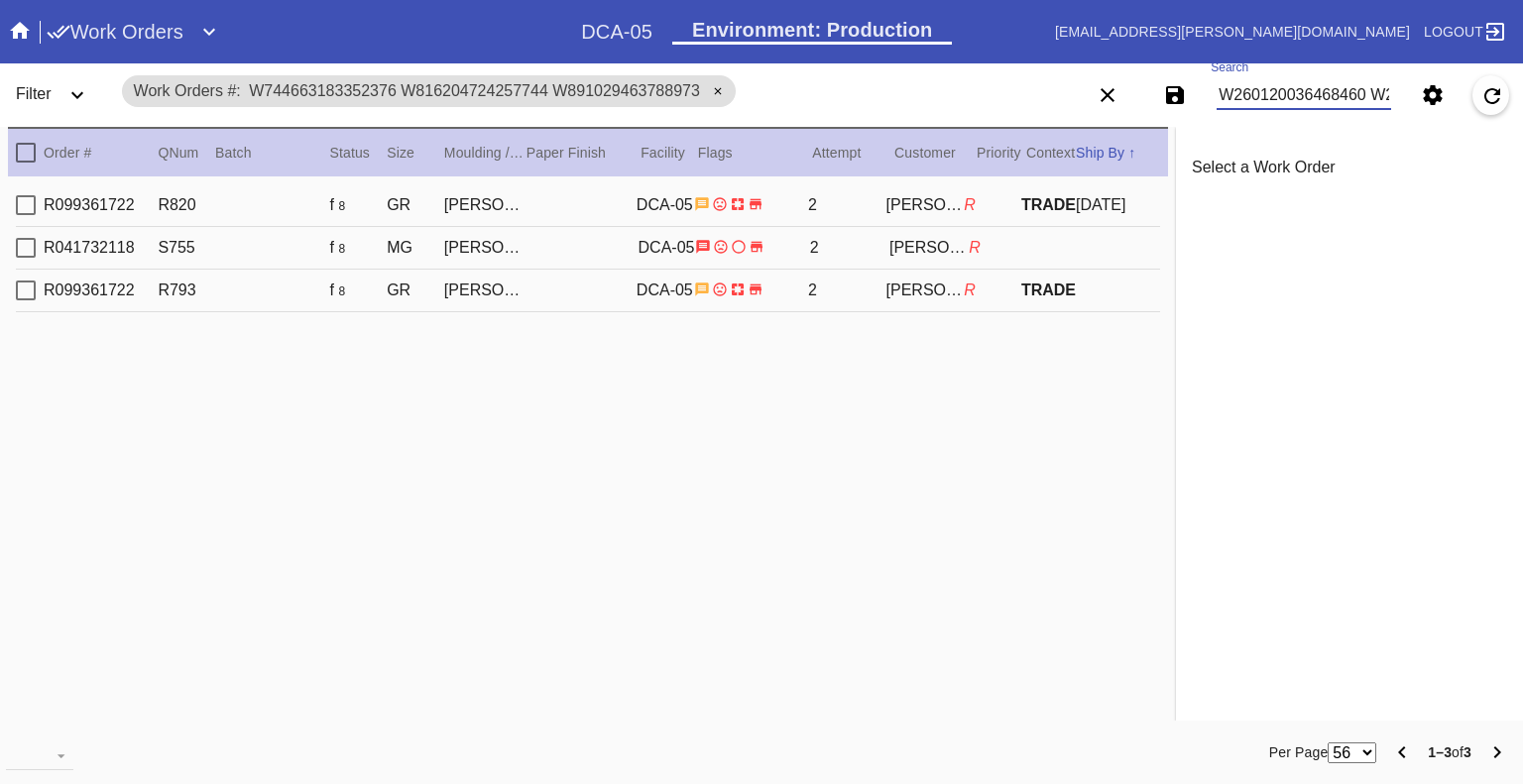 scroll, scrollTop: 0, scrollLeft: 3916, axis: horizontal 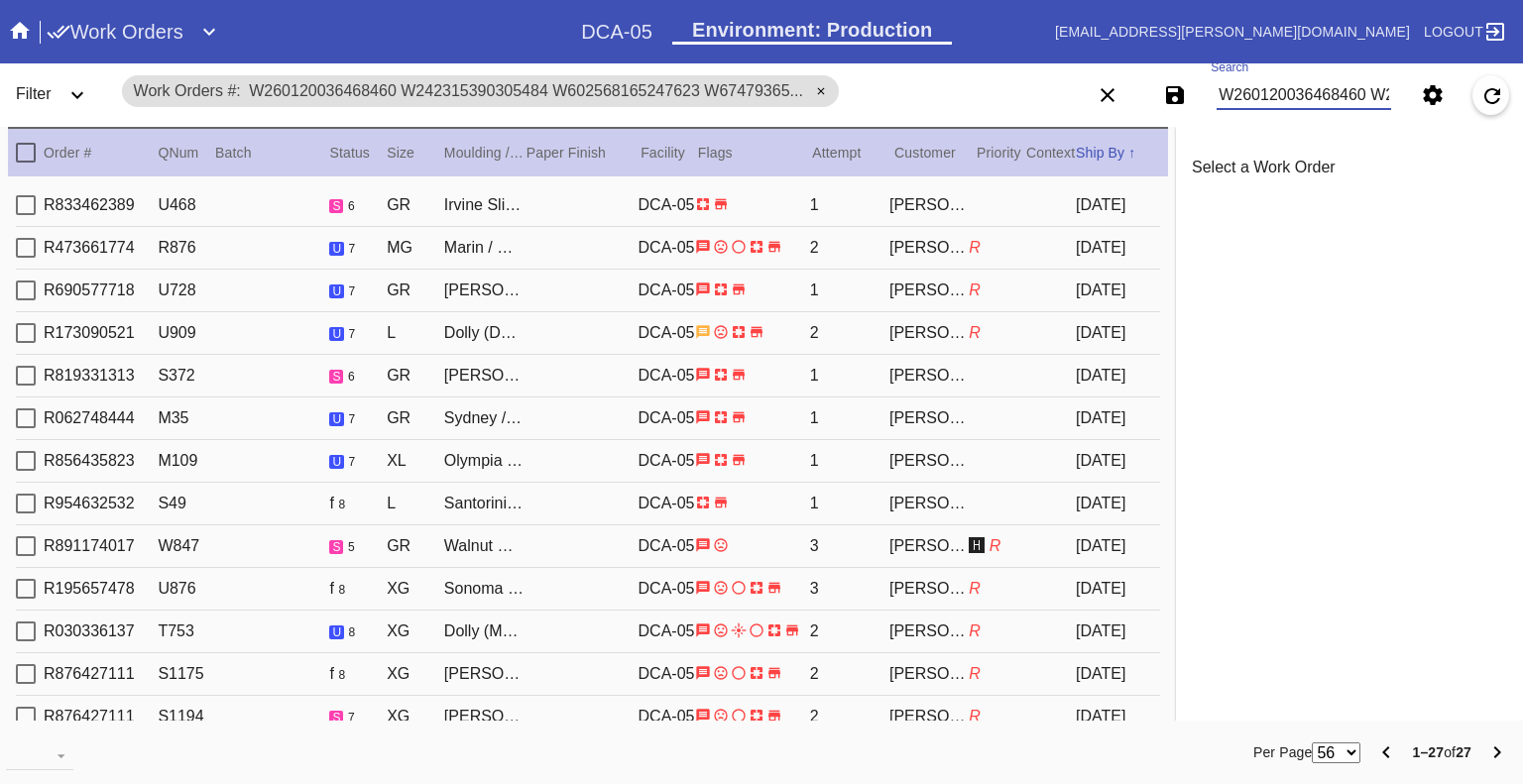 click on "W260120036468460 W242315390305484 W602568165247623 W674793651169373 W364412599233174 W334065914446007 W178988662390611 W939177897463117 W309801233264830 W467069986407546 W925663286395271 W506935691806389 W834927615355029 W513268422551284 W979059697676268 W456840153887187 W519021406224339 W559439859327656 W592244915751175 W851635247902661 W806098427089634 W683662682407926 W513465315582484 W343461131933591 W946078818252772 W380205559268361 W302817820578909" at bounding box center (1304, 95) 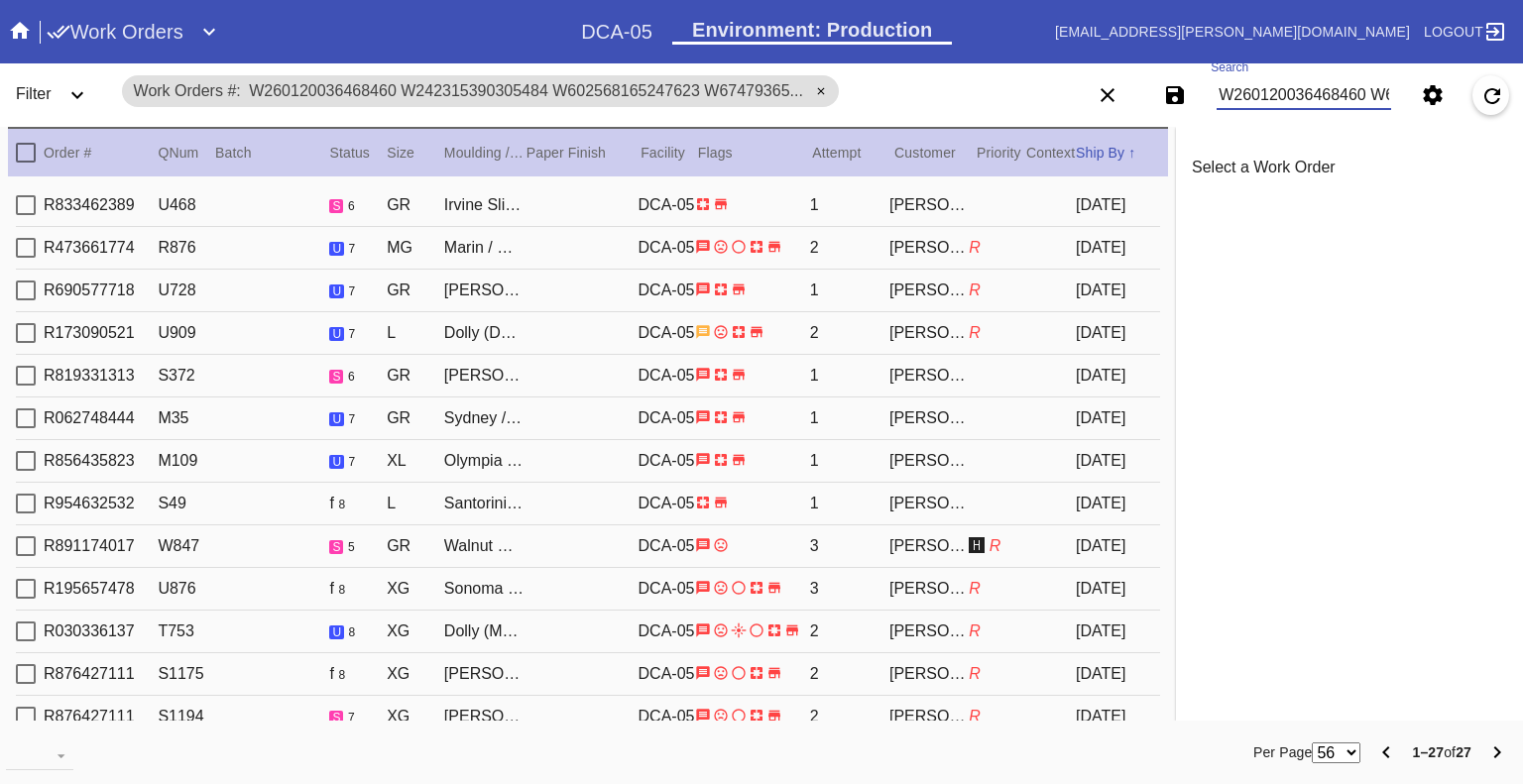 scroll, scrollTop: 0, scrollLeft: 582, axis: horizontal 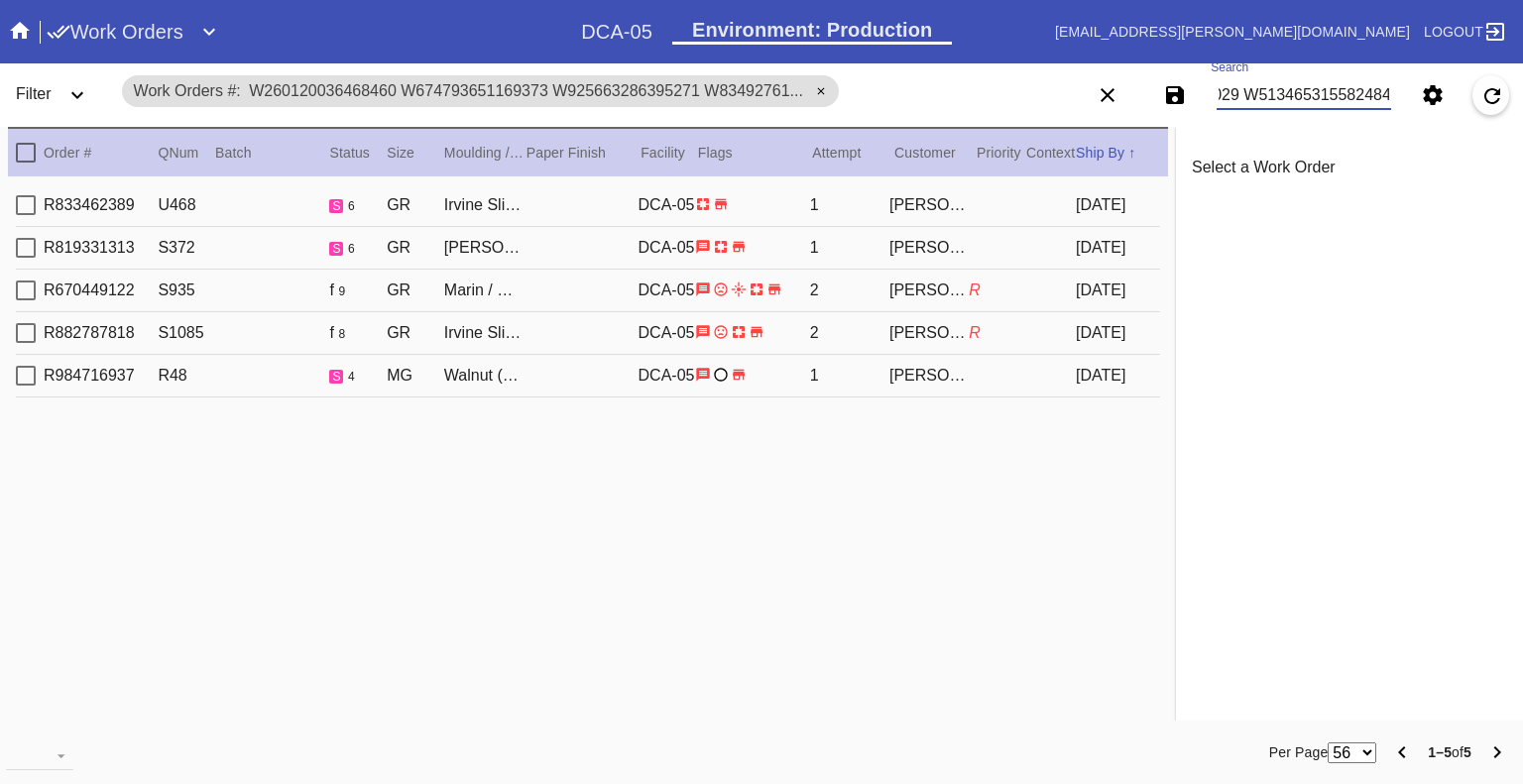 type on "W260120036468460 W674793651169373 W925663286395271 W834927615355029 W513465315582484" 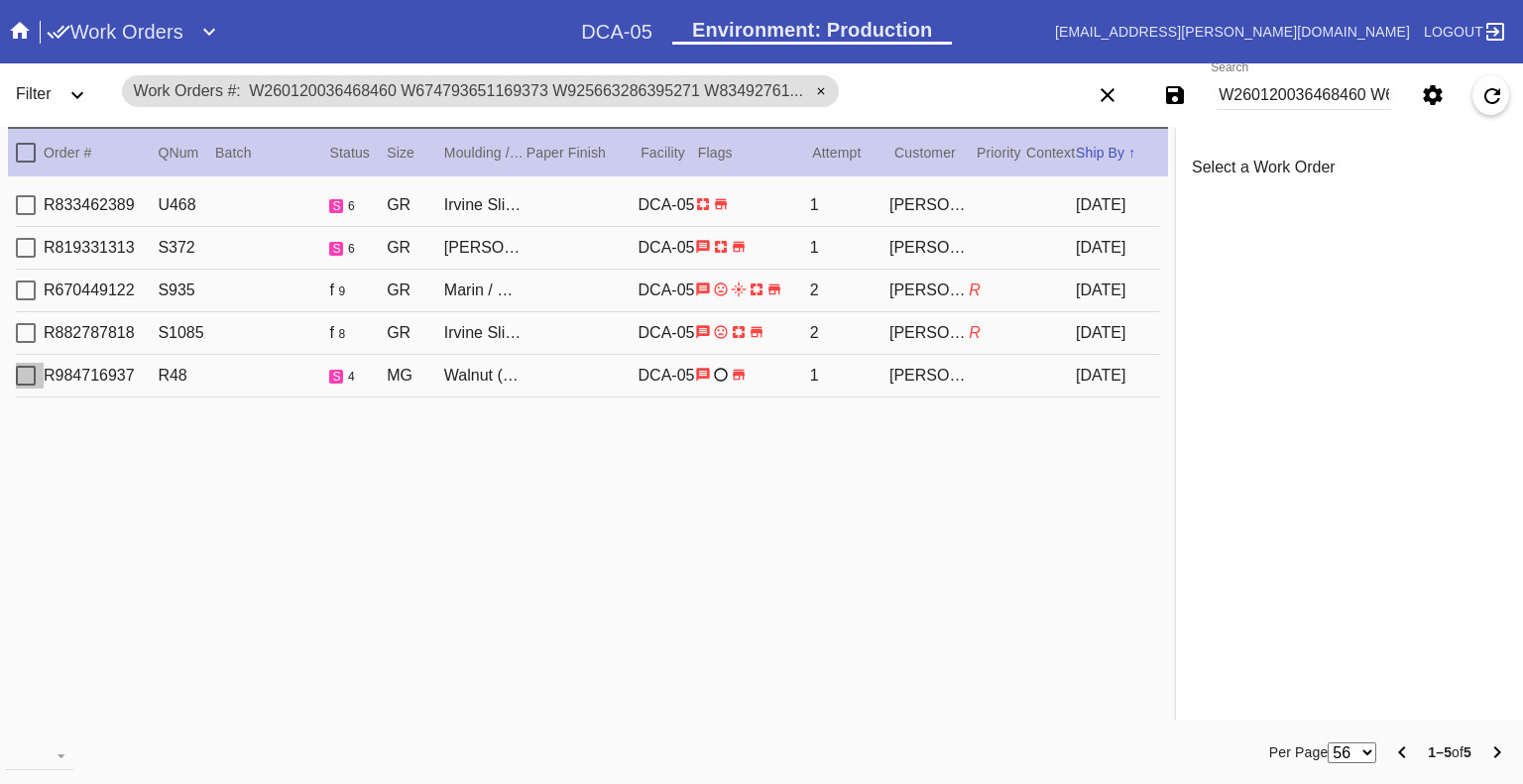 click at bounding box center [26, 376] 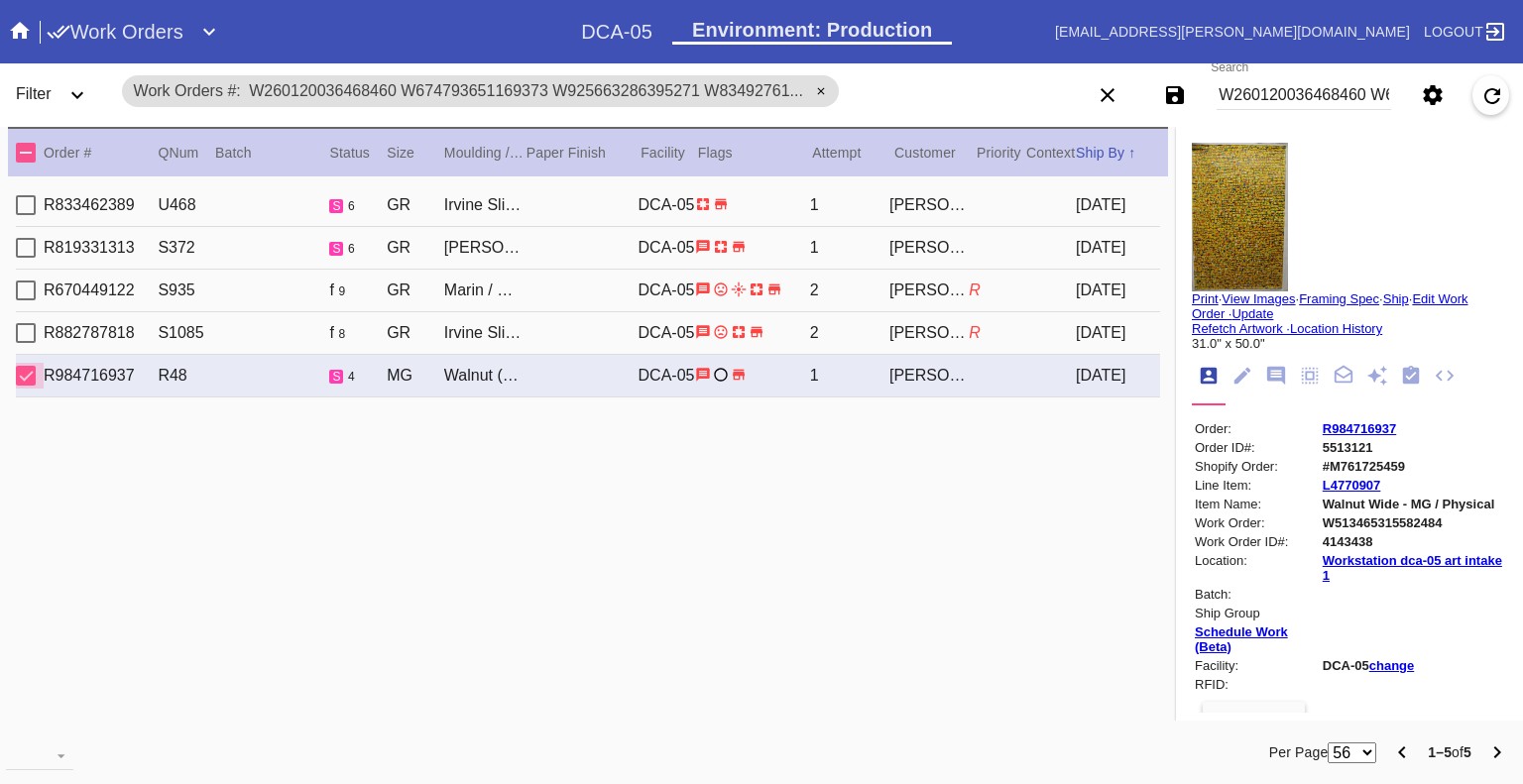 click at bounding box center [26, 376] 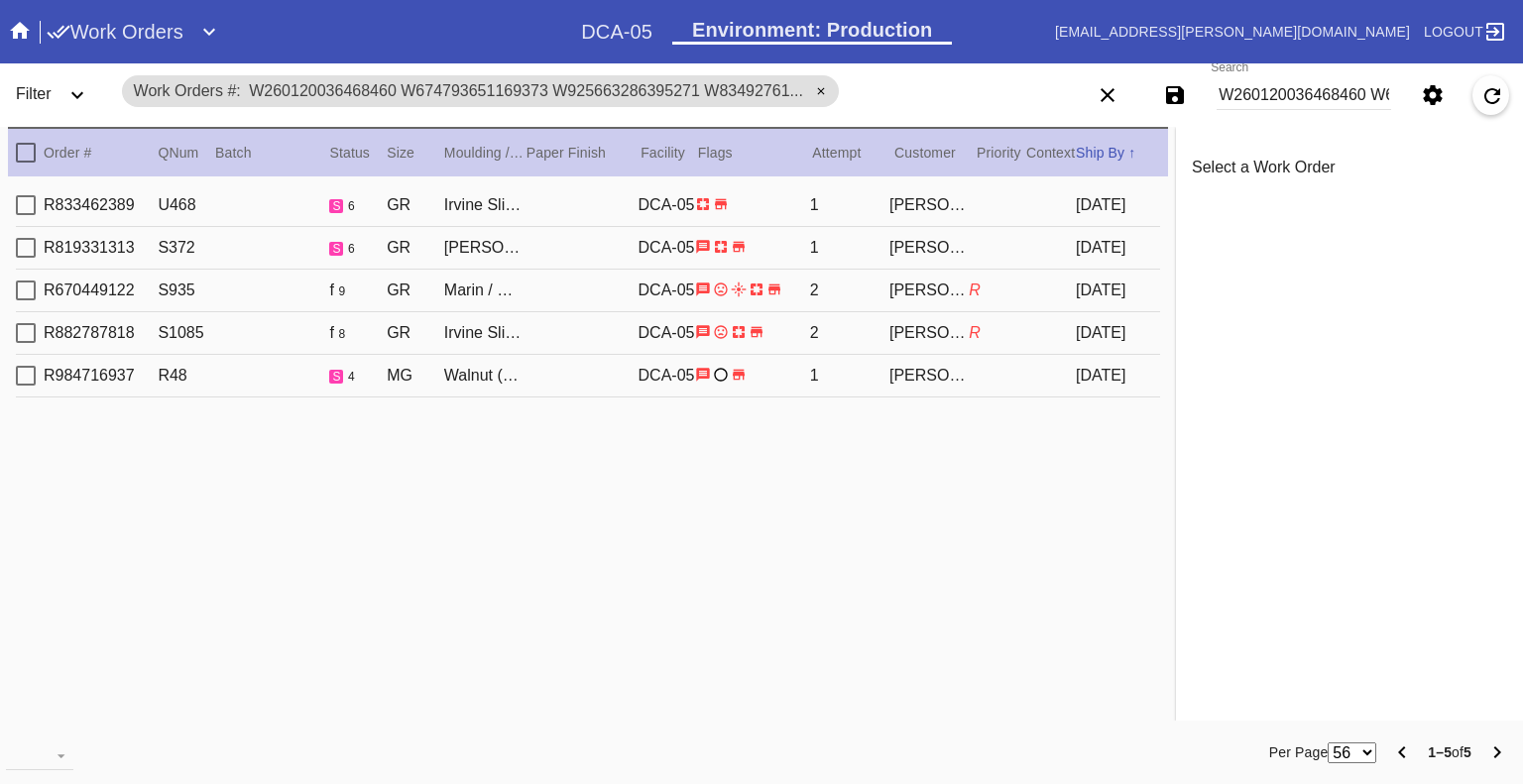 click at bounding box center [26, 333] 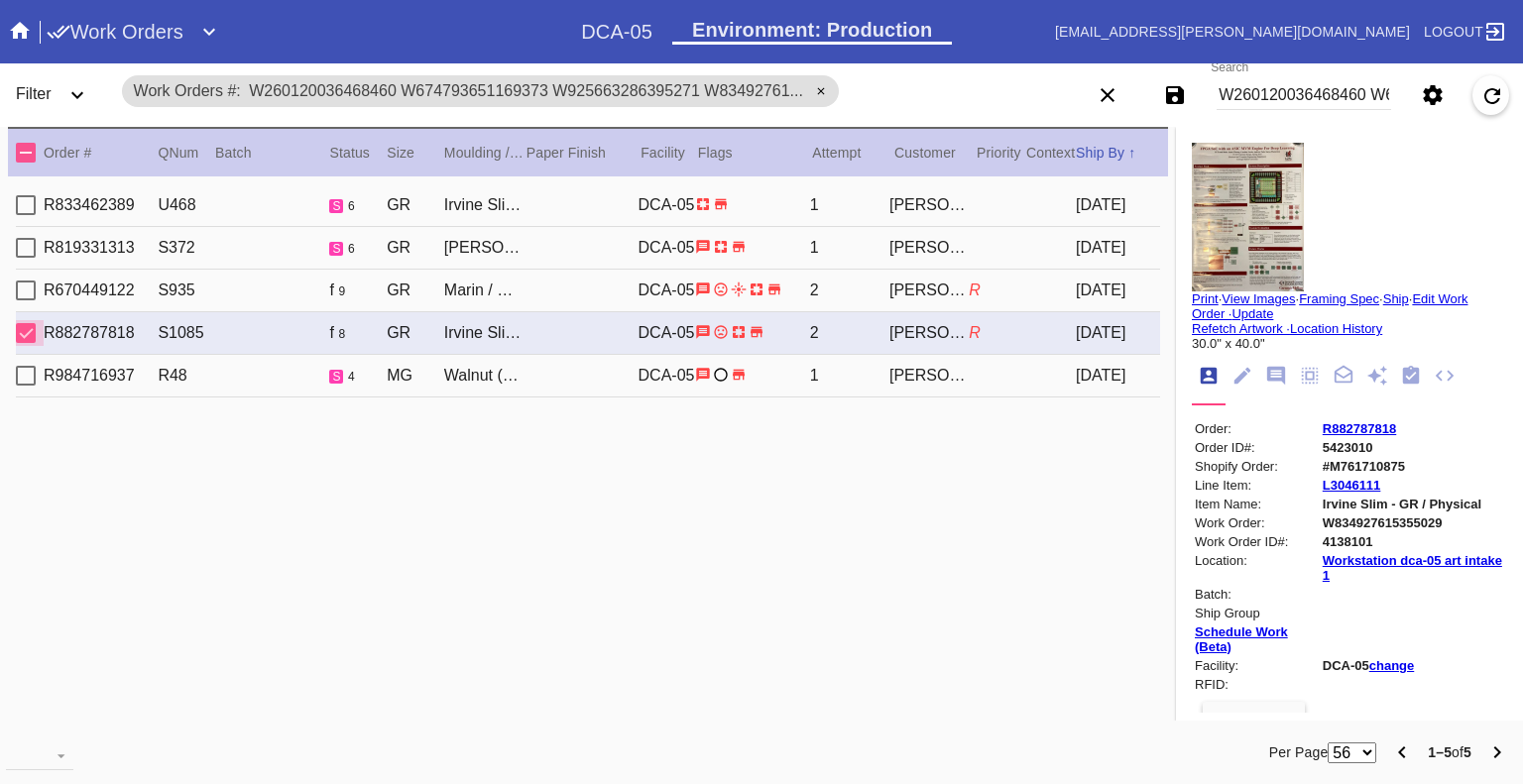 click at bounding box center [26, 333] 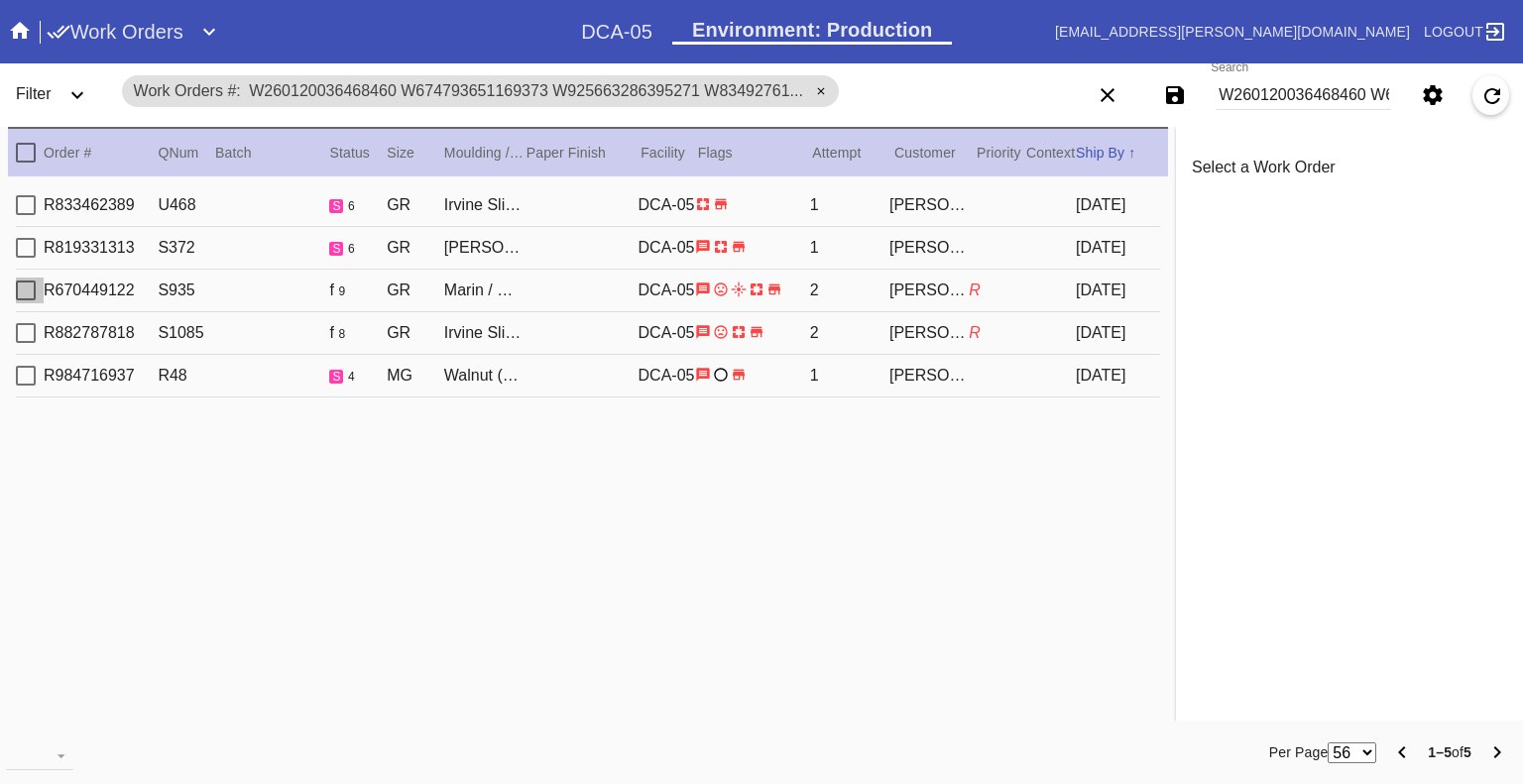 click at bounding box center (26, 290) 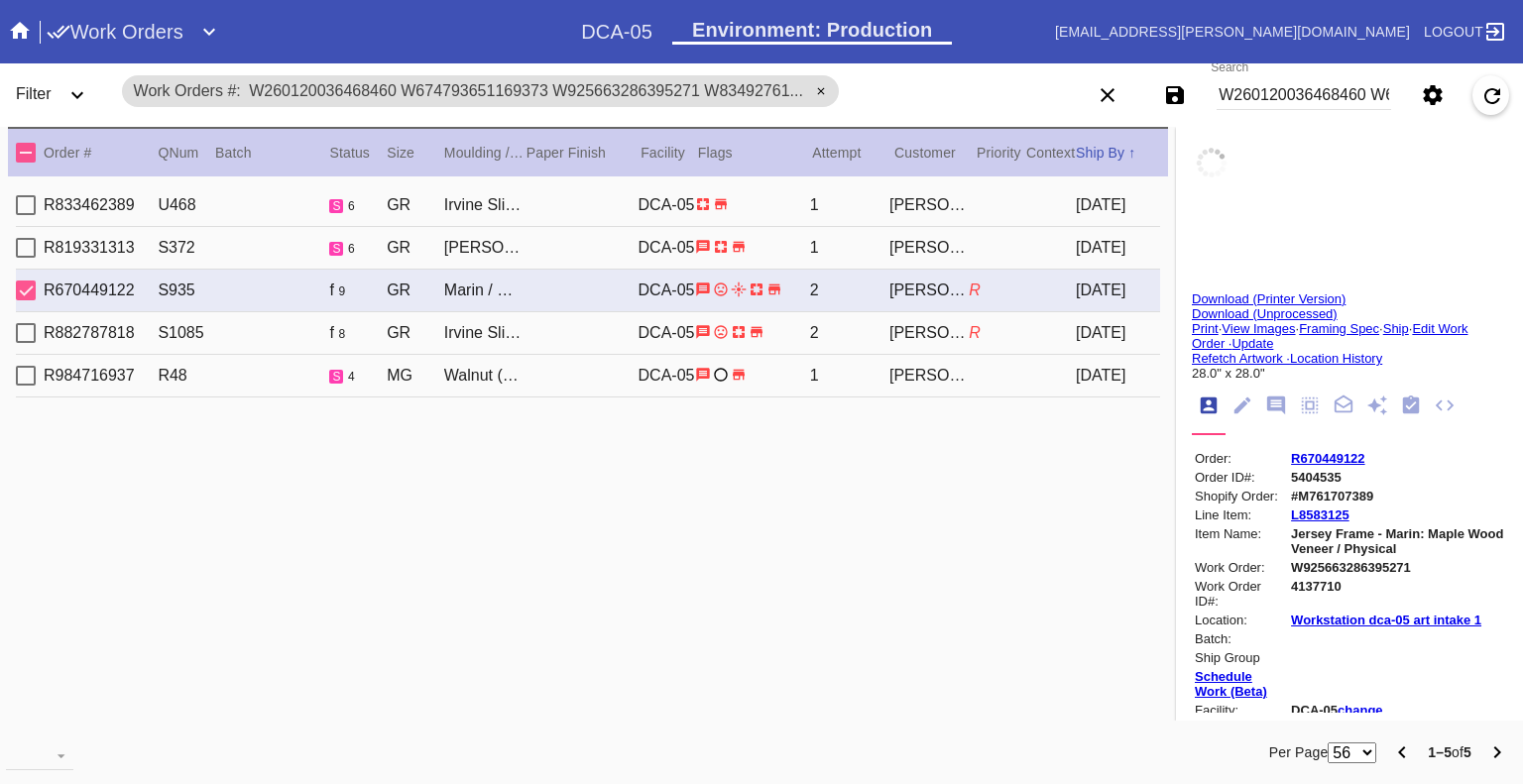 type on "[PERSON_NAME]" 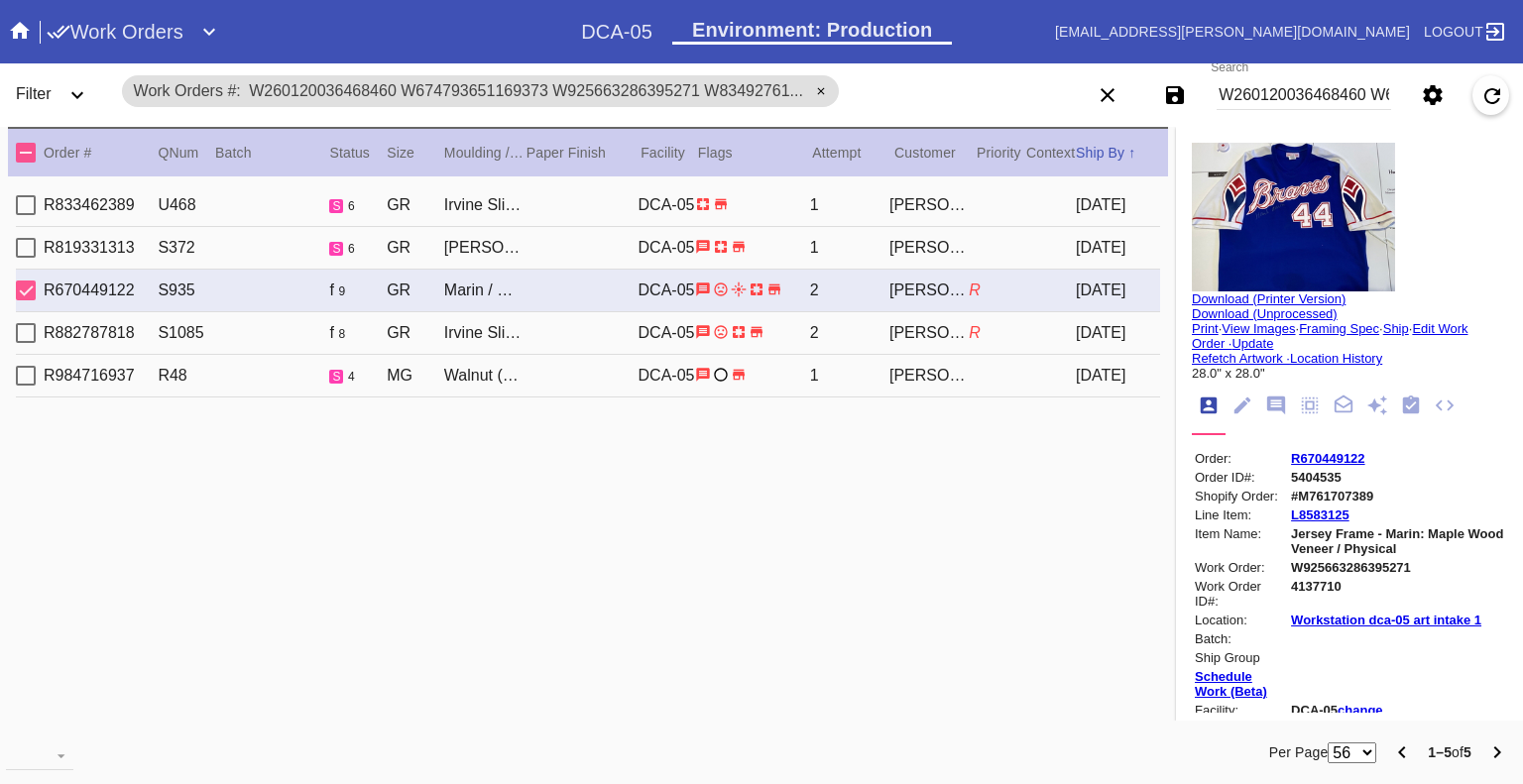 click at bounding box center [26, 290] 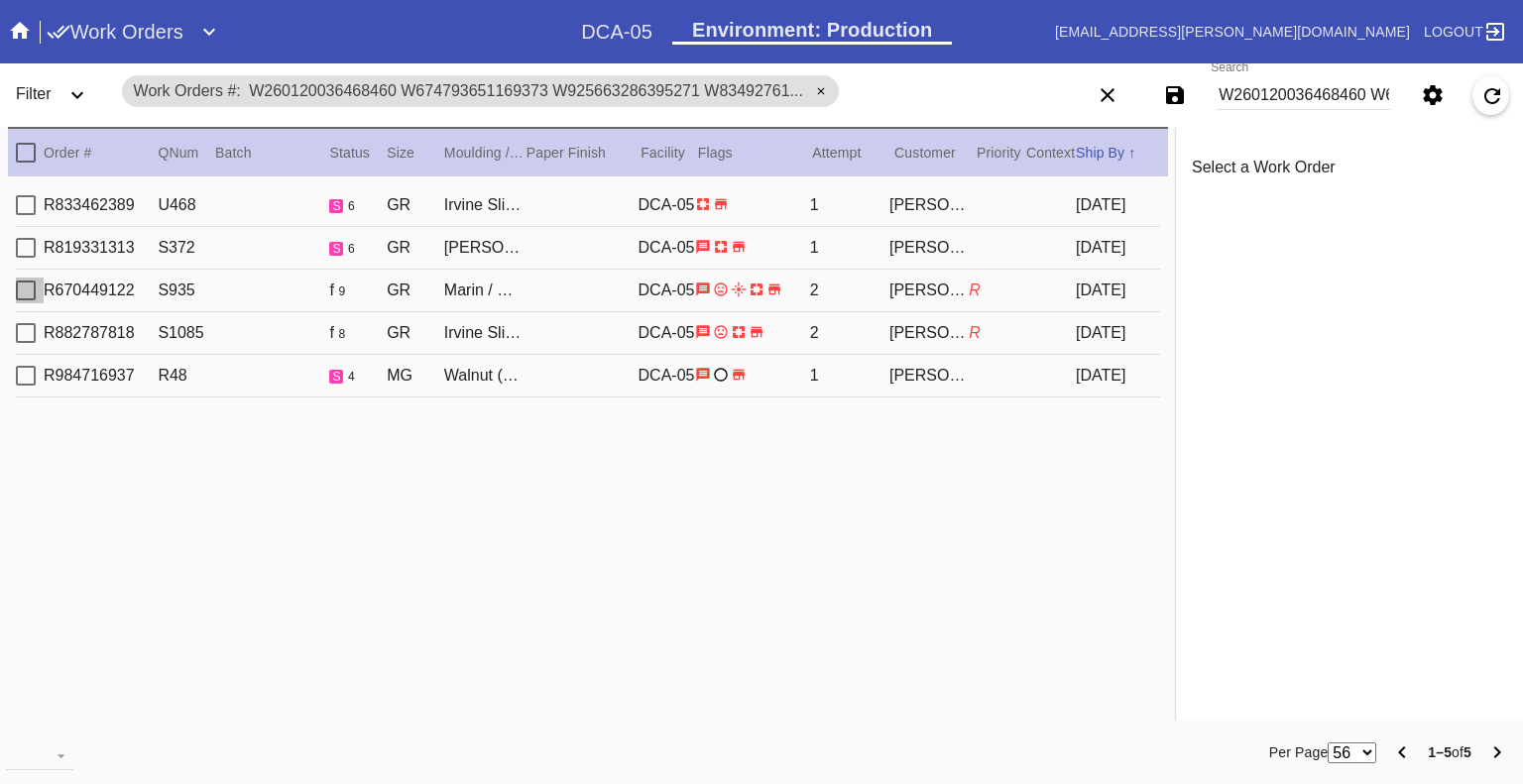 click at bounding box center [26, 290] 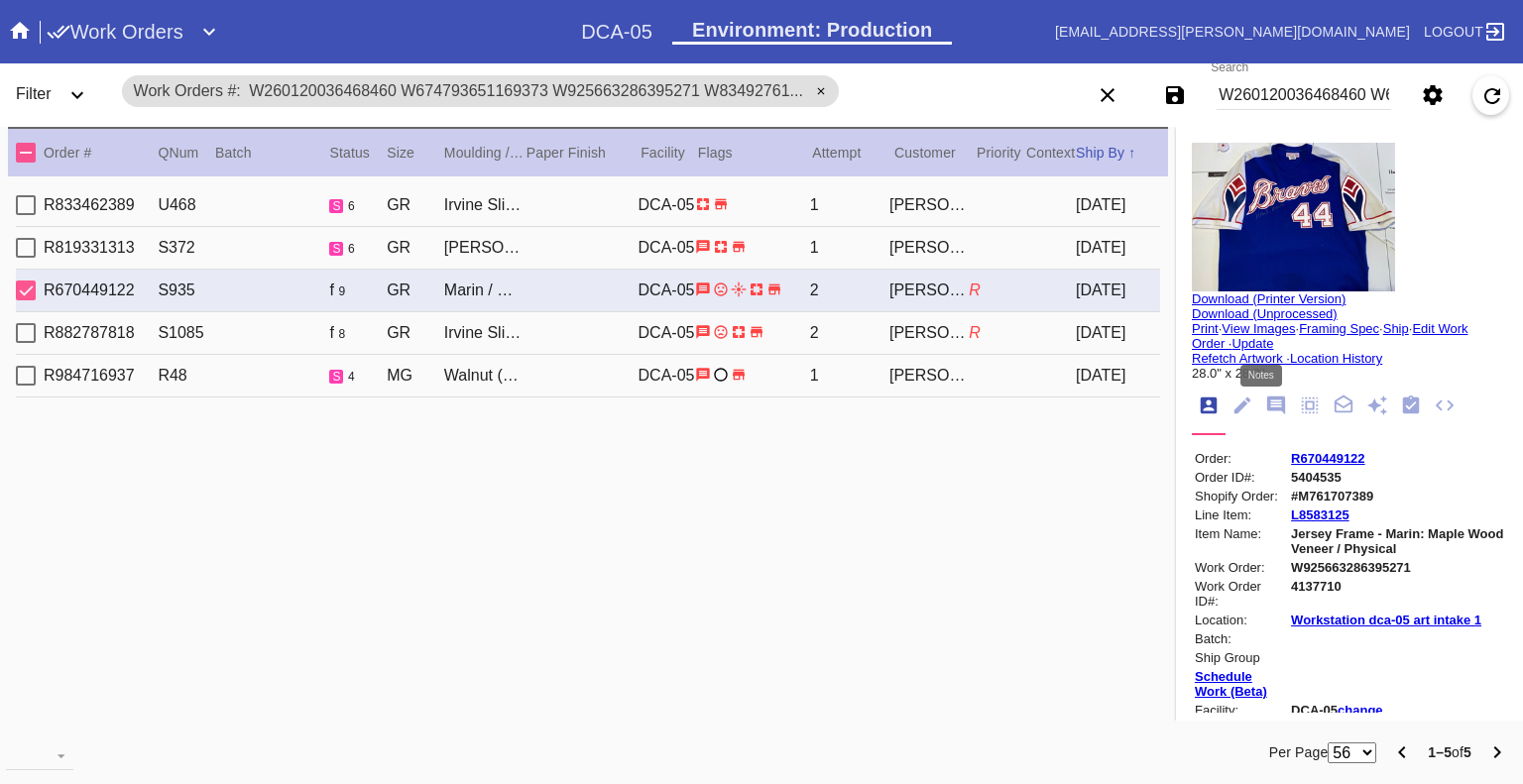 click 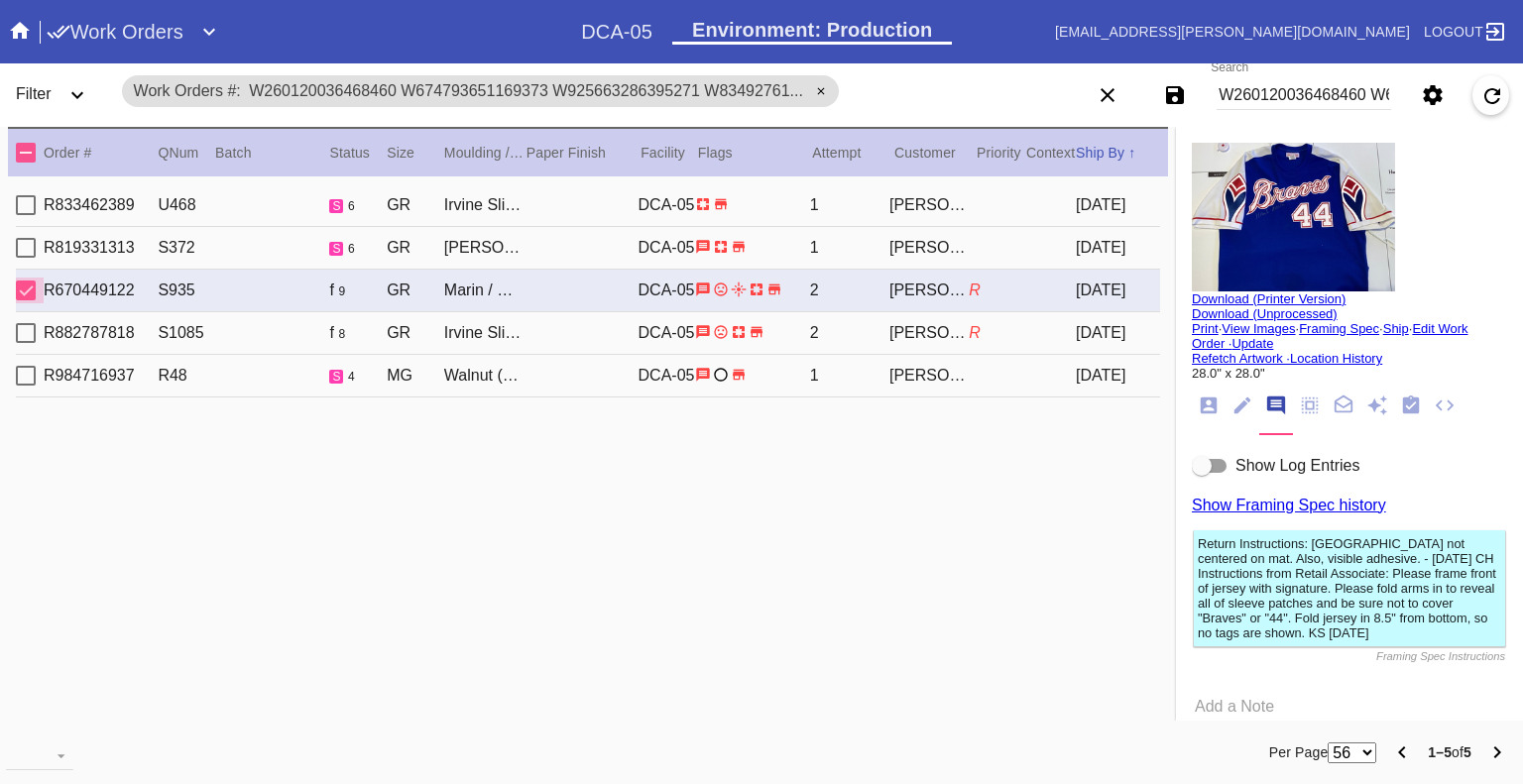 click at bounding box center [26, 290] 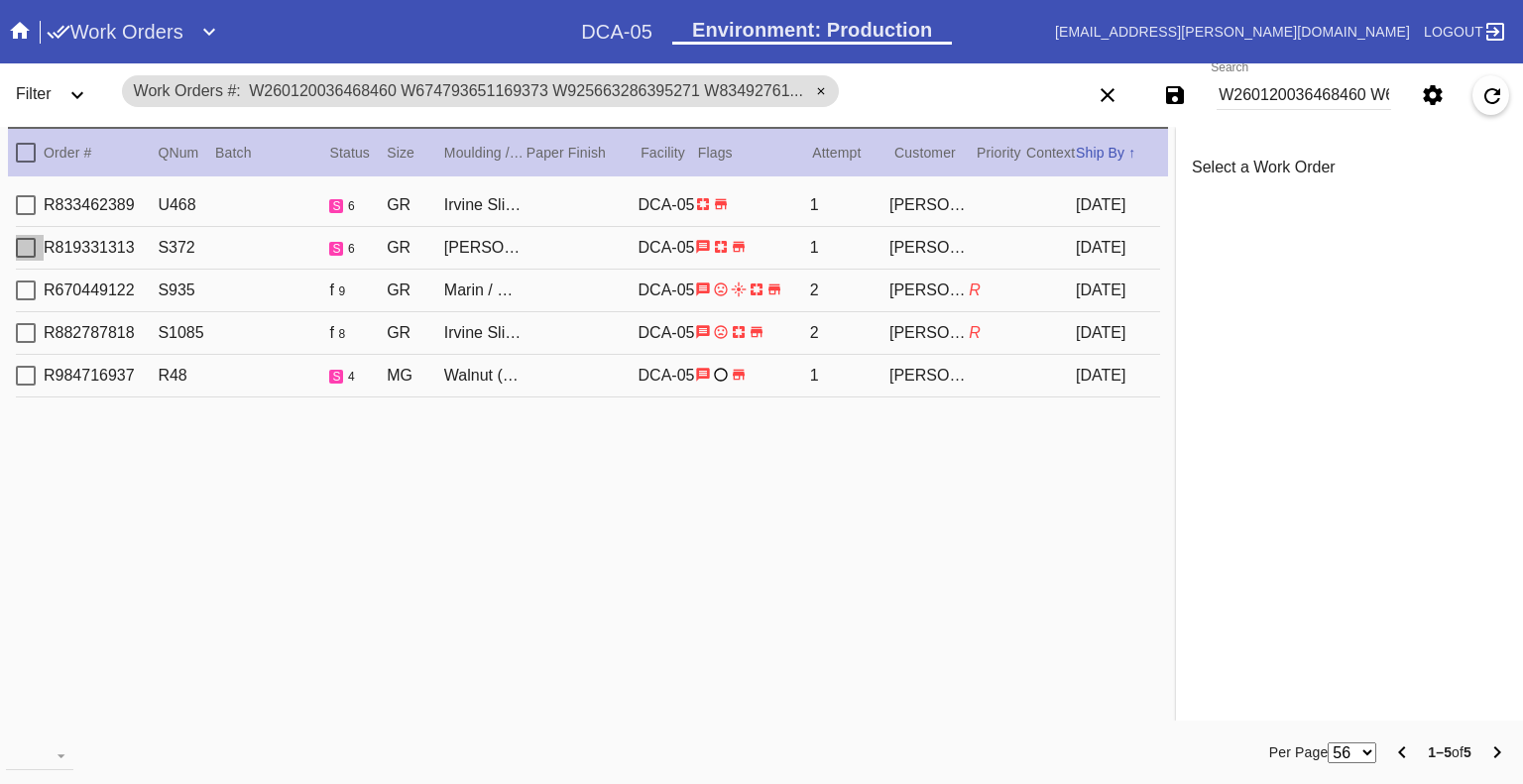 click at bounding box center (26, 248) 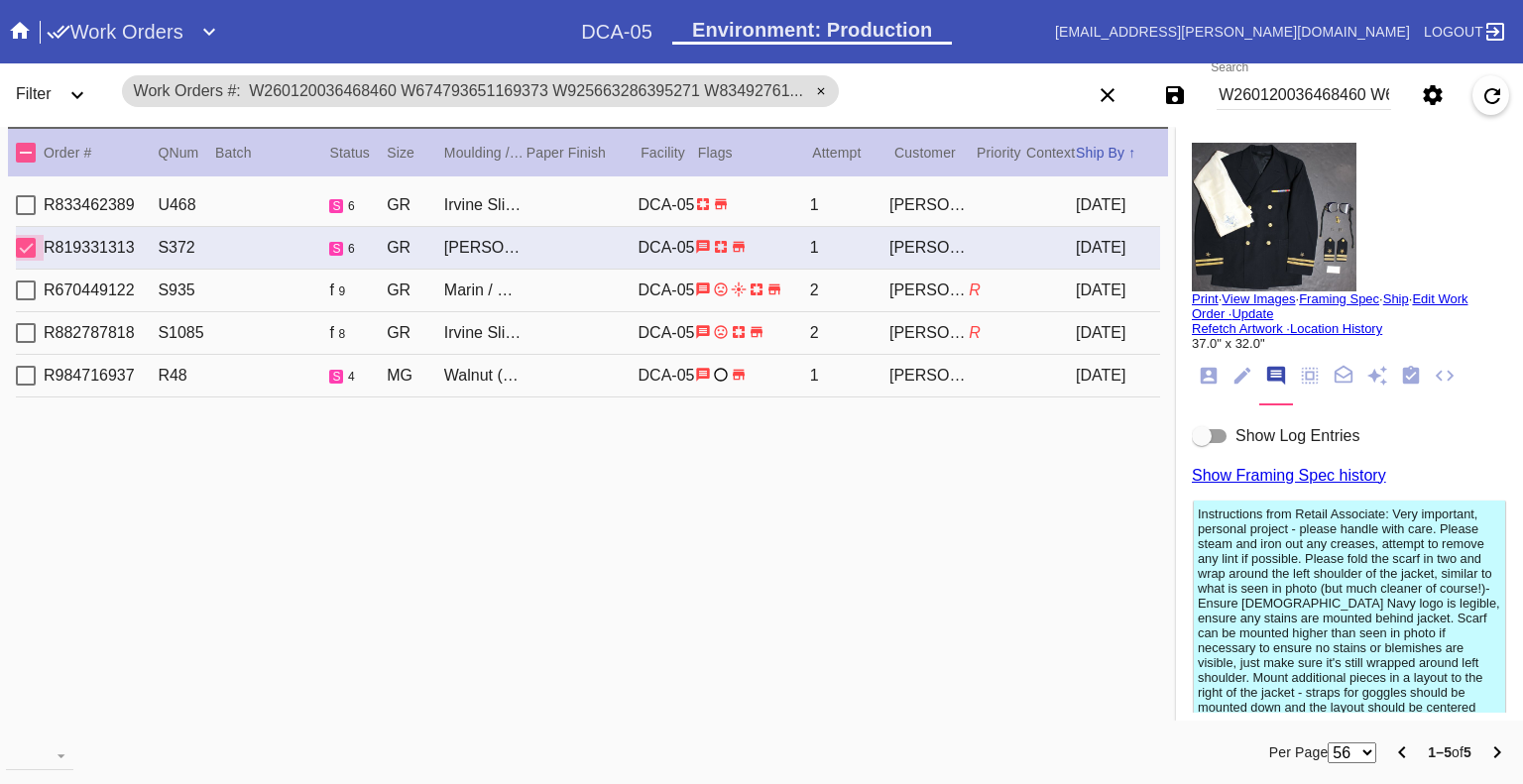 click at bounding box center (26, 248) 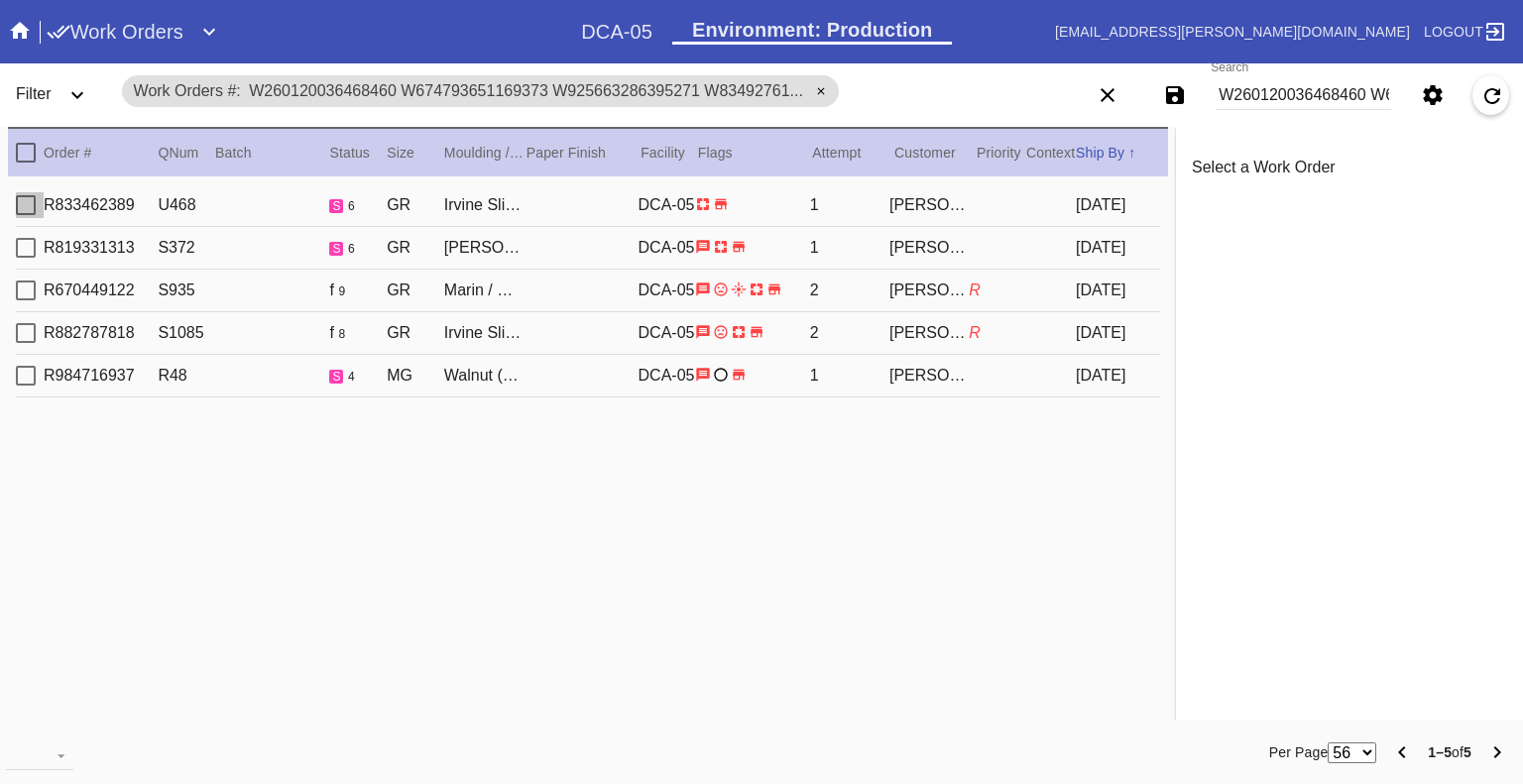 click at bounding box center (26, 205) 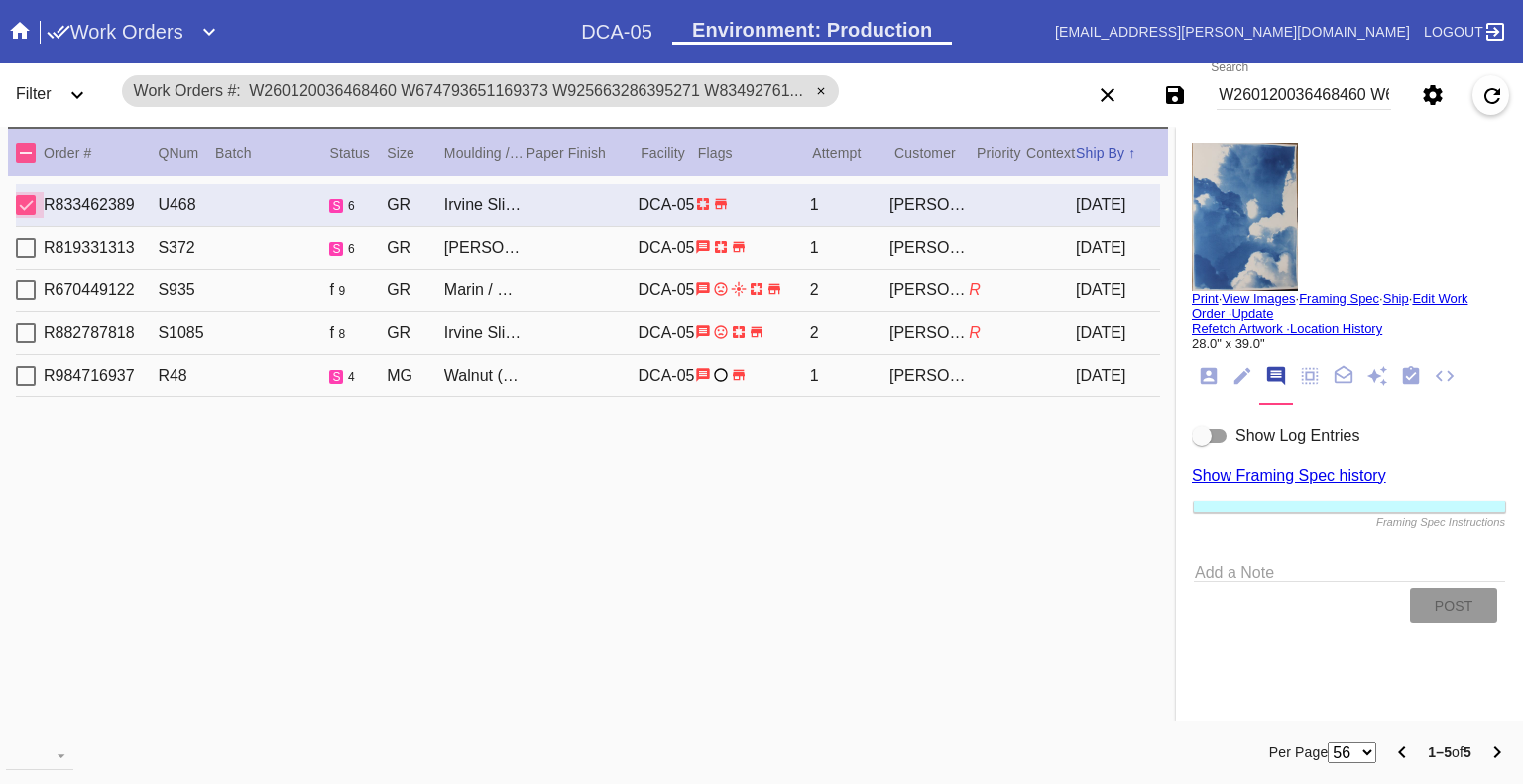 click at bounding box center [26, 205] 